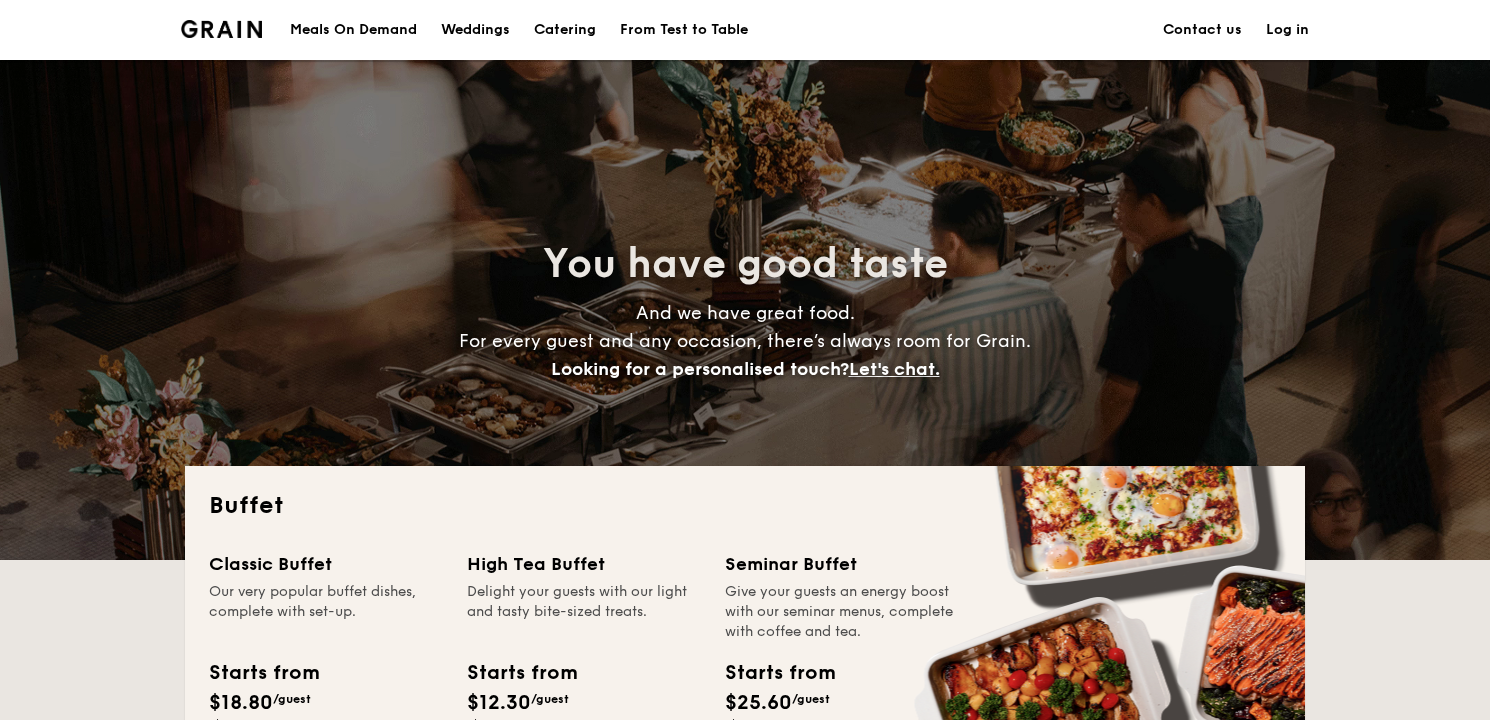 scroll, scrollTop: 0, scrollLeft: 0, axis: both 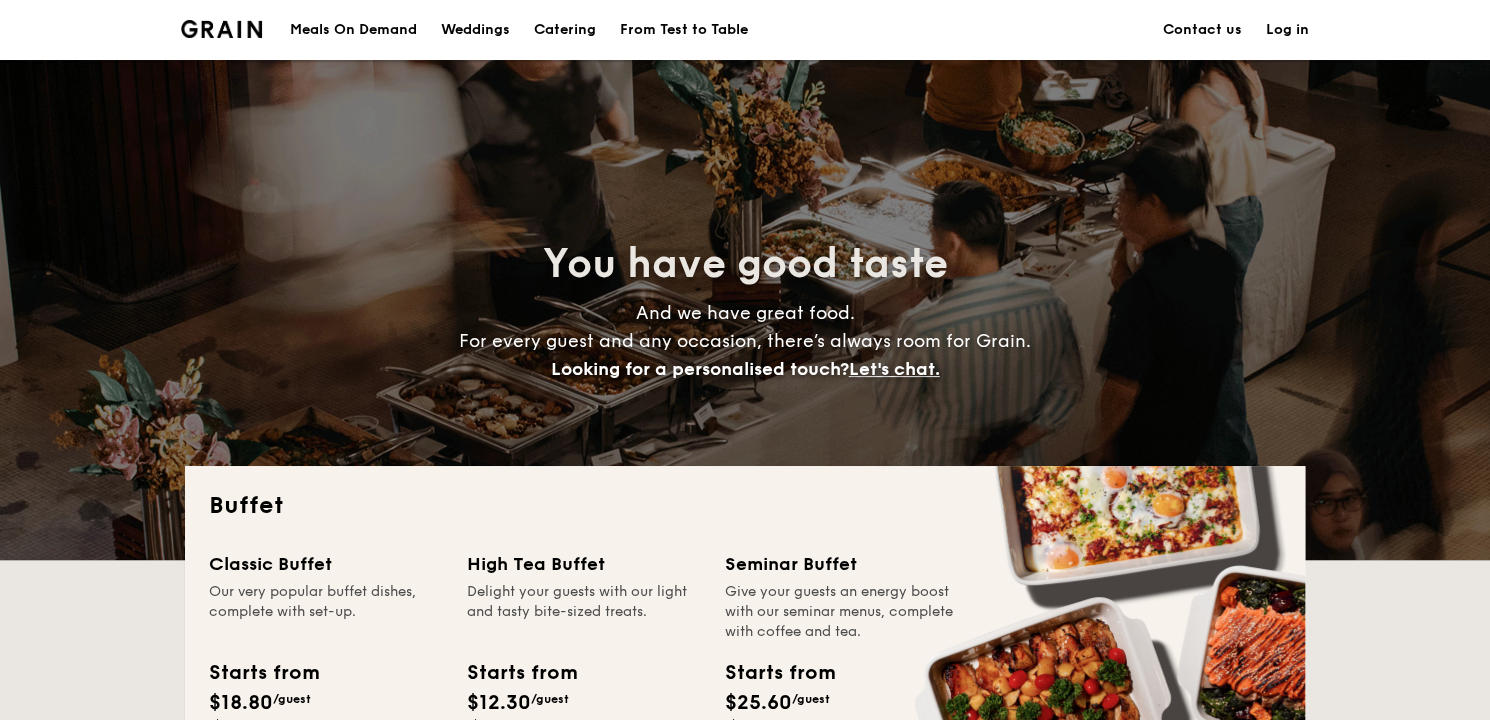 click on "Contact us" at bounding box center (1202, 30) 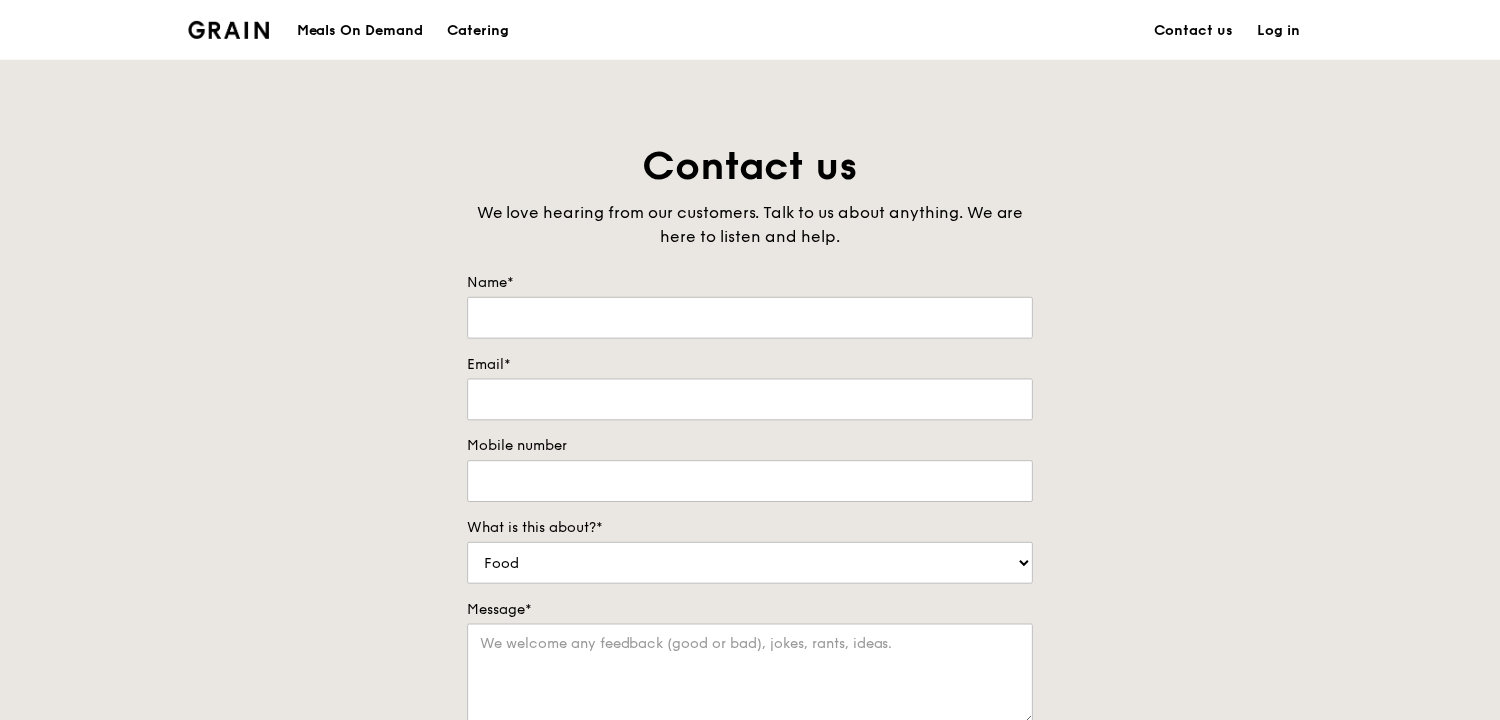 scroll, scrollTop: 0, scrollLeft: 0, axis: both 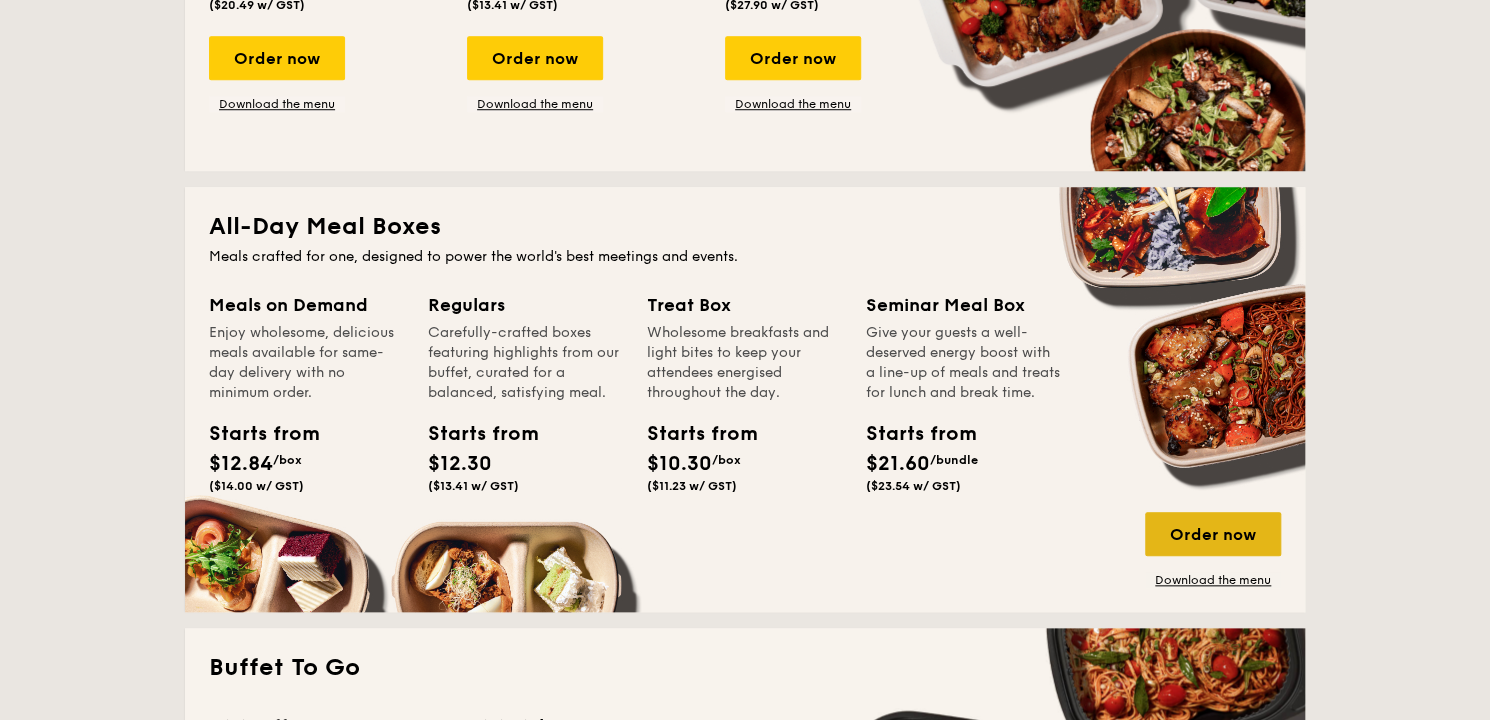 click on "Order now" at bounding box center (1213, 534) 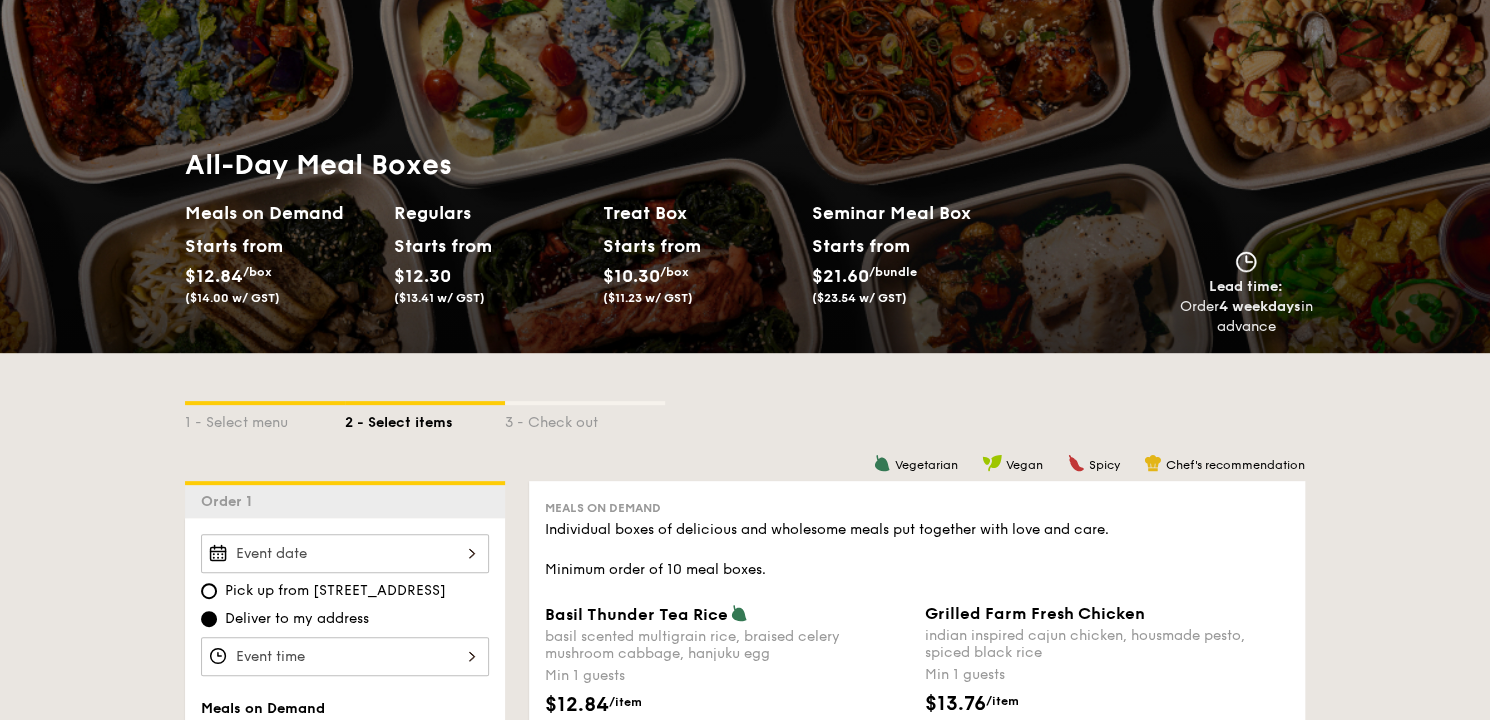 scroll, scrollTop: 240, scrollLeft: 0, axis: vertical 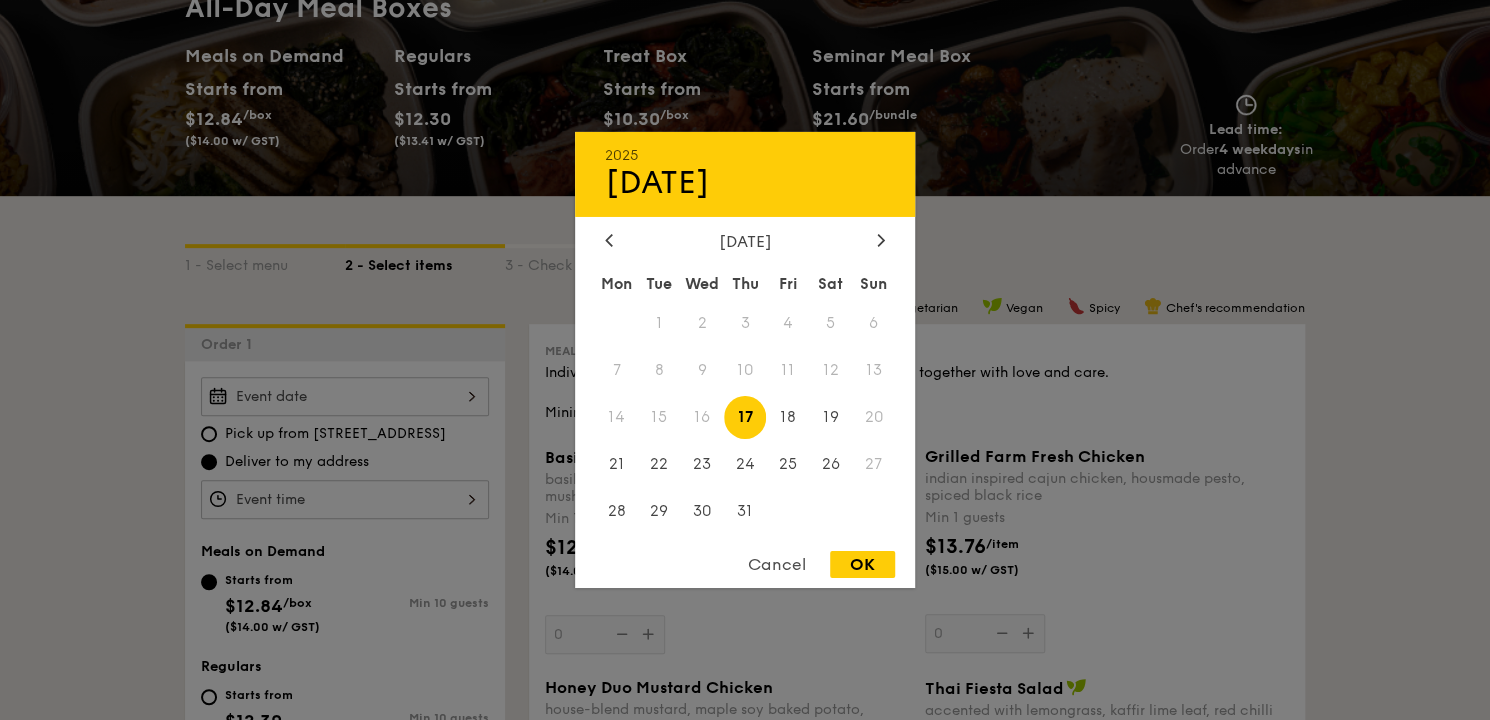 click on "2025   Jul 17       July 2025     Mon Tue Wed Thu Fri Sat Sun   1 2 3 4 5 6 7 8 9 10 11 12 13 14 15 16 17 18 19 20 21 22 23 24 25 26 27 28 29 30 31     Cancel   OK" at bounding box center (345, 396) 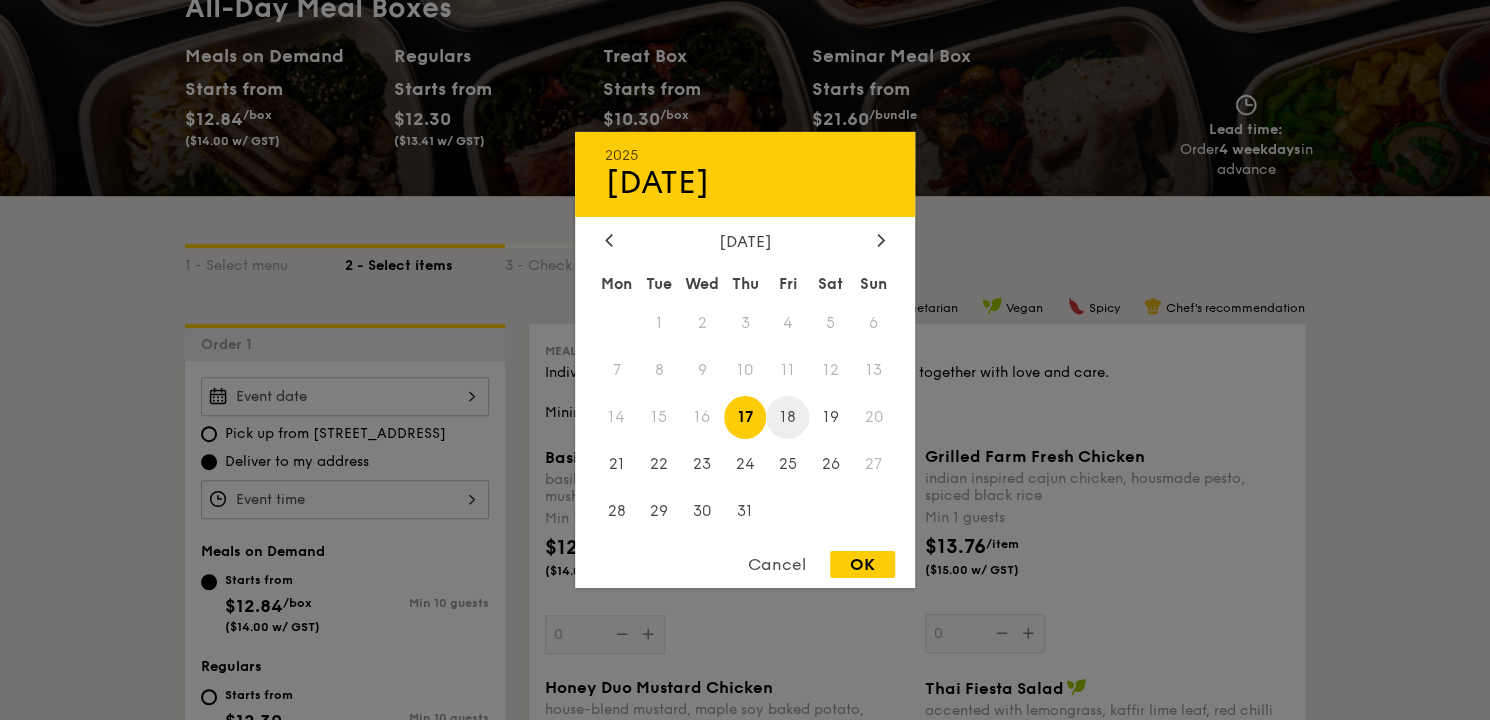 click on "18" at bounding box center (787, 417) 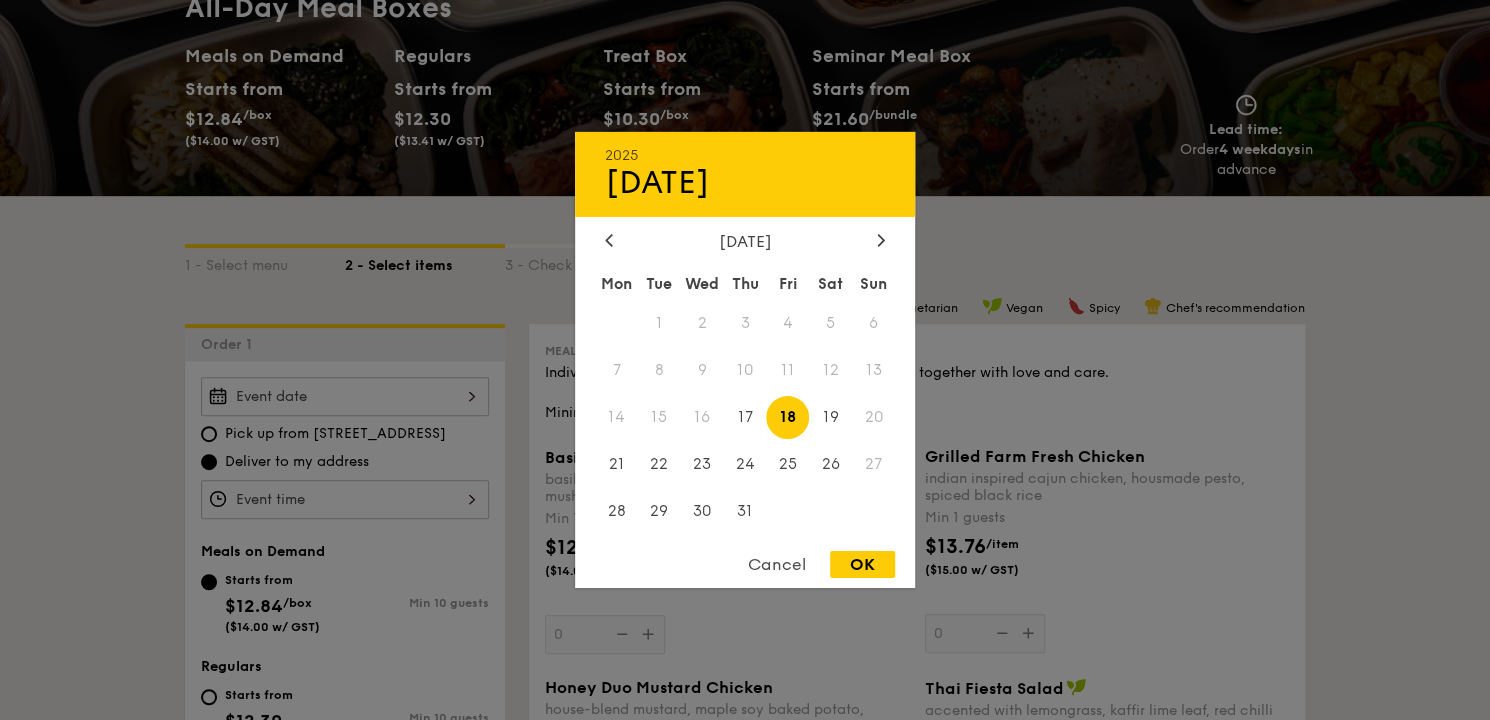 click on "OK" at bounding box center [862, 564] 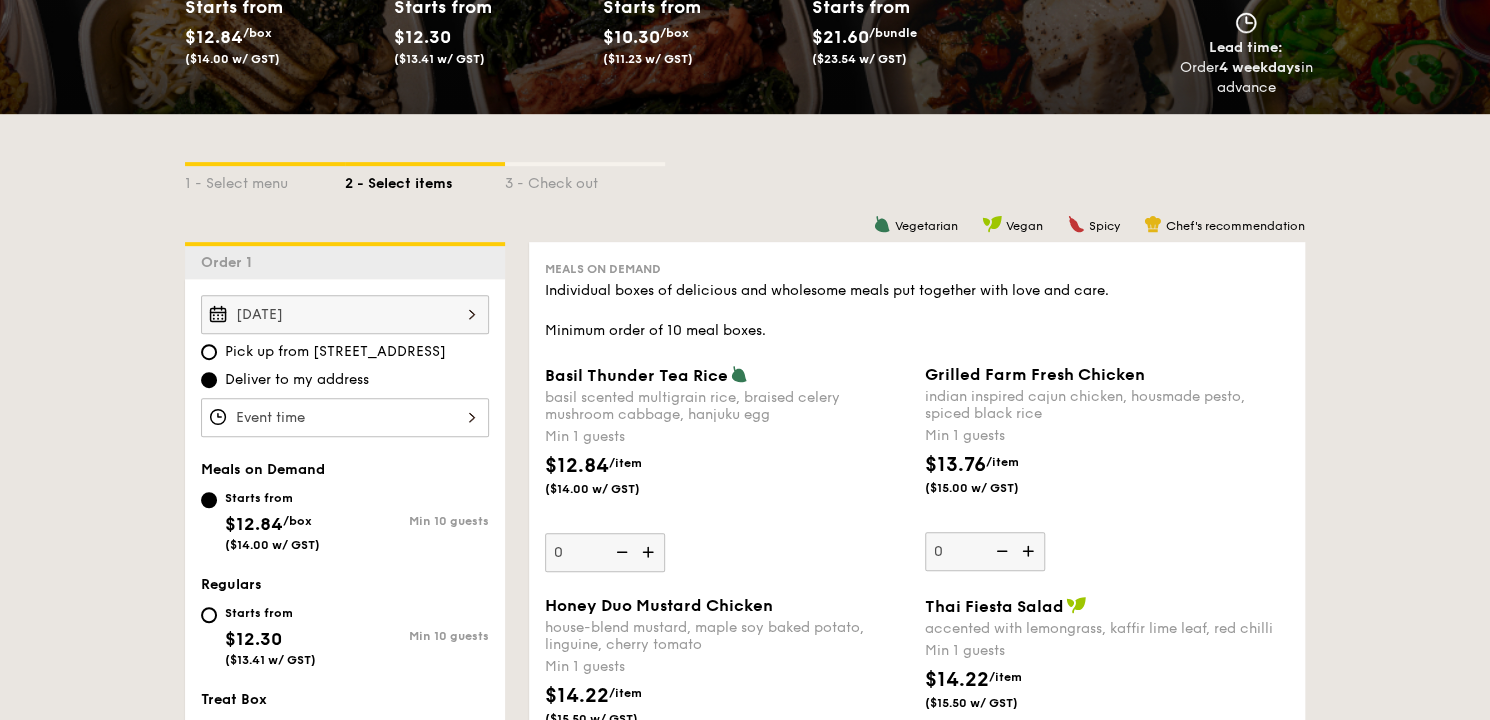 scroll, scrollTop: 360, scrollLeft: 0, axis: vertical 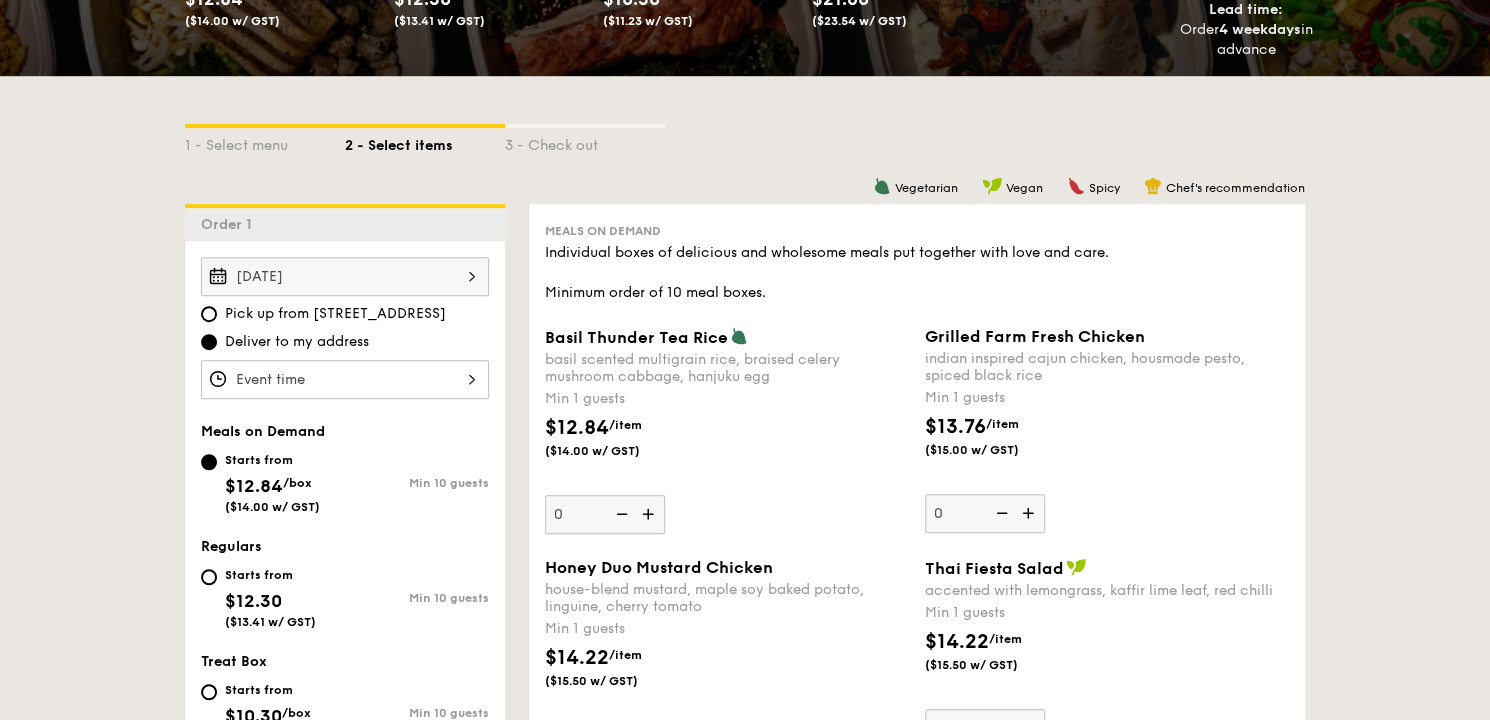 click at bounding box center [345, 379] 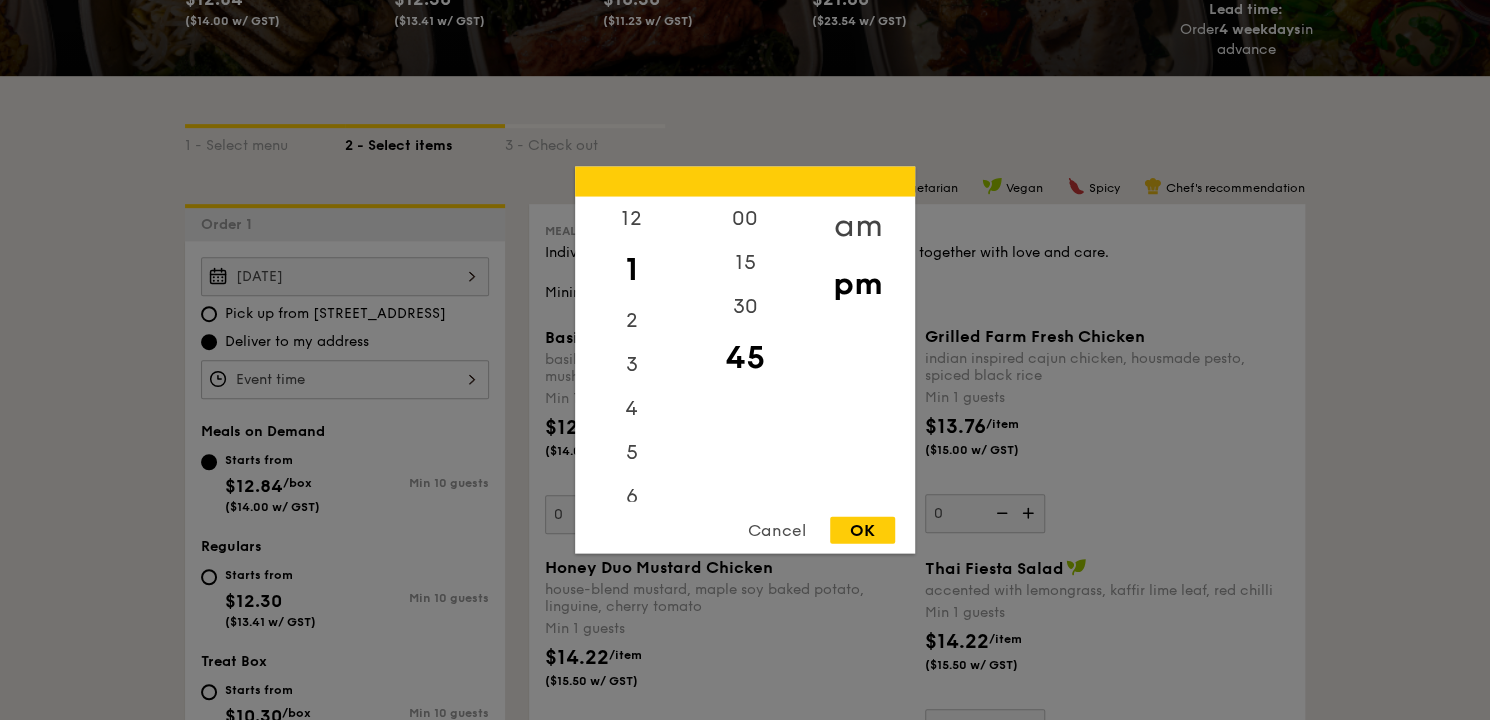 click on "am" at bounding box center [857, 226] 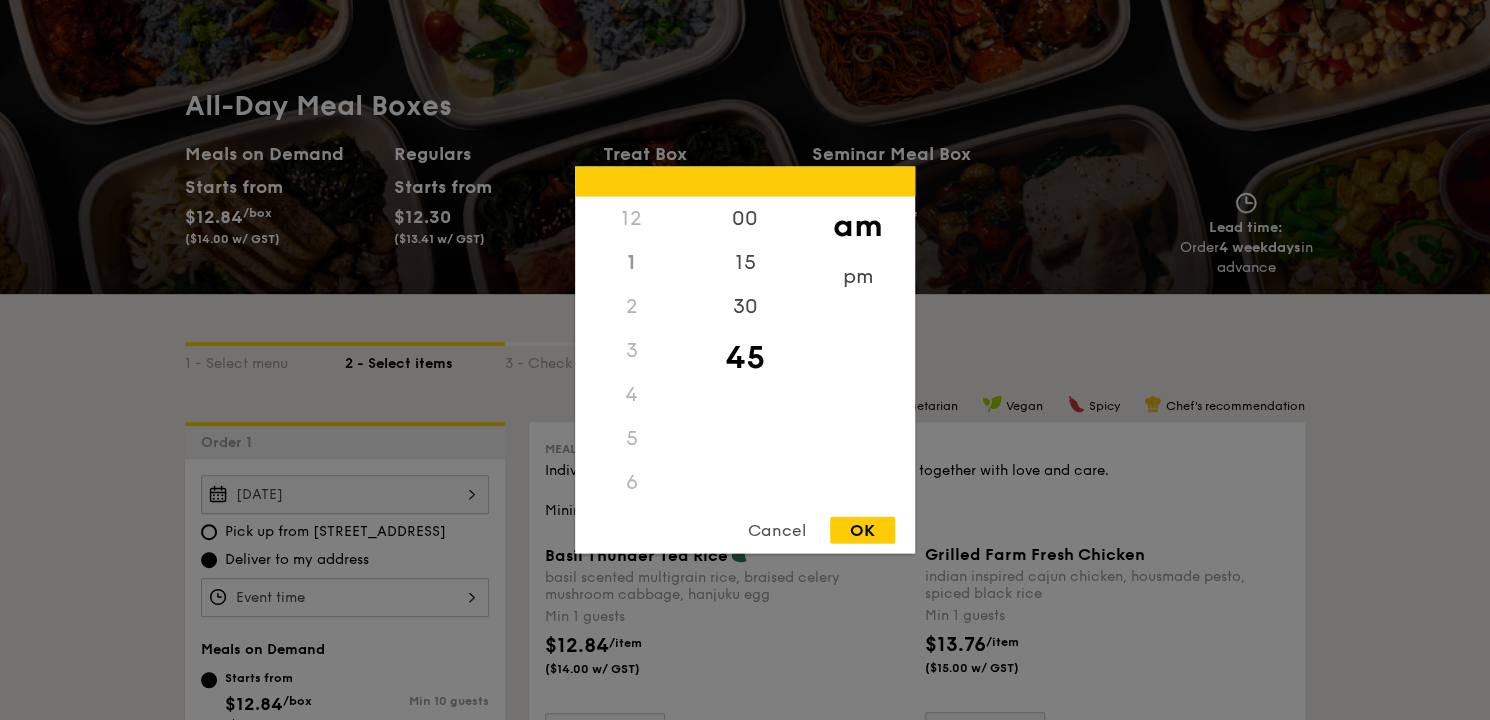 scroll, scrollTop: 120, scrollLeft: 0, axis: vertical 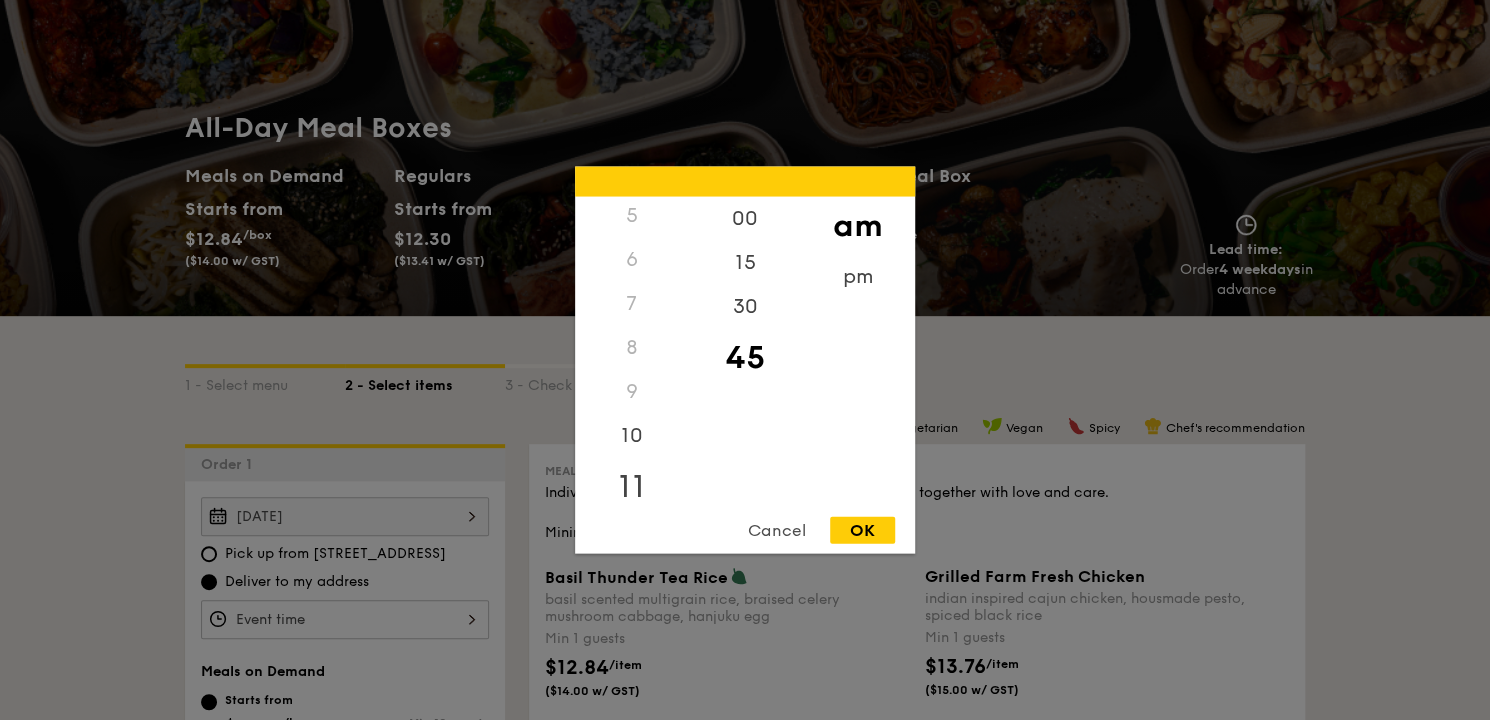 click on "11" at bounding box center (631, 487) 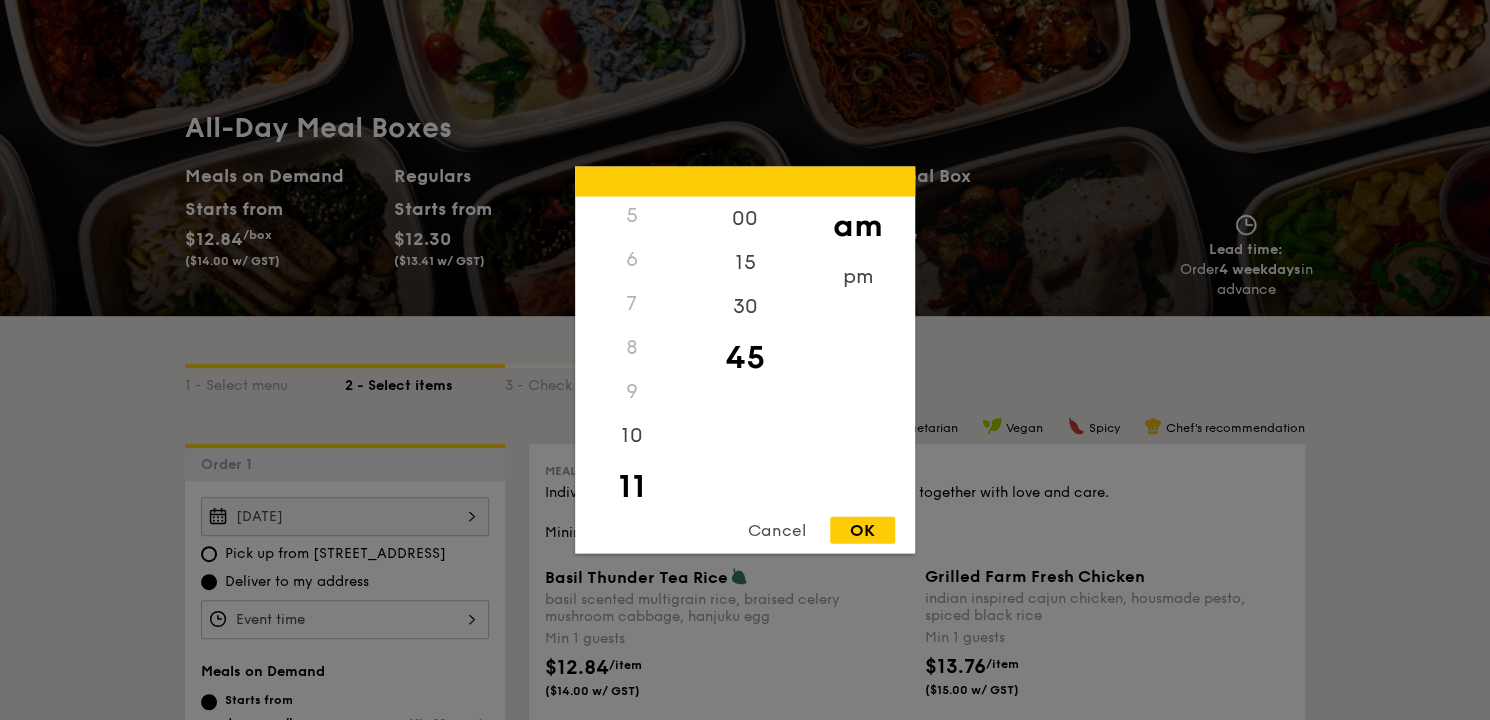 click on "OK" at bounding box center (862, 530) 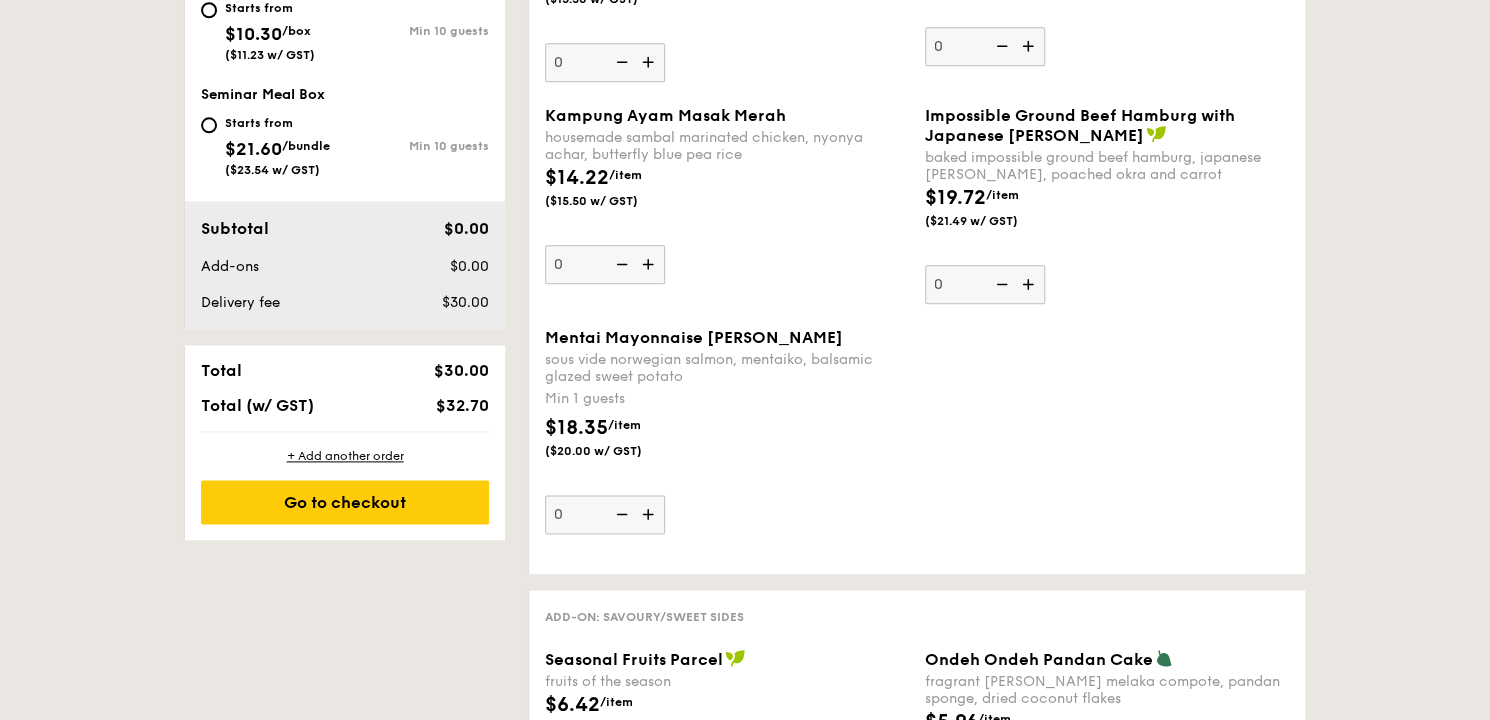 scroll, scrollTop: 1080, scrollLeft: 0, axis: vertical 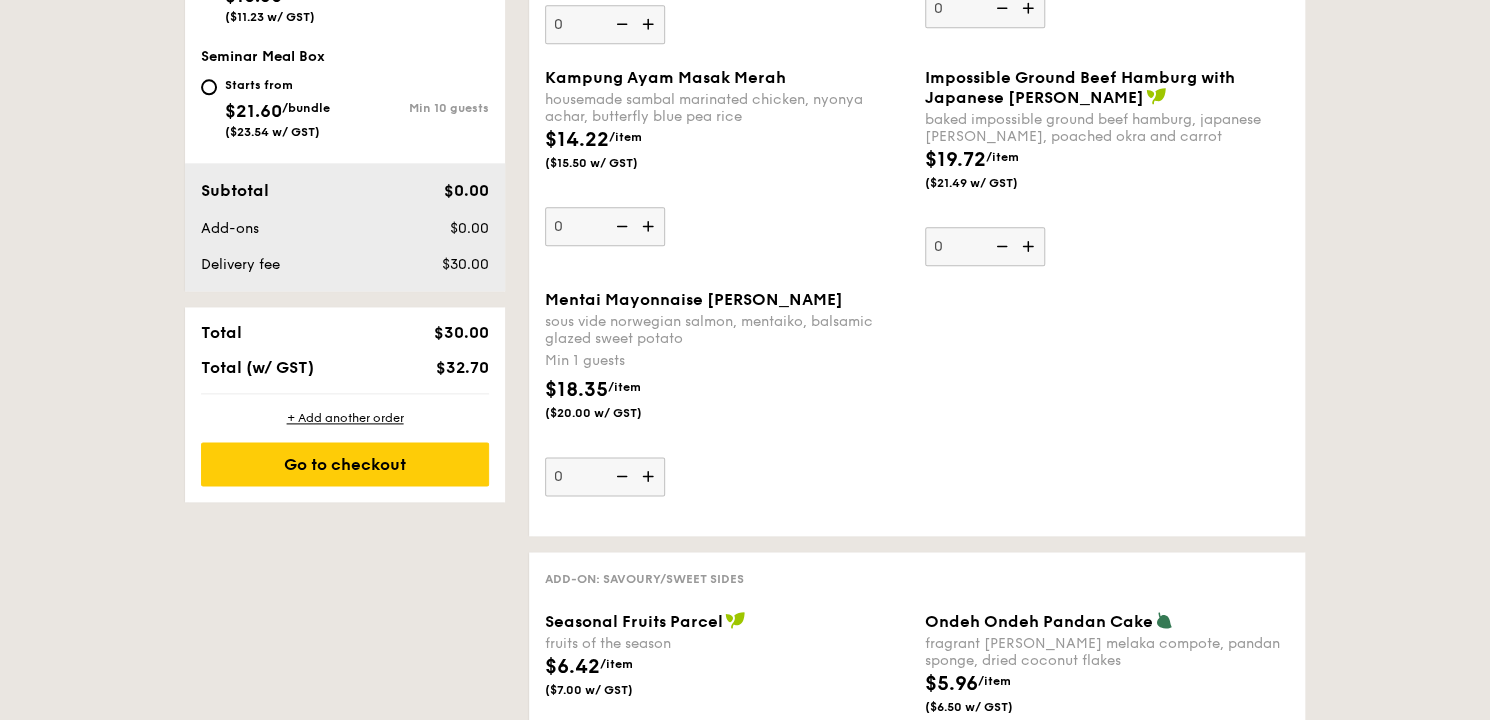 click at bounding box center (1030, 246) 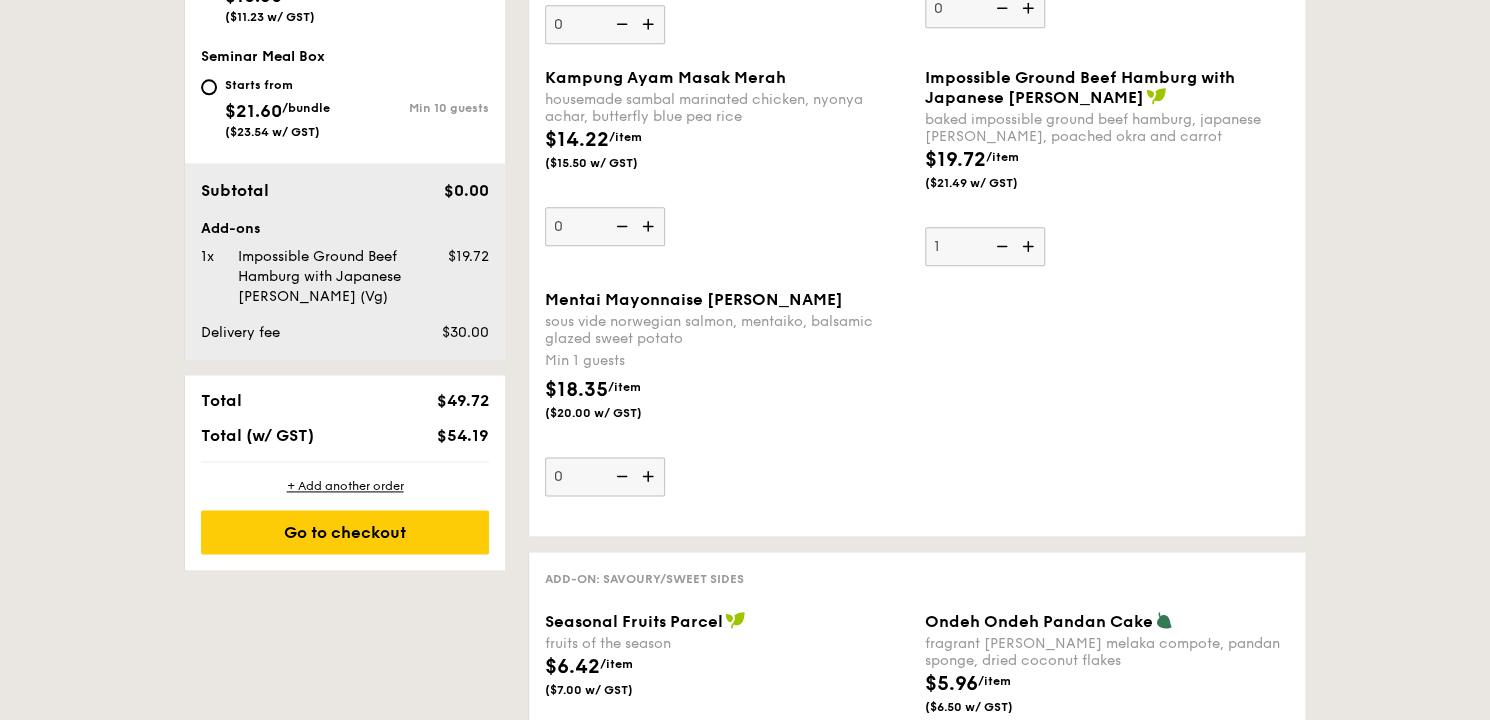 click at bounding box center [650, 476] 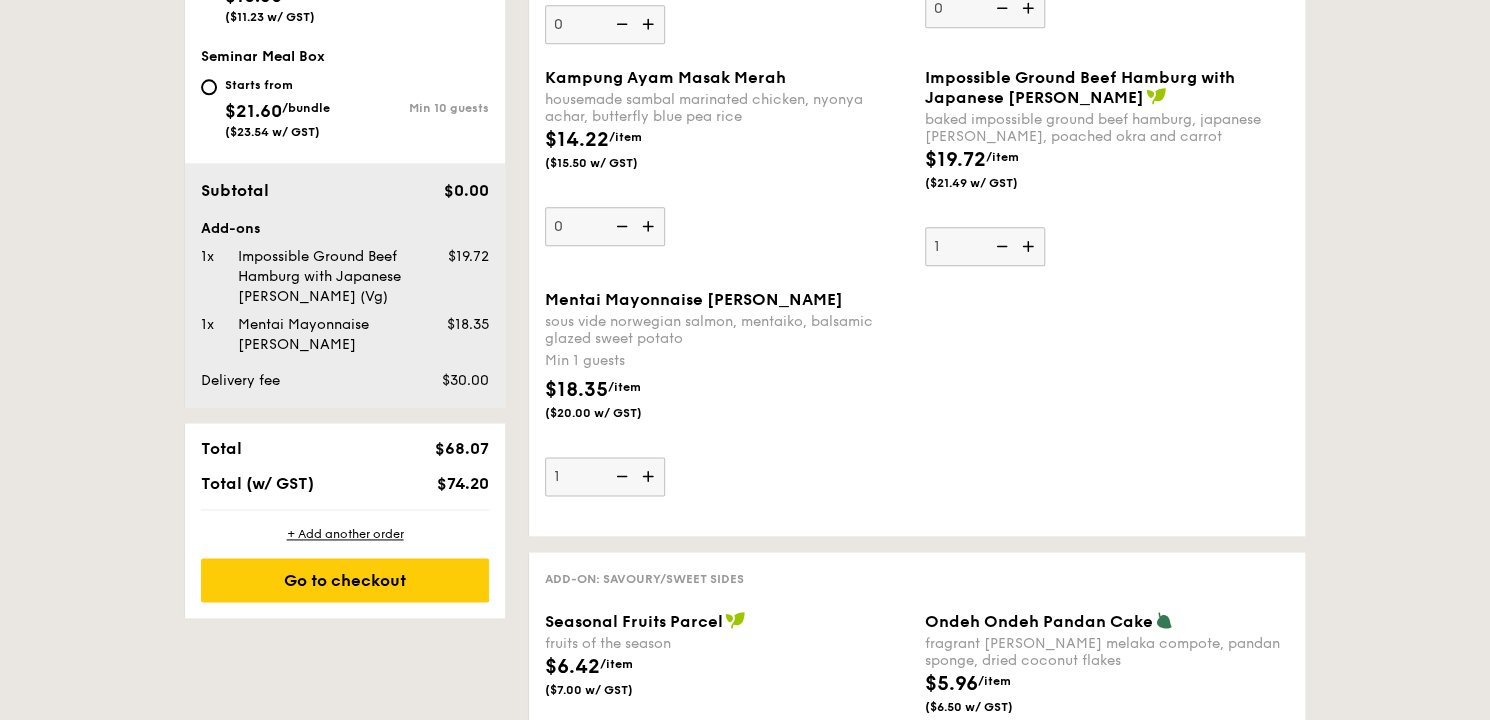 click at bounding box center (650, 476) 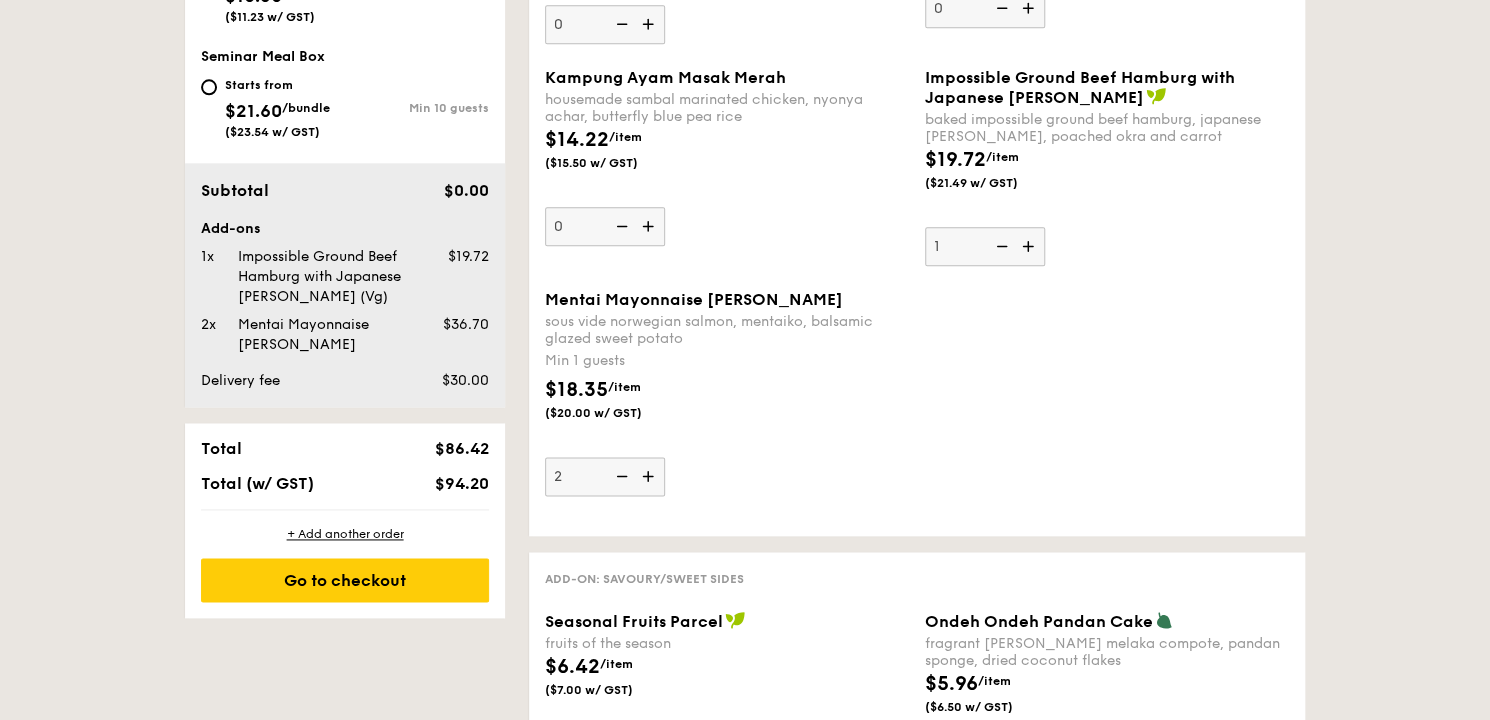 click at bounding box center (650, 476) 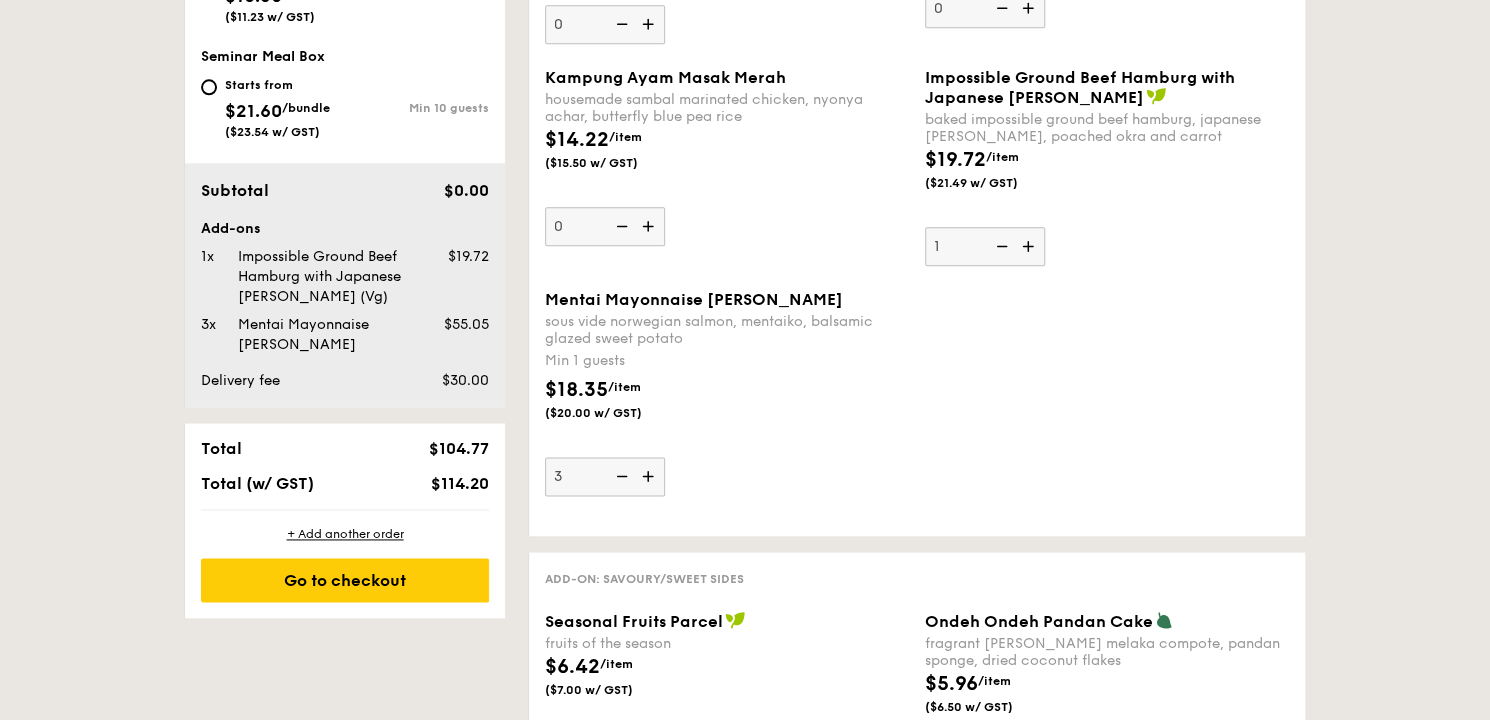 click at bounding box center [650, 476] 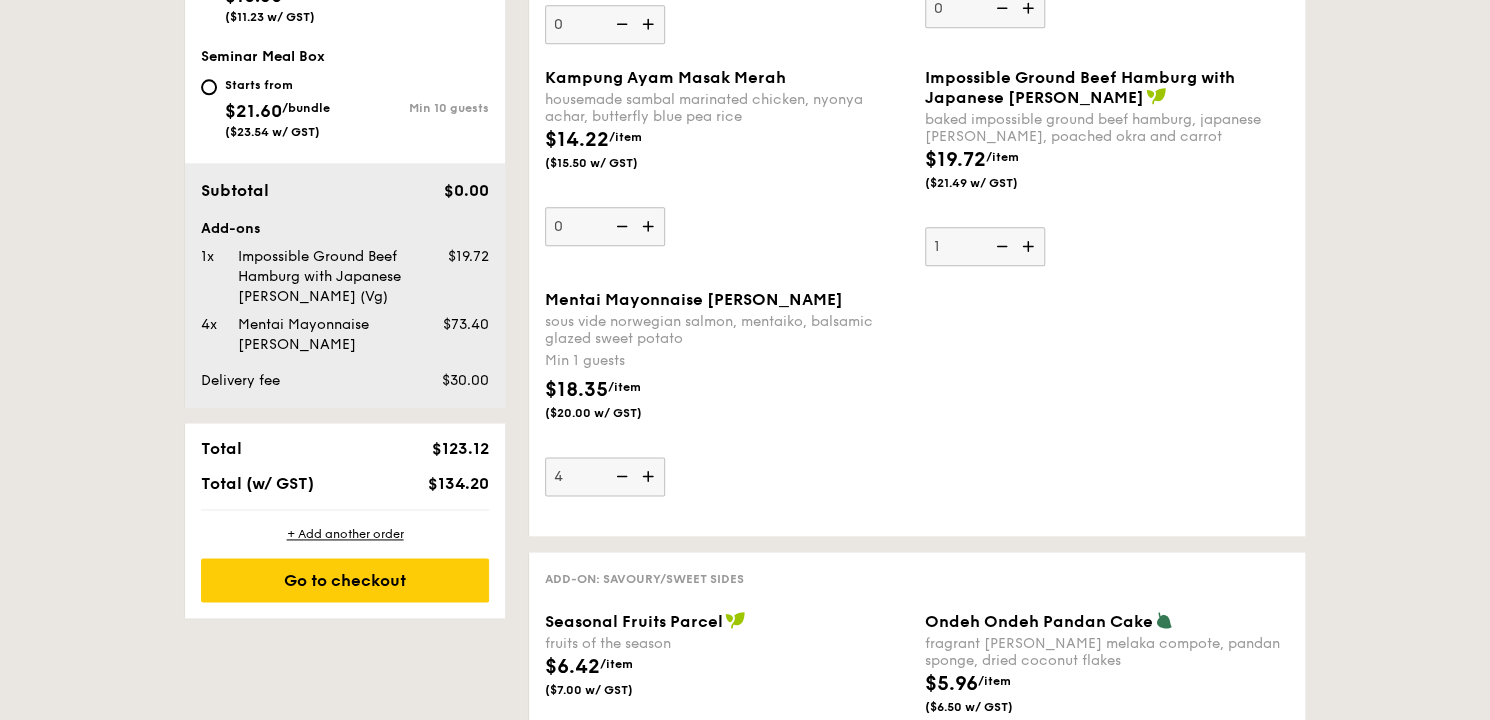 click at bounding box center [650, 476] 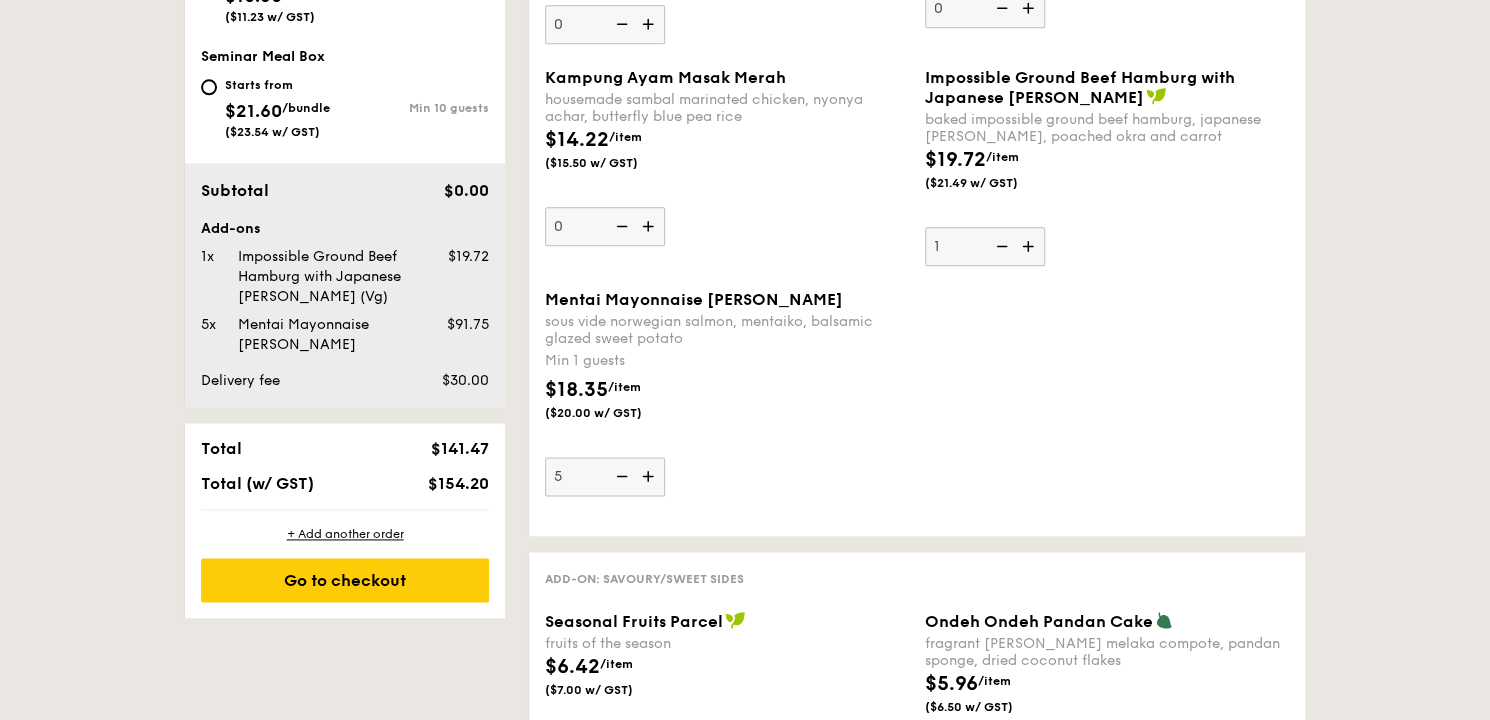 click at bounding box center (650, 476) 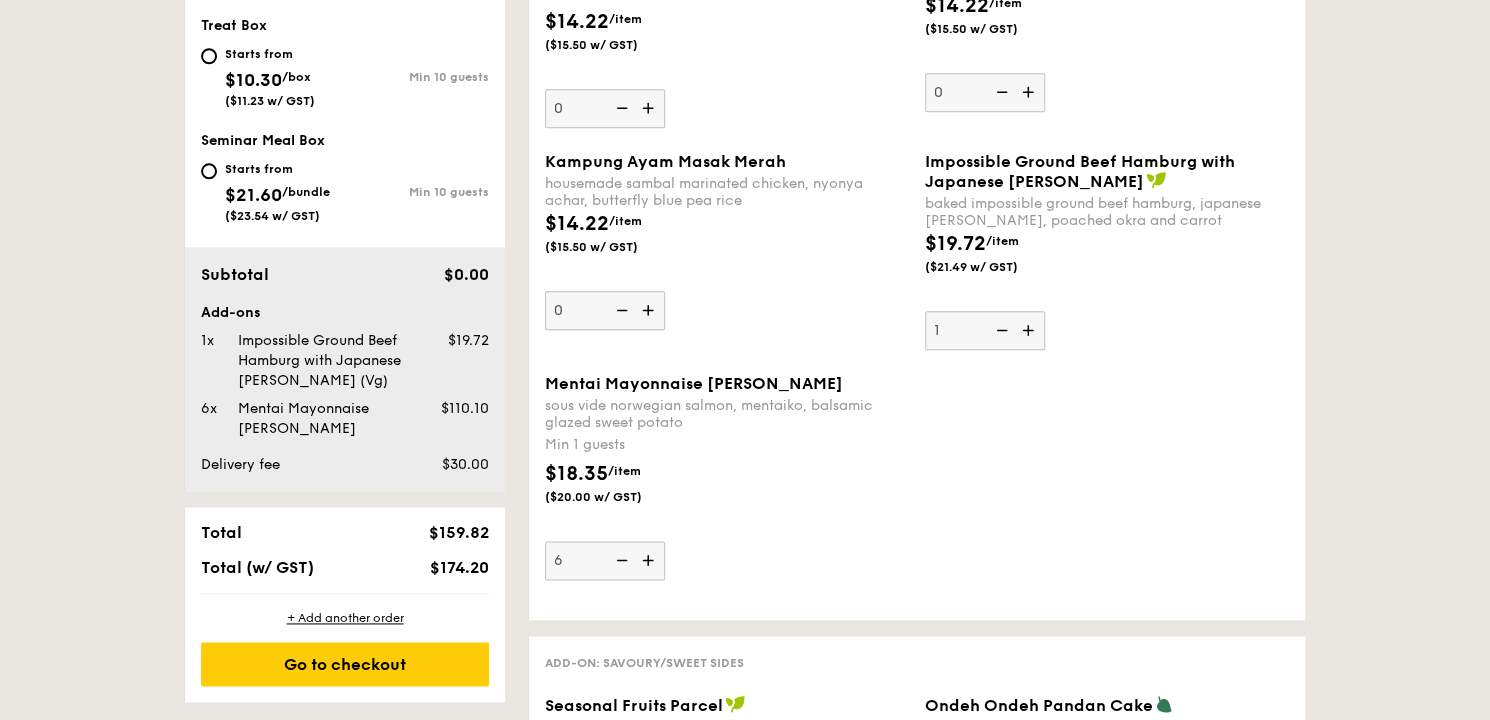 scroll, scrollTop: 960, scrollLeft: 0, axis: vertical 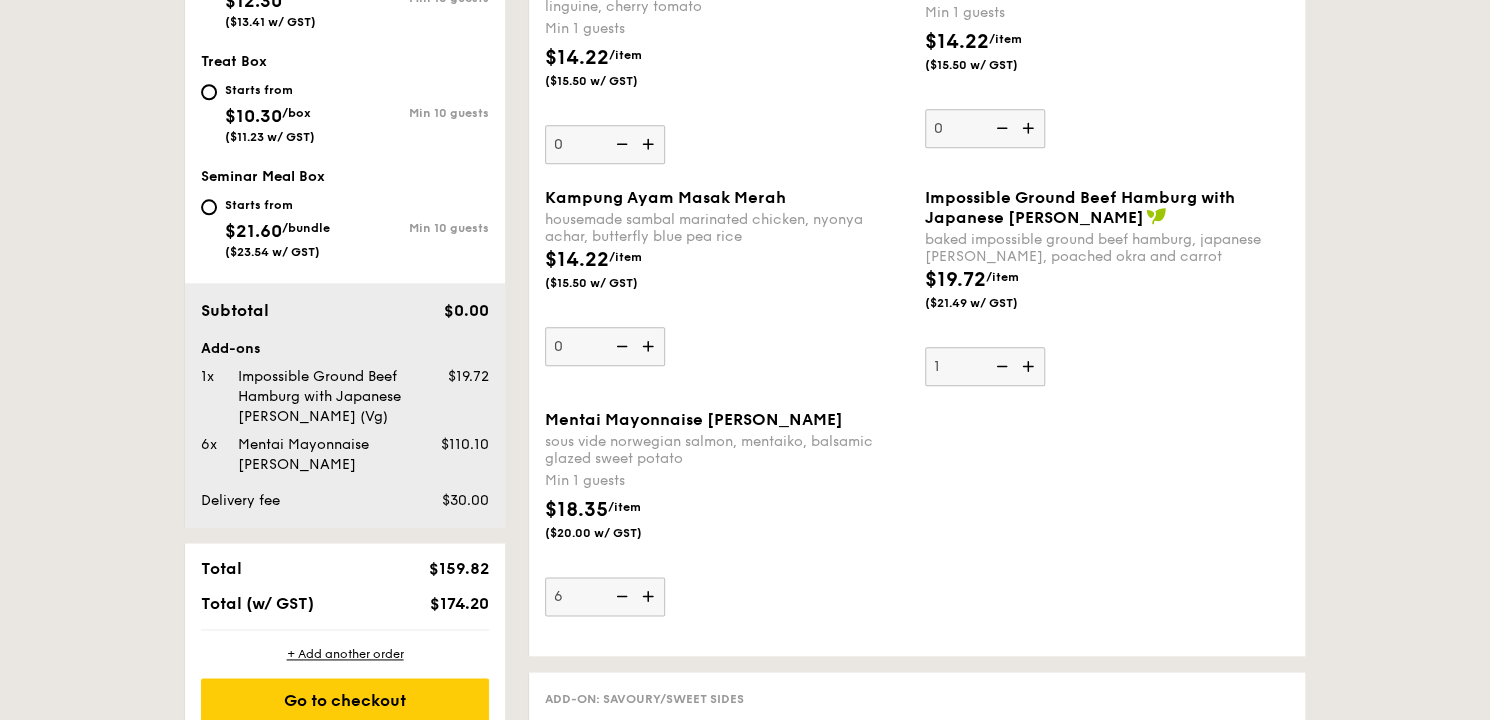 click at bounding box center [650, 346] 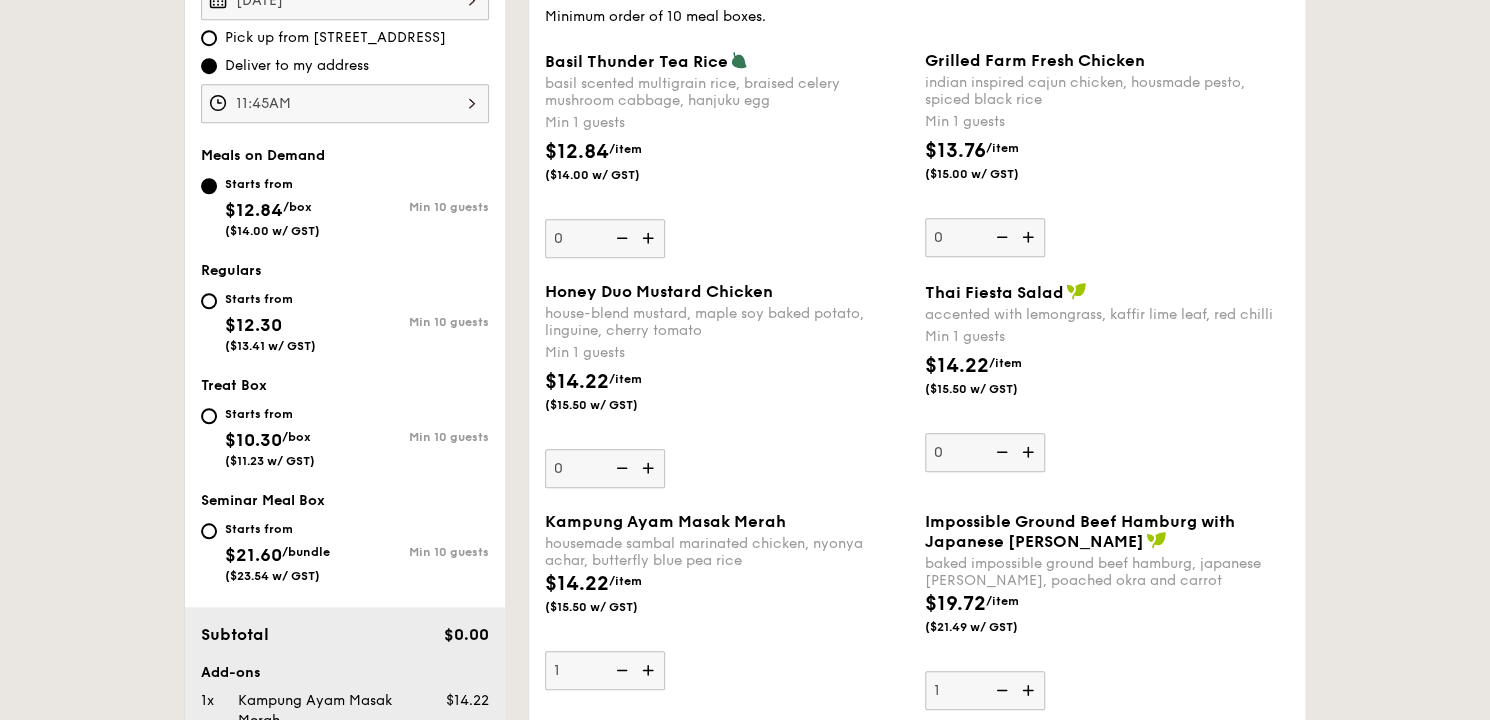 scroll, scrollTop: 600, scrollLeft: 0, axis: vertical 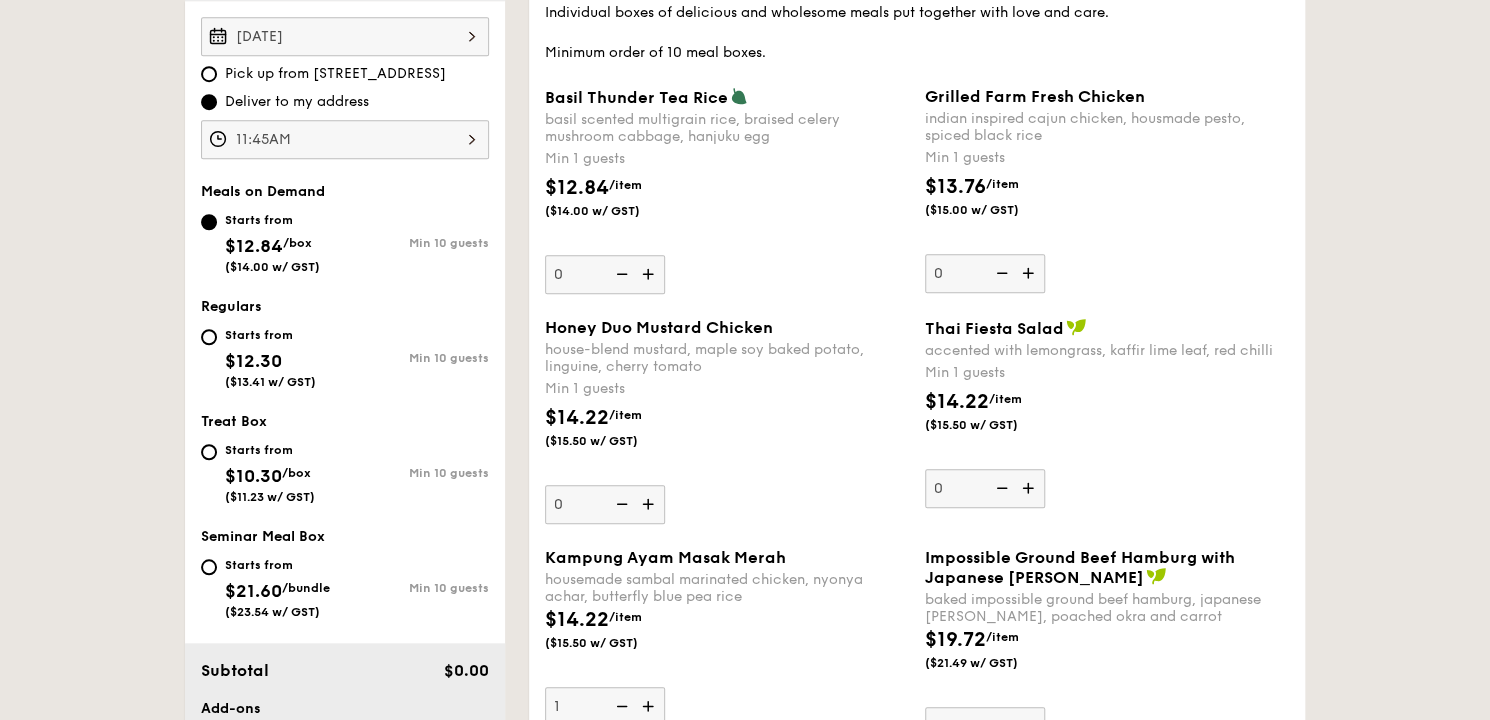 click at bounding box center [650, 504] 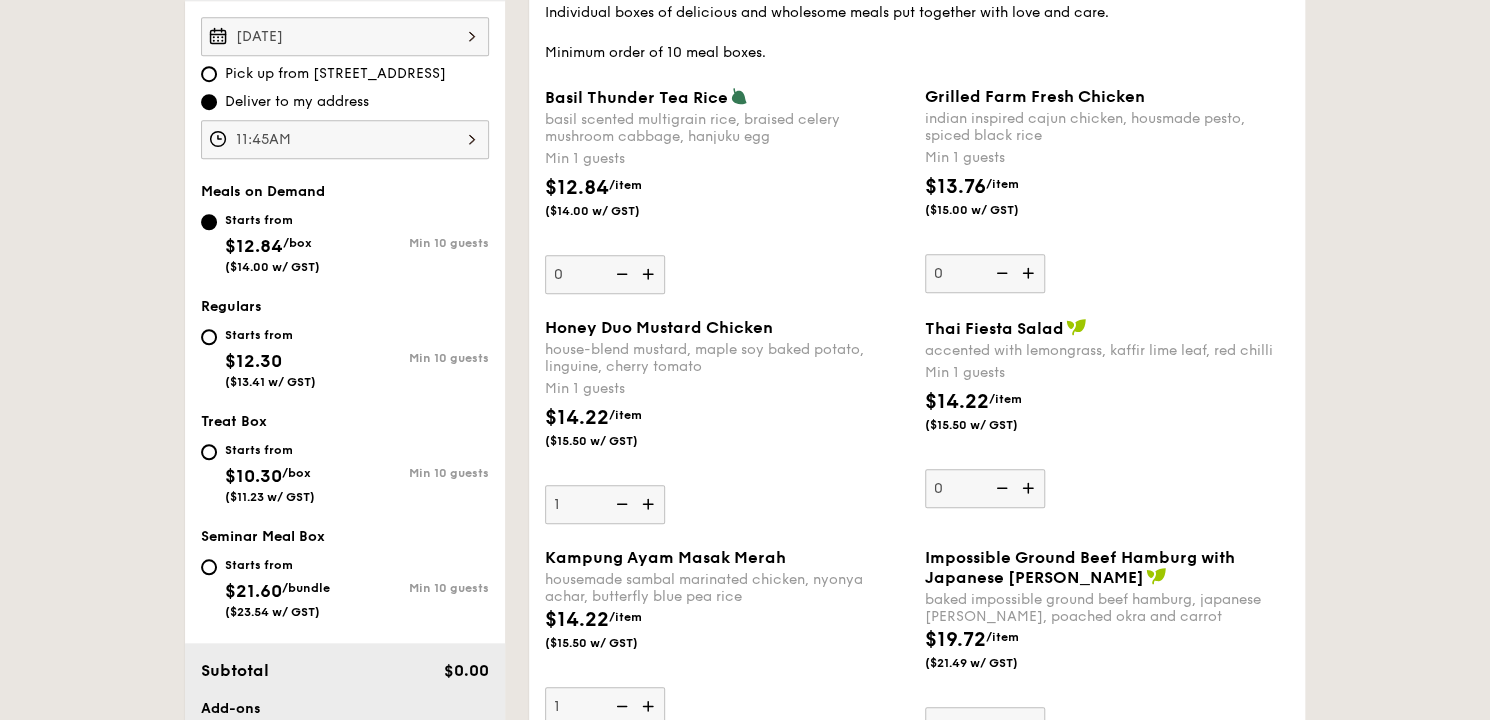 click at bounding box center (650, 504) 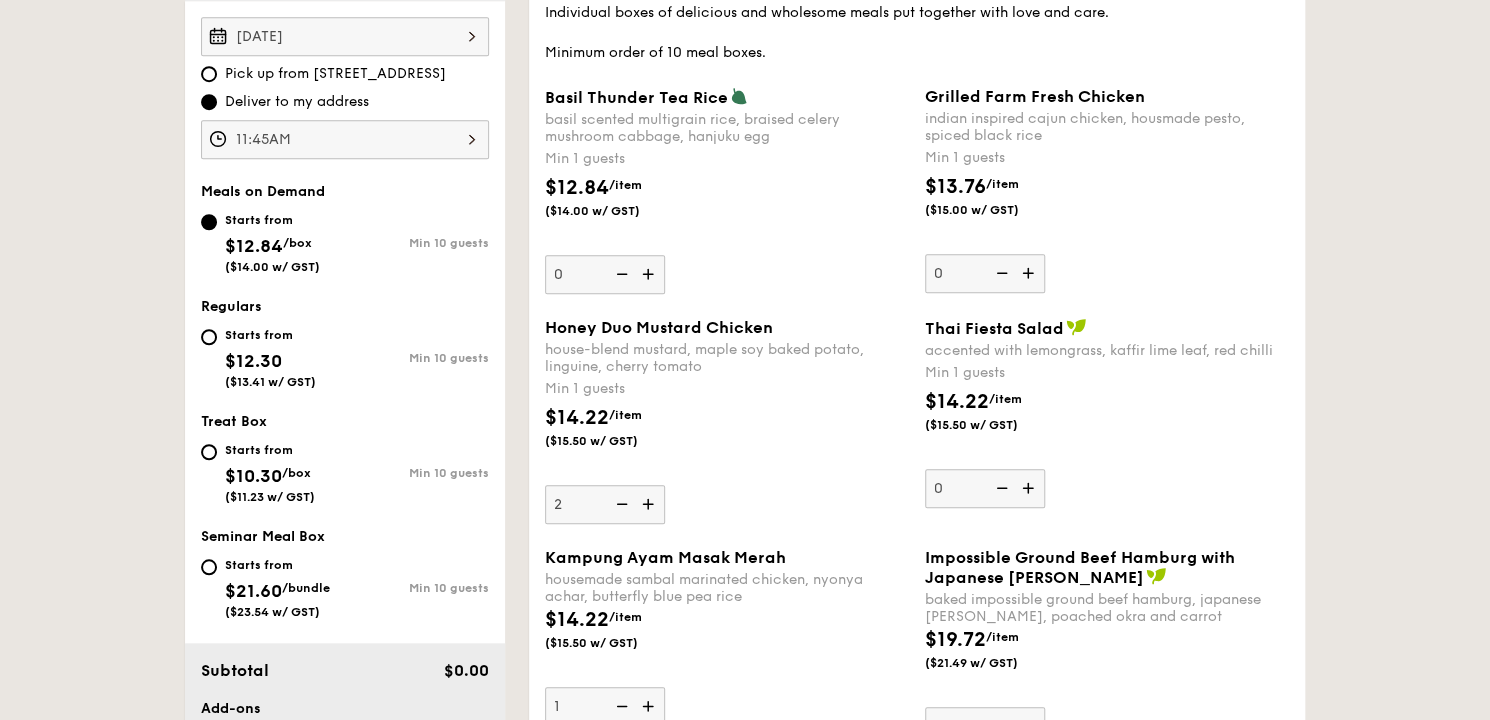 click at bounding box center [650, 504] 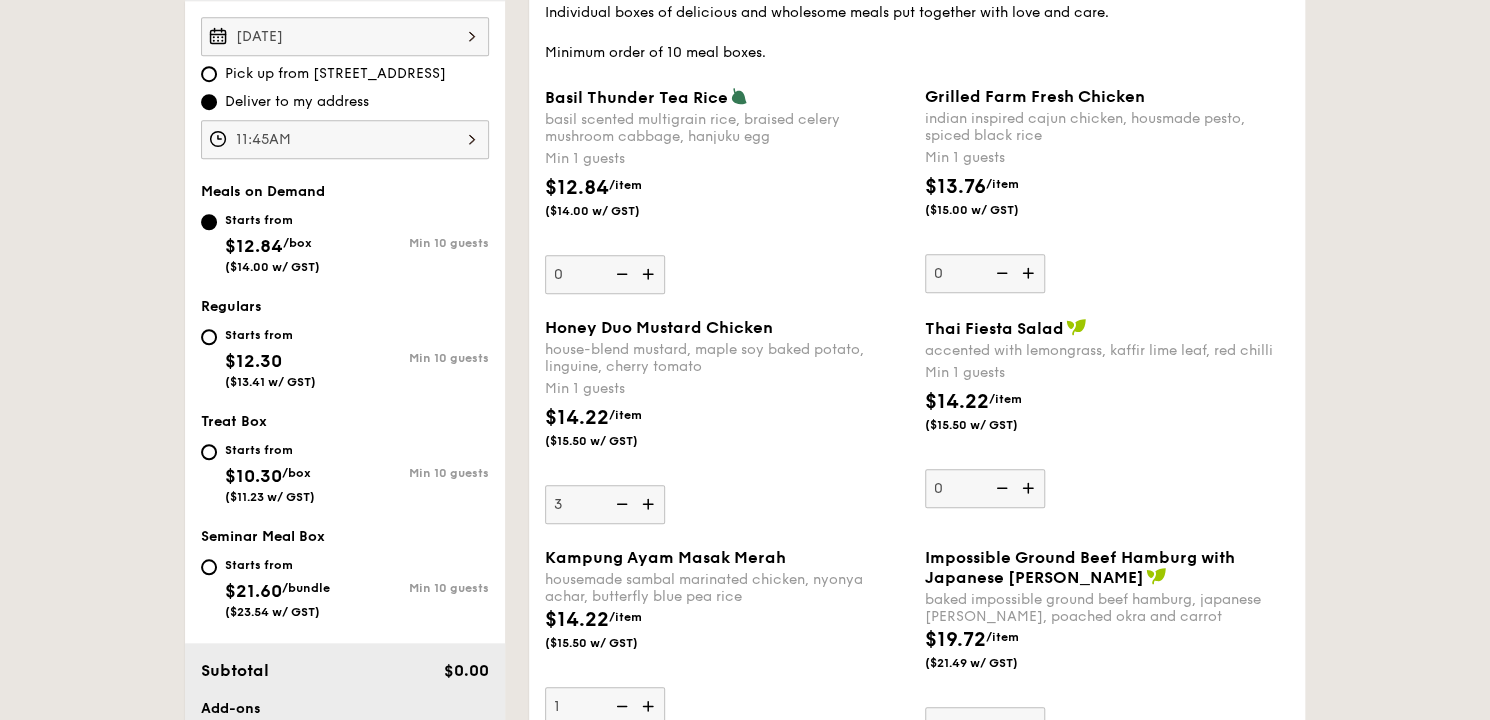click at bounding box center [1030, 273] 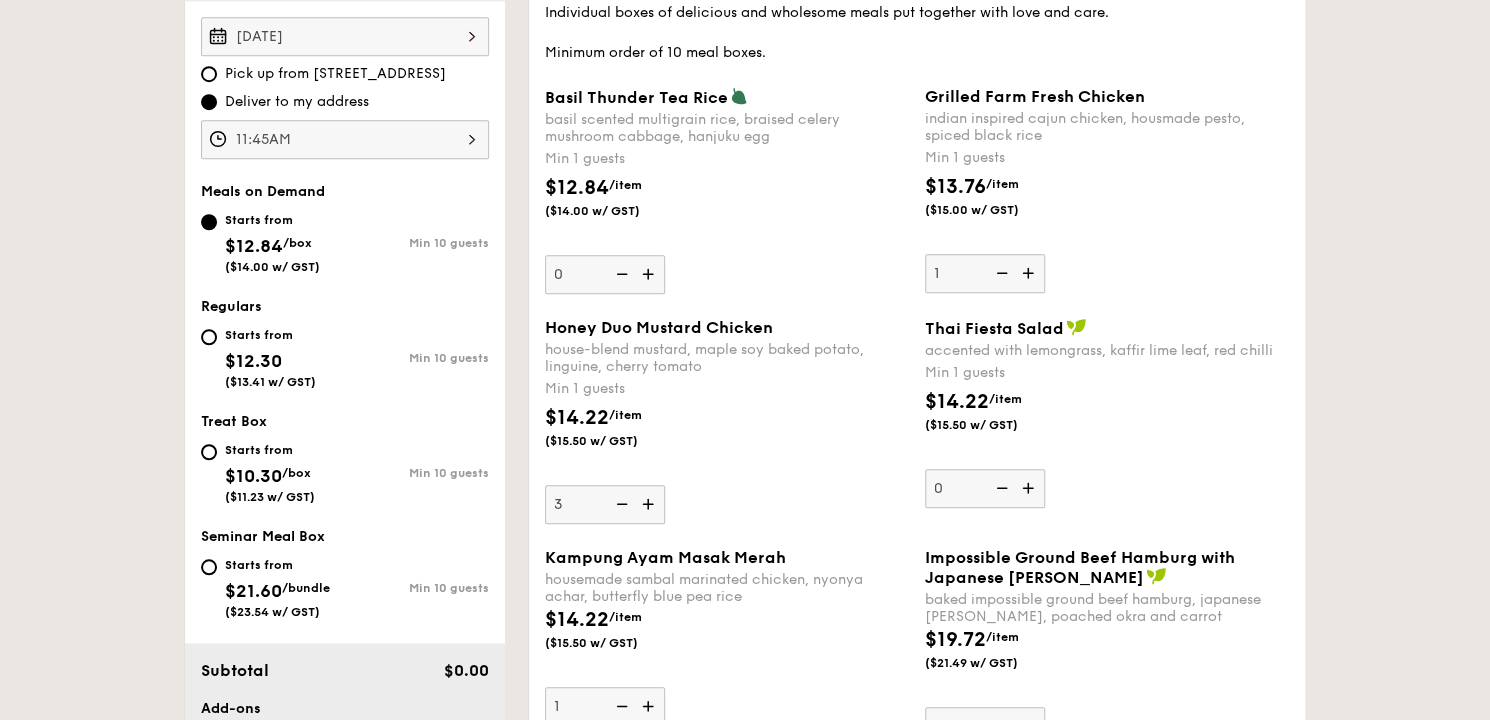 click at bounding box center (1030, 273) 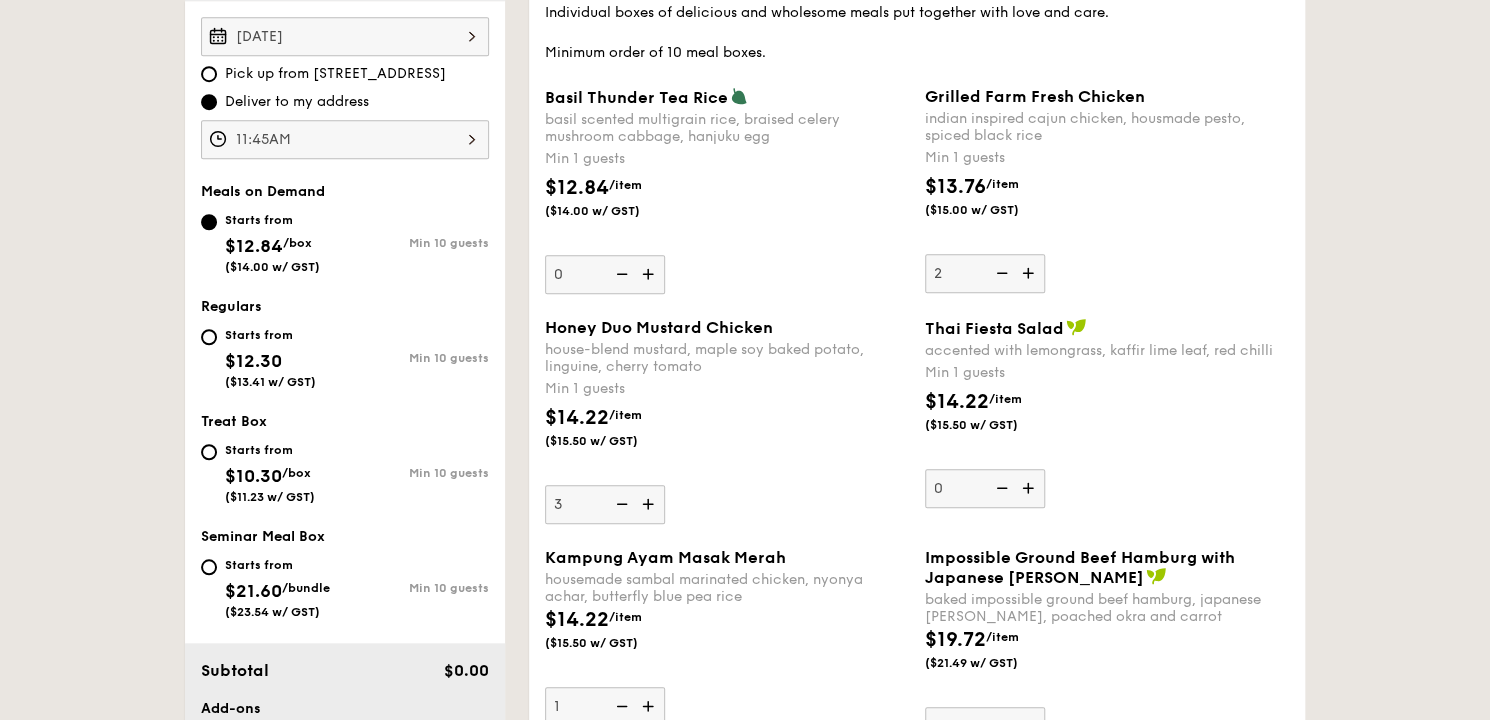click at bounding box center [1030, 273] 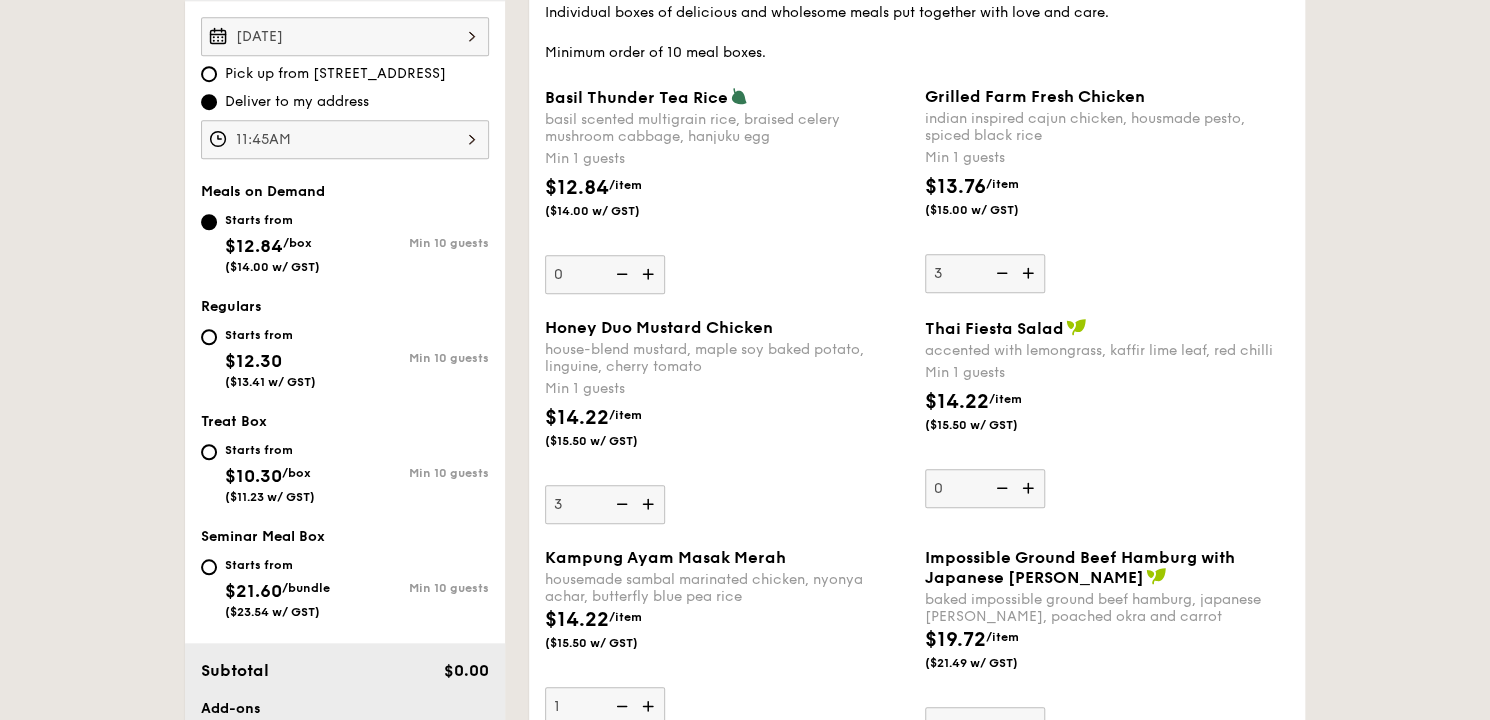 click at bounding box center [1030, 273] 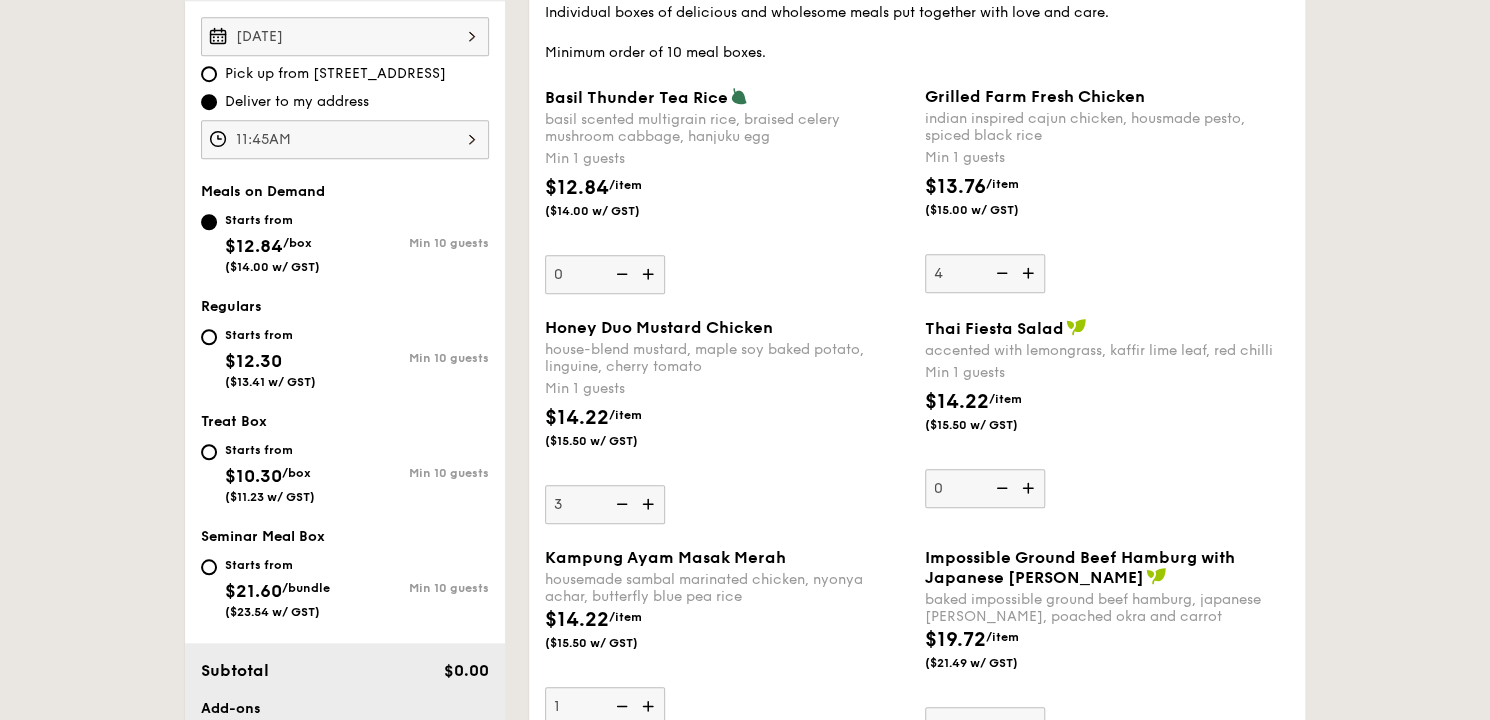 click at bounding box center (650, 274) 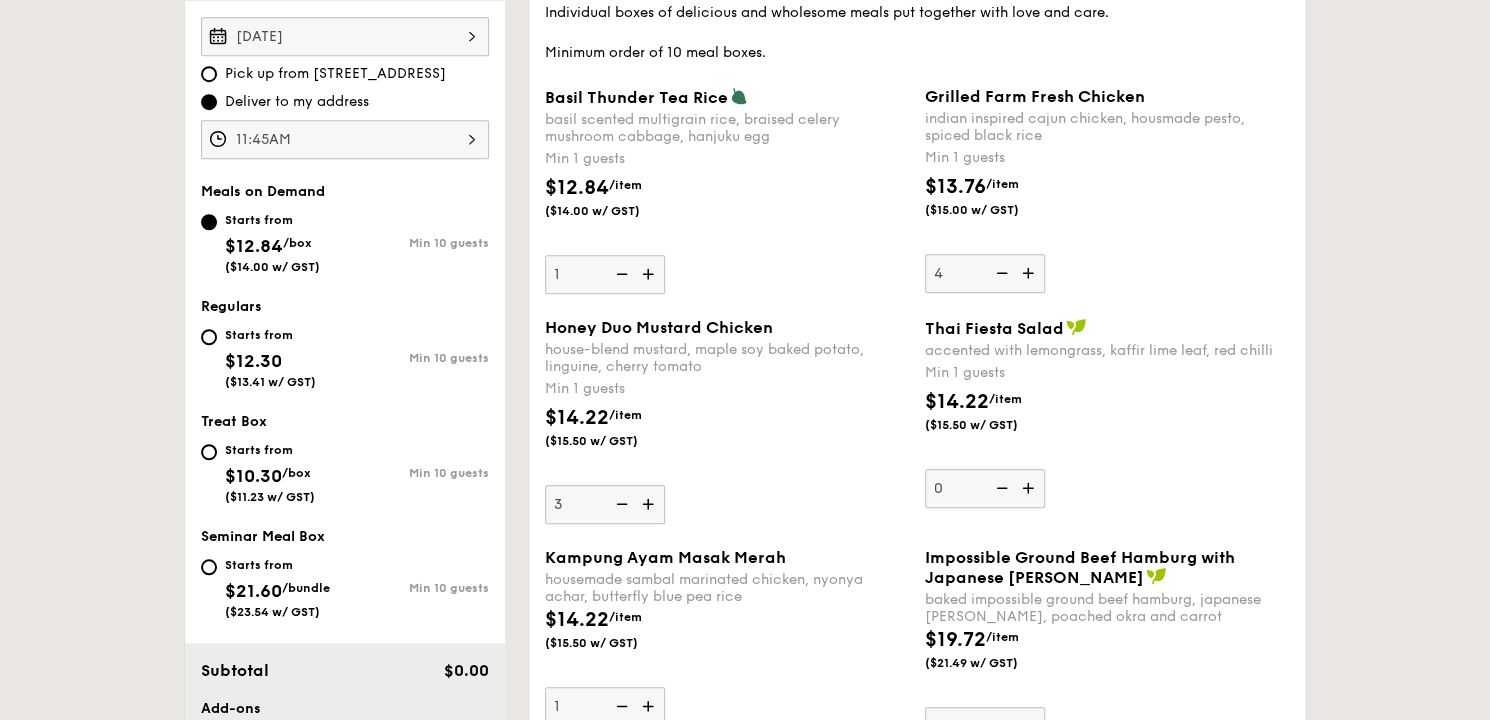 click at bounding box center [650, 274] 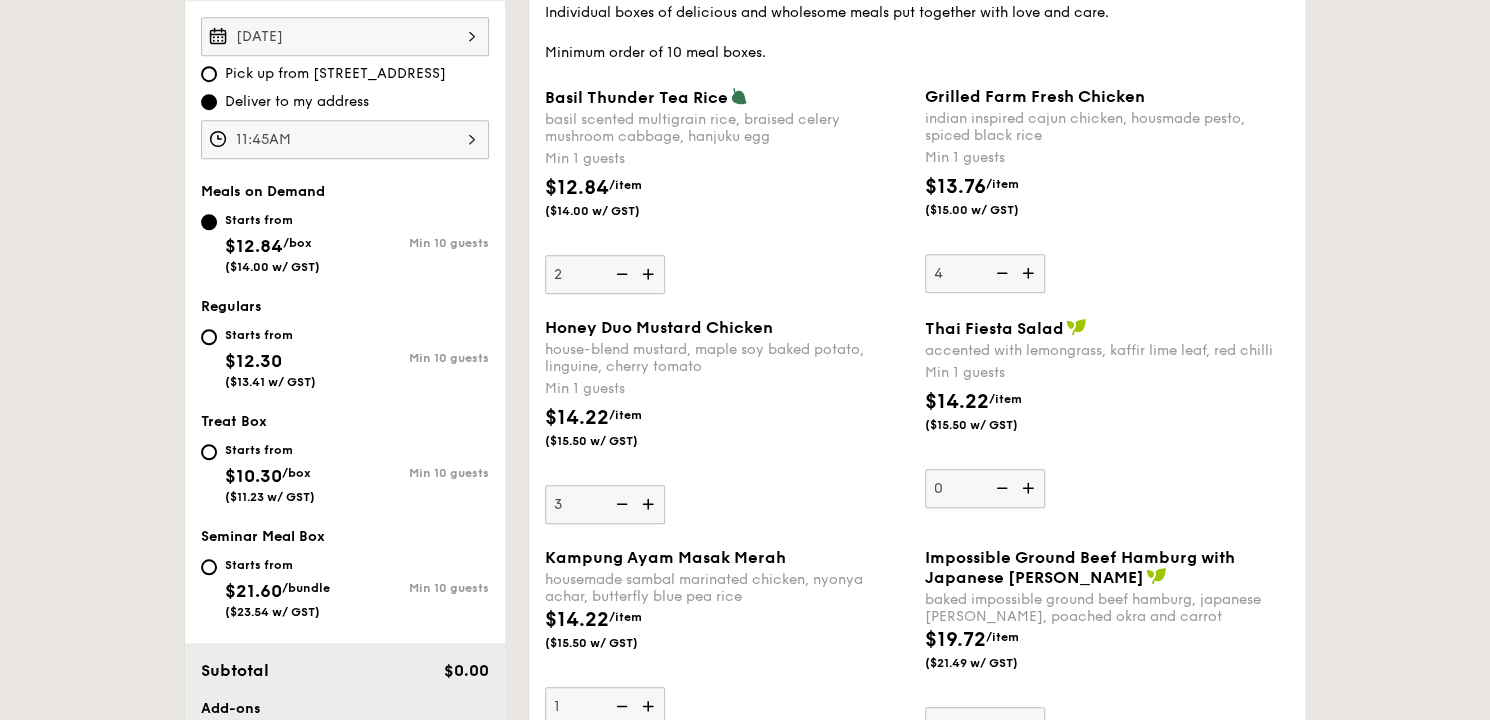 click at bounding box center (650, 274) 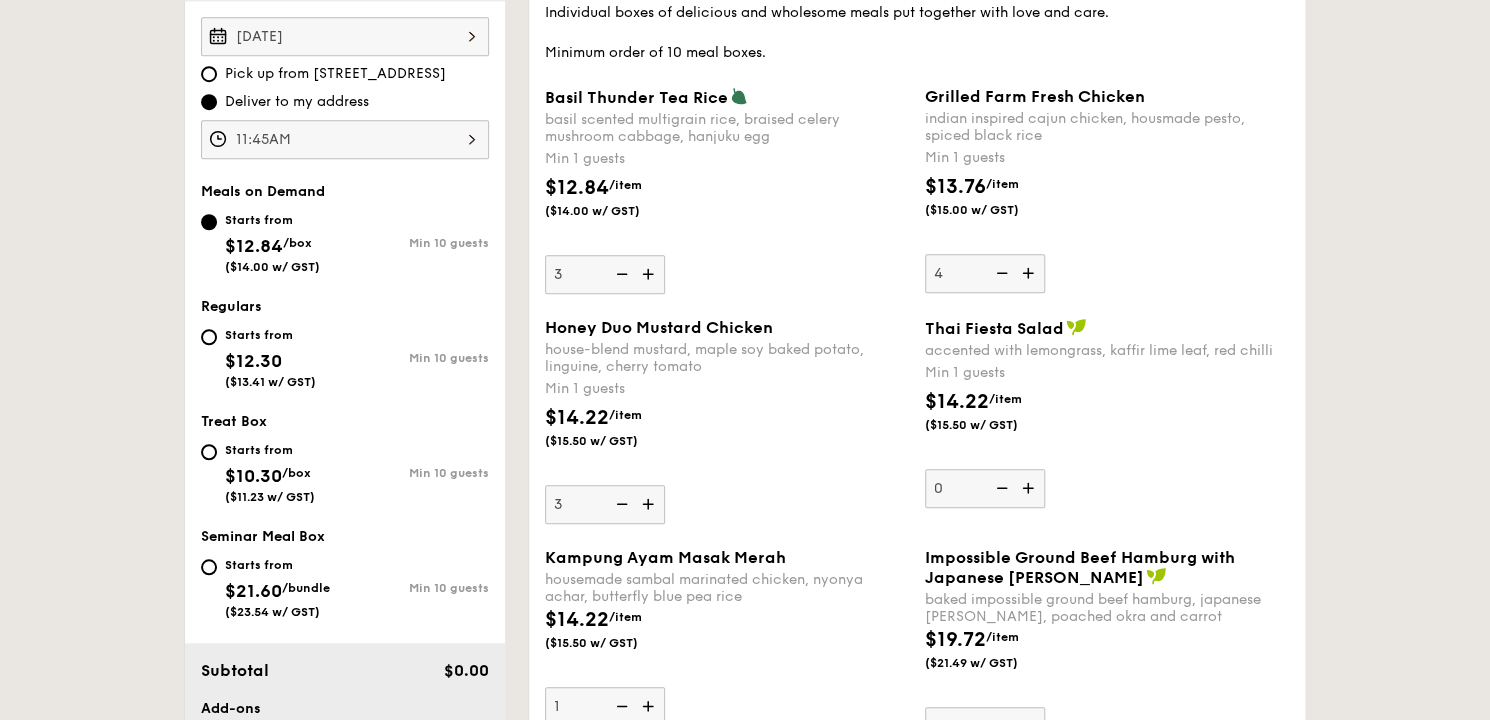 click at bounding box center (650, 274) 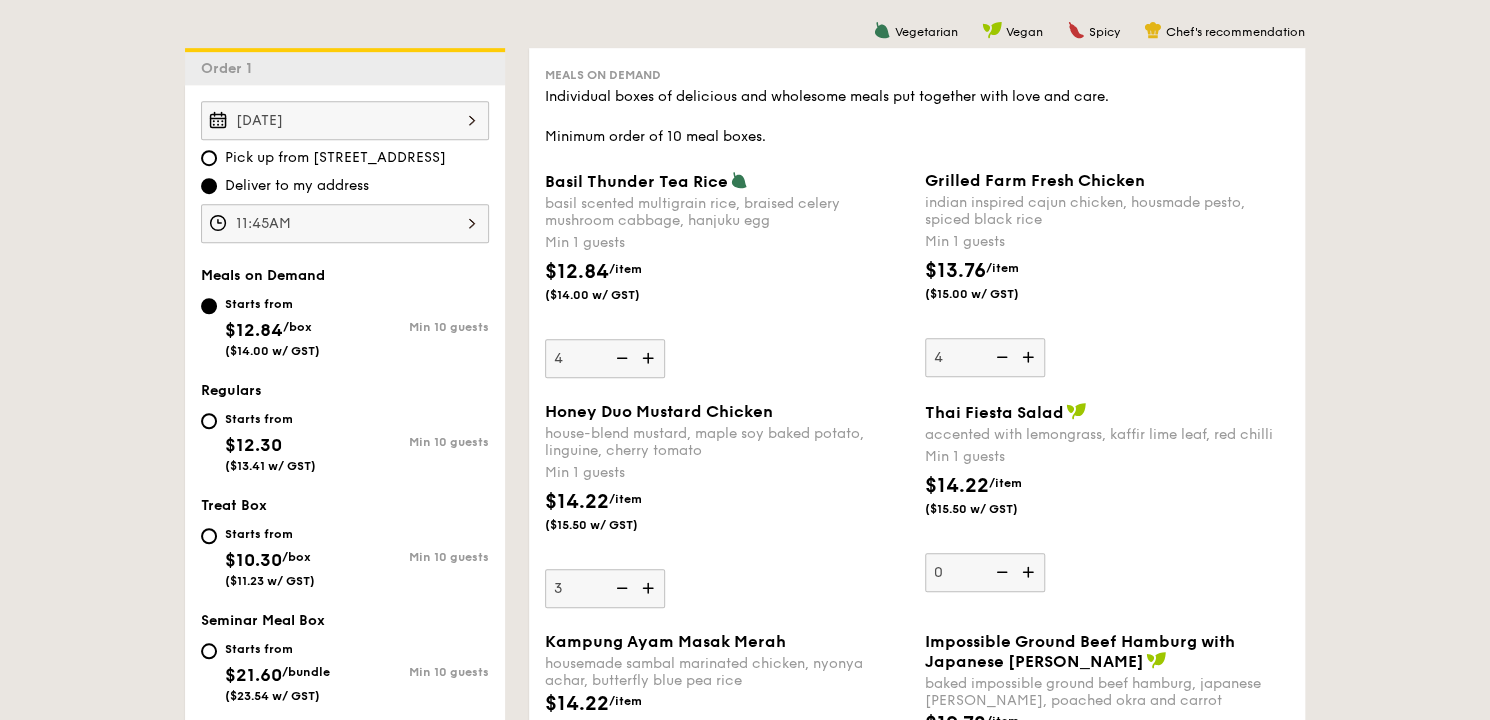 scroll, scrollTop: 480, scrollLeft: 0, axis: vertical 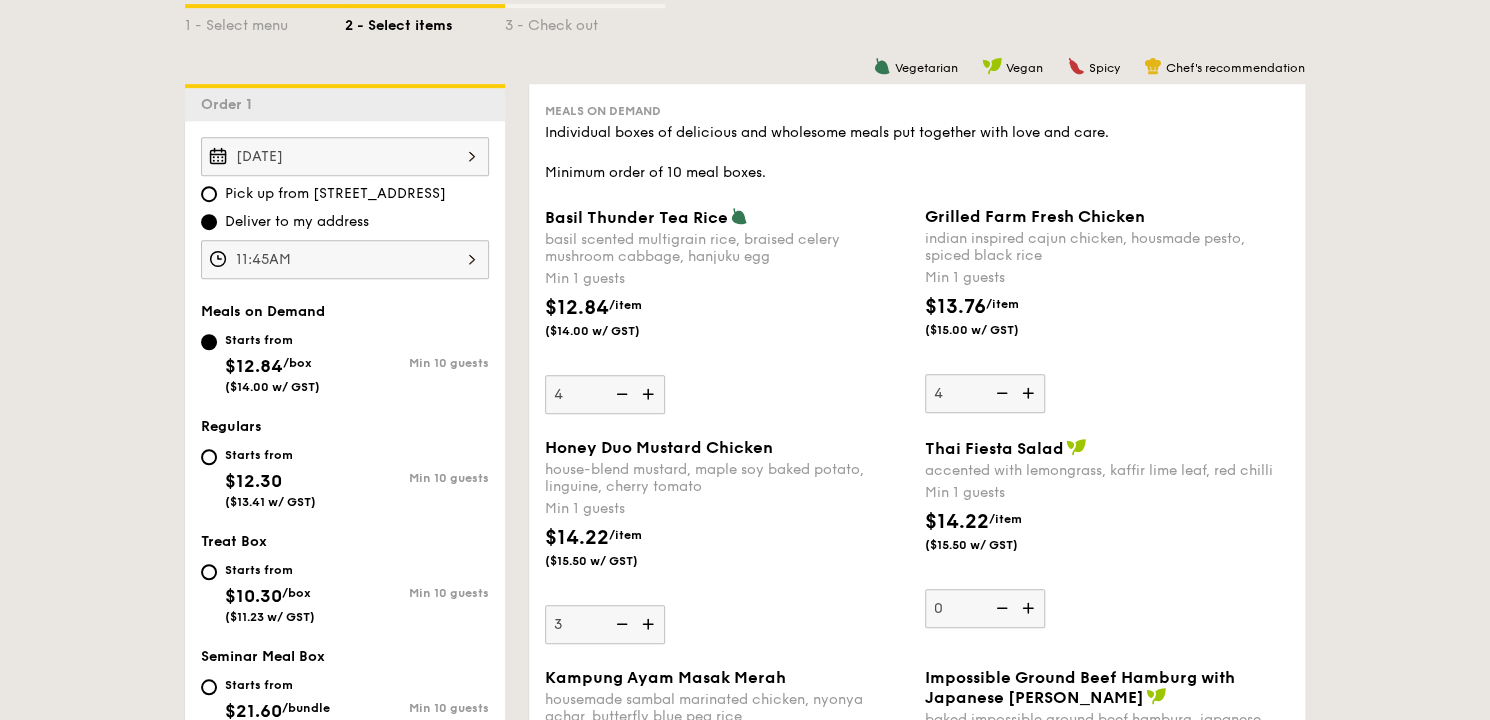 click on "$12.84
/item
($14.00 w/ GST)" at bounding box center (727, 328) 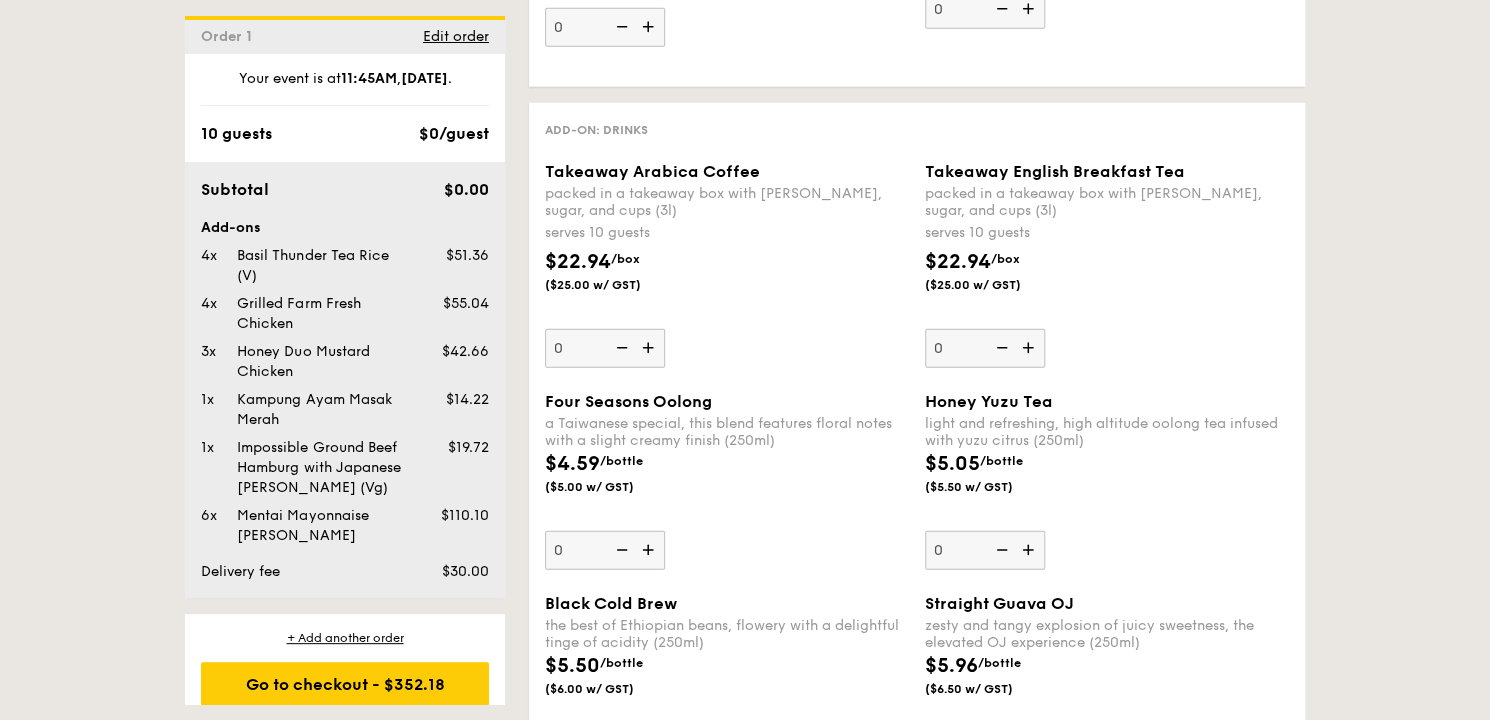 scroll, scrollTop: 2640, scrollLeft: 0, axis: vertical 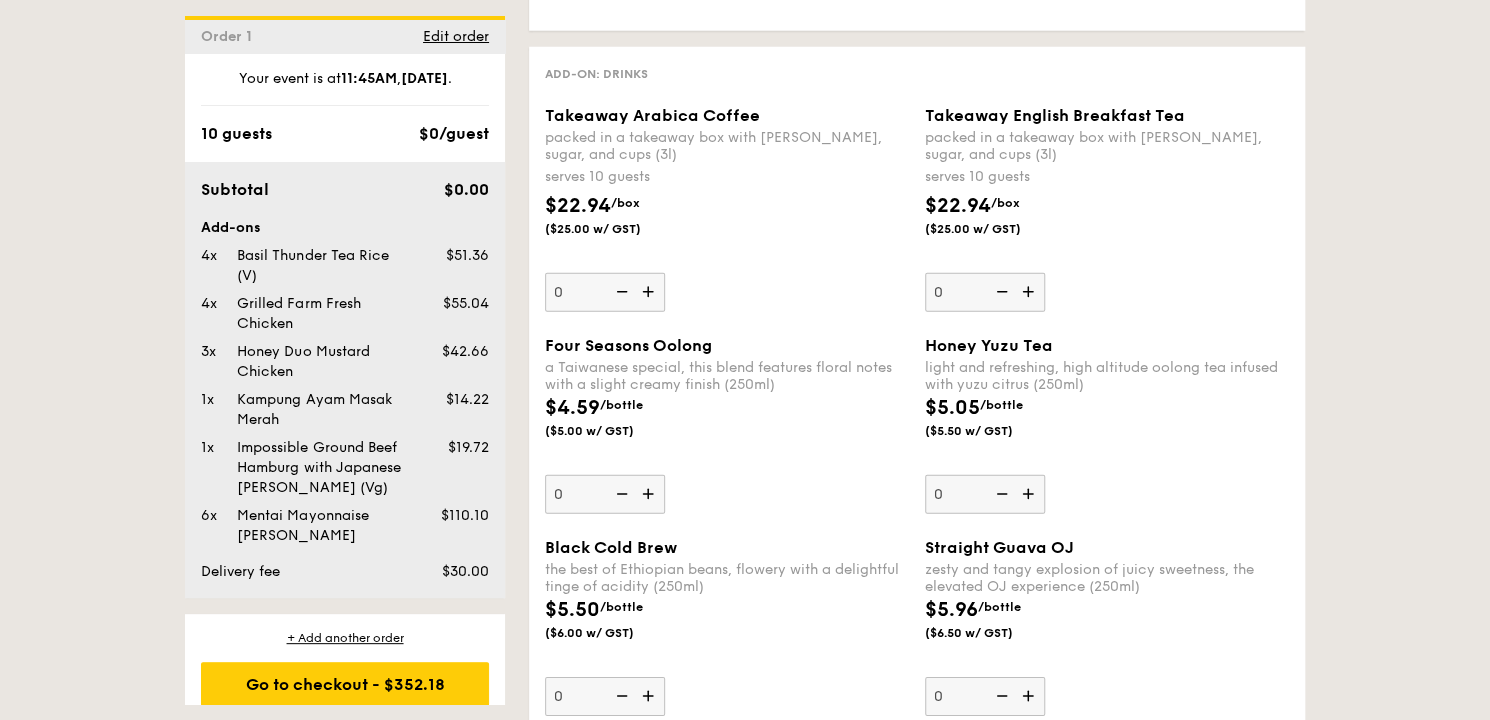 click at bounding box center [1030, 494] 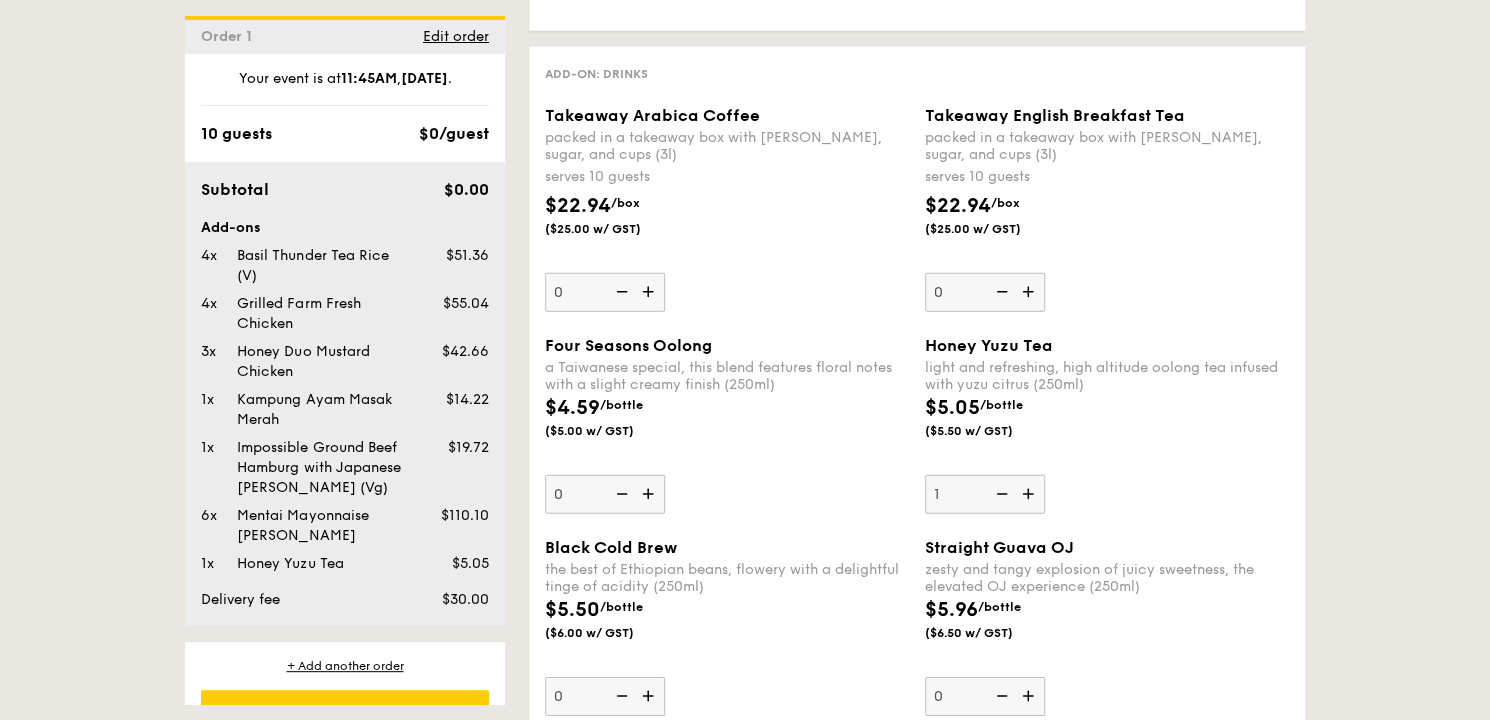 click at bounding box center (1030, 494) 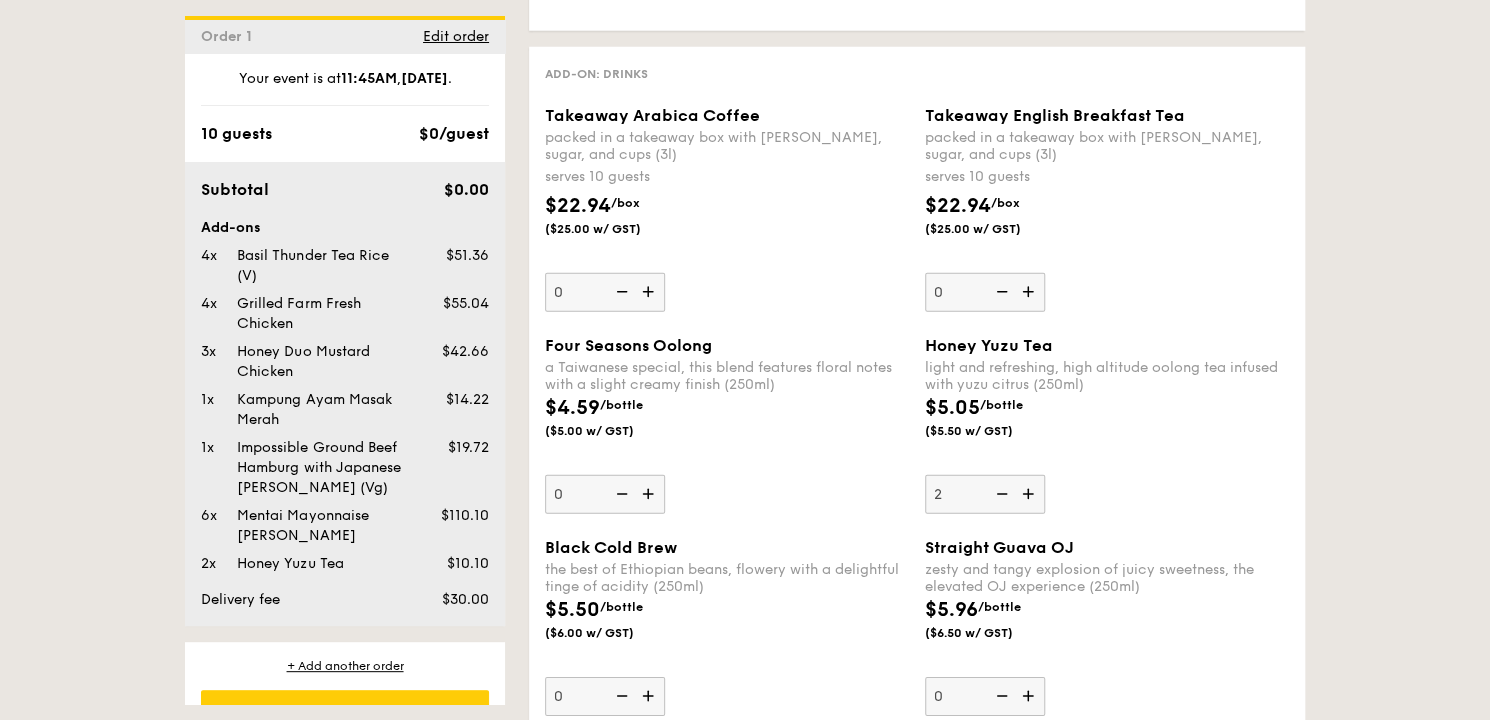 click at bounding box center (1030, 494) 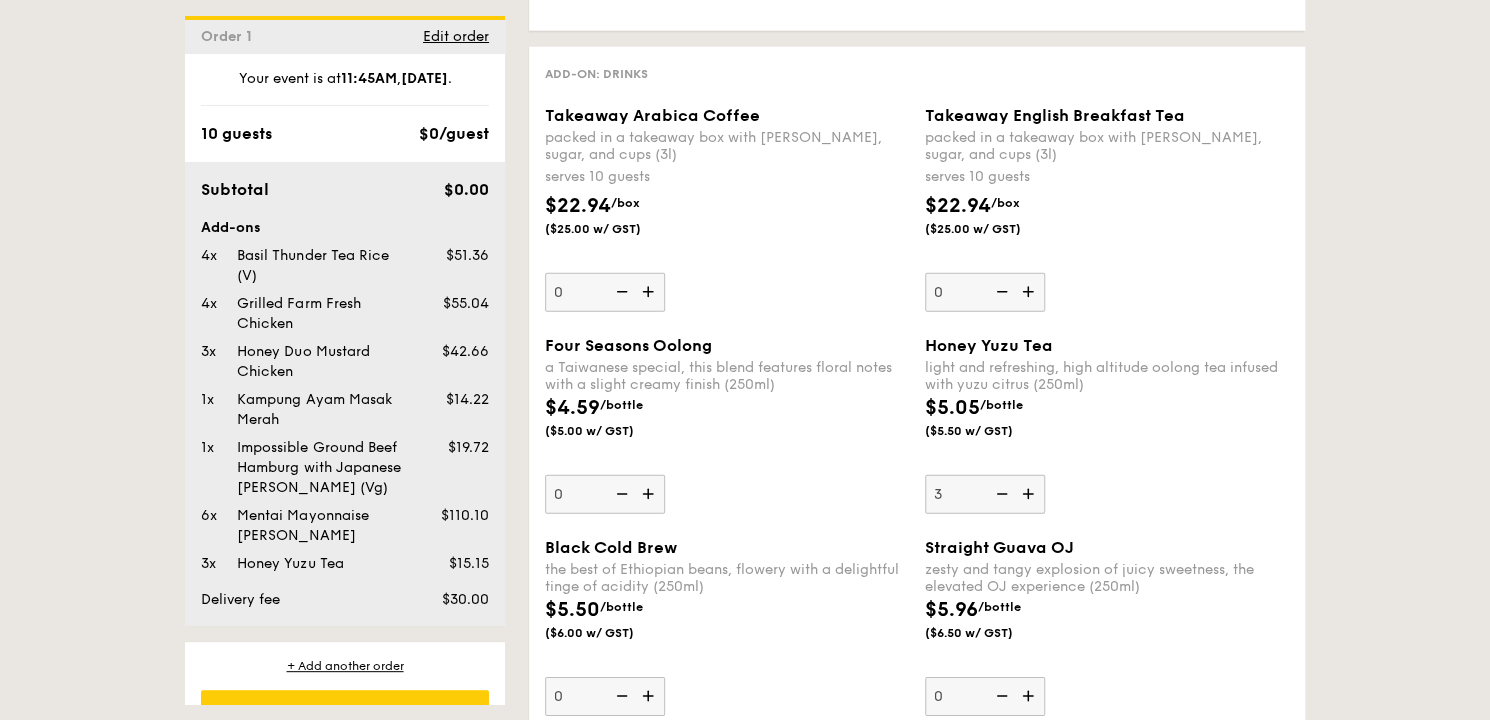 click at bounding box center [1030, 494] 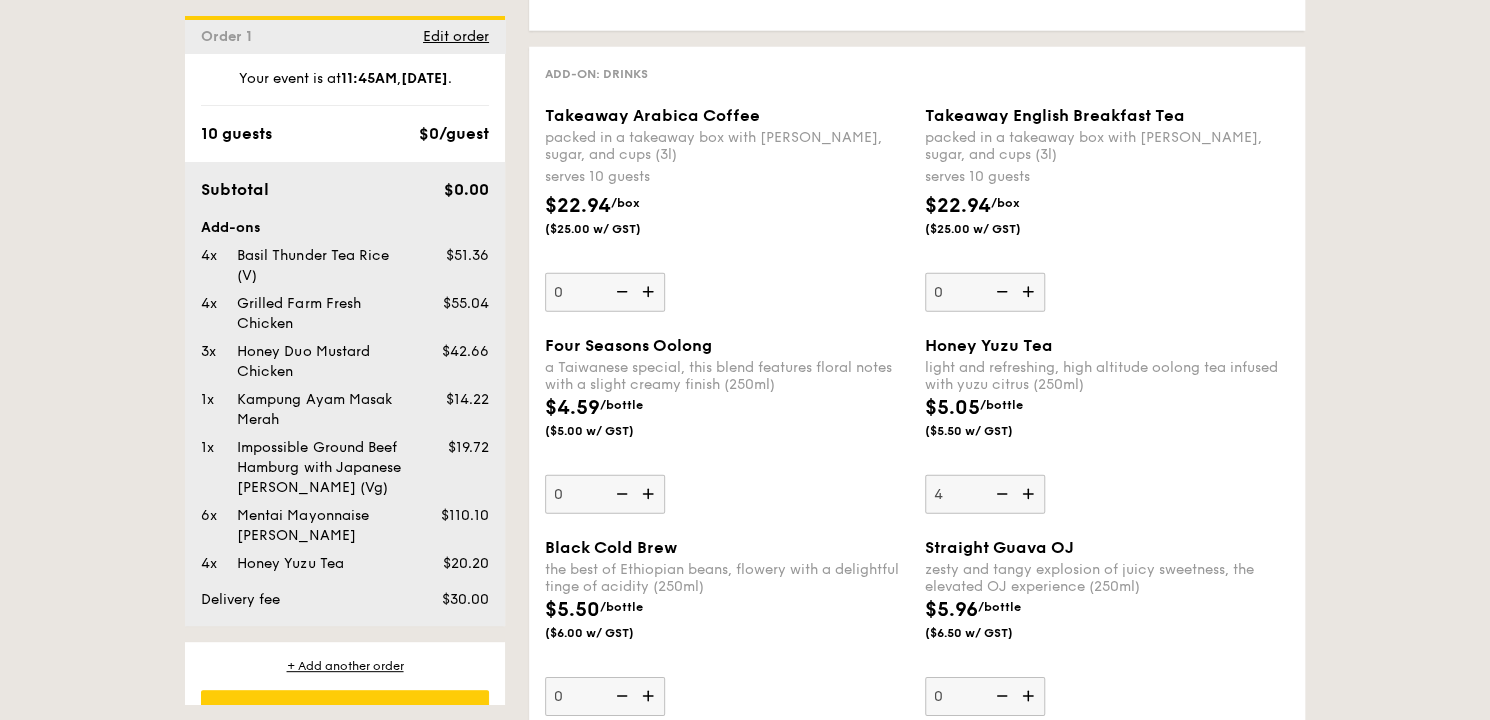 click at bounding box center (1030, 494) 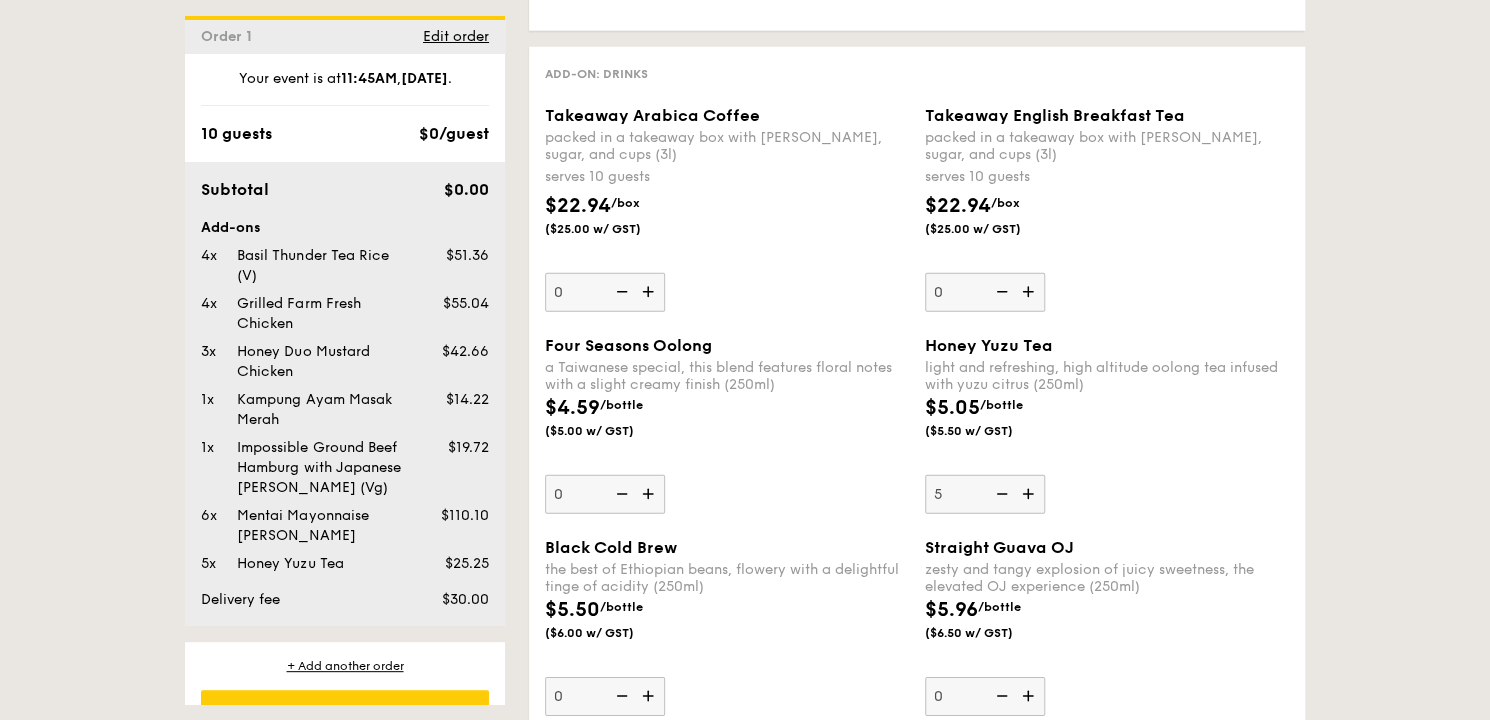 click at bounding box center (1030, 494) 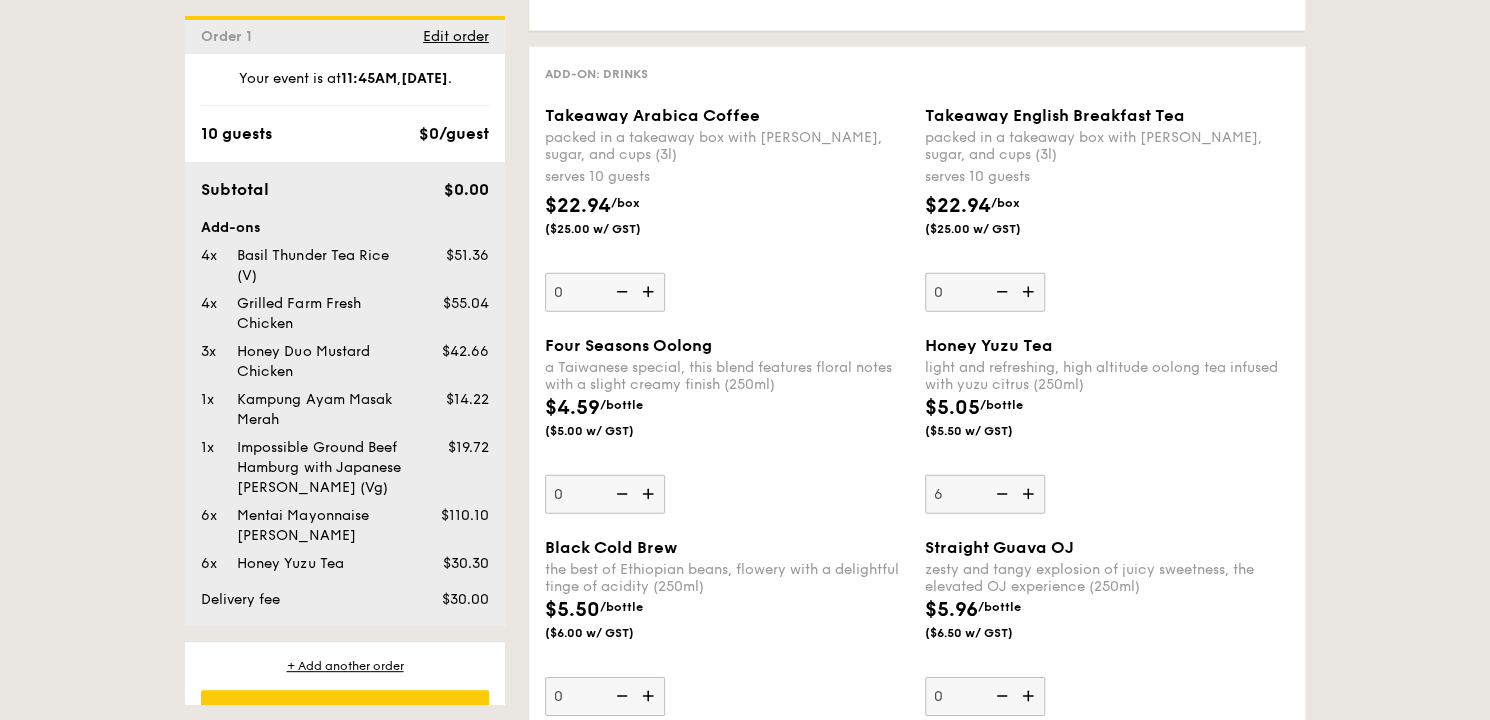 click at bounding box center [1030, 494] 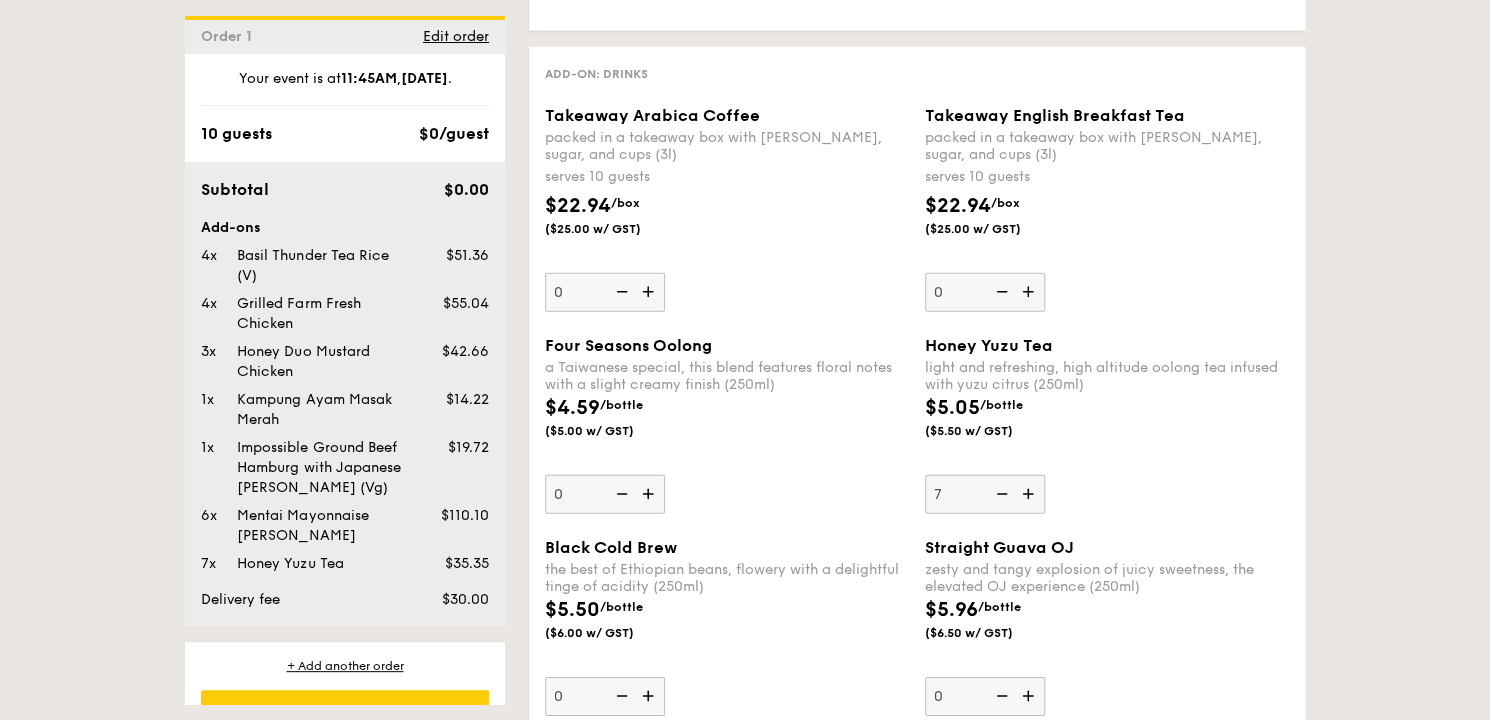 click at bounding box center [650, 494] 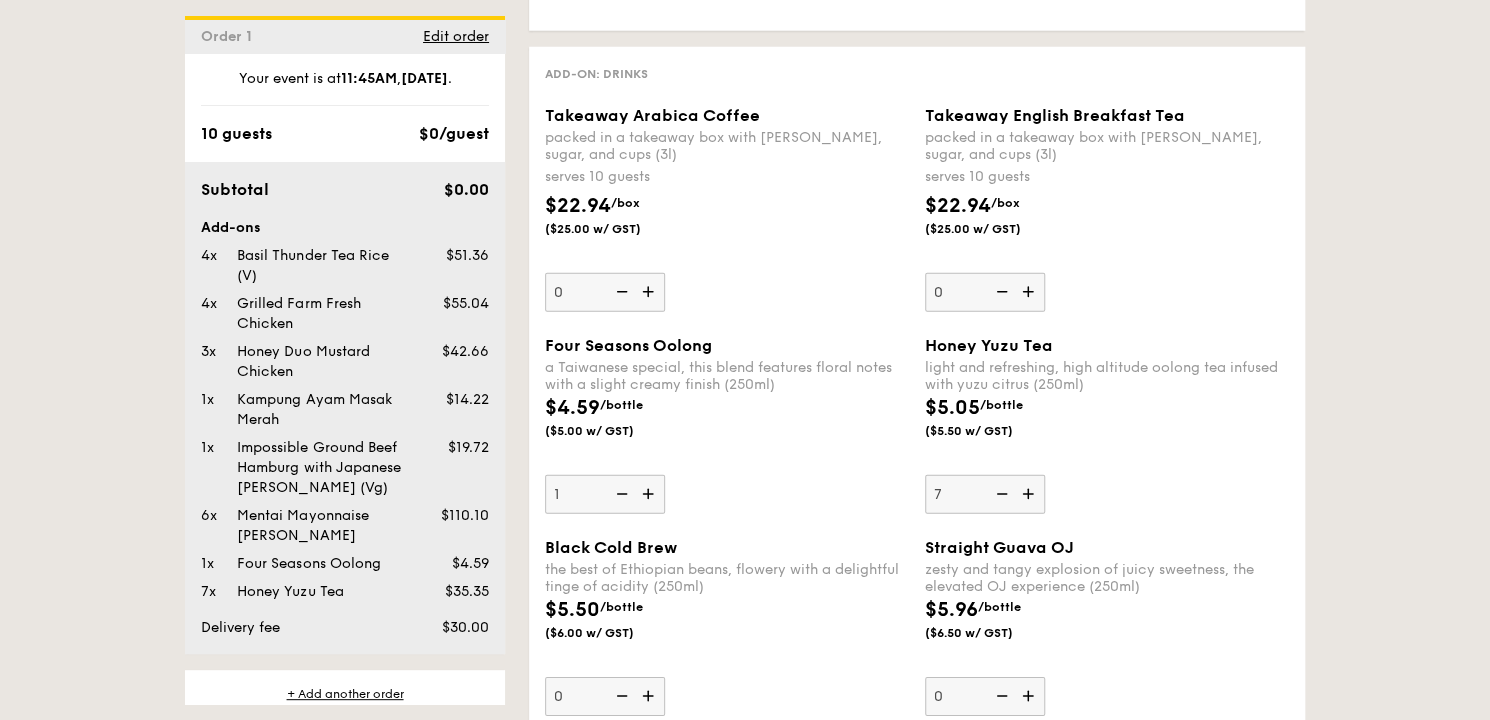 click at bounding box center [650, 494] 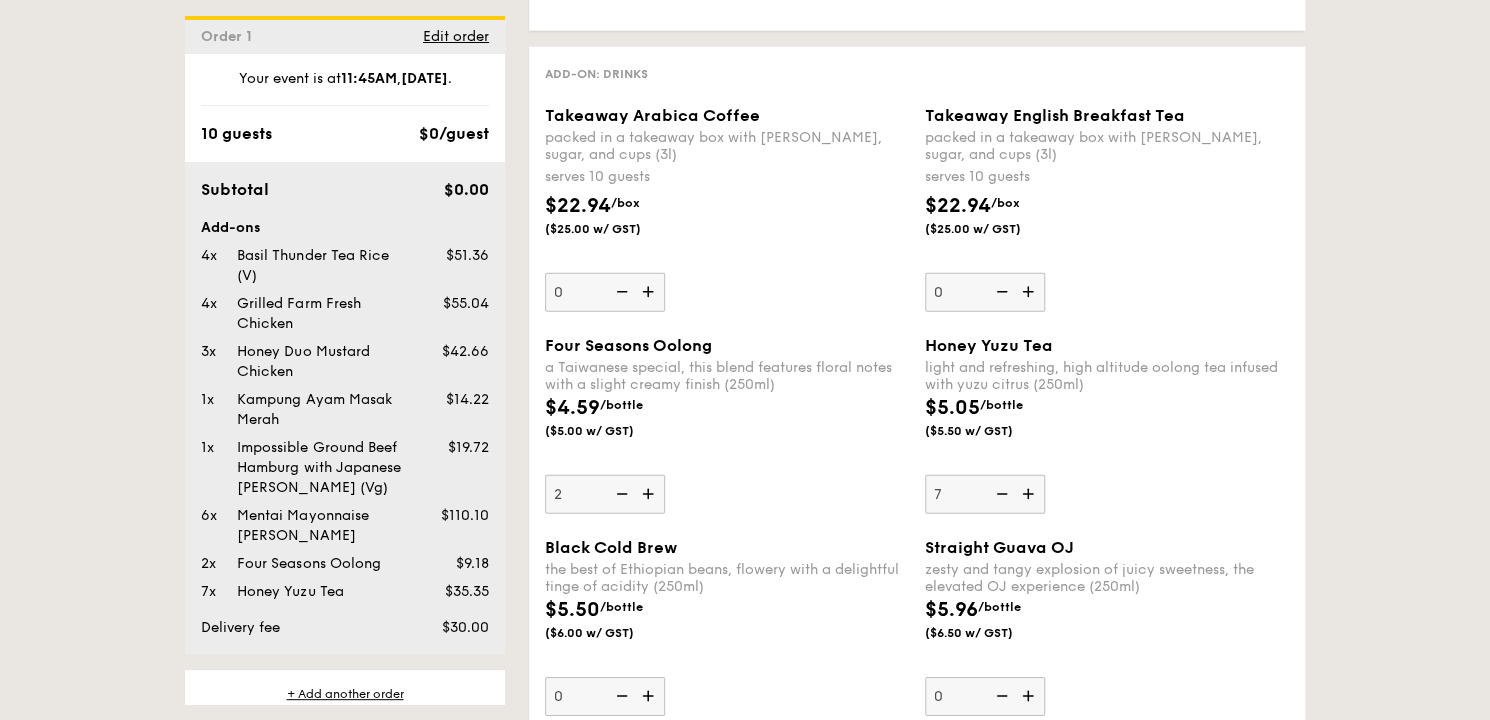 click at bounding box center [650, 494] 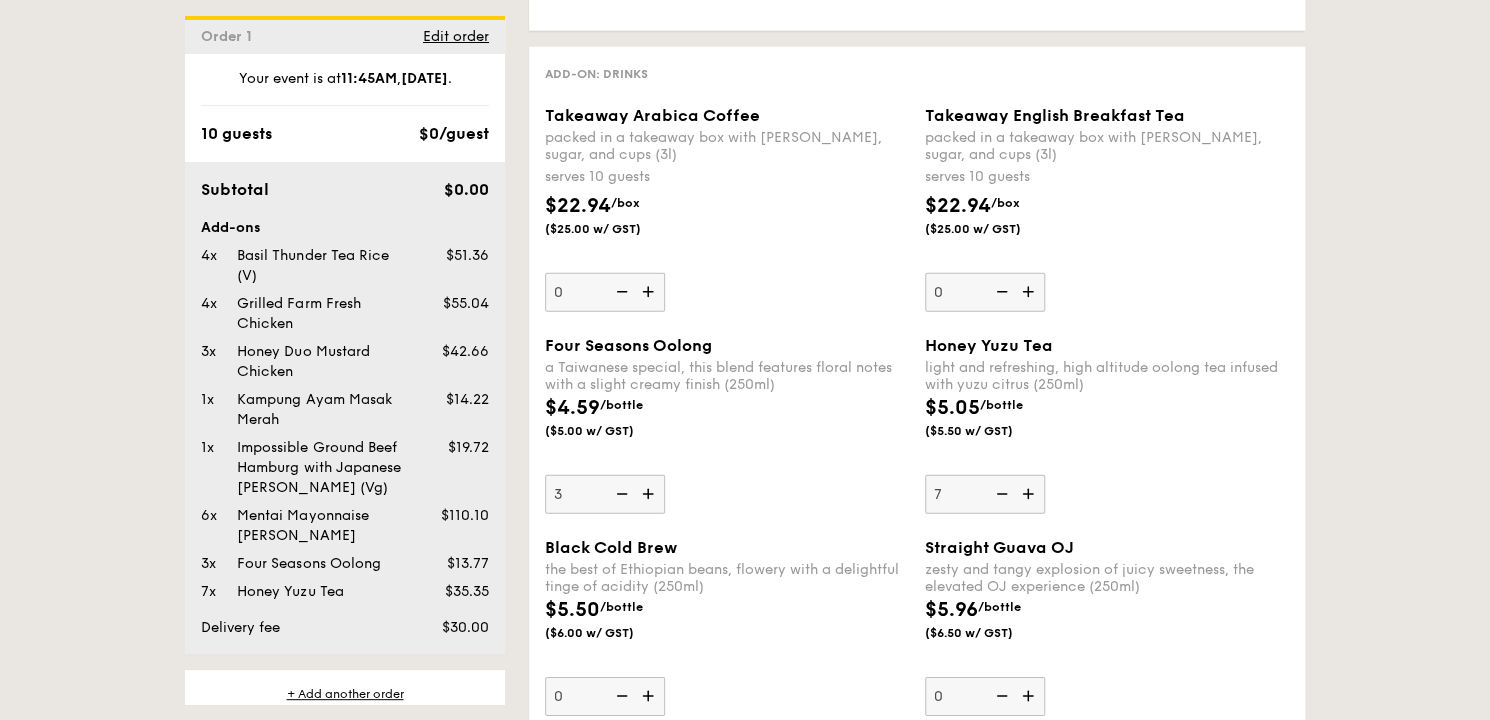 click at bounding box center (650, 494) 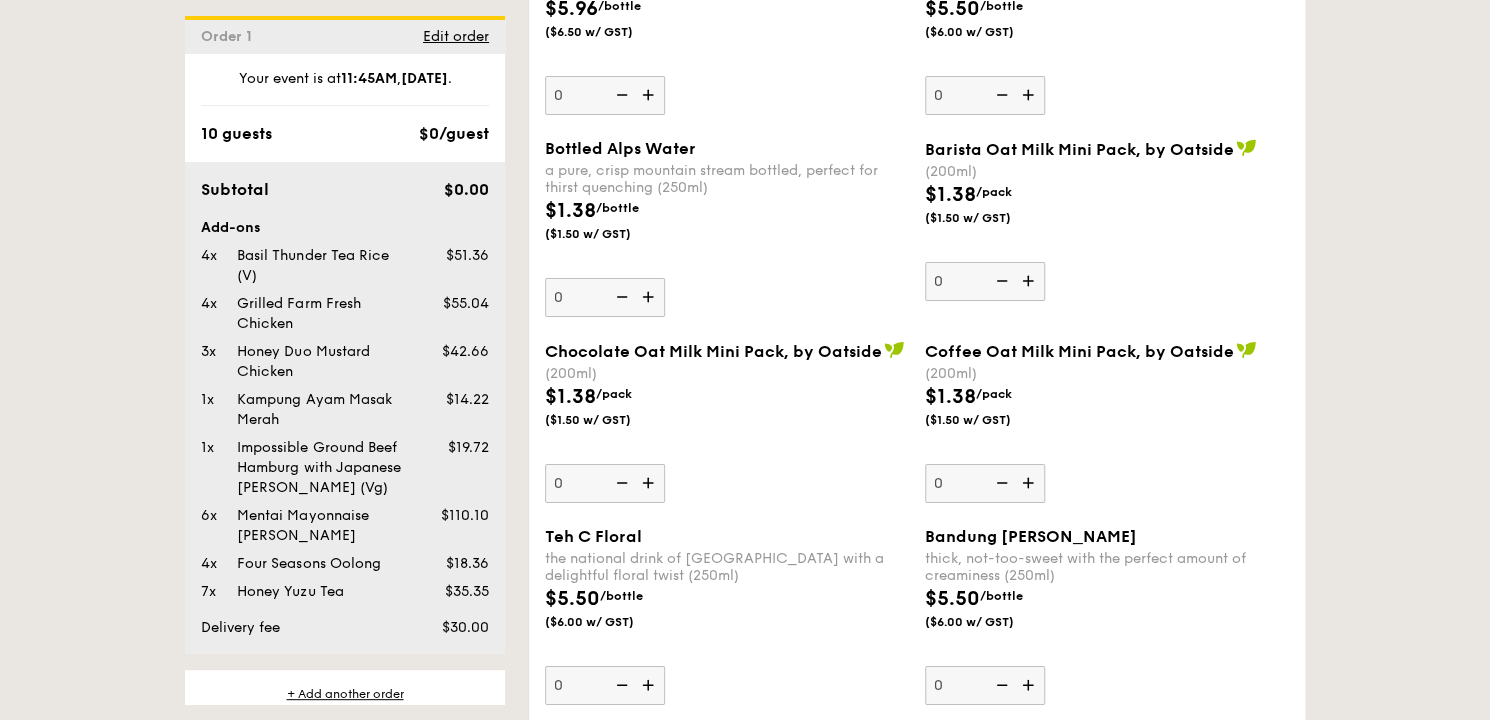 scroll, scrollTop: 3480, scrollLeft: 0, axis: vertical 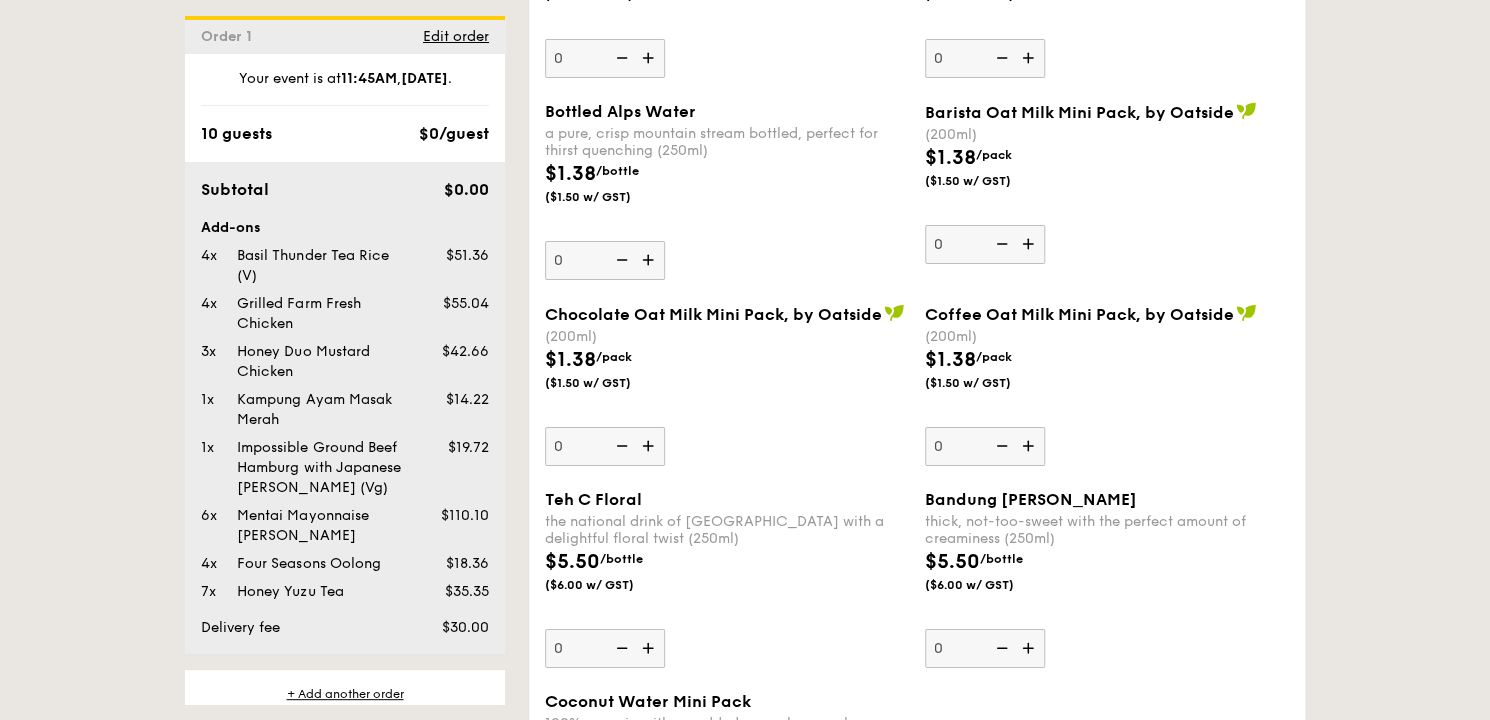 click at bounding box center (1030, 648) 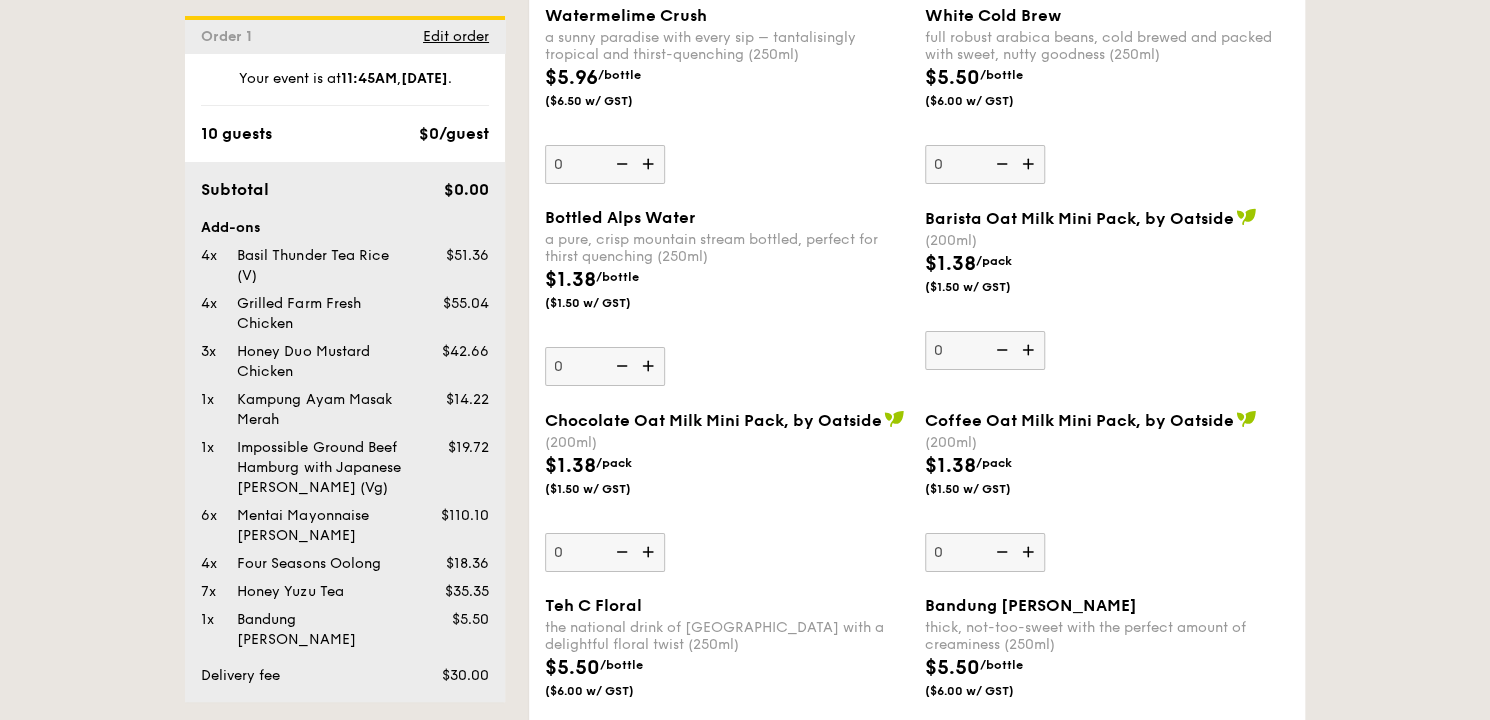 scroll, scrollTop: 3240, scrollLeft: 0, axis: vertical 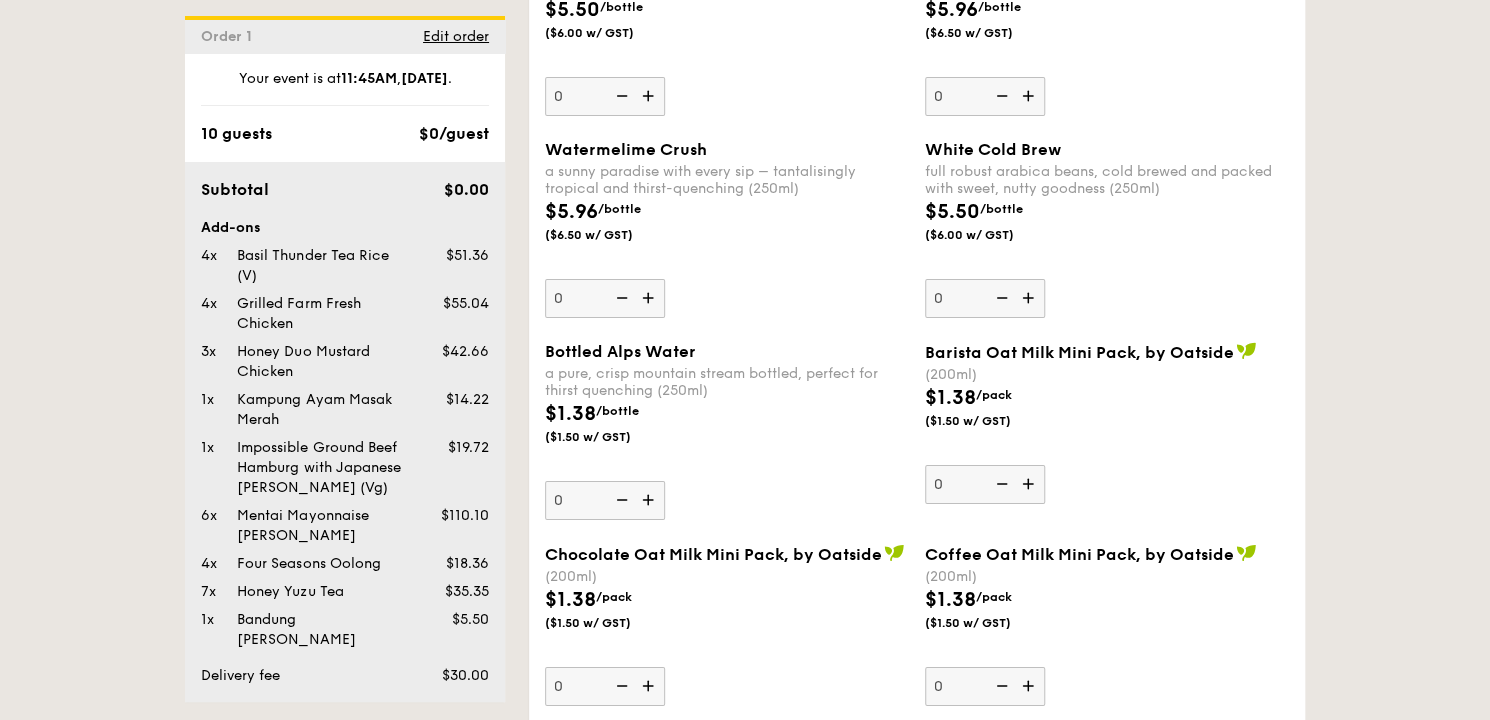 click at bounding box center (650, 298) 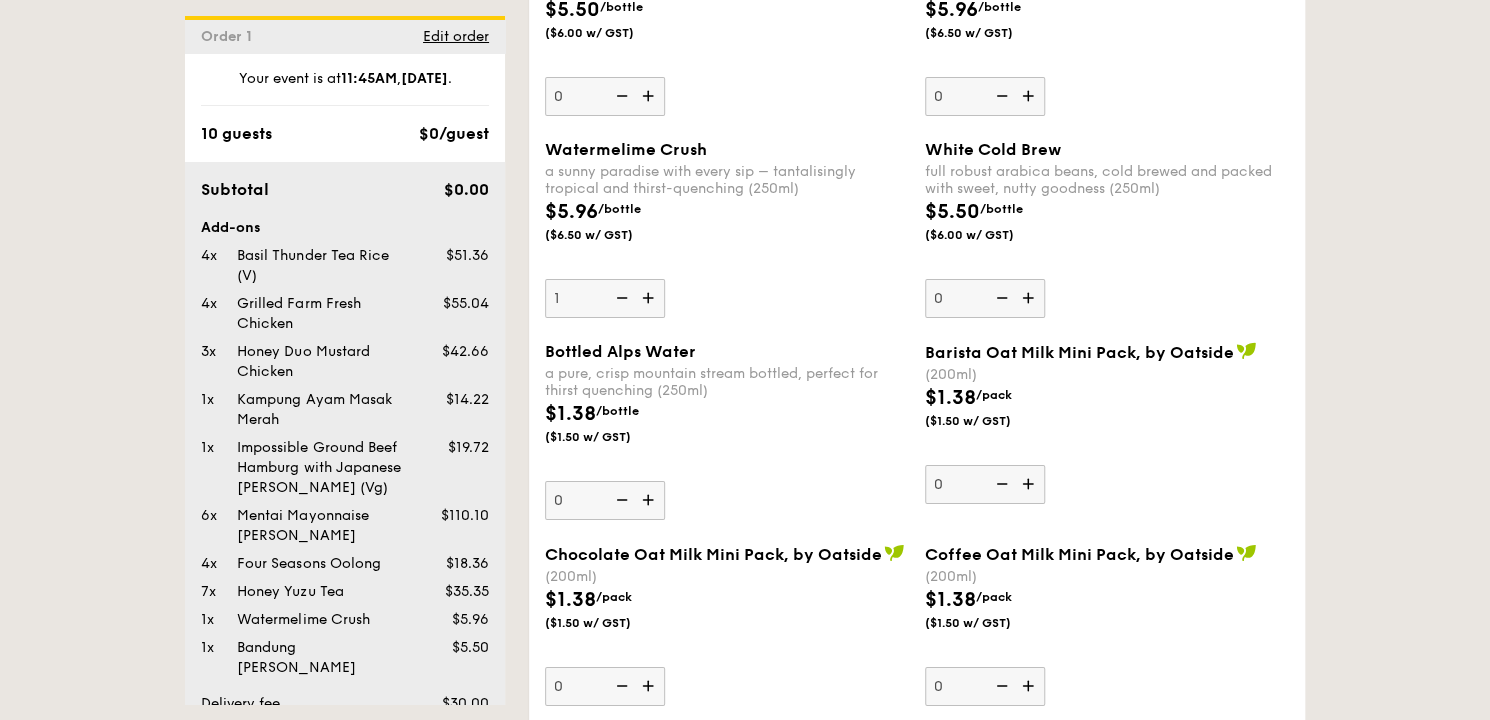 click at bounding box center [650, 298] 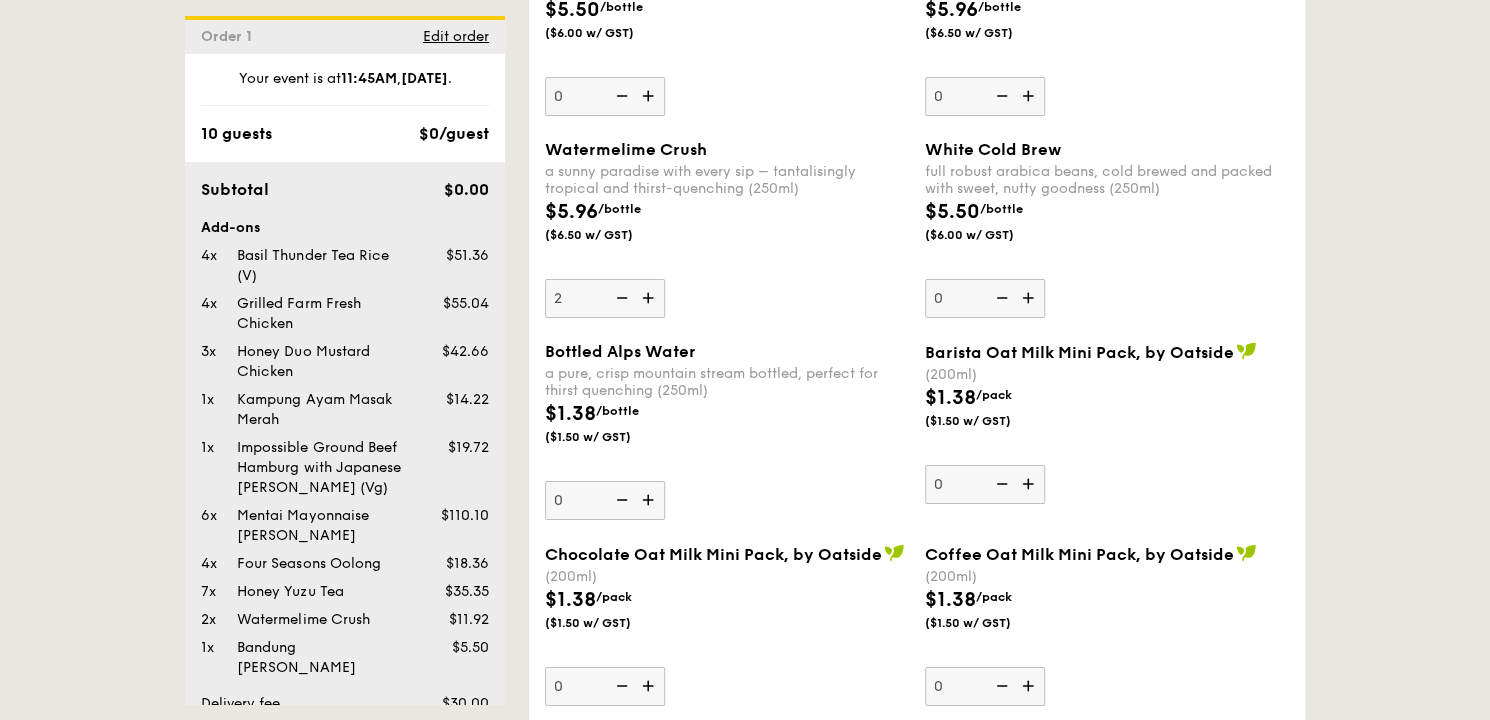 click at bounding box center [650, 298] 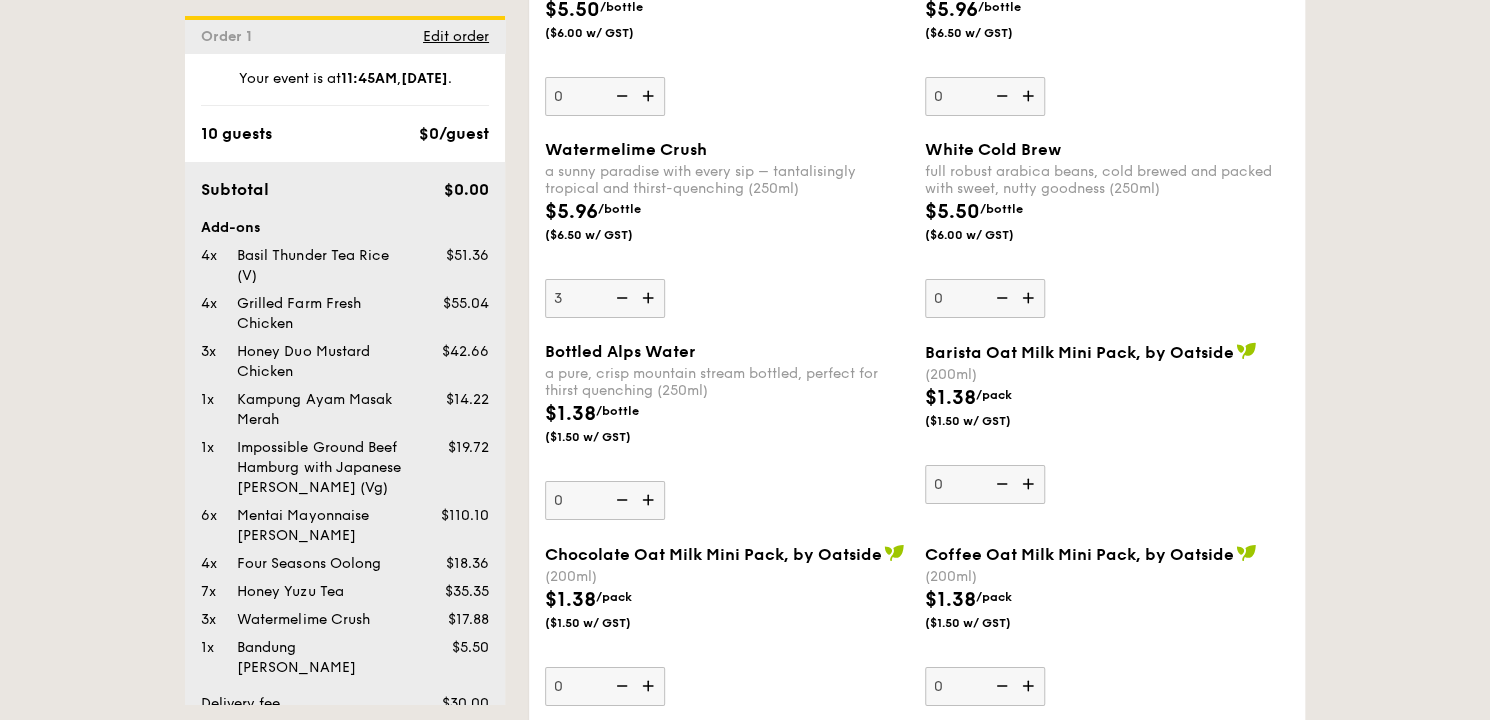 click at bounding box center (650, 298) 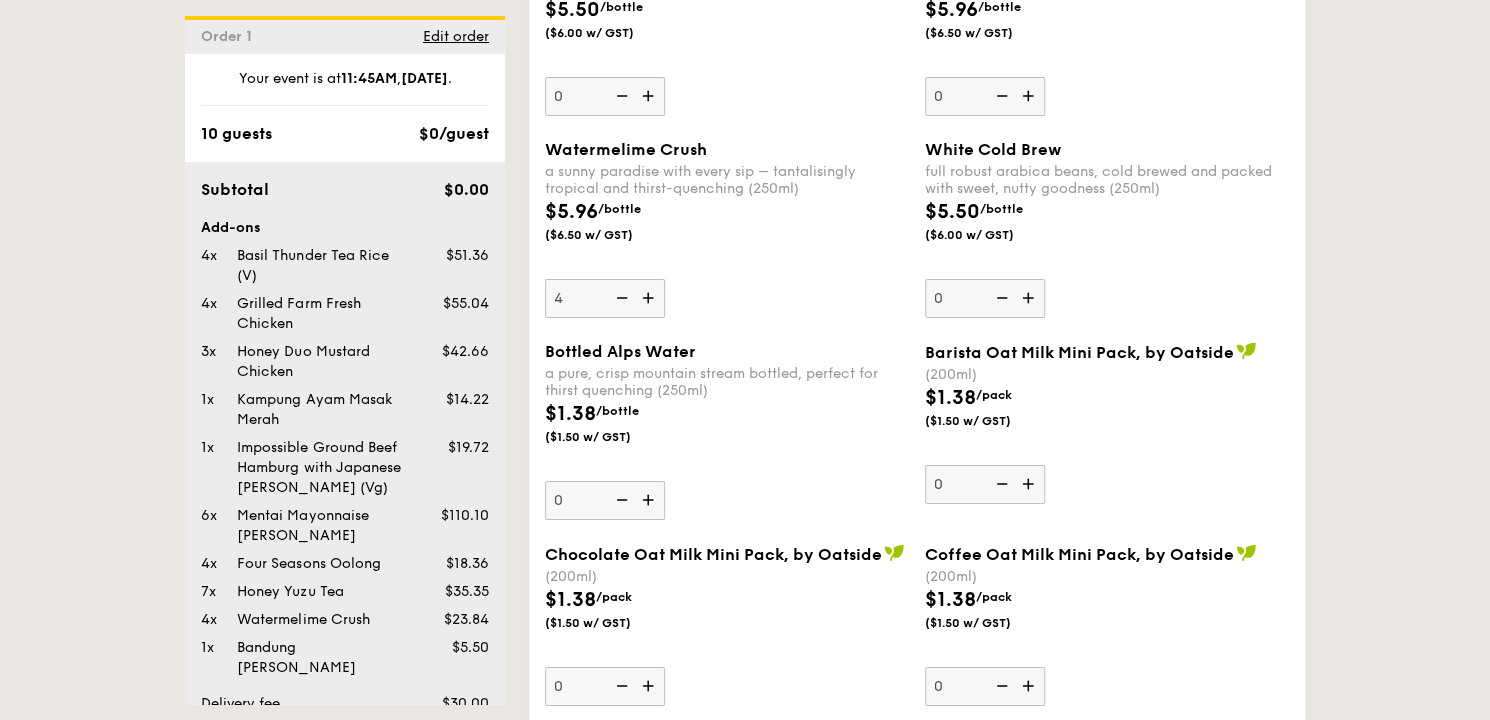 click at bounding box center (650, 298) 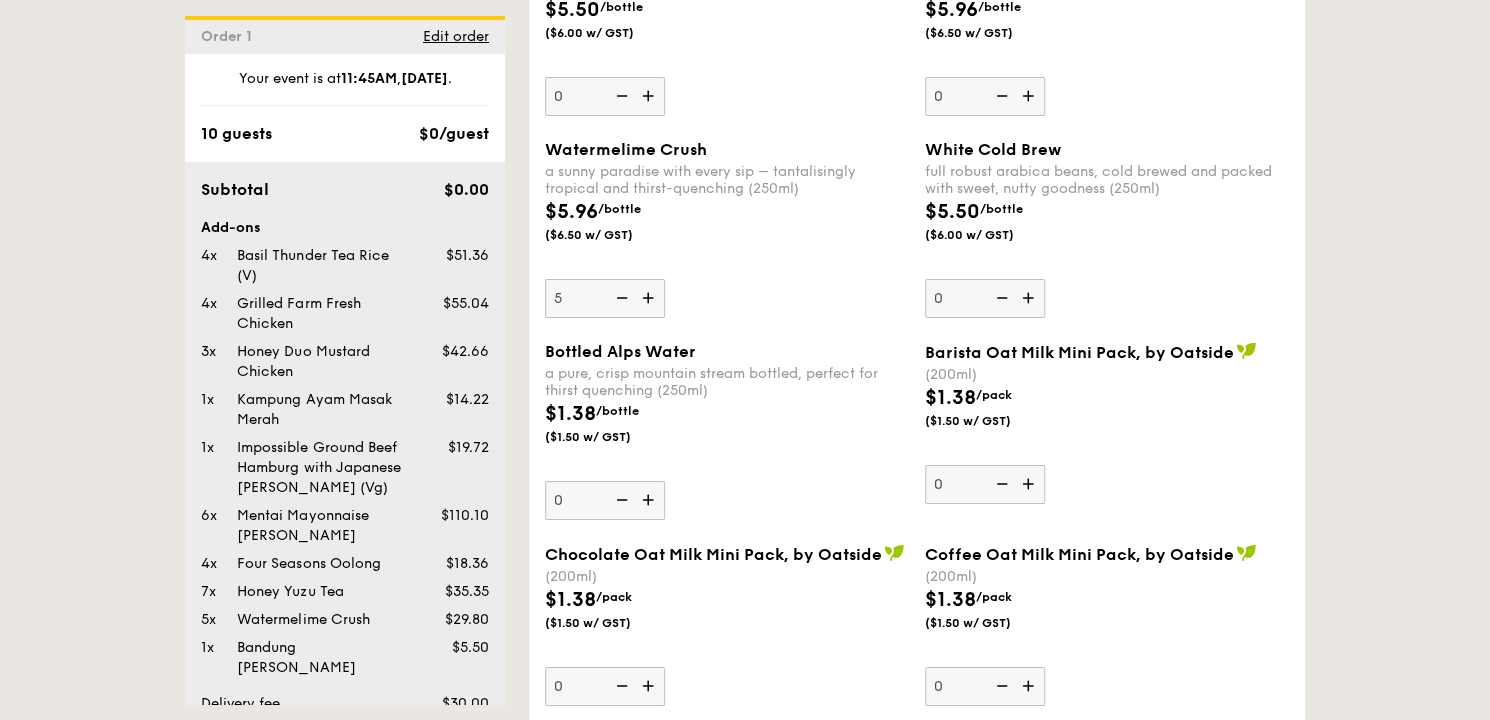 click at bounding box center [650, 298] 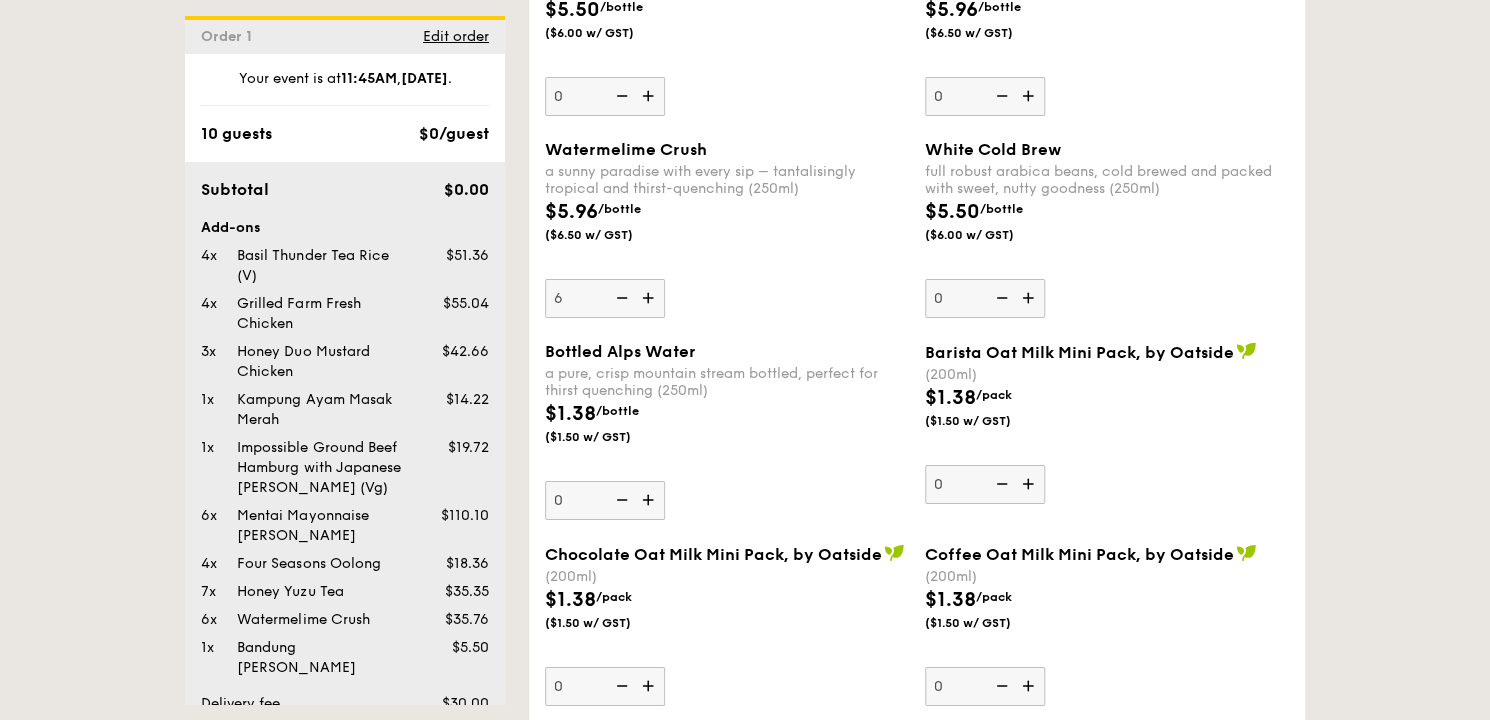 click at bounding box center [650, 298] 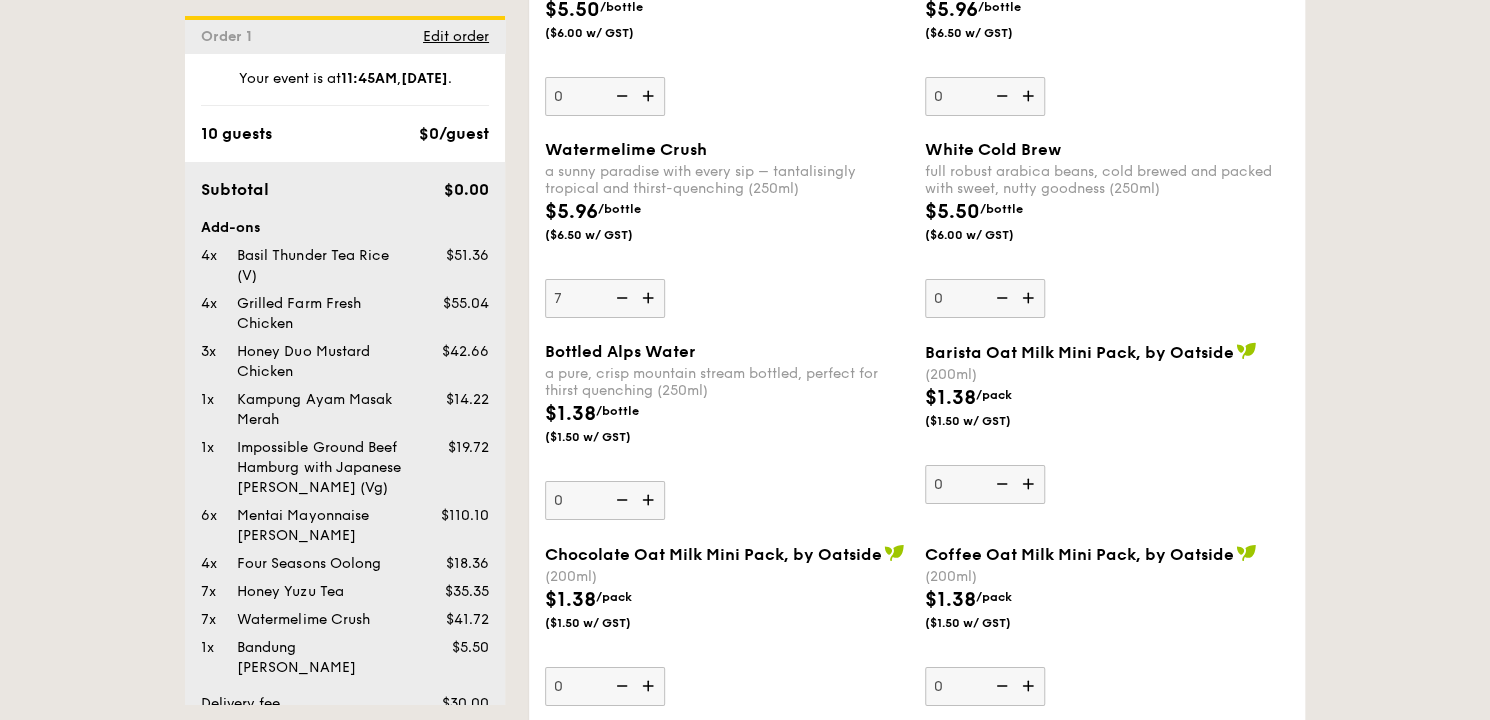 click on "Watermelime Crush  a sunny paradise with every sip – tantalisingly tropical and thirst-quenching (250ml)
$5.96
/bottle
($6.50 w/ GST)
7" at bounding box center [727, 229] 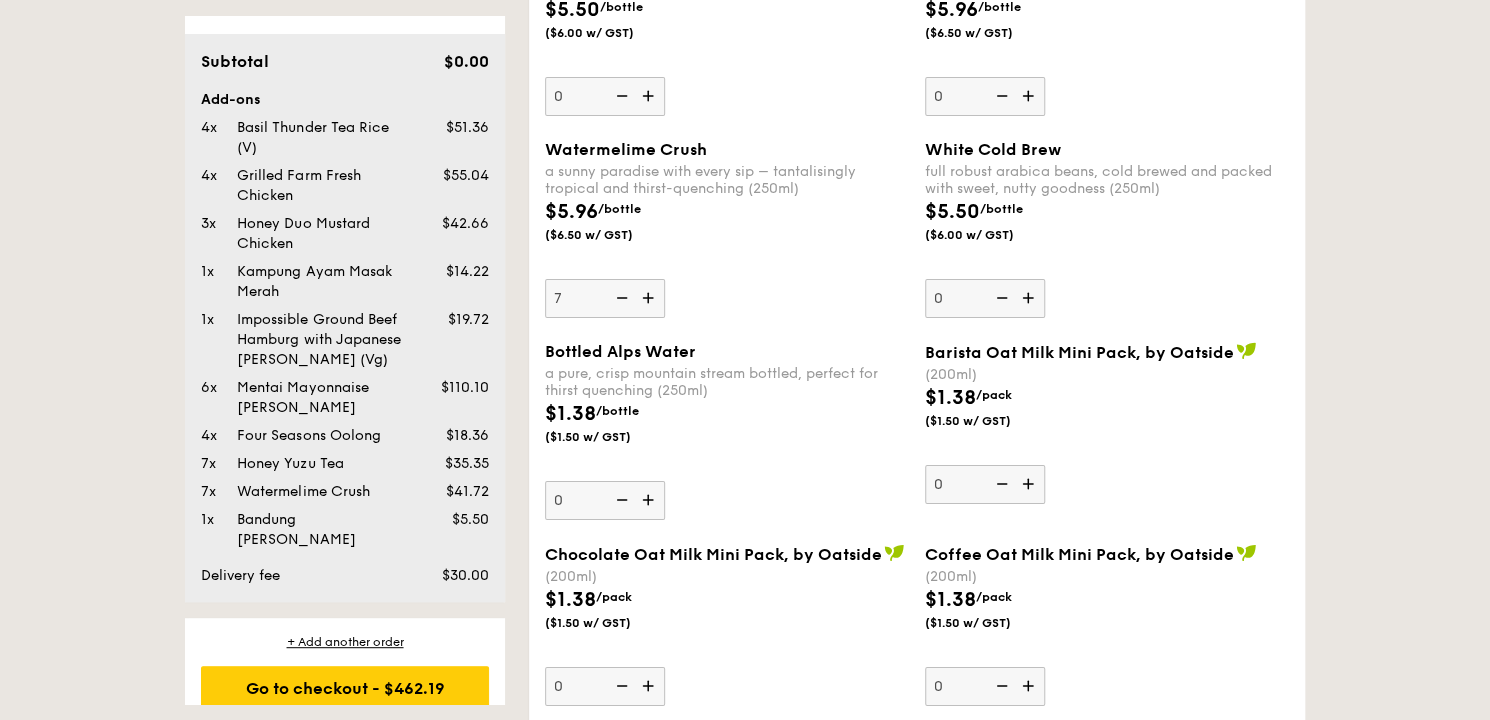 scroll, scrollTop: 132, scrollLeft: 0, axis: vertical 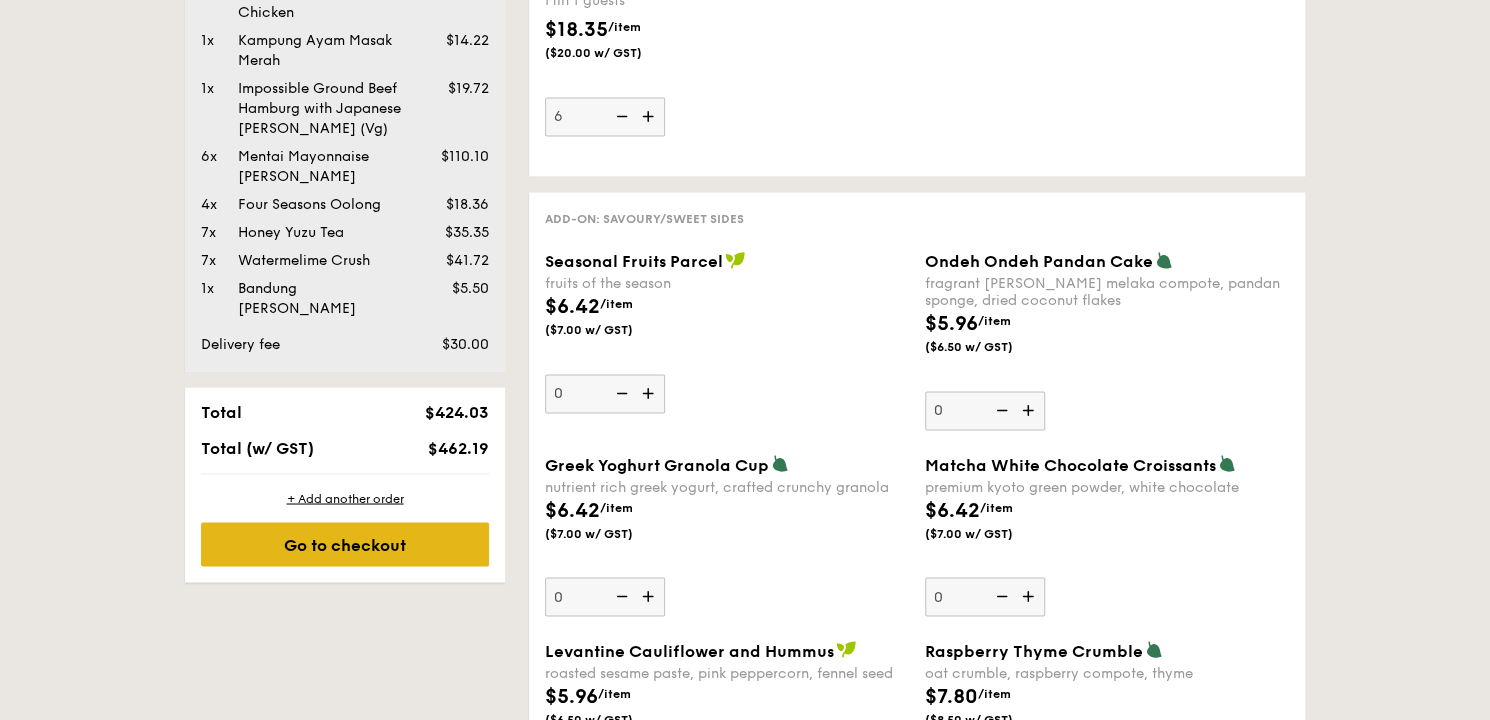 click on "Go to checkout" at bounding box center (345, 544) 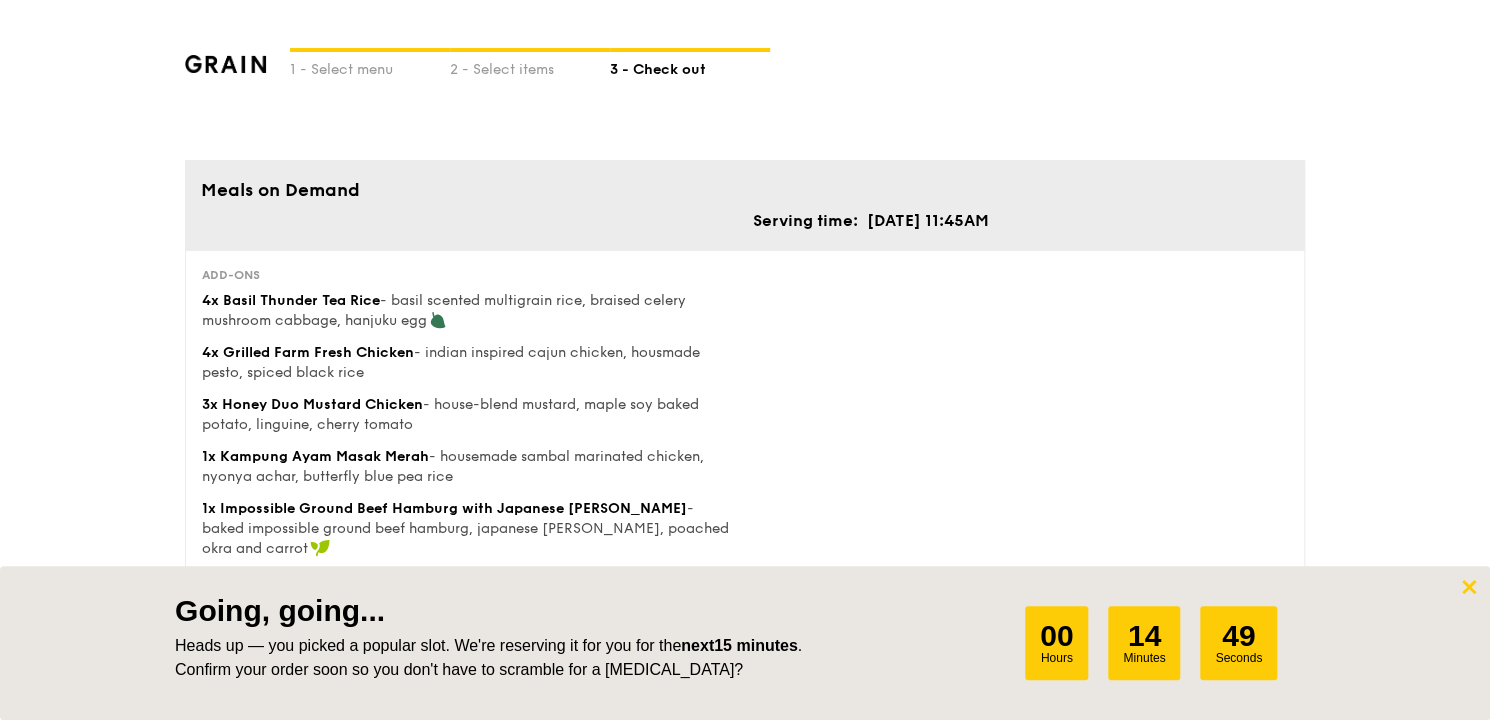 click 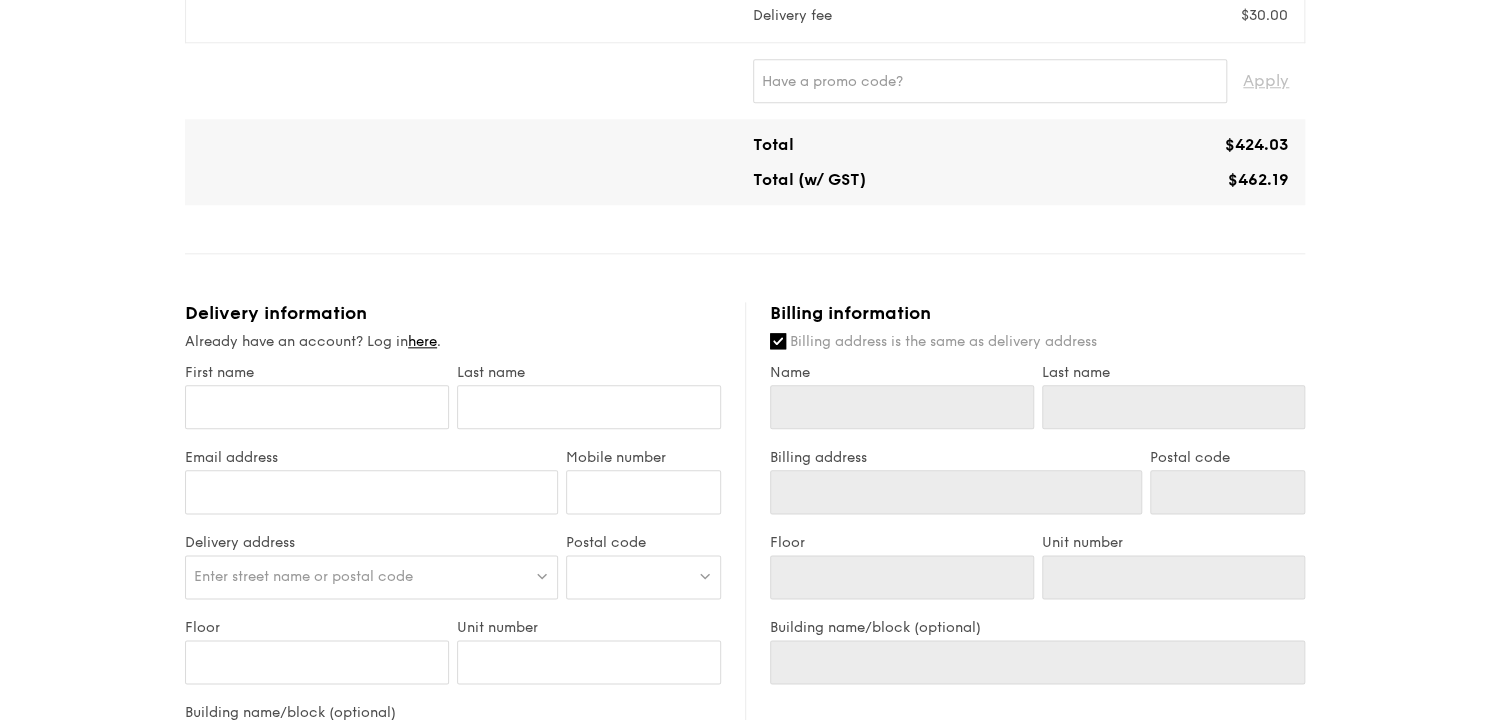 scroll, scrollTop: 960, scrollLeft: 0, axis: vertical 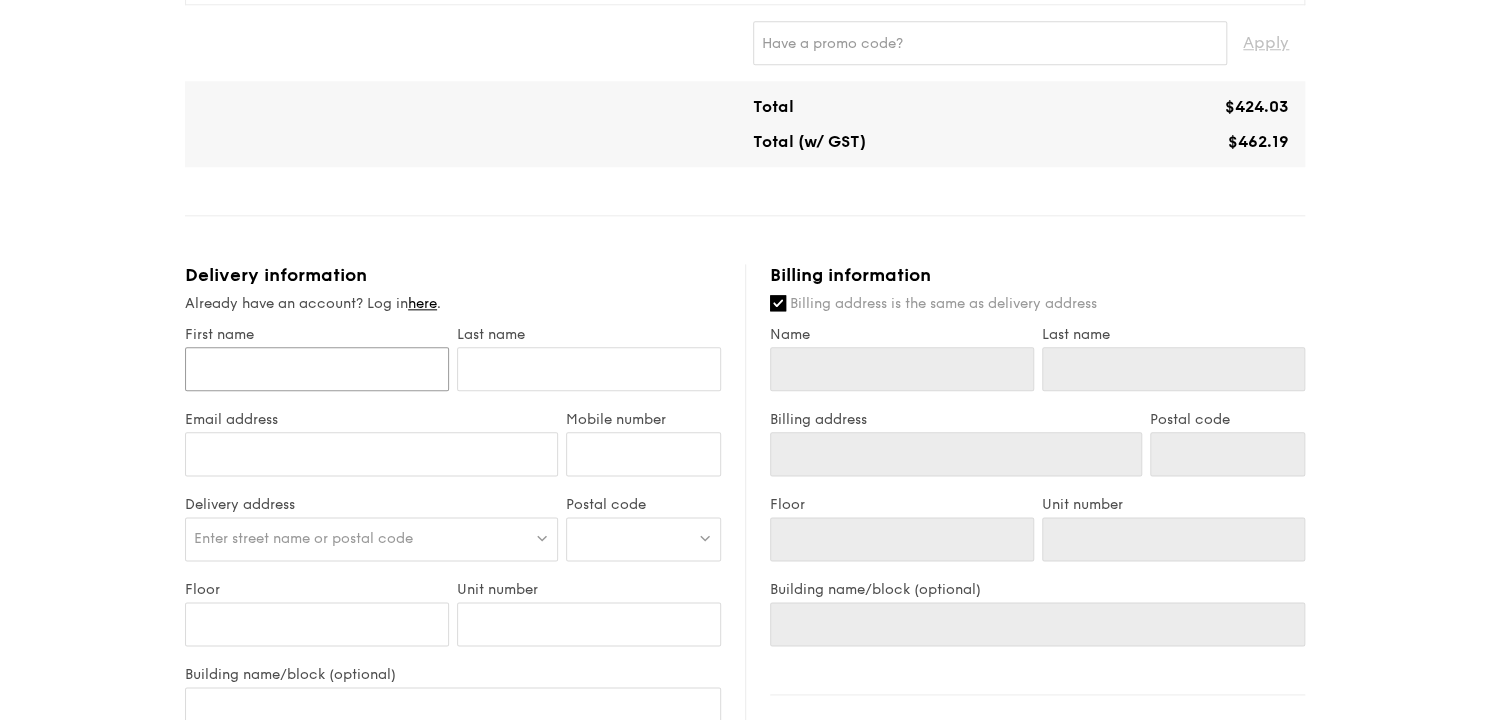click on "First name" at bounding box center (317, 369) 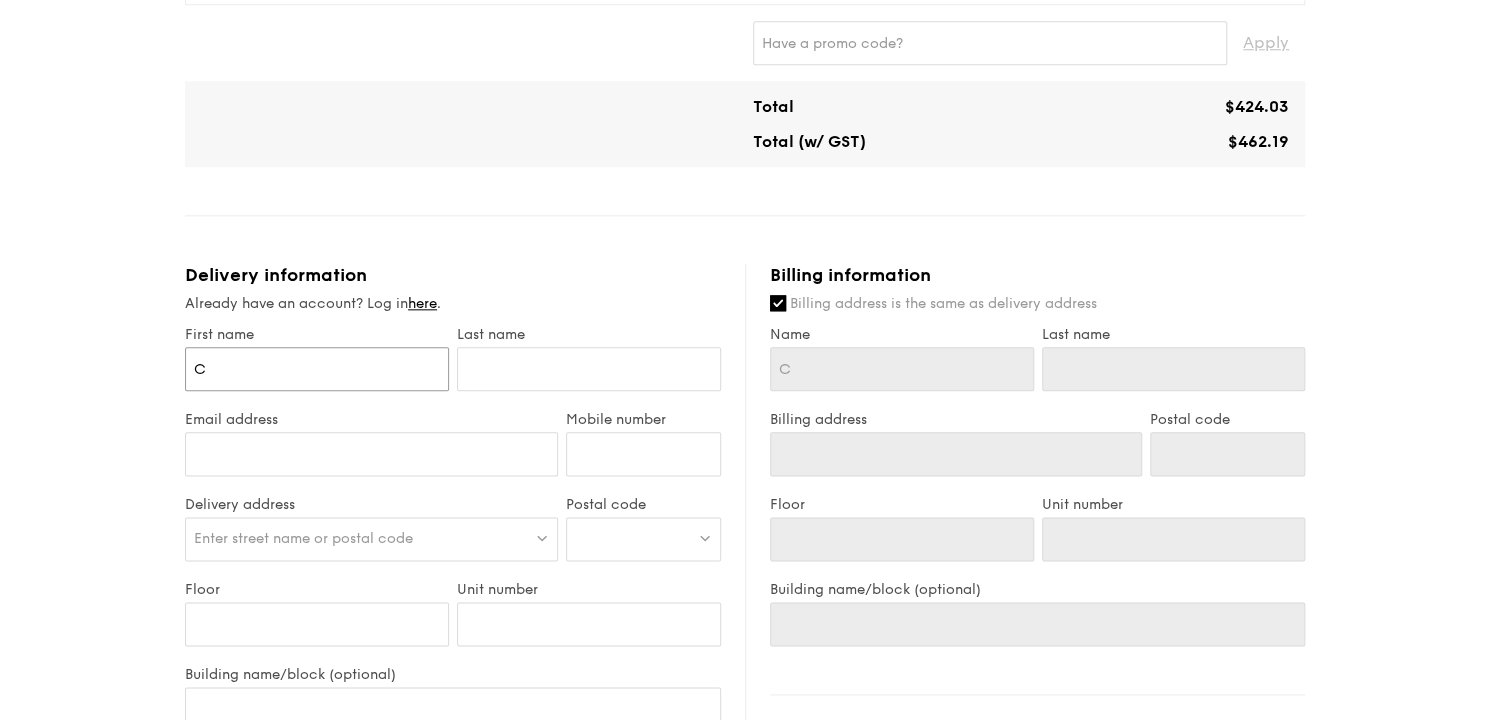 type on "Cl" 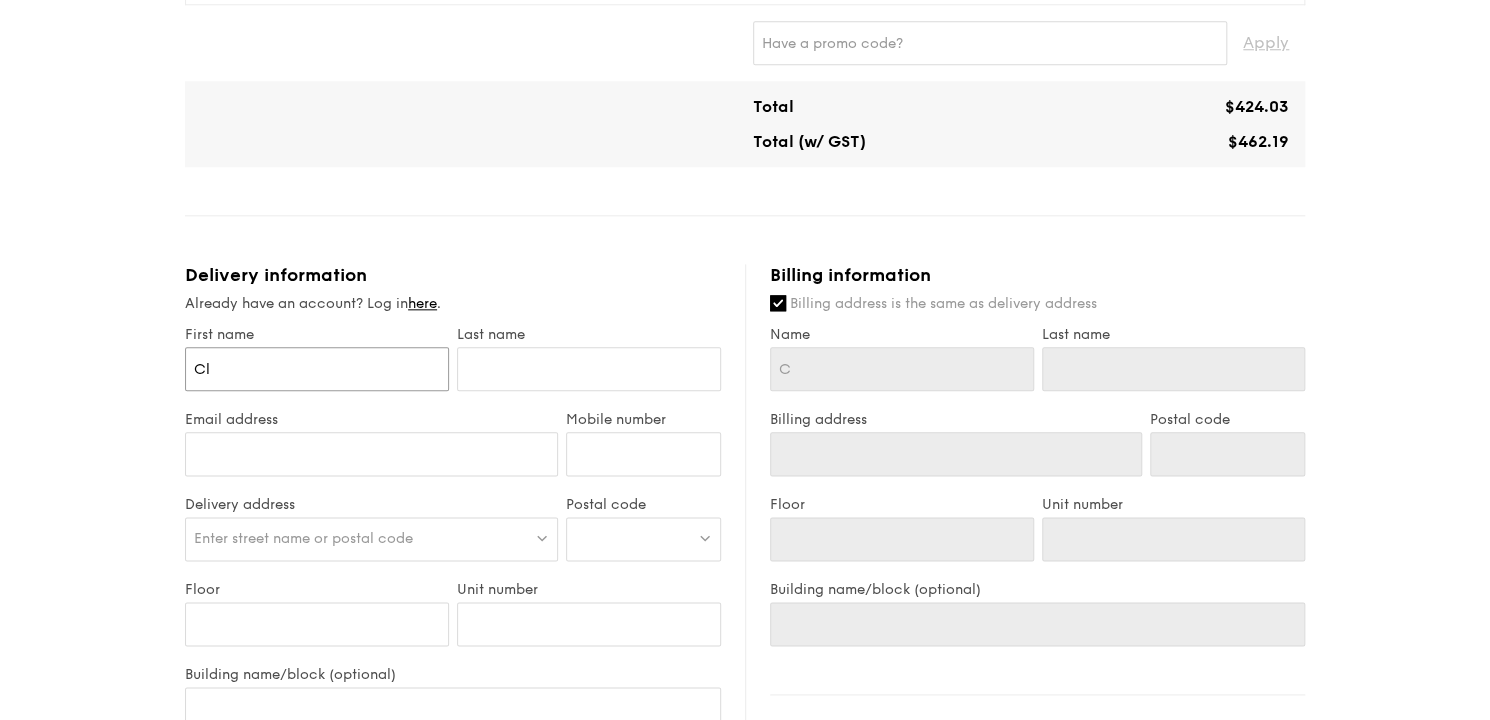 type on "Cl" 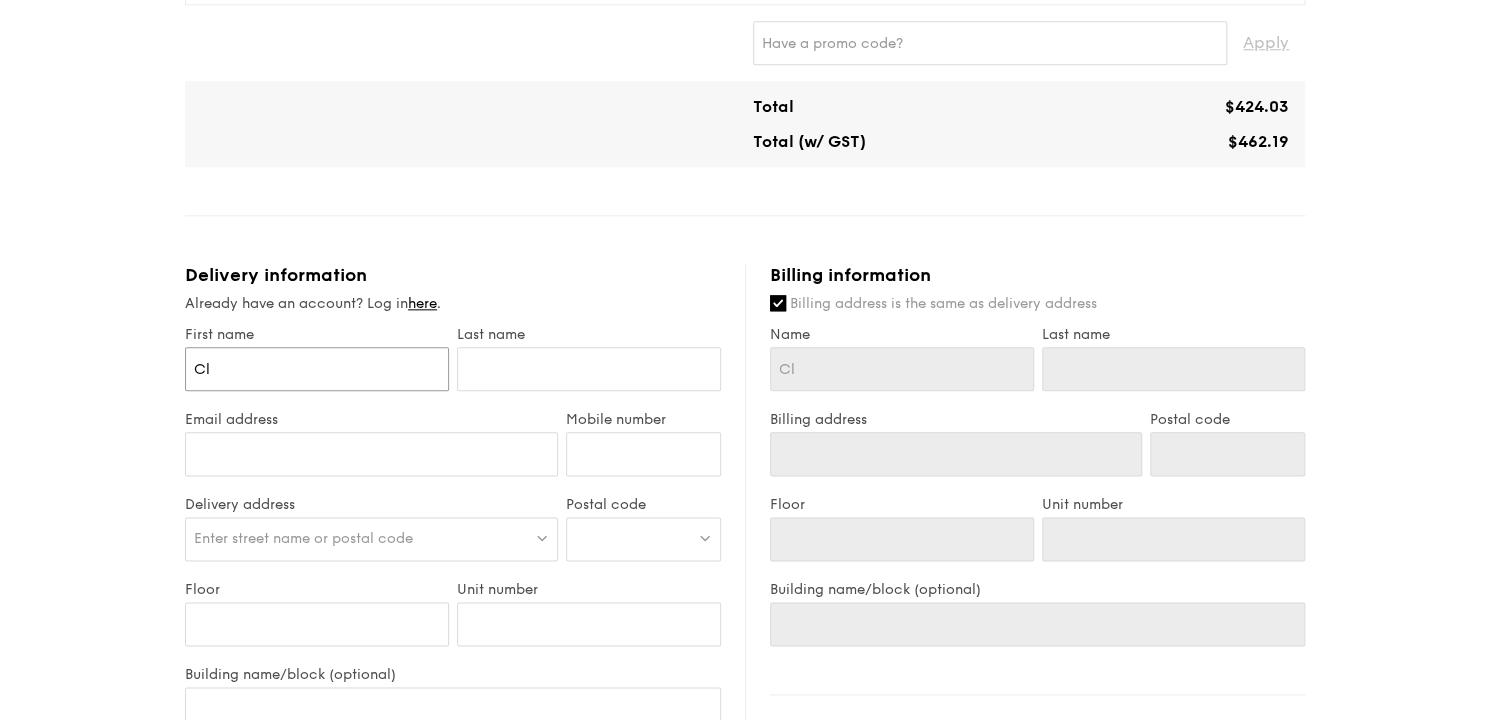 type on "Cla" 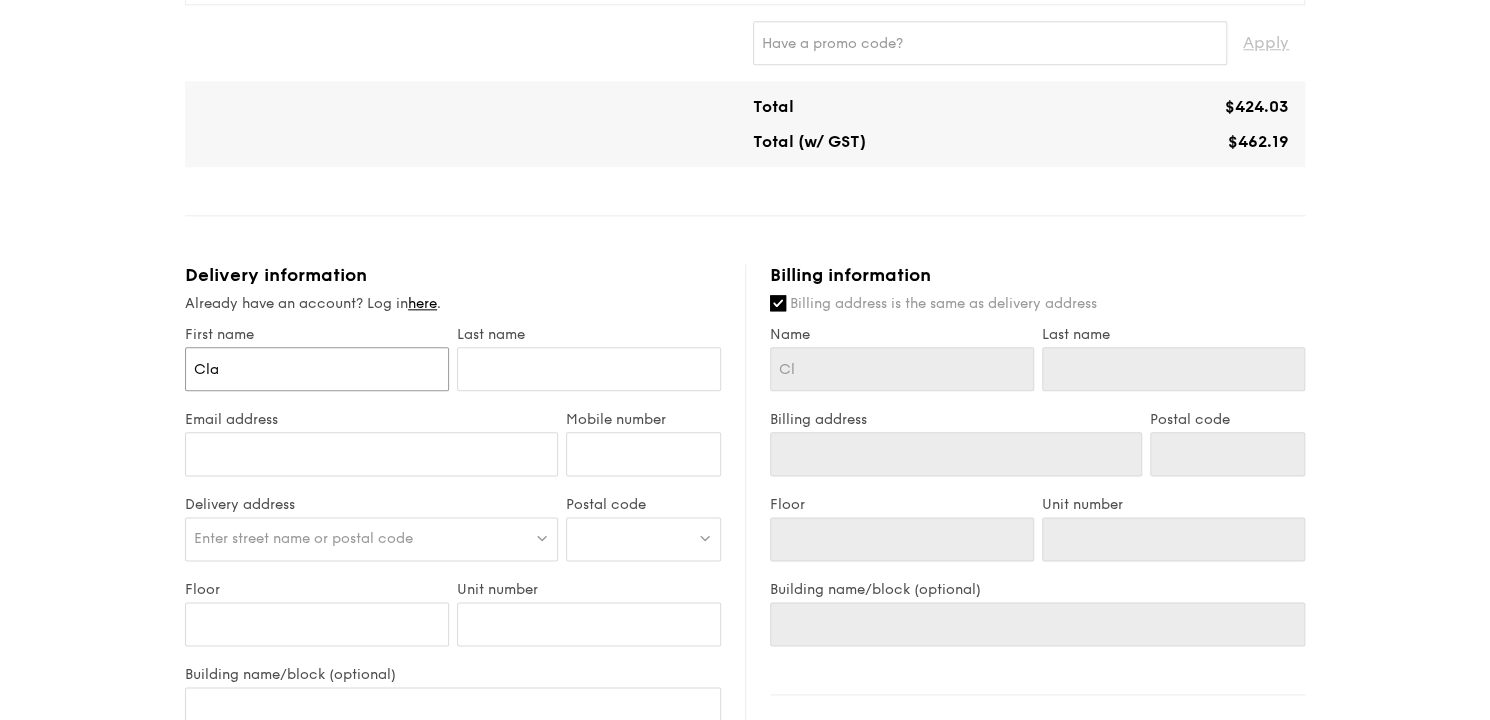 type on "Cla" 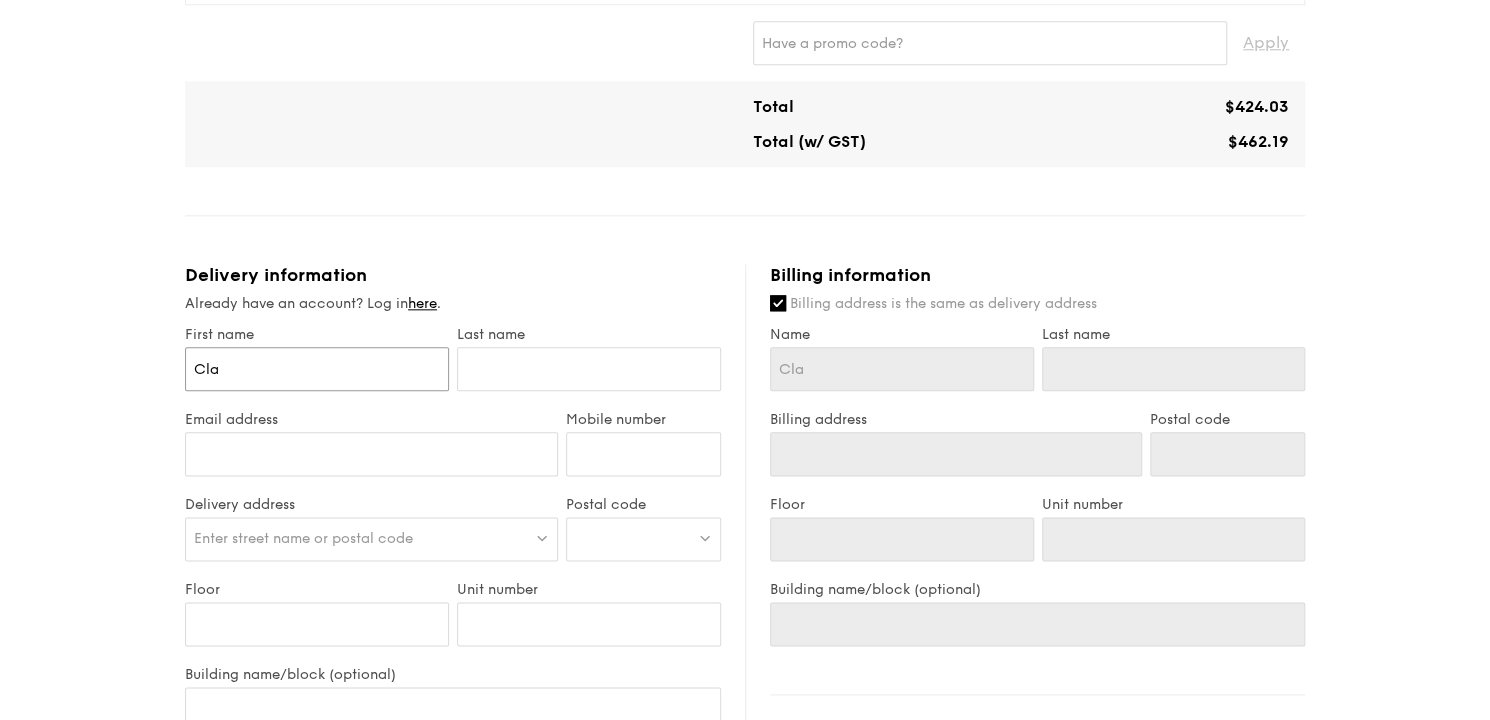 type on "Clar" 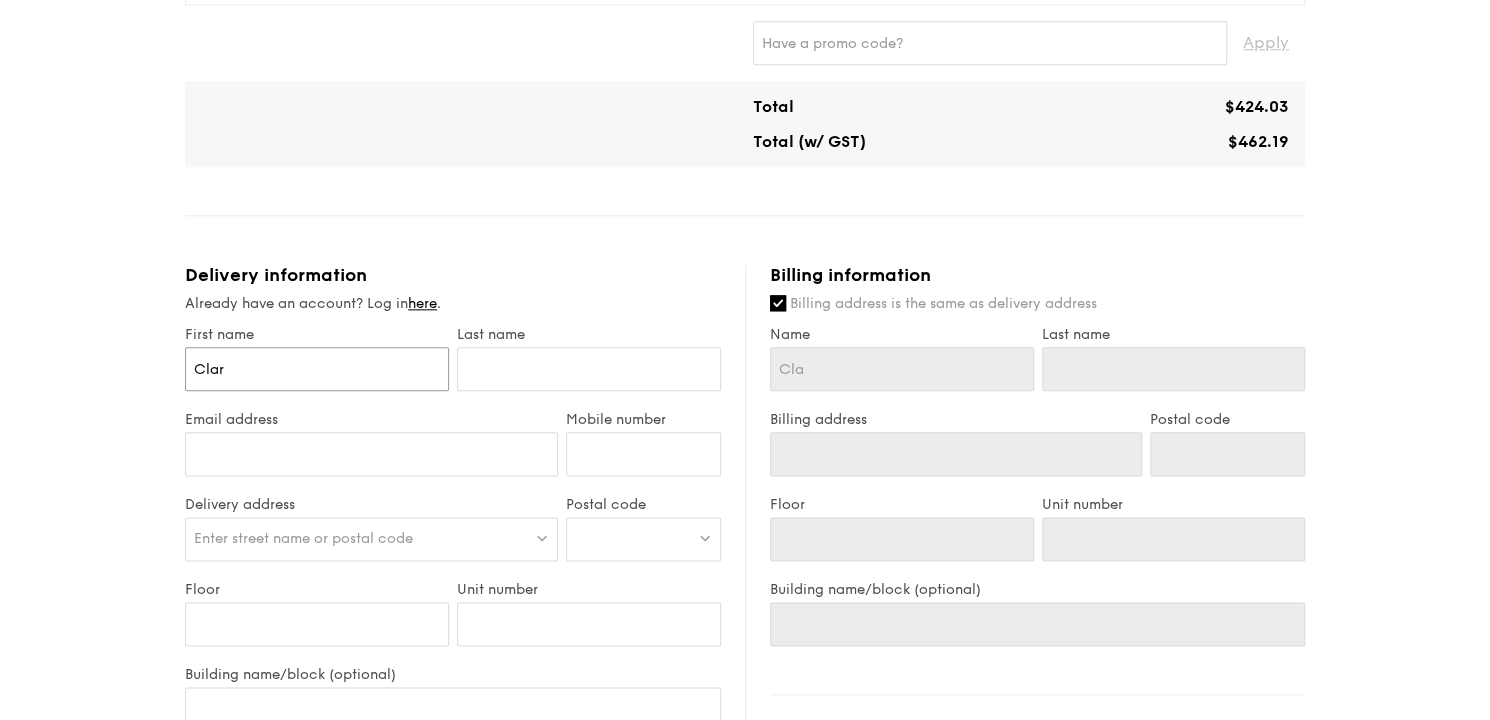 type on "Clar" 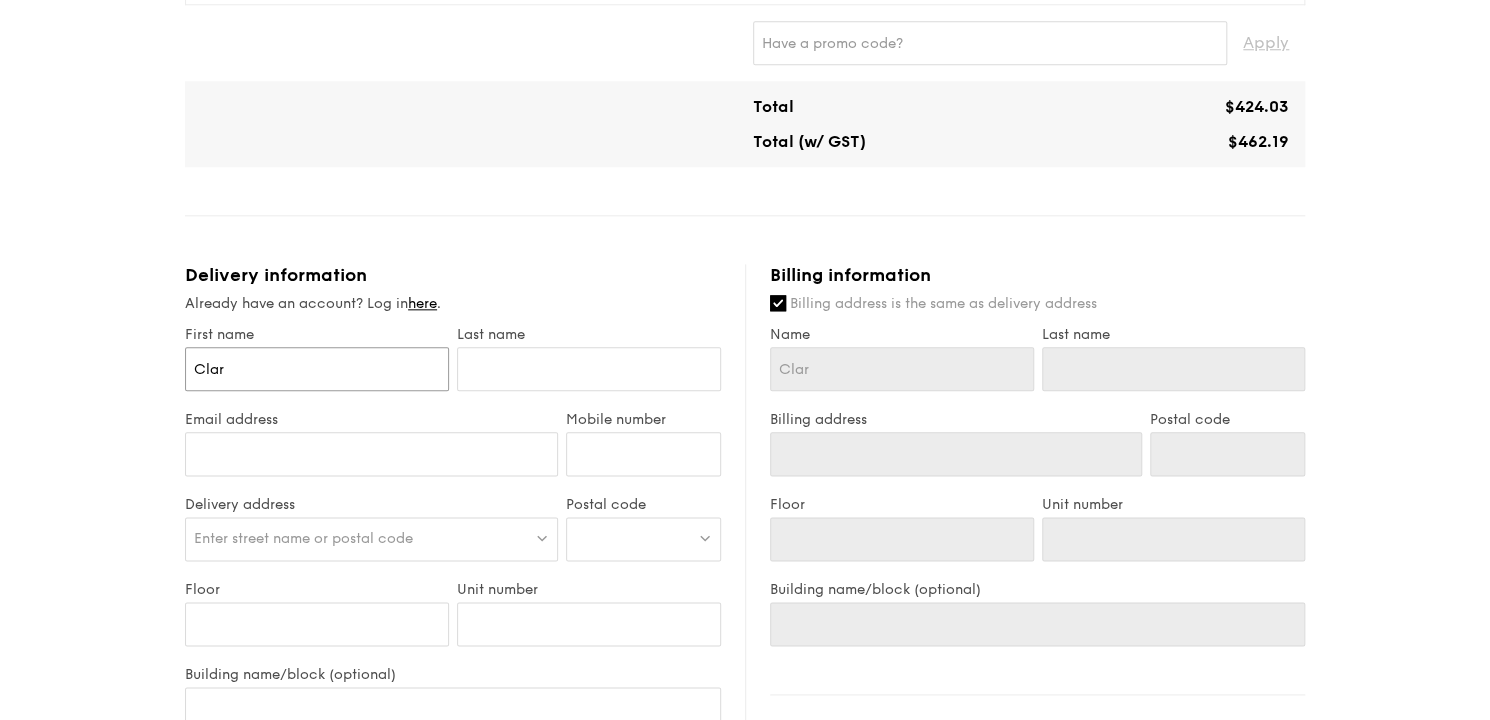 type on "Clari" 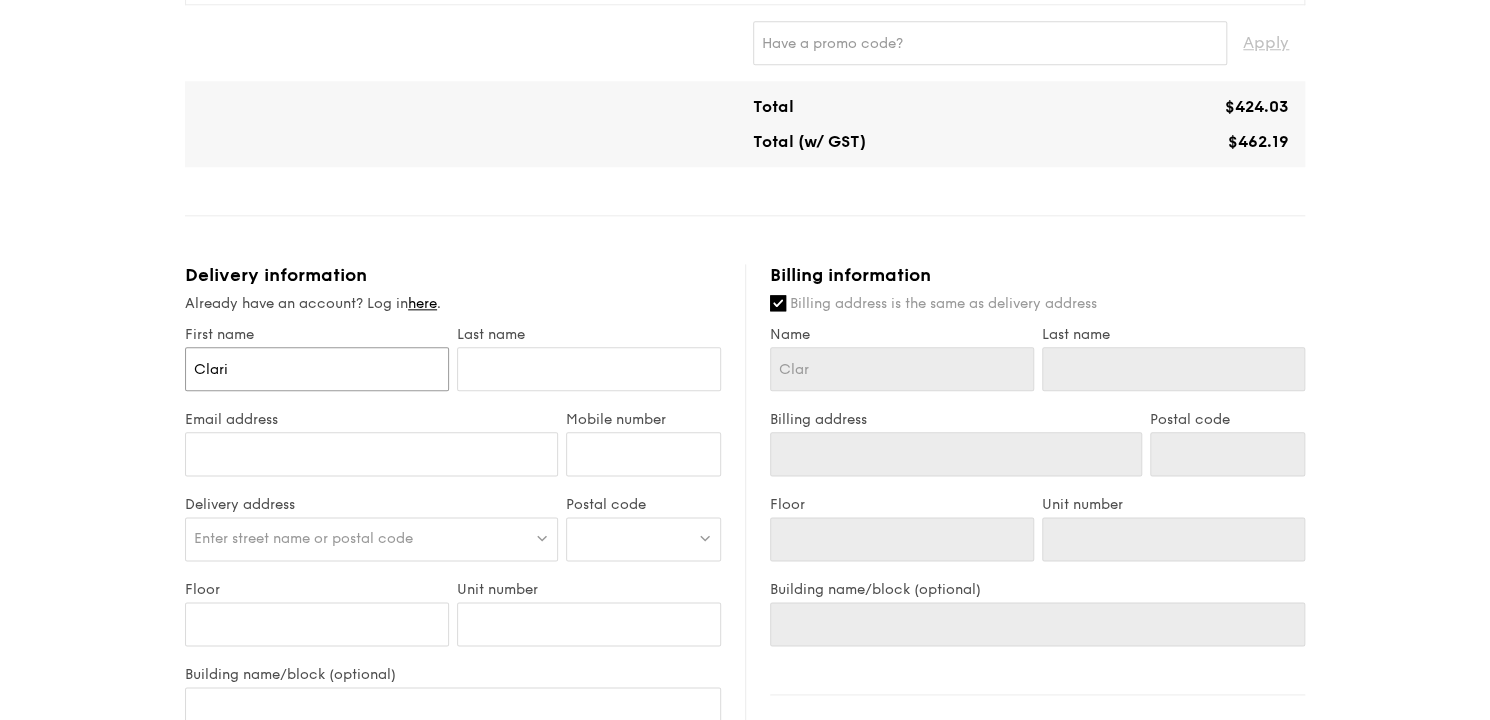 type on "Clari" 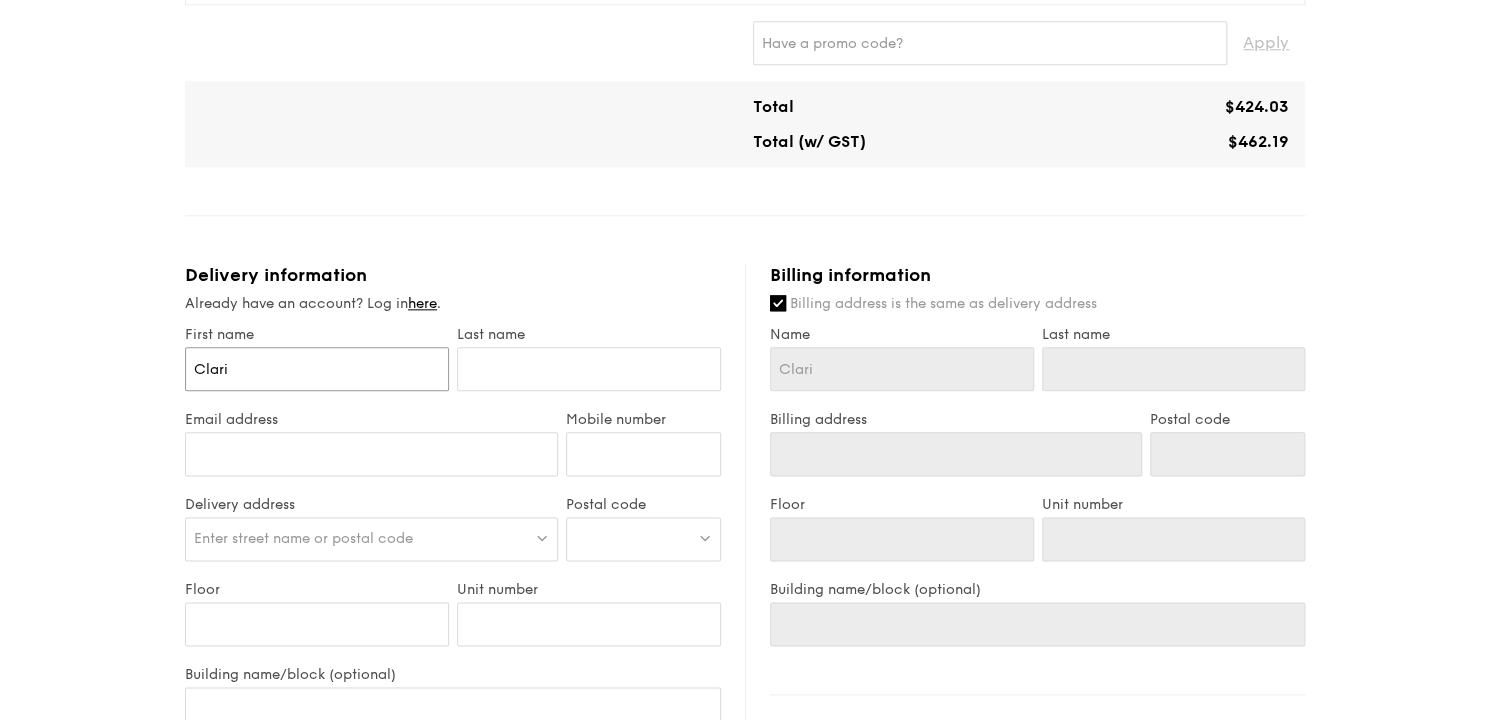 type on "Clarie" 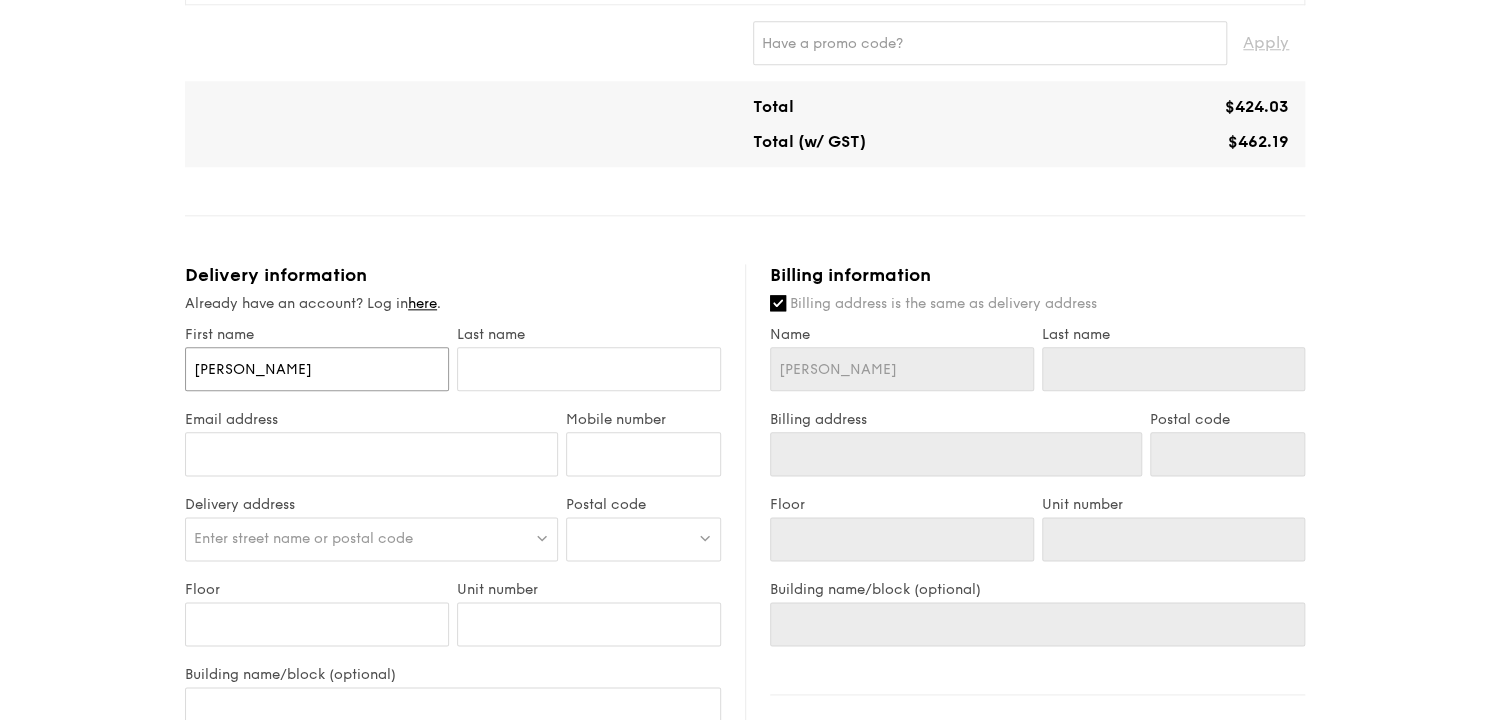 type on "Clari" 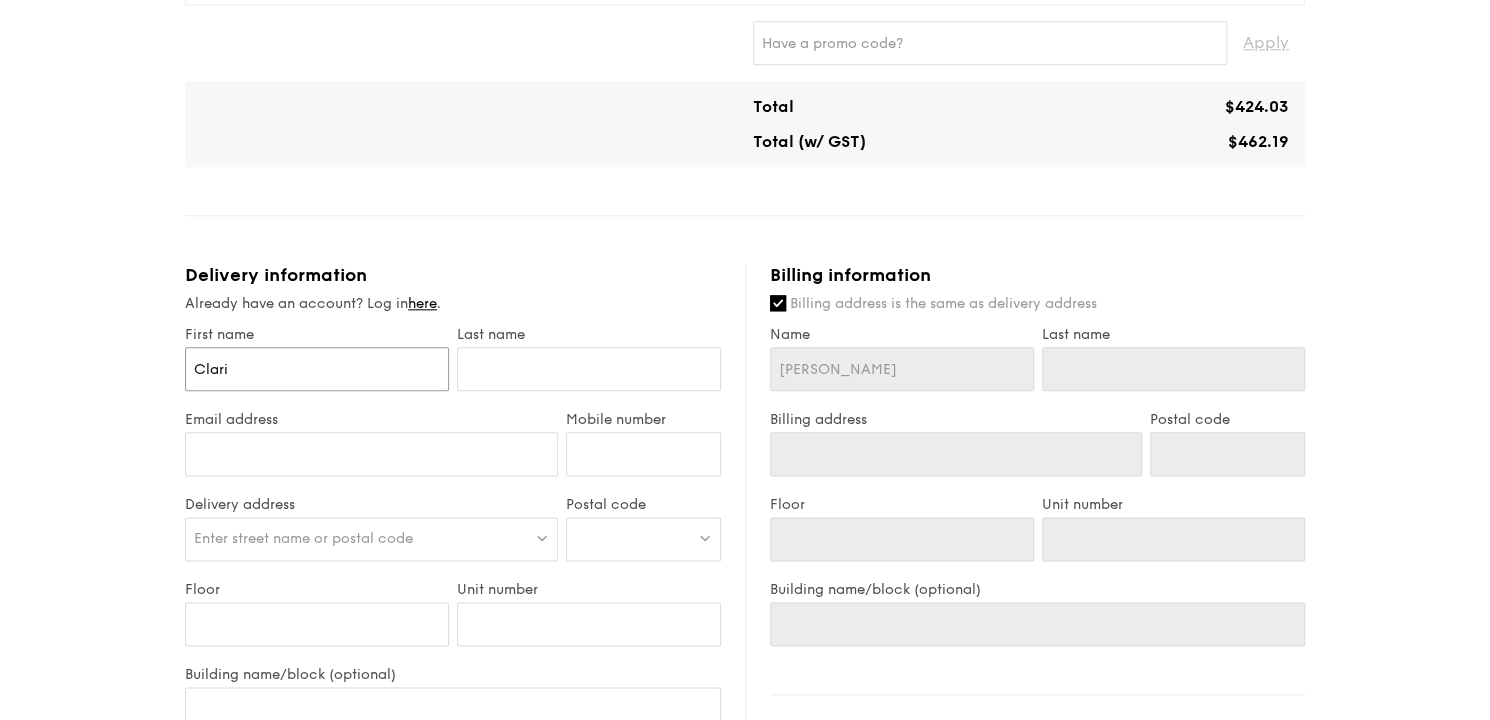 type on "Clari" 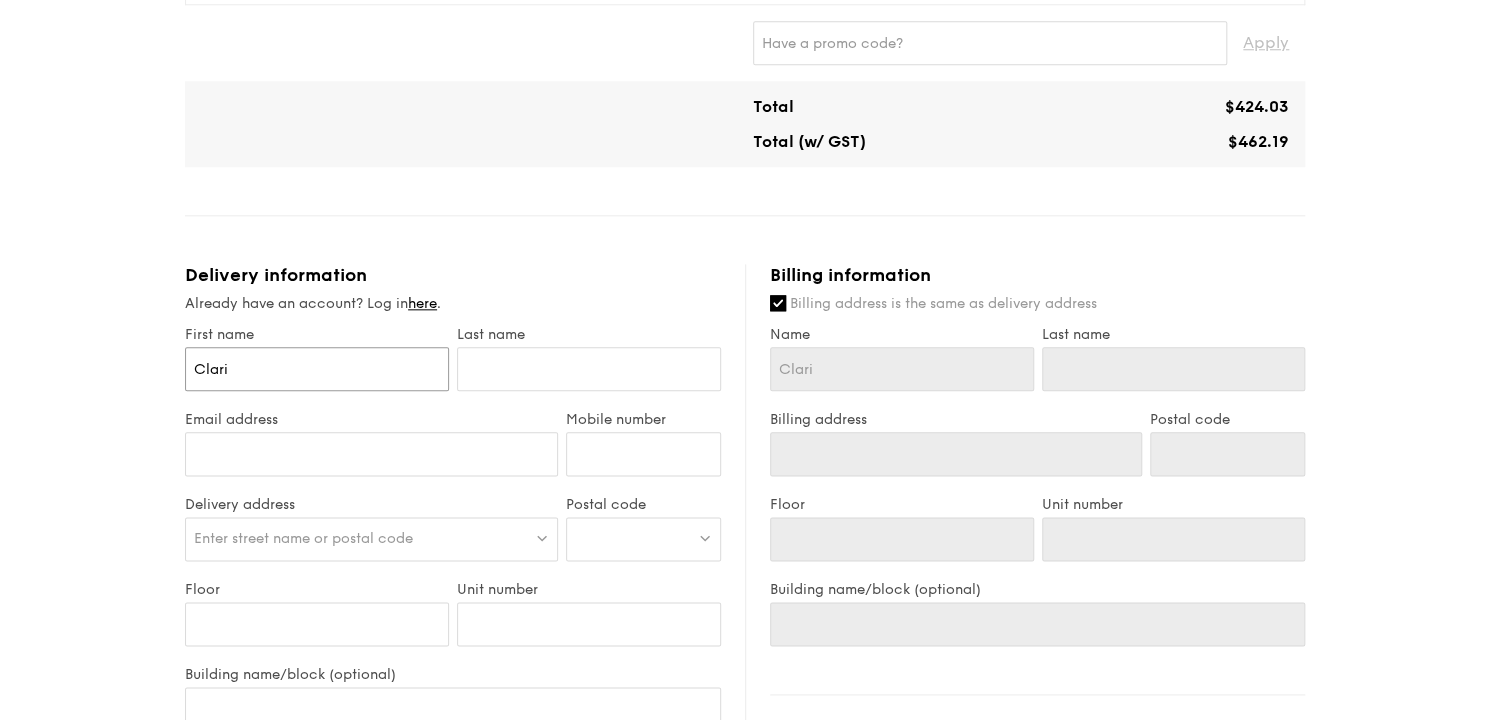 type on "Clar" 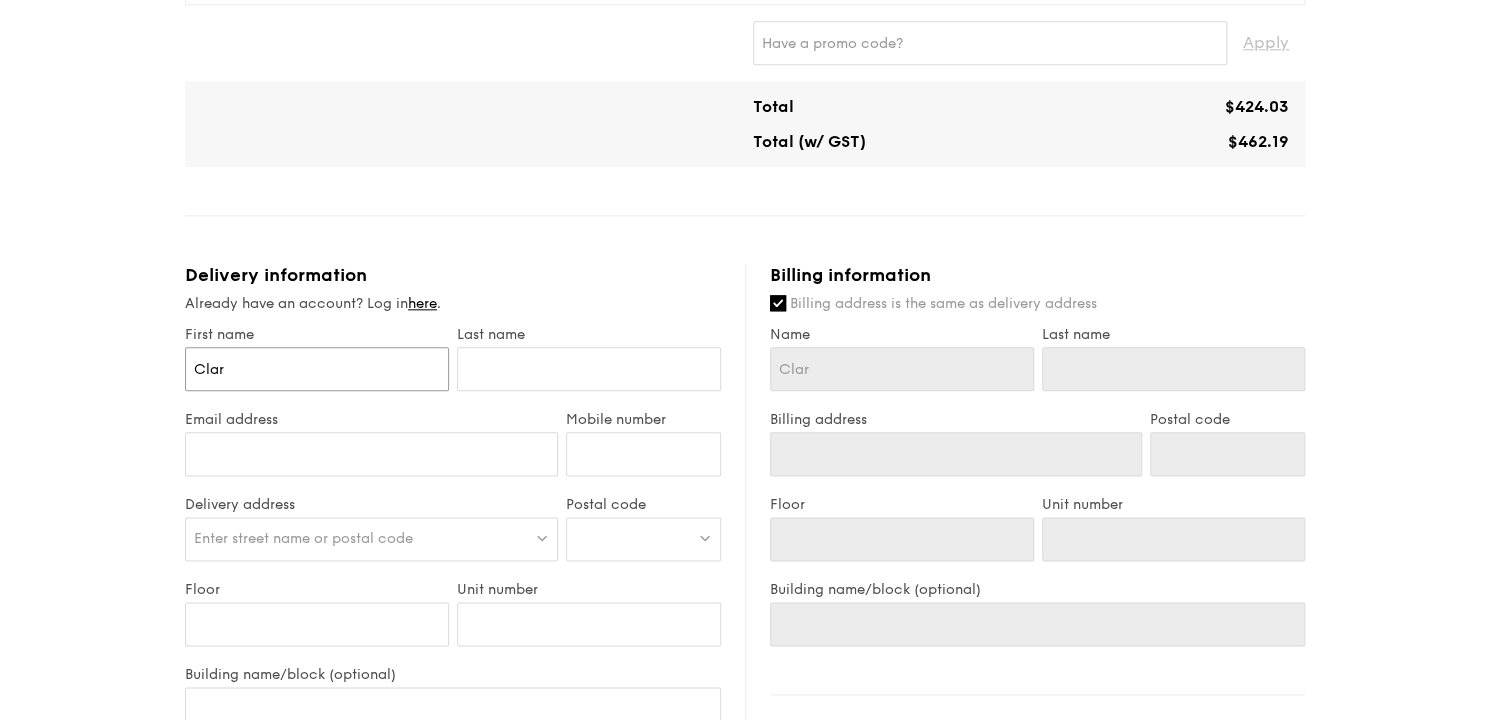 type on "Cla" 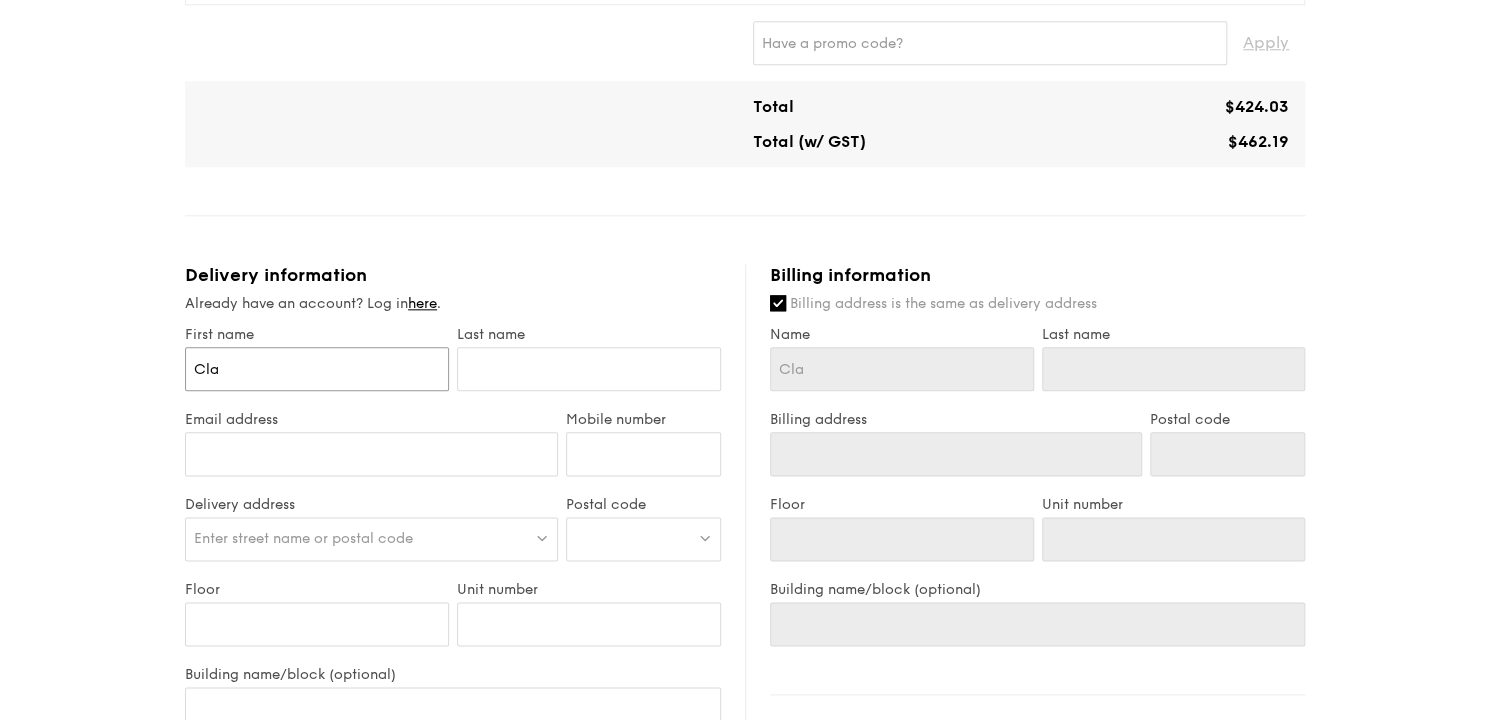 type on "Clai" 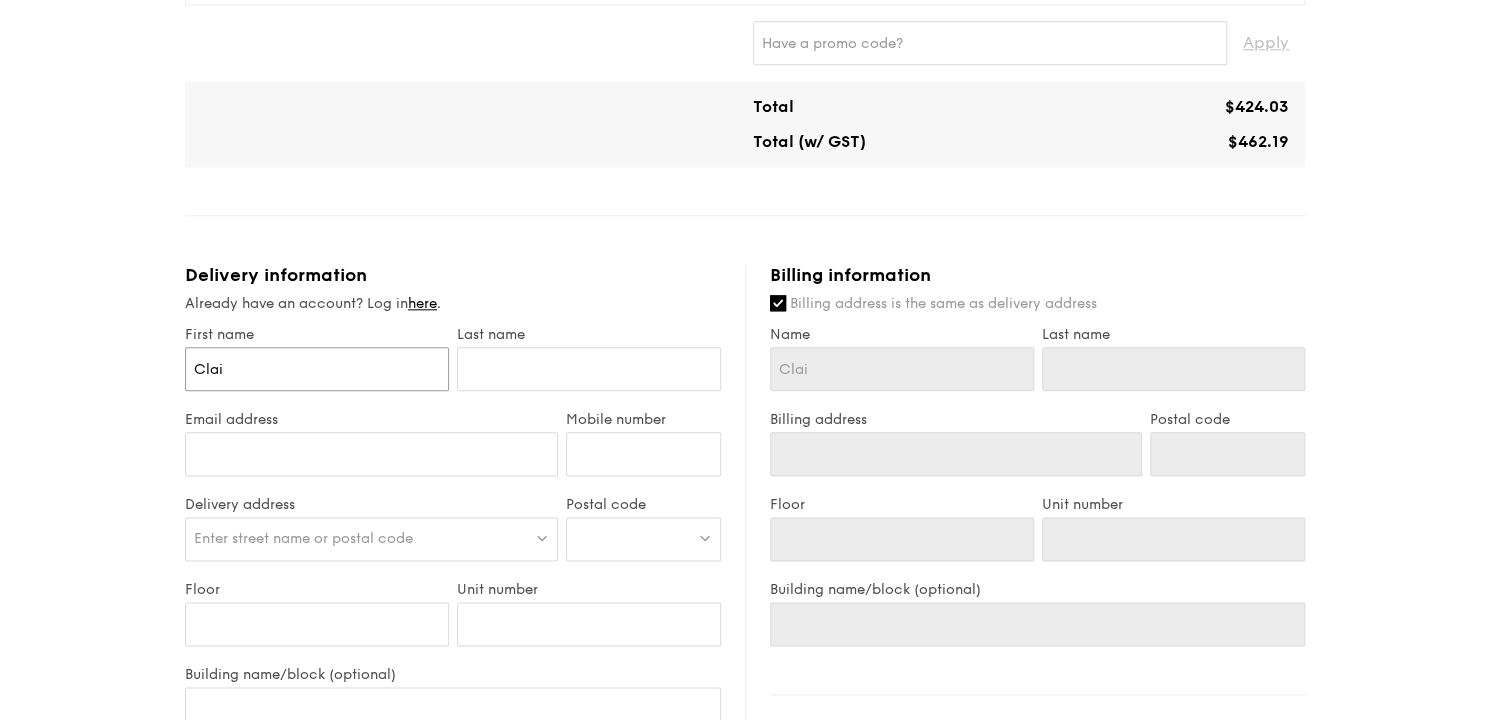 type on "Clair" 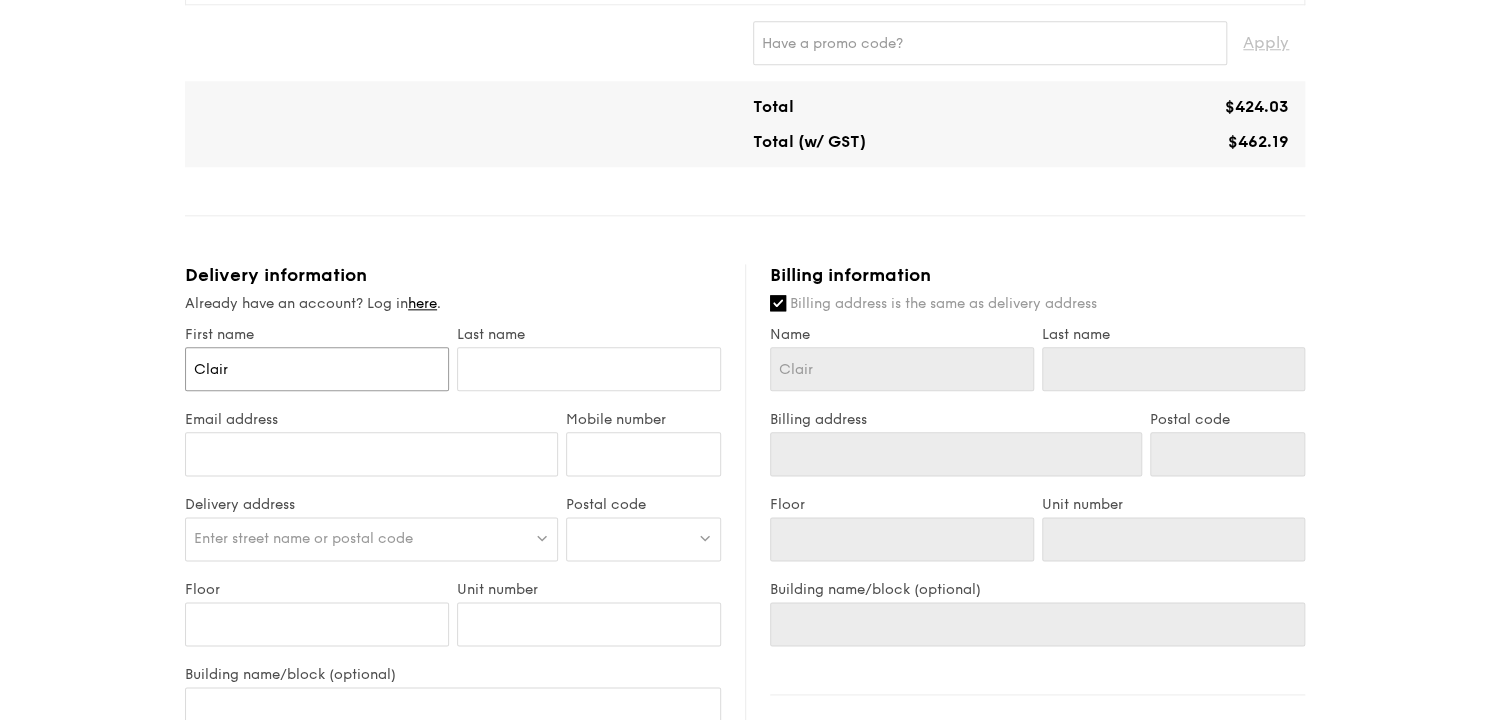 type on "[PERSON_NAME]" 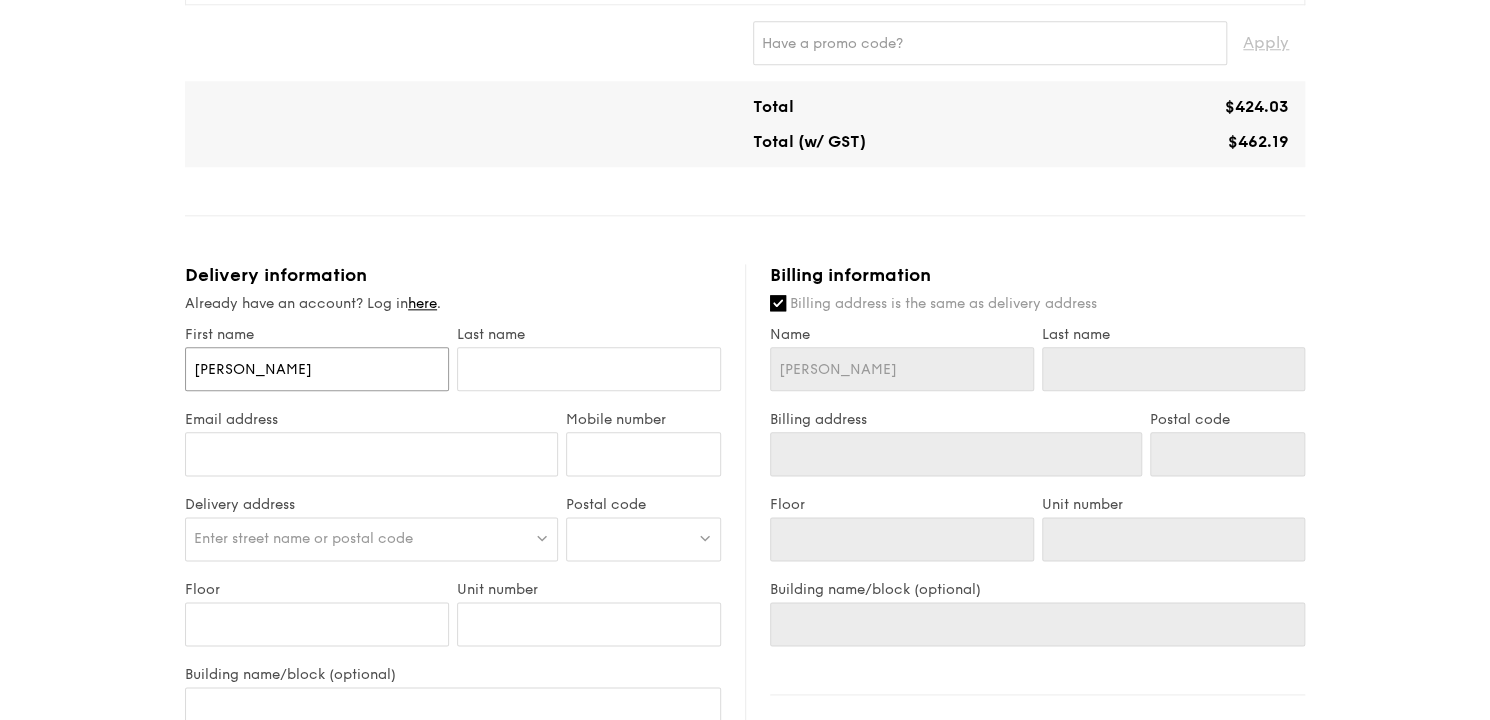 type on "[PERSON_NAME]" 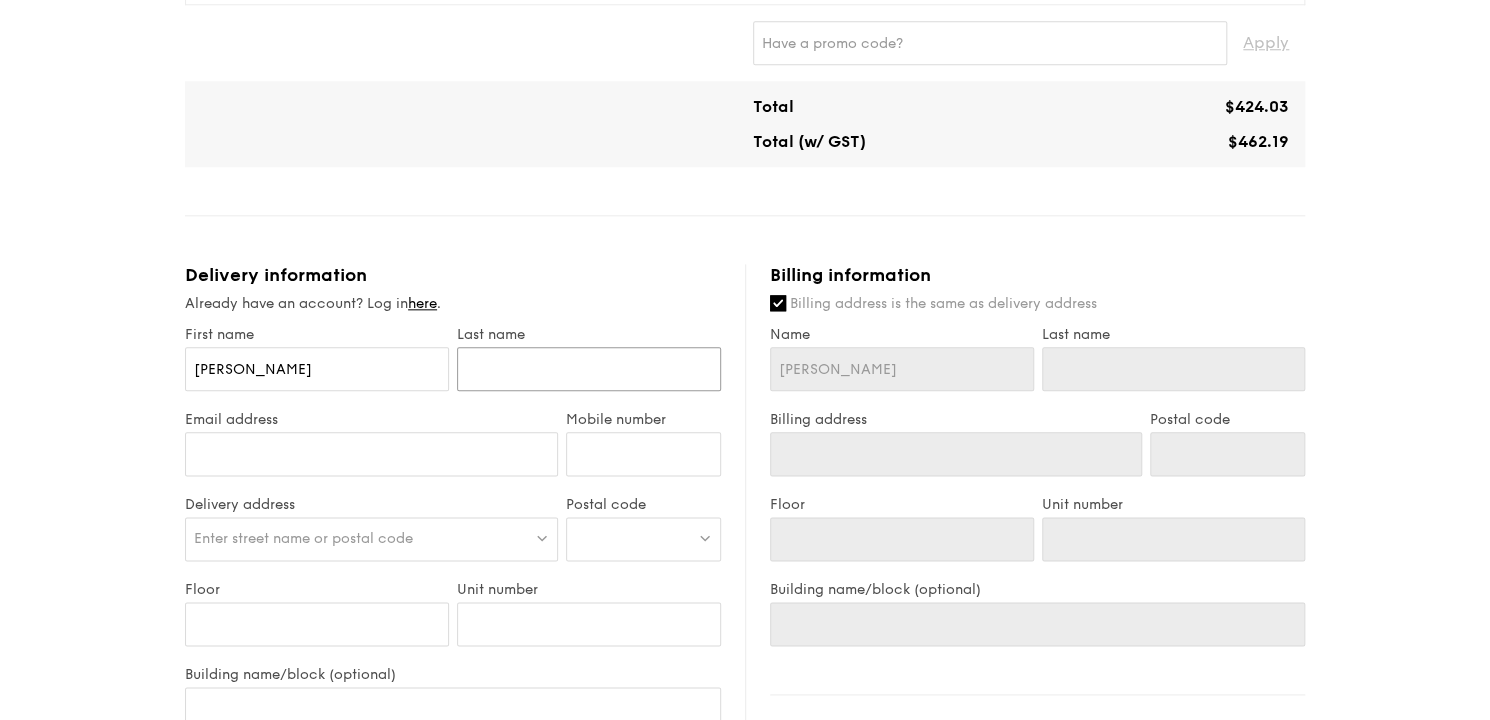 type on "L" 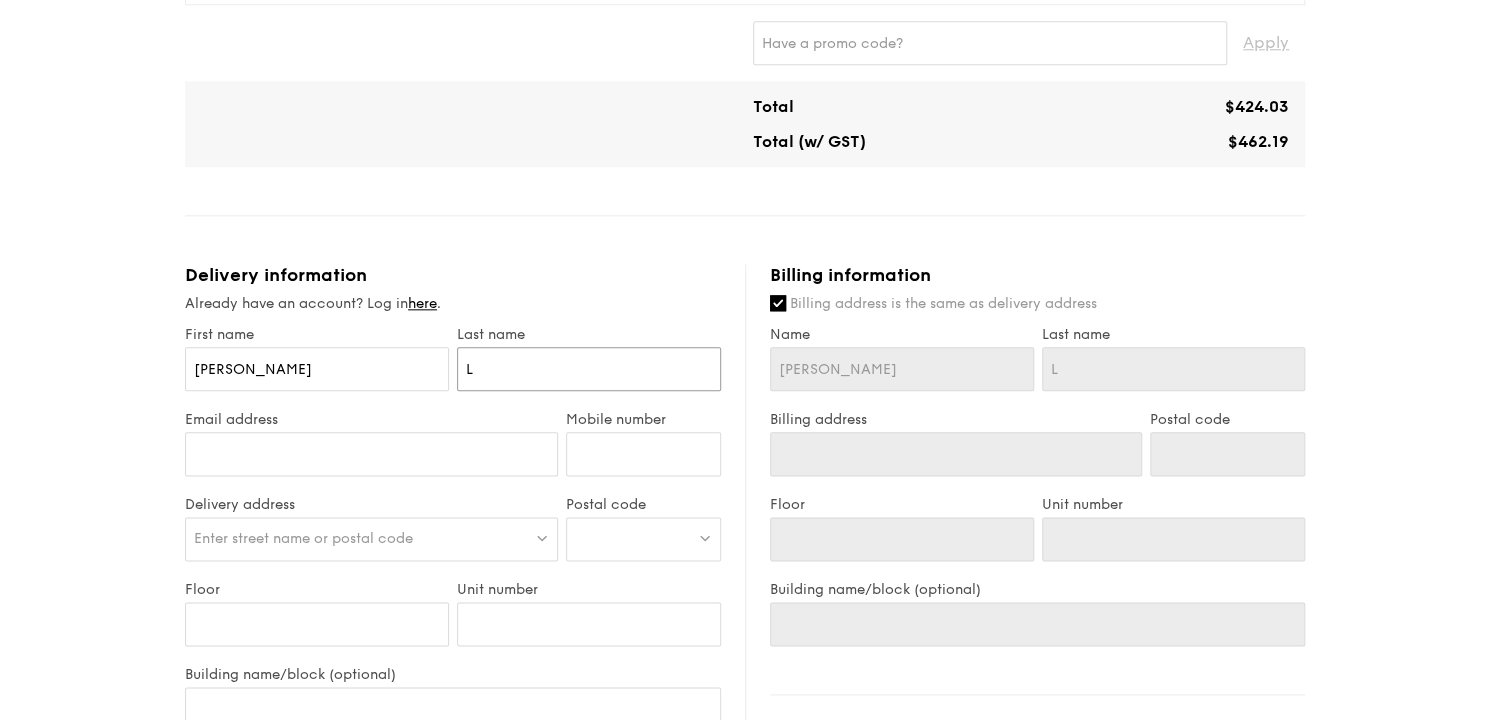 type on "Le" 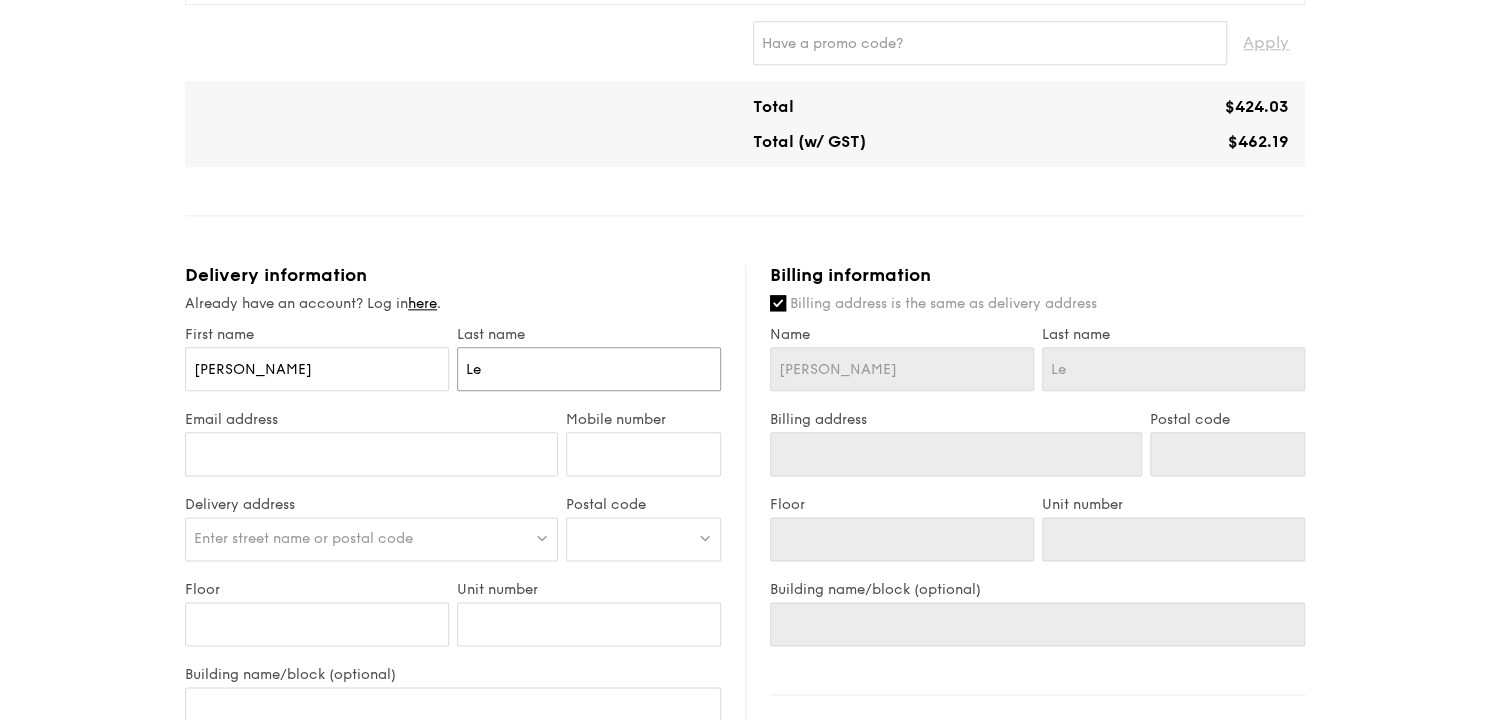 type on "[PERSON_NAME]" 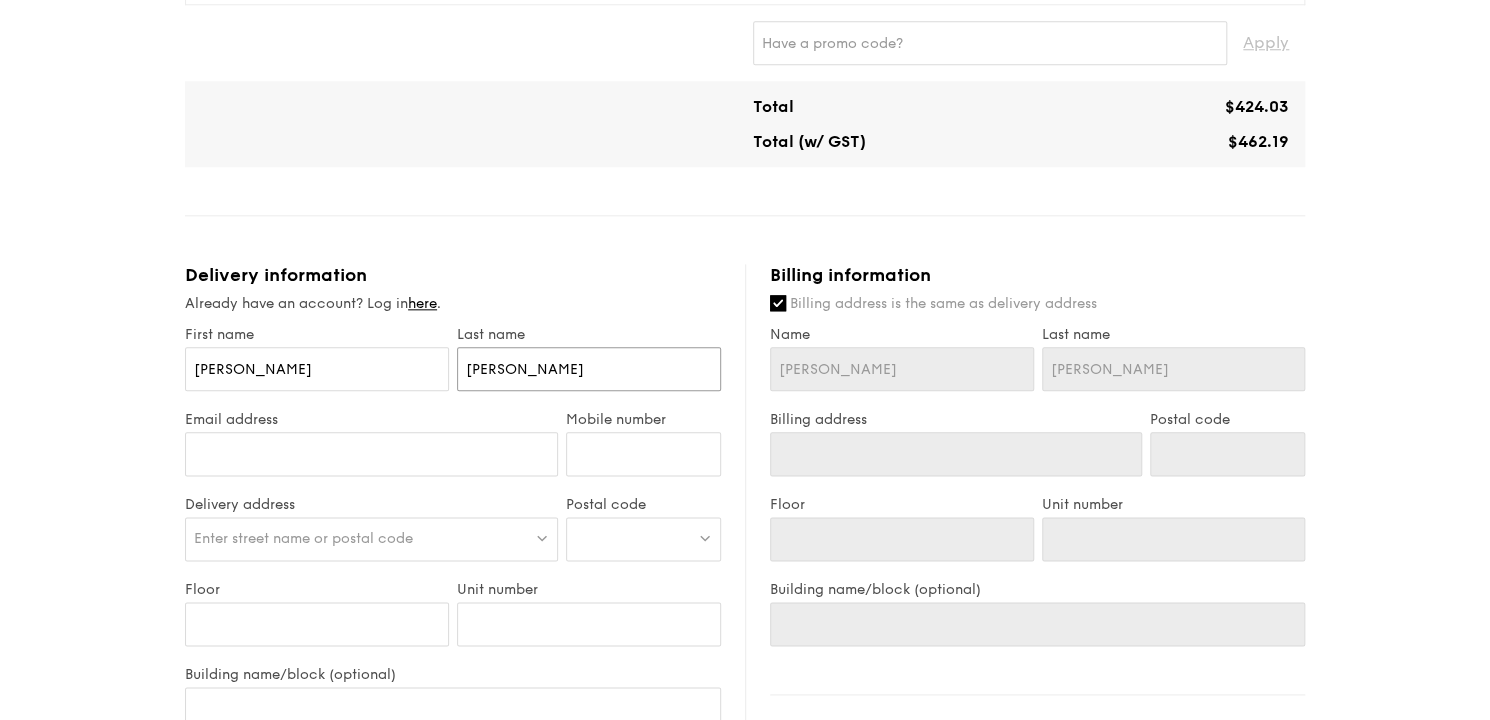 type on "[PERSON_NAME]" 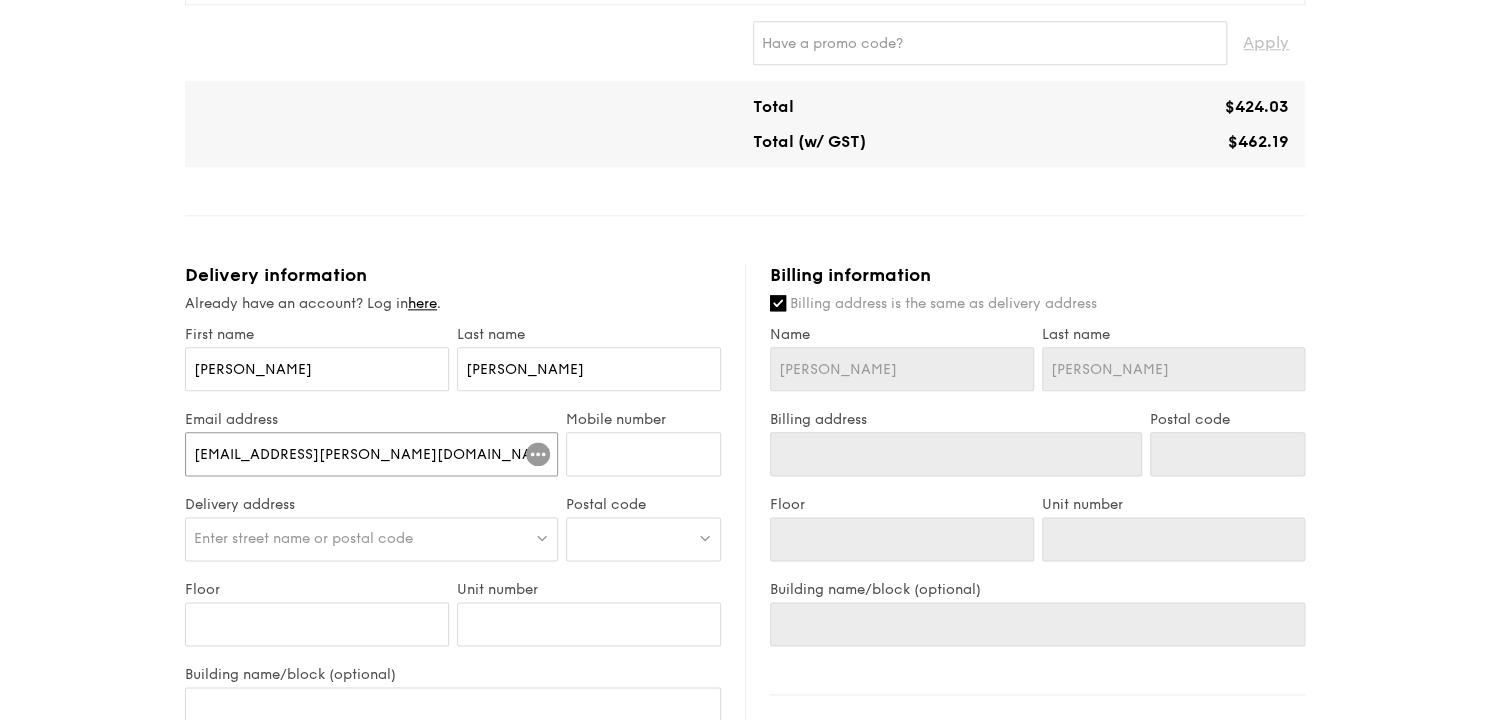 type on "[EMAIL_ADDRESS][PERSON_NAME][DOMAIN_NAME]" 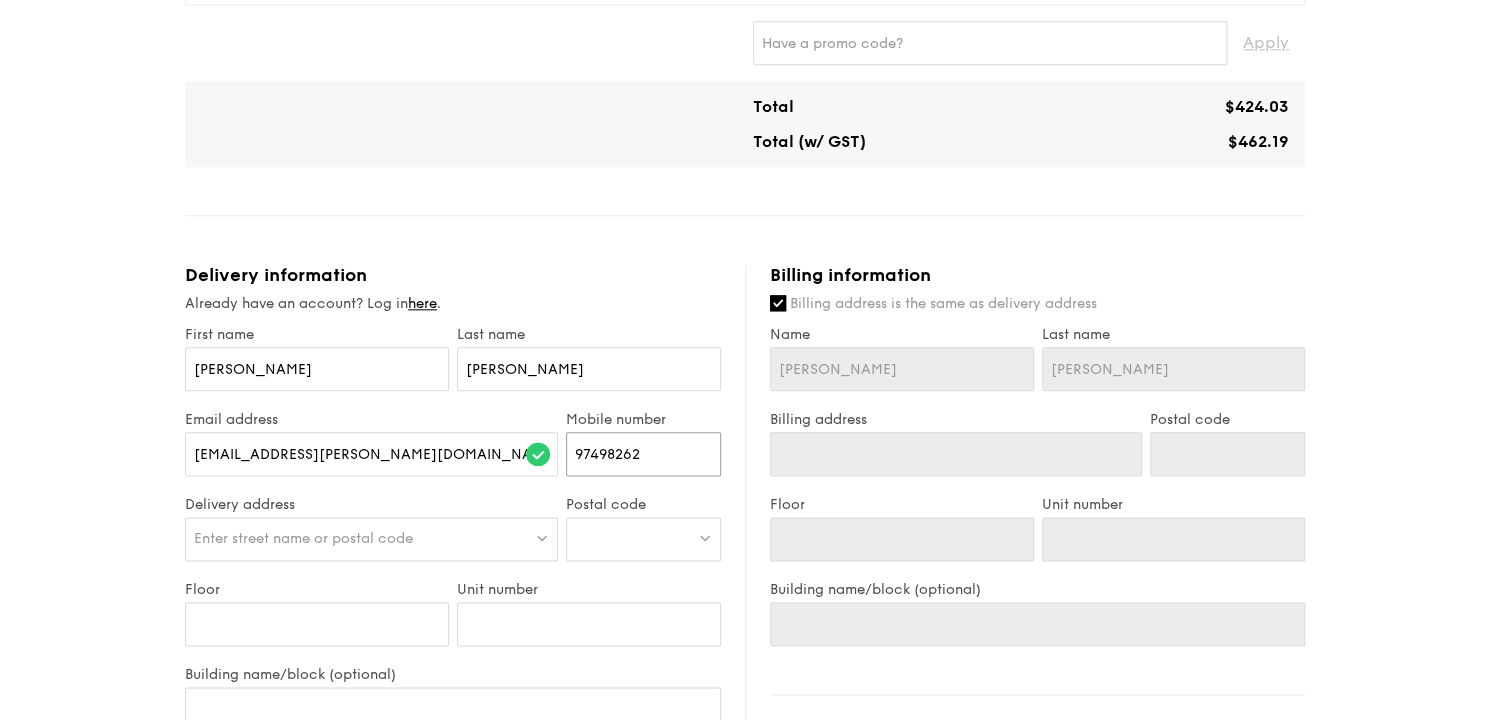 type on "97498262" 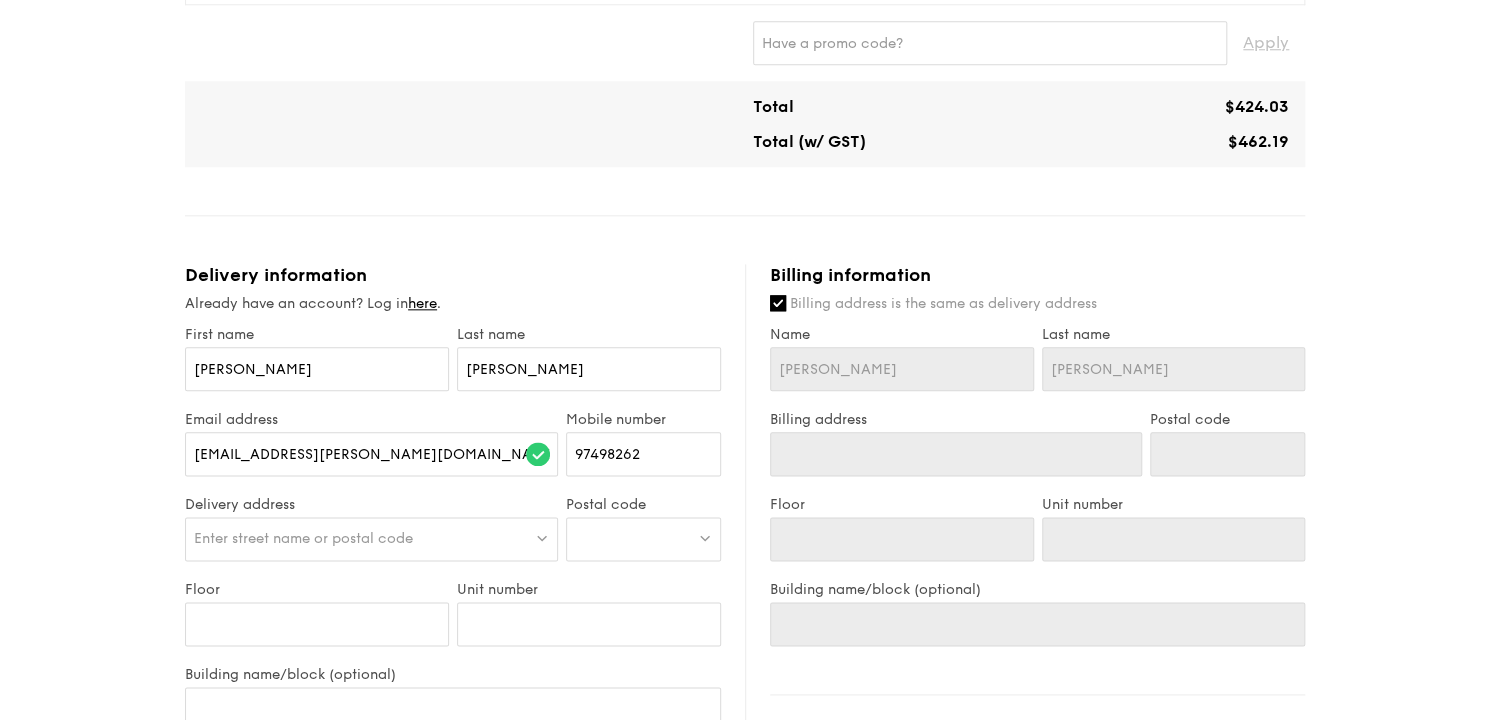 click on "Enter street name or postal code" at bounding box center [303, 538] 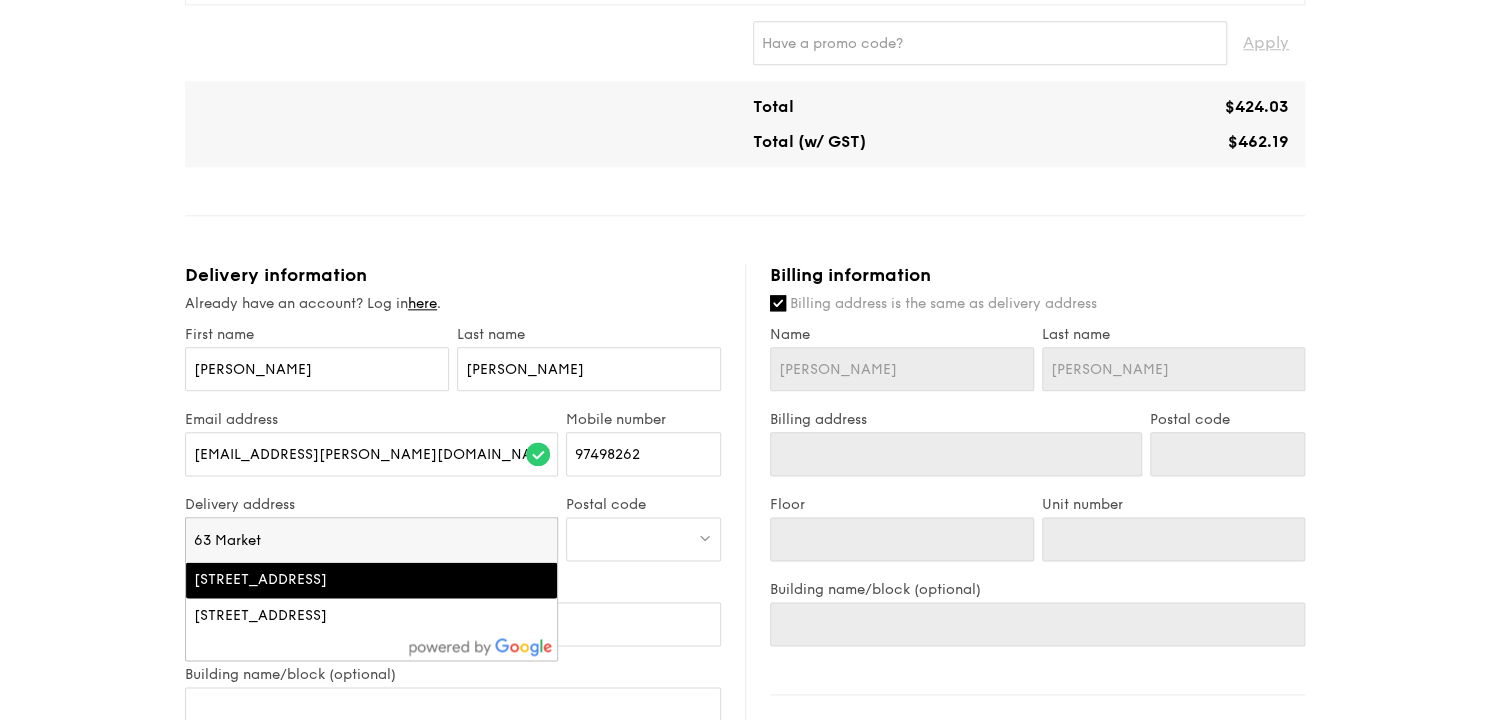 type on "63 Market" 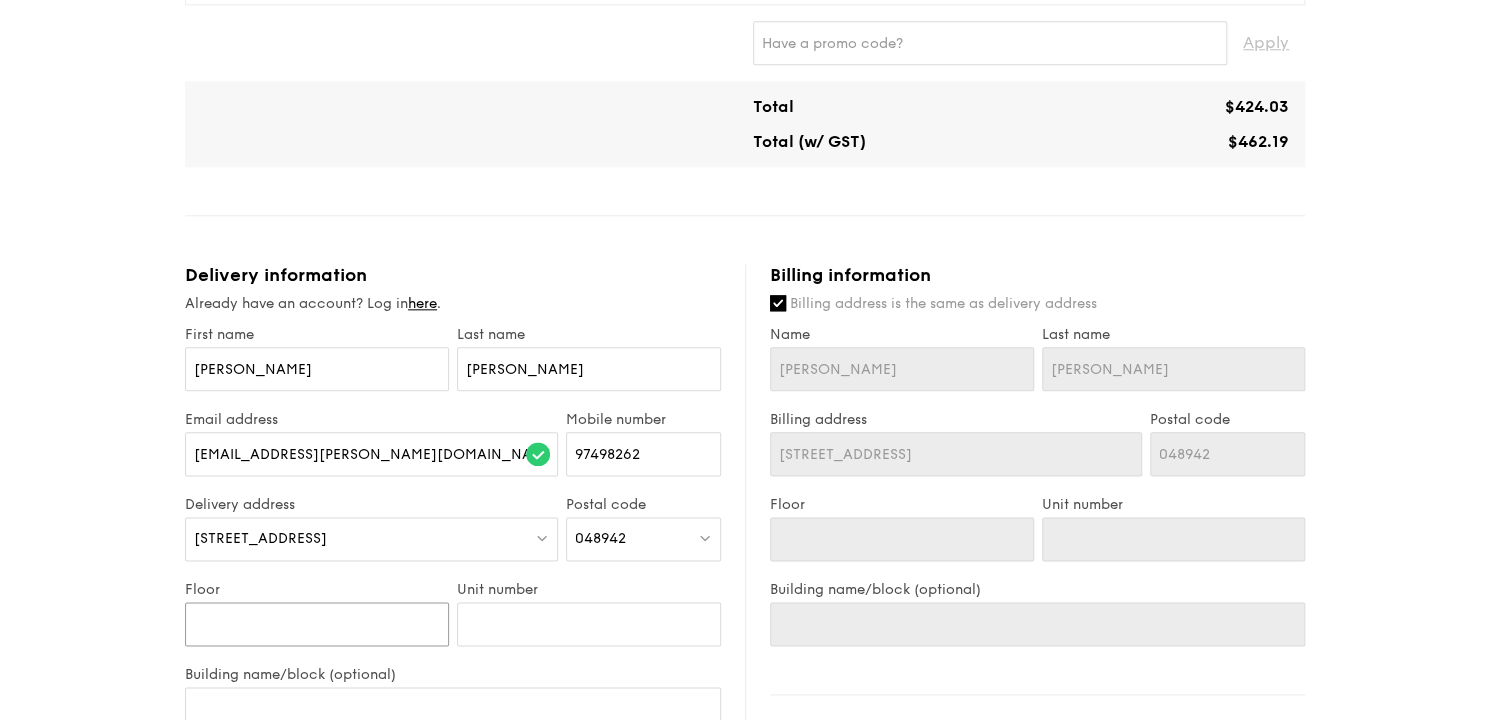 click on "Floor" at bounding box center [317, 624] 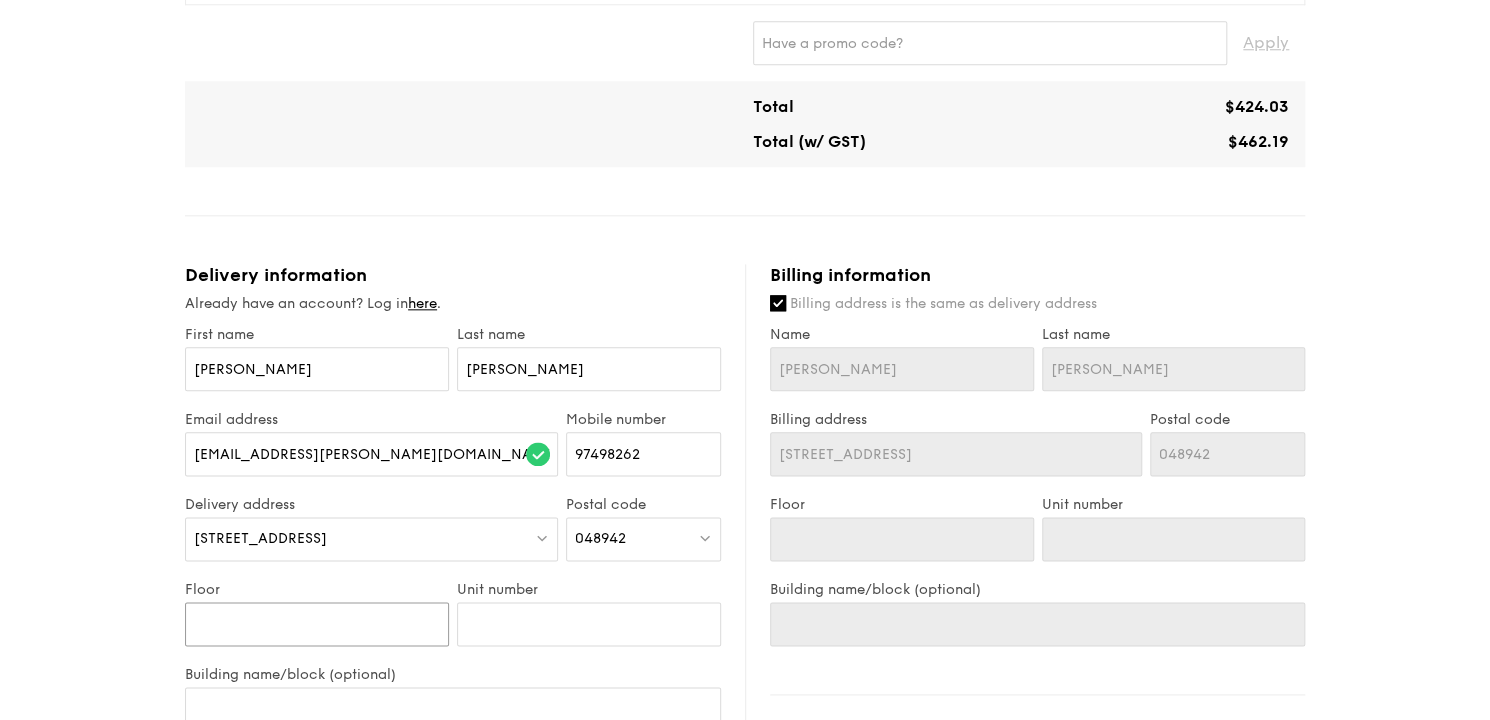 type on "0" 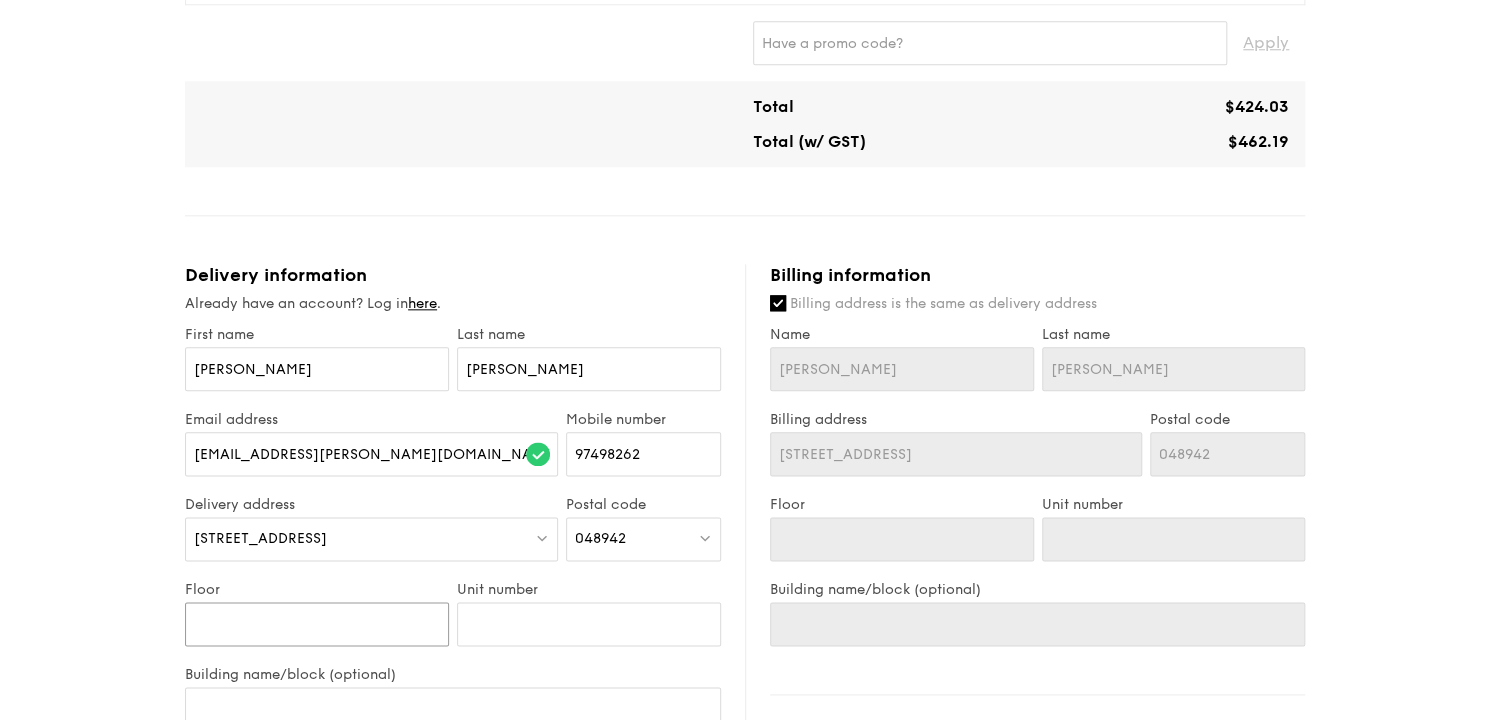type on "0" 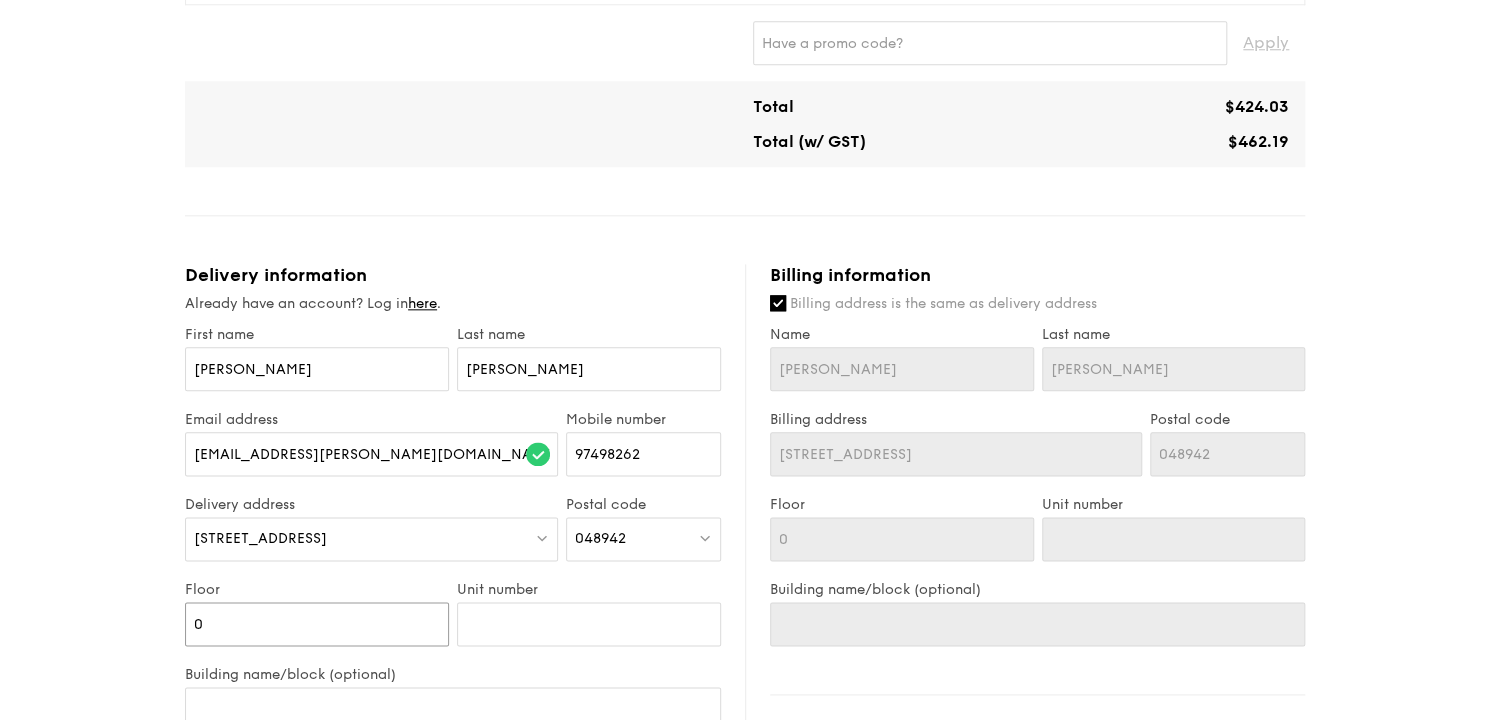 type on "01" 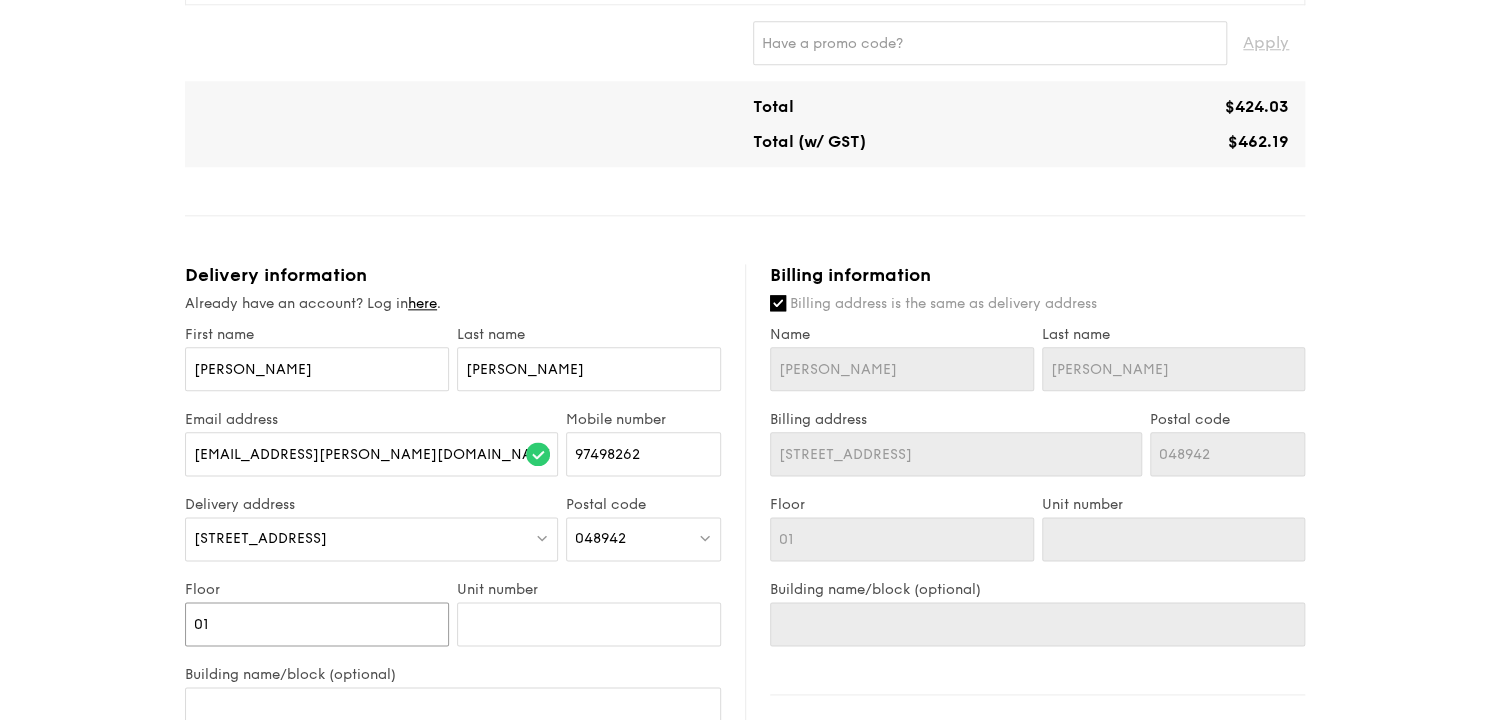 type on "01" 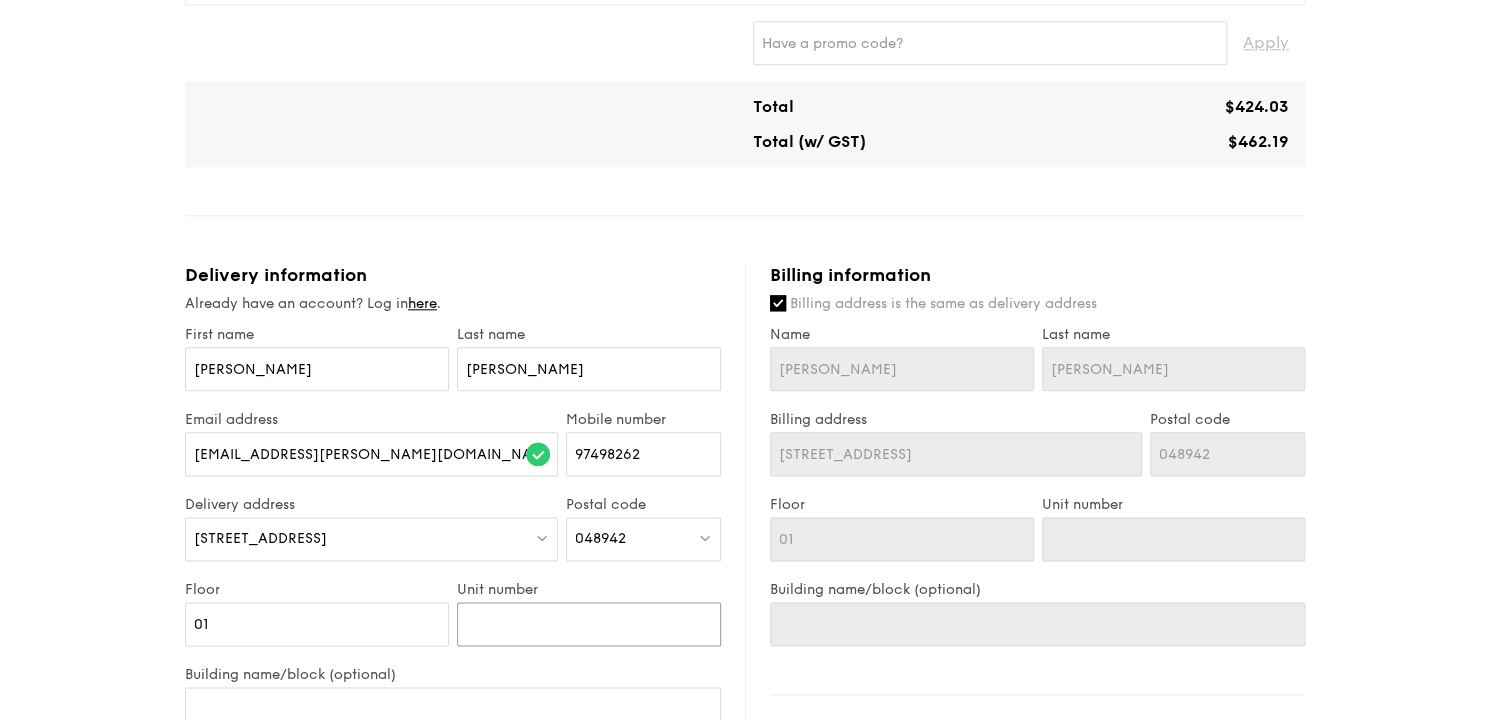 click on "Unit number" at bounding box center [589, 624] 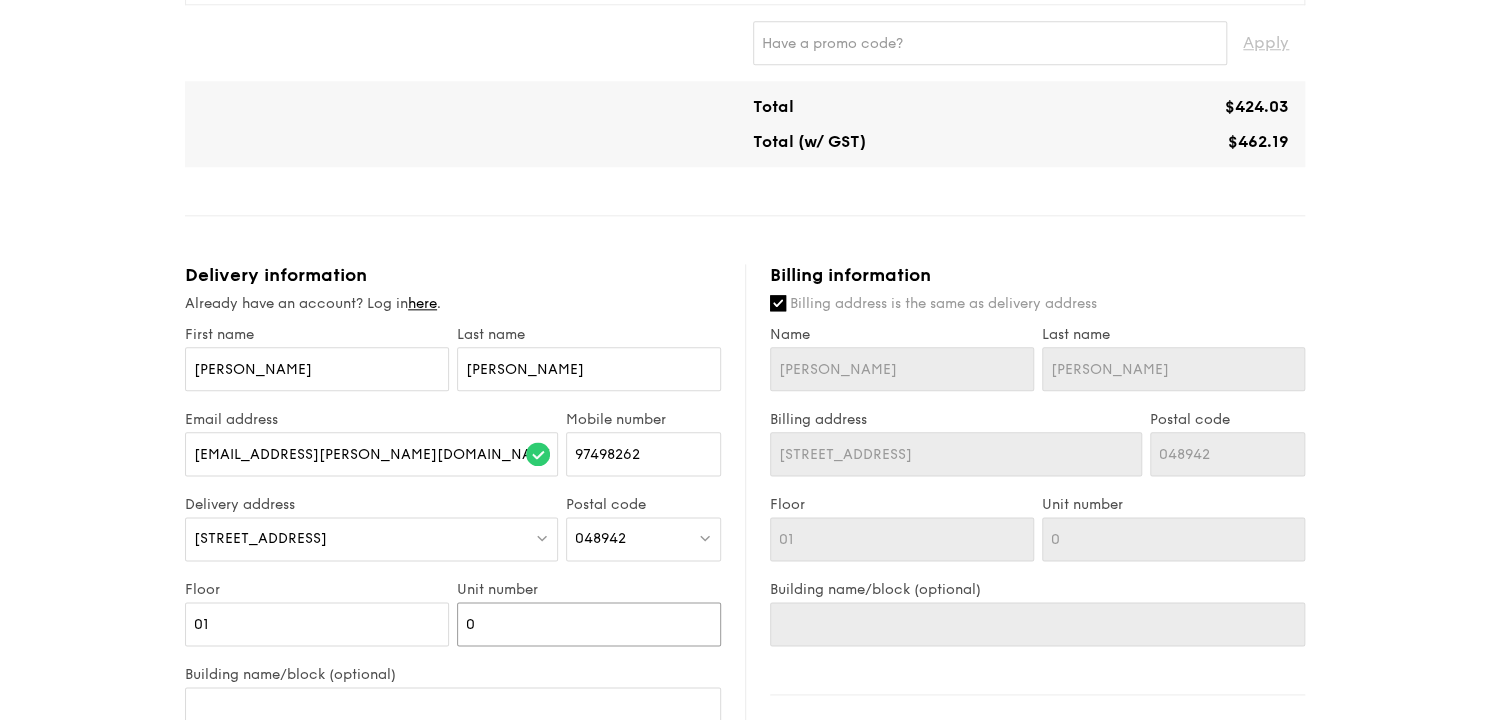 type on "00" 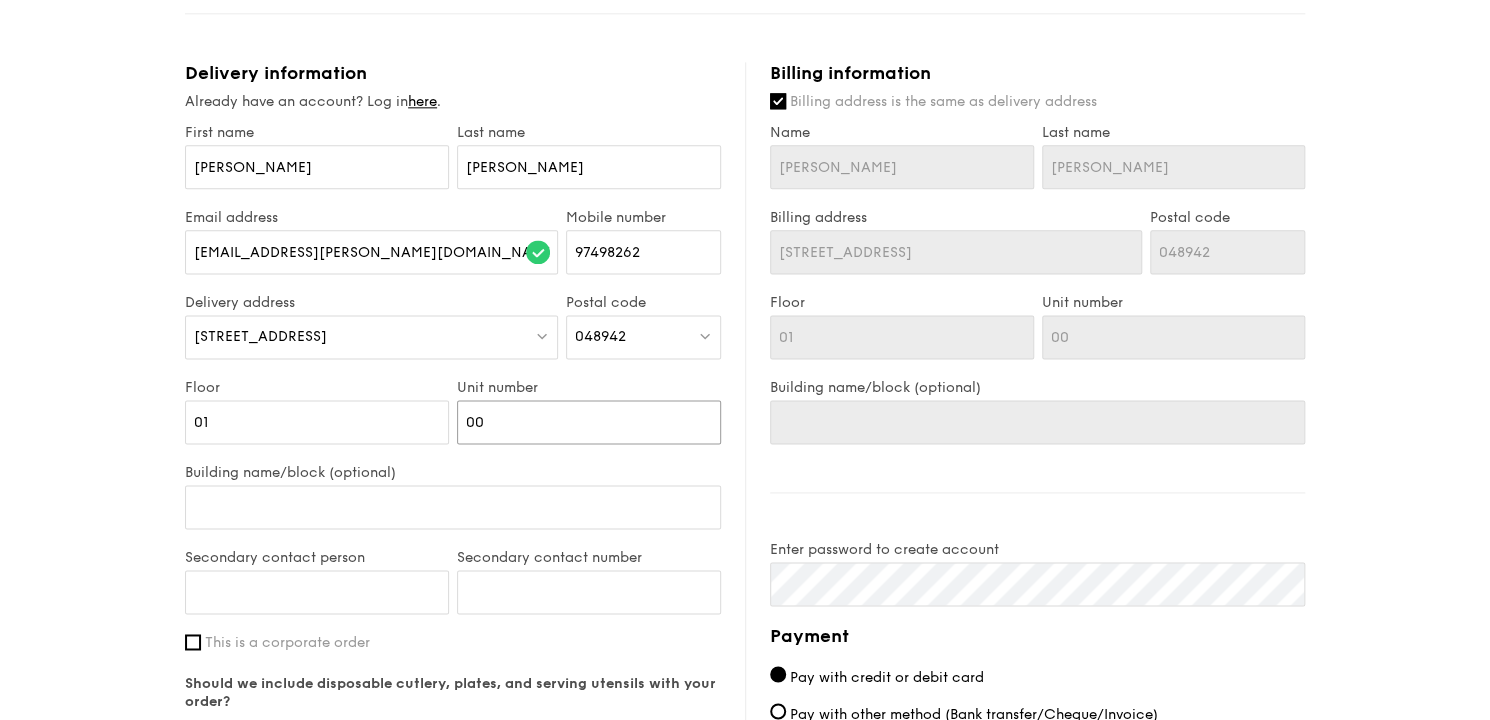 scroll, scrollTop: 1200, scrollLeft: 0, axis: vertical 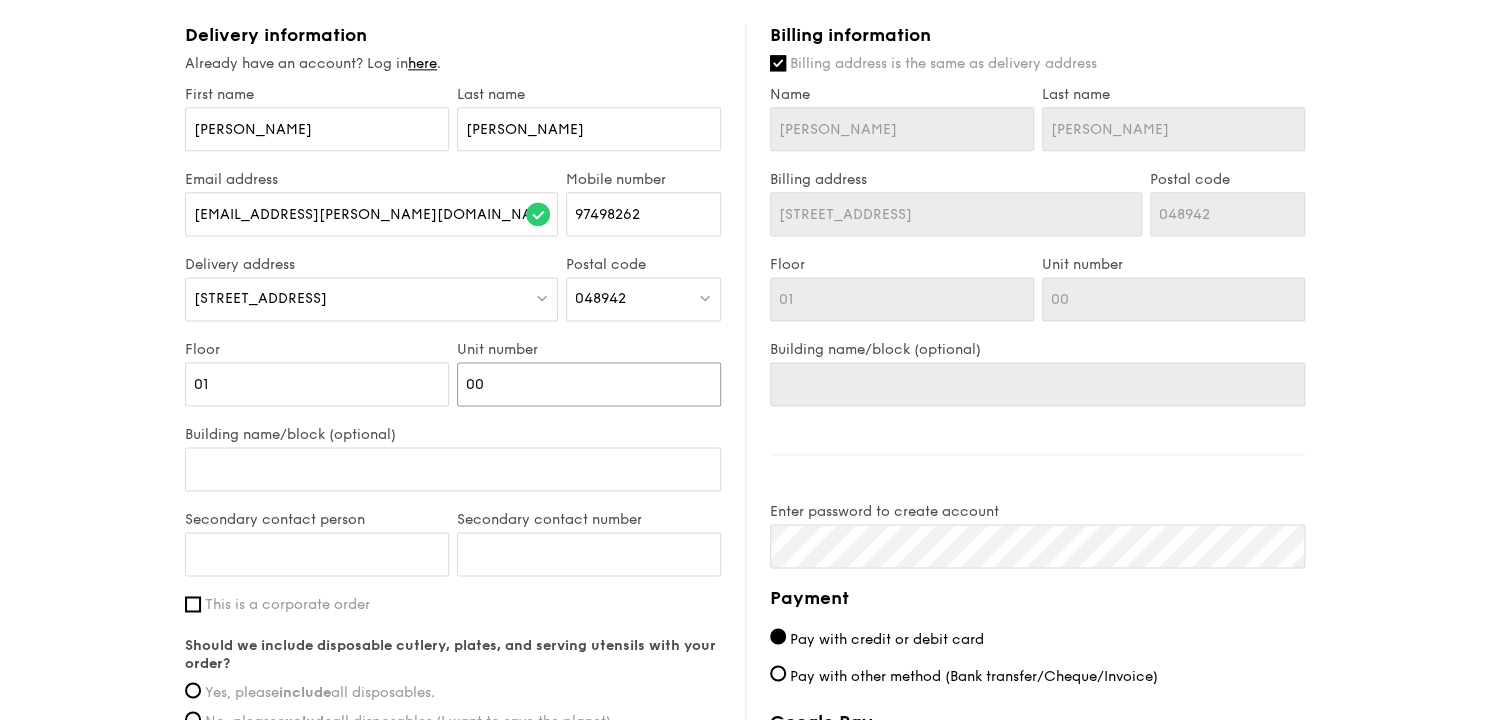 type on "00" 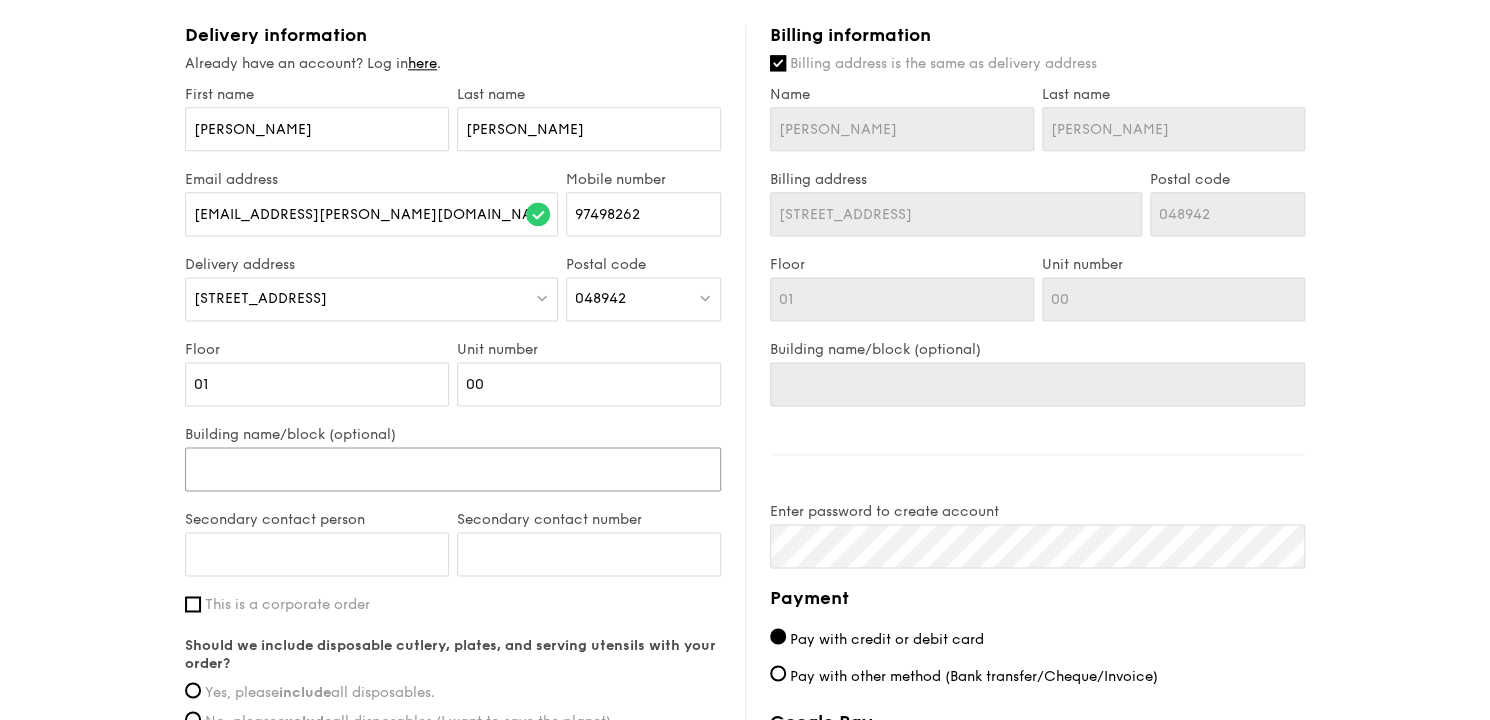 click on "Building name/block (optional)" at bounding box center (453, 469) 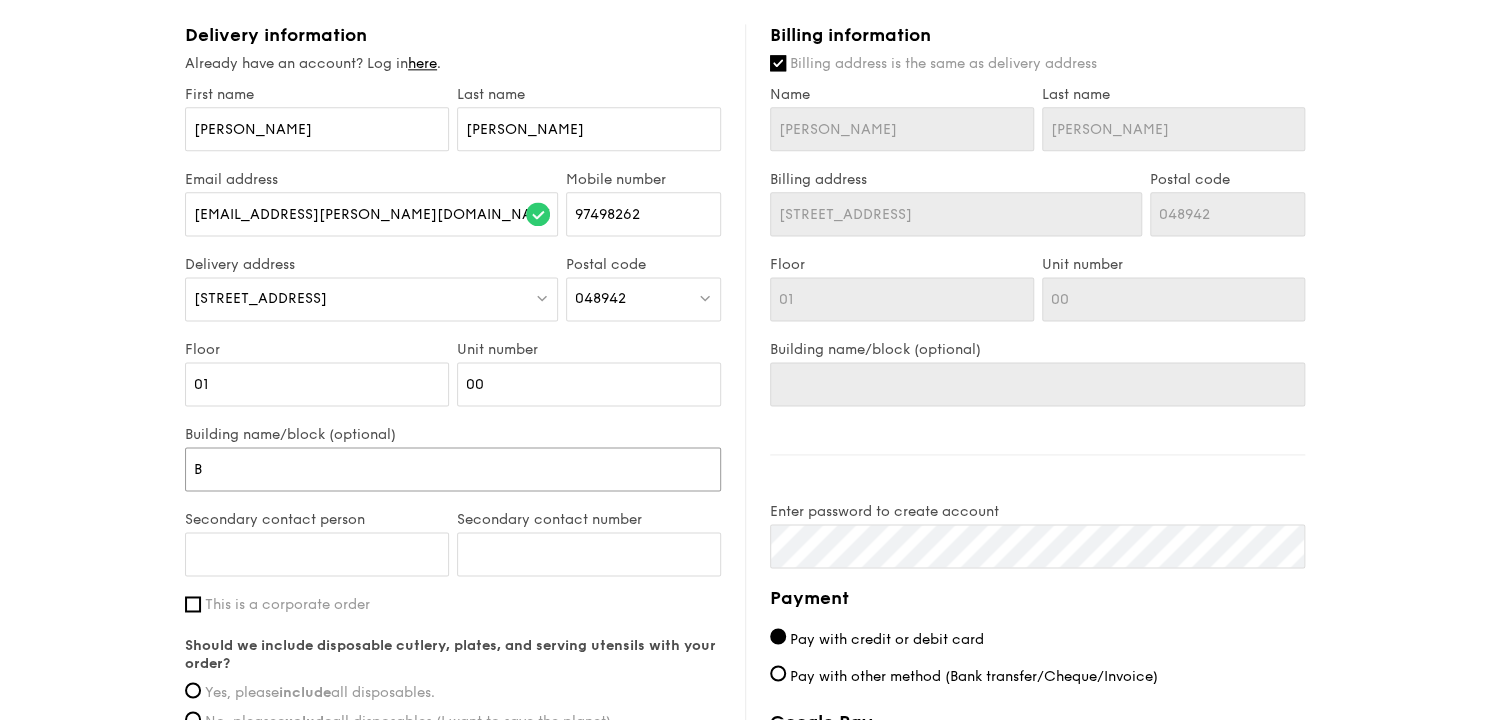 type on "B" 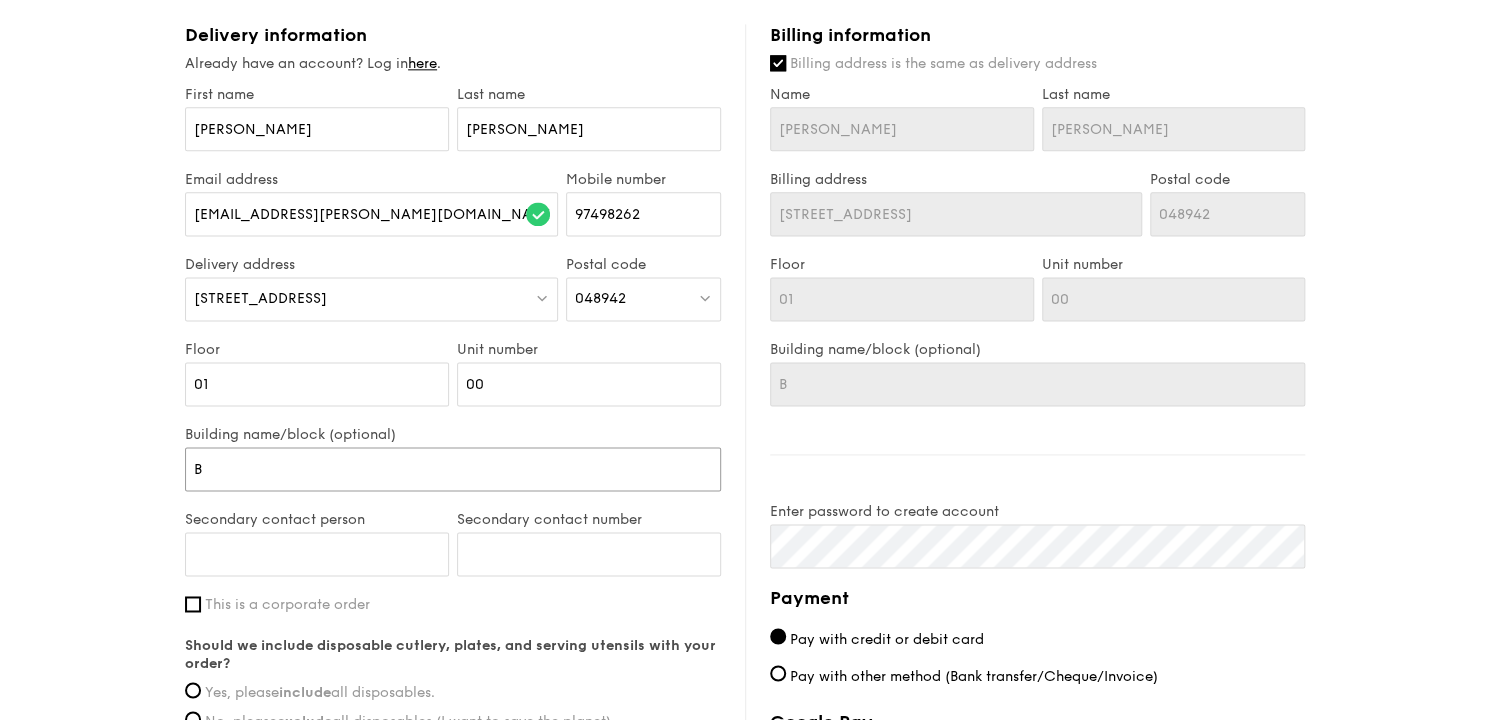 type on "Ba" 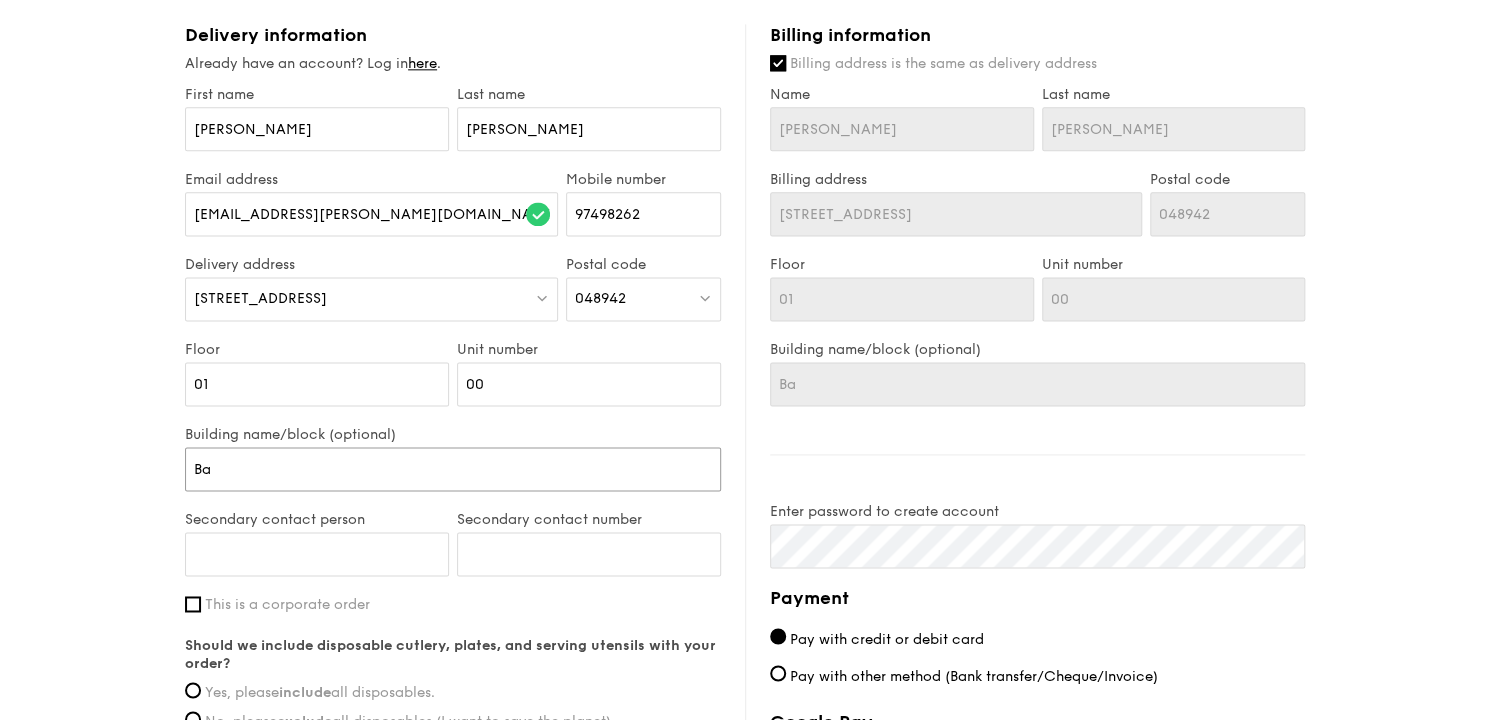 type on "Ban" 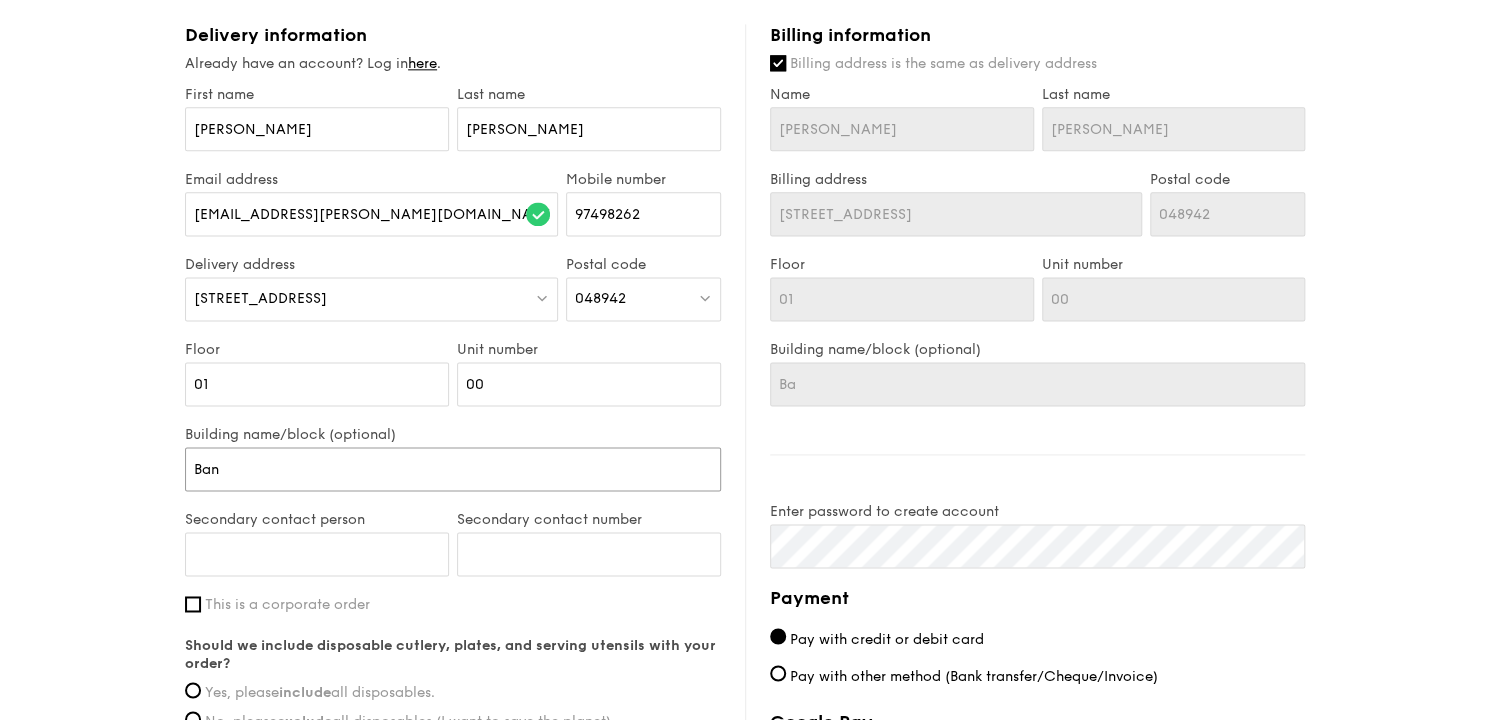 type on "Ban" 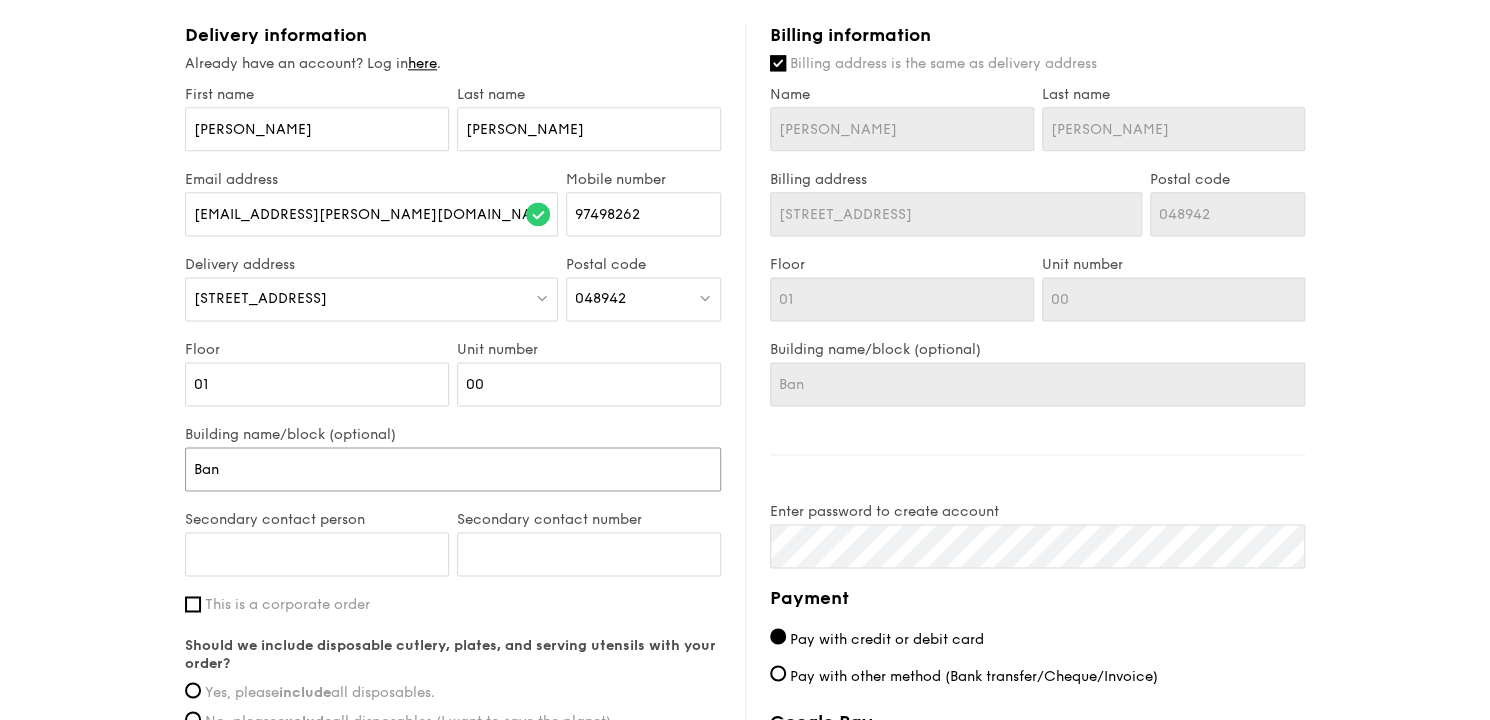 type on "Bank" 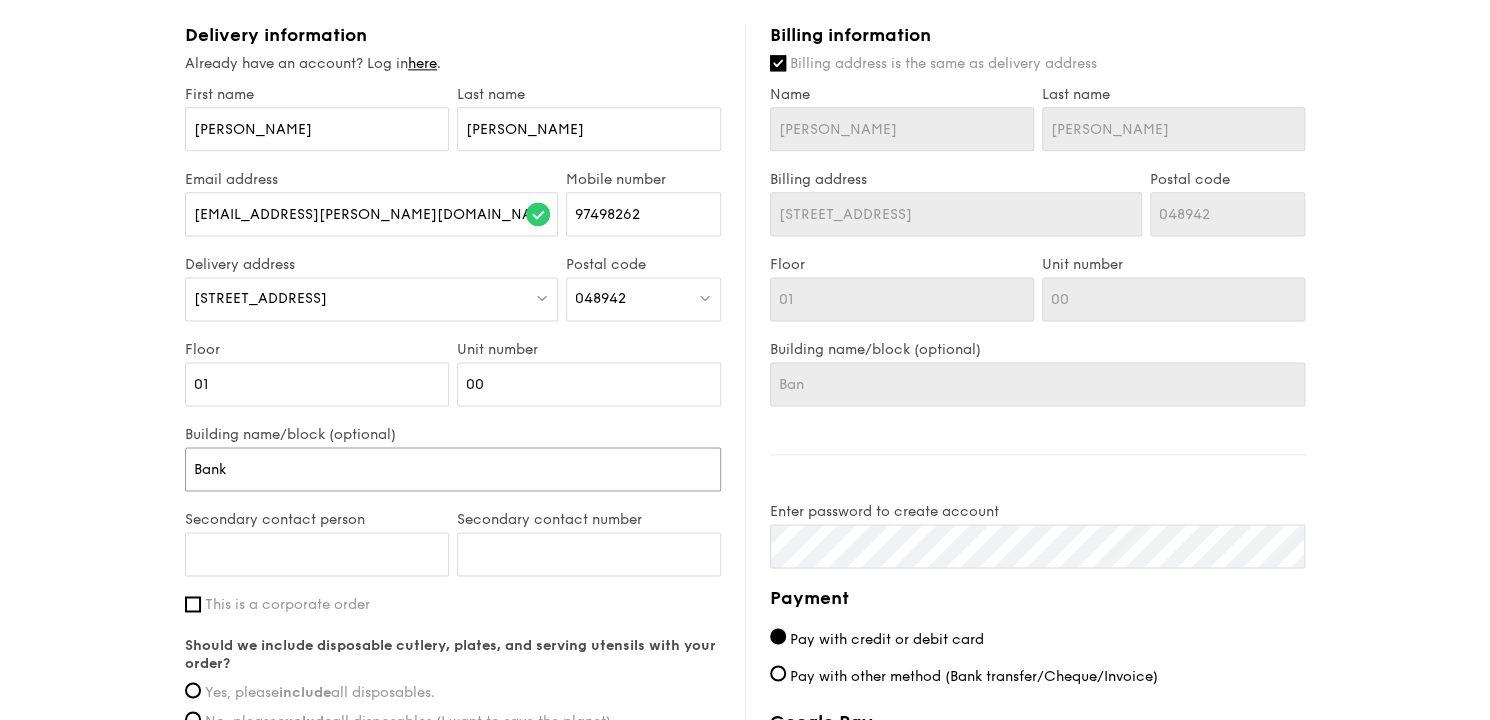 type on "Bank" 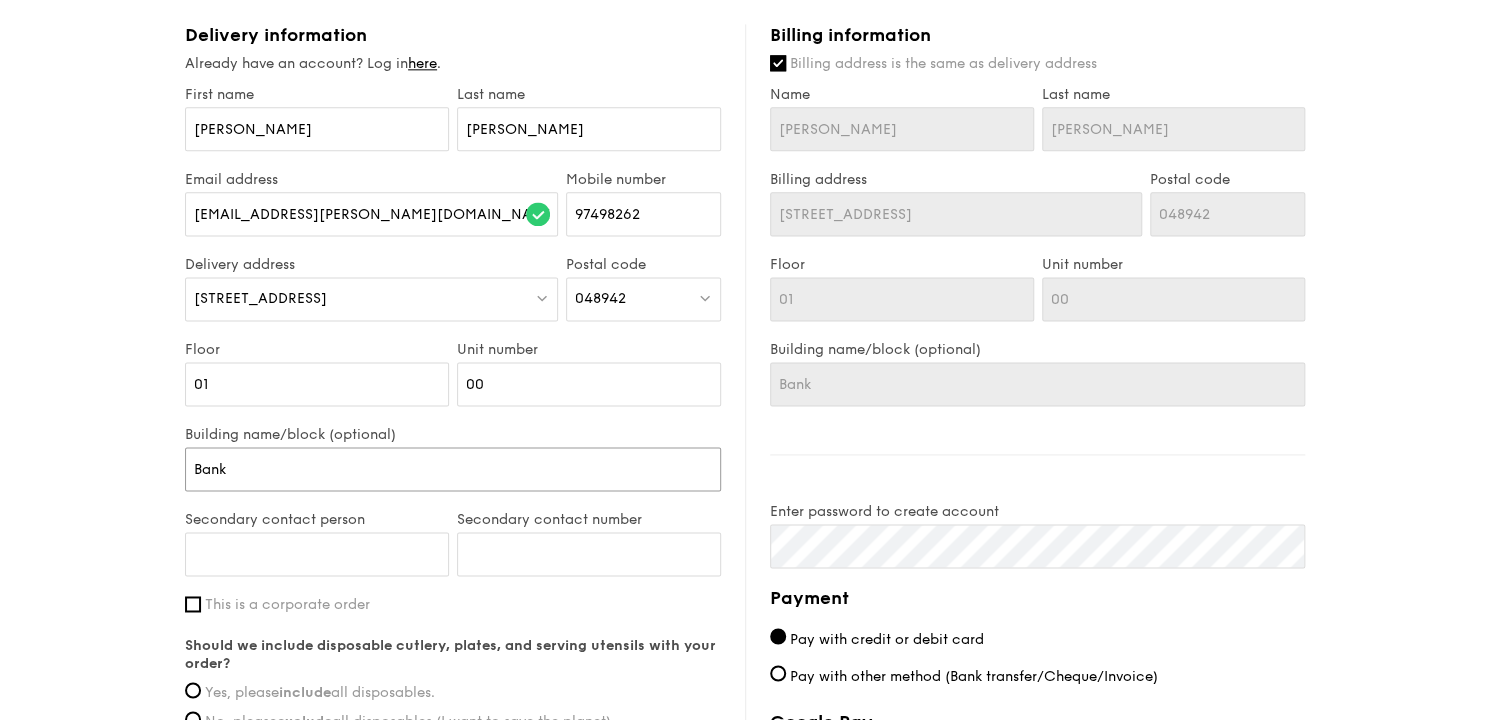 type on "Bank" 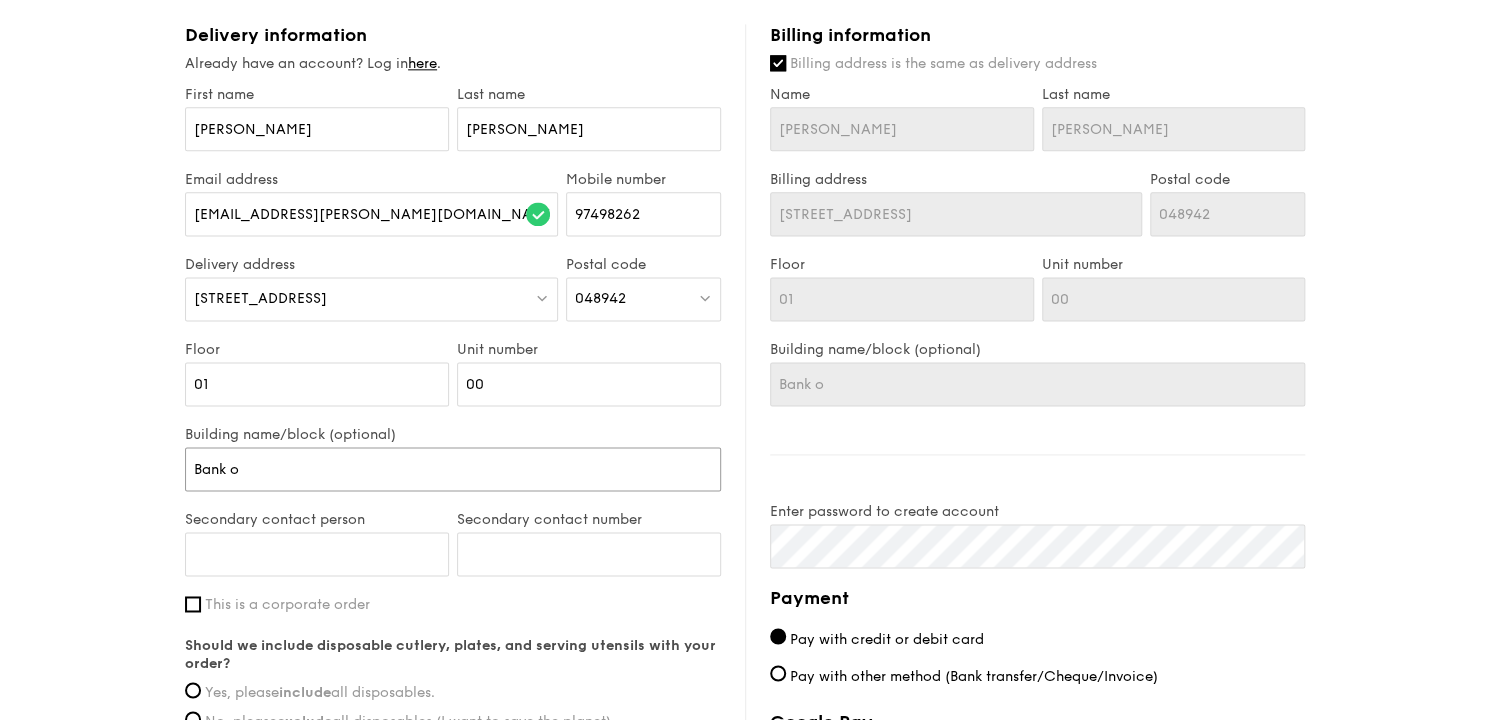 type on "Bank of" 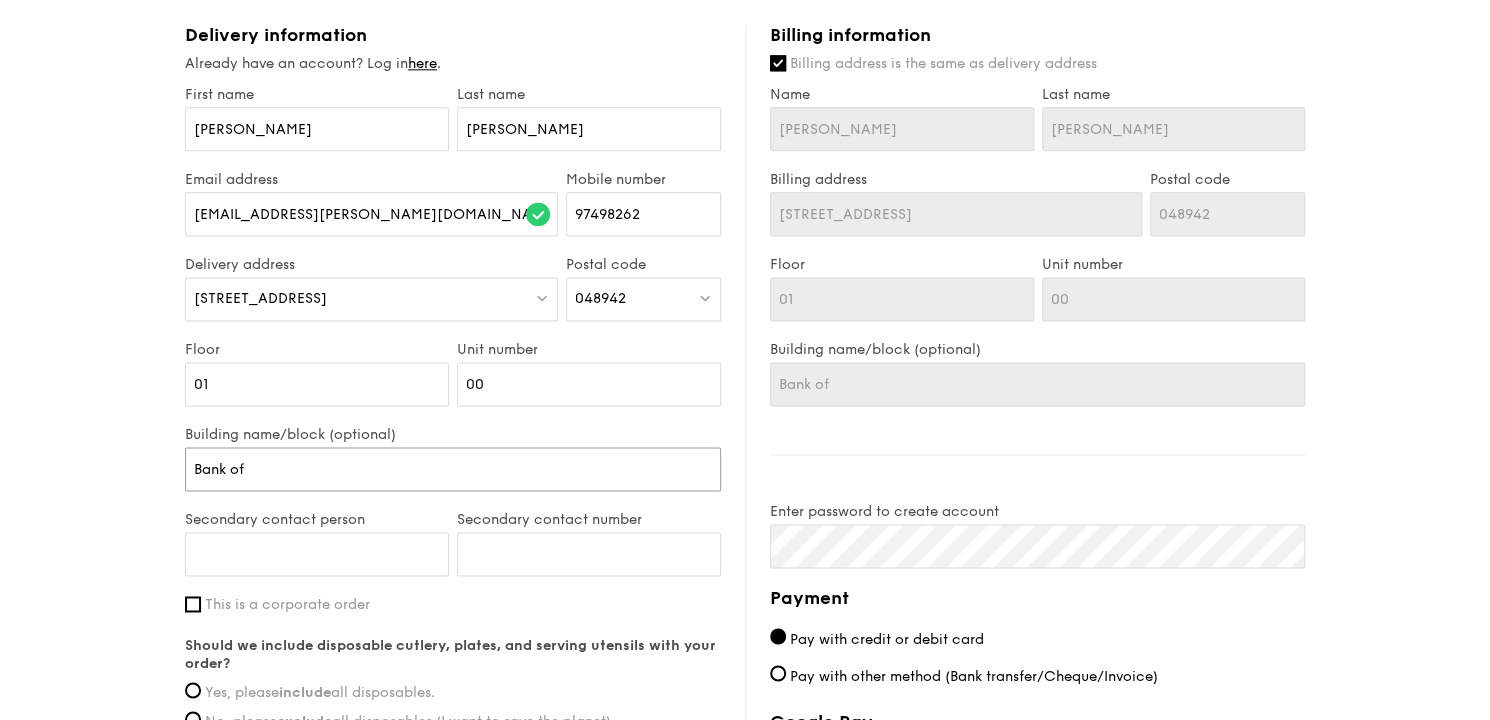 type on "Bank of" 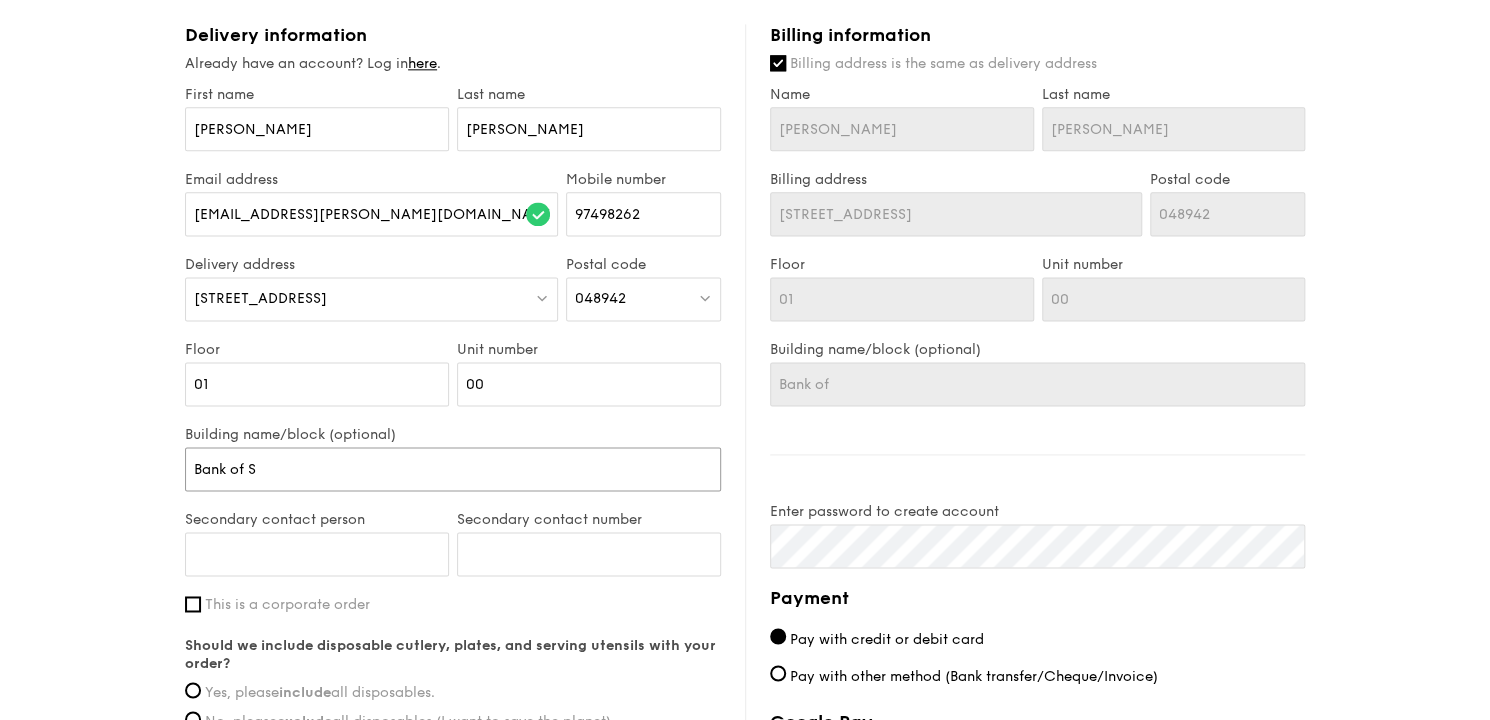 type on "Bank of S" 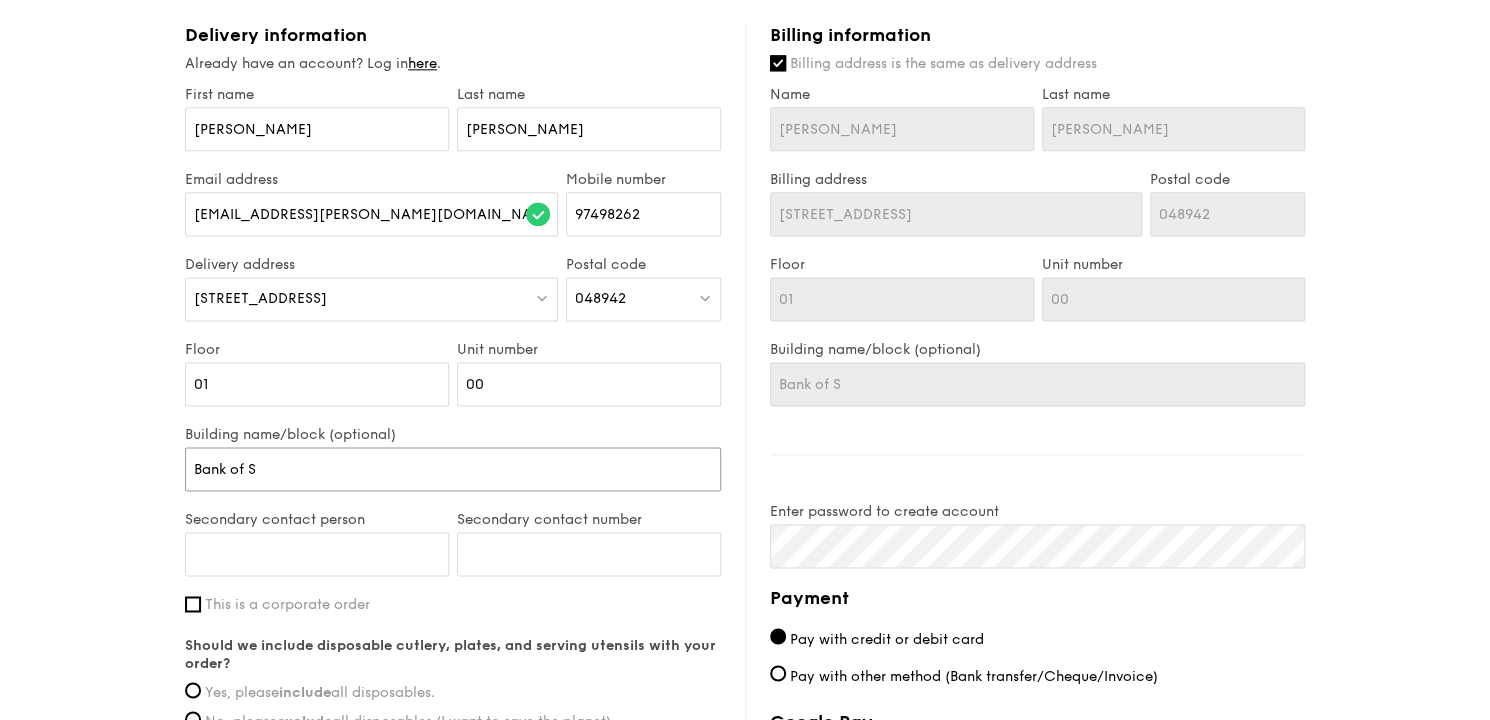 type on "Bank of Si" 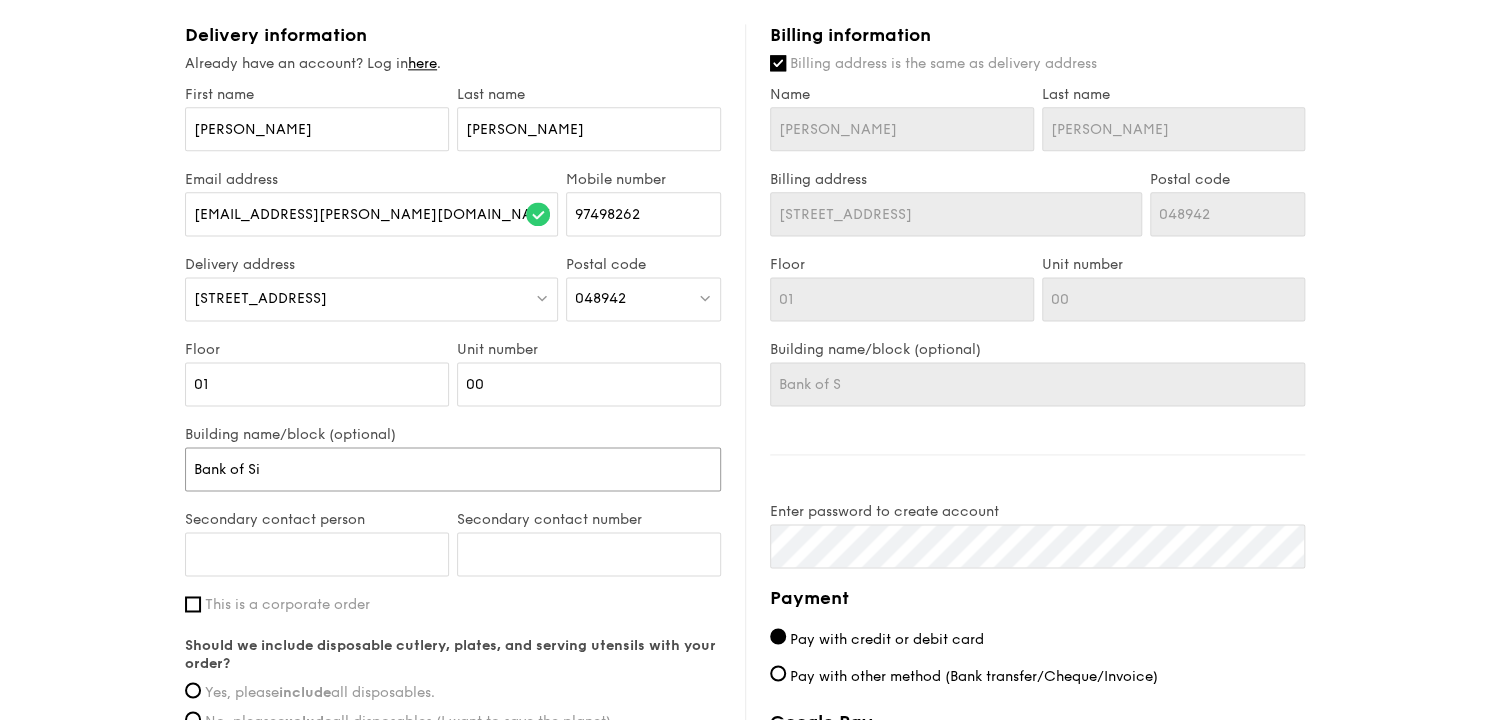 type on "Bank of Si" 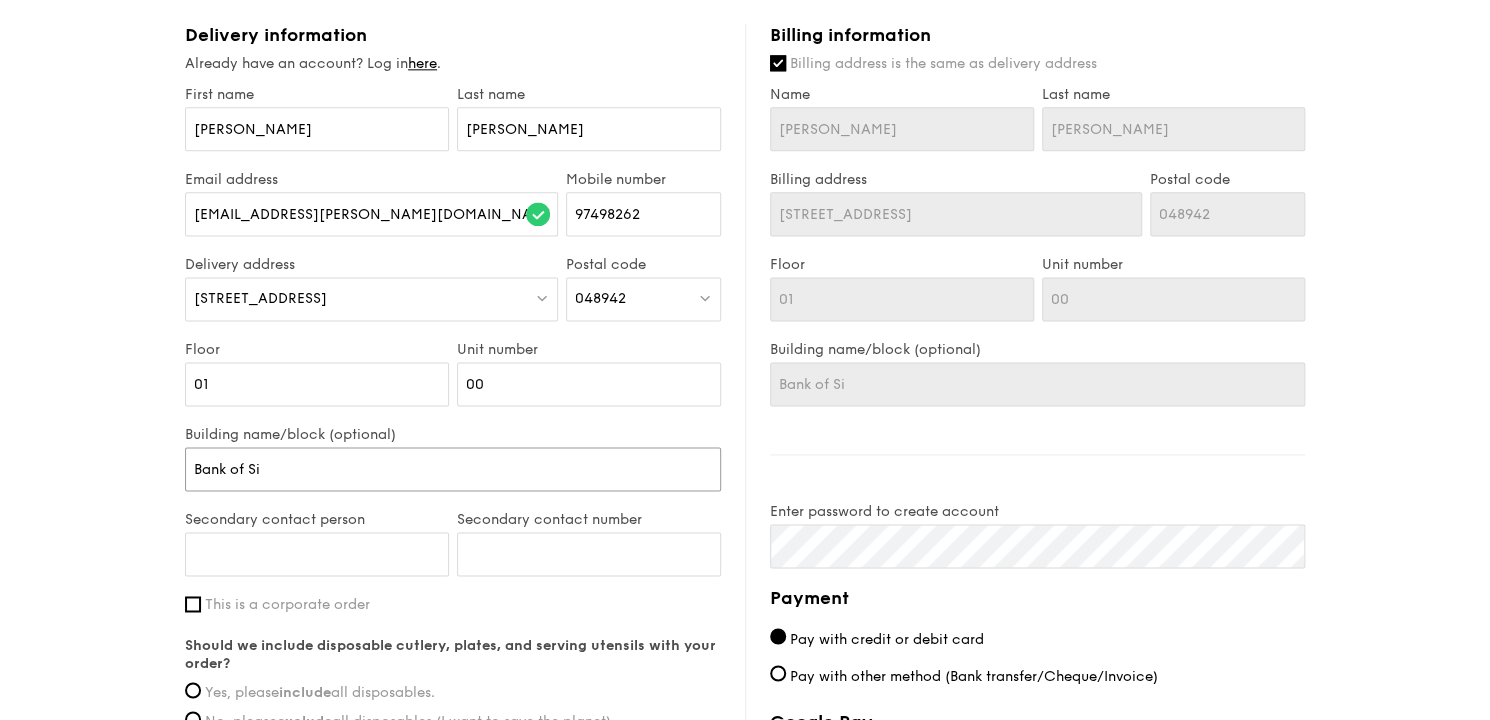 type on "Bank of Sin" 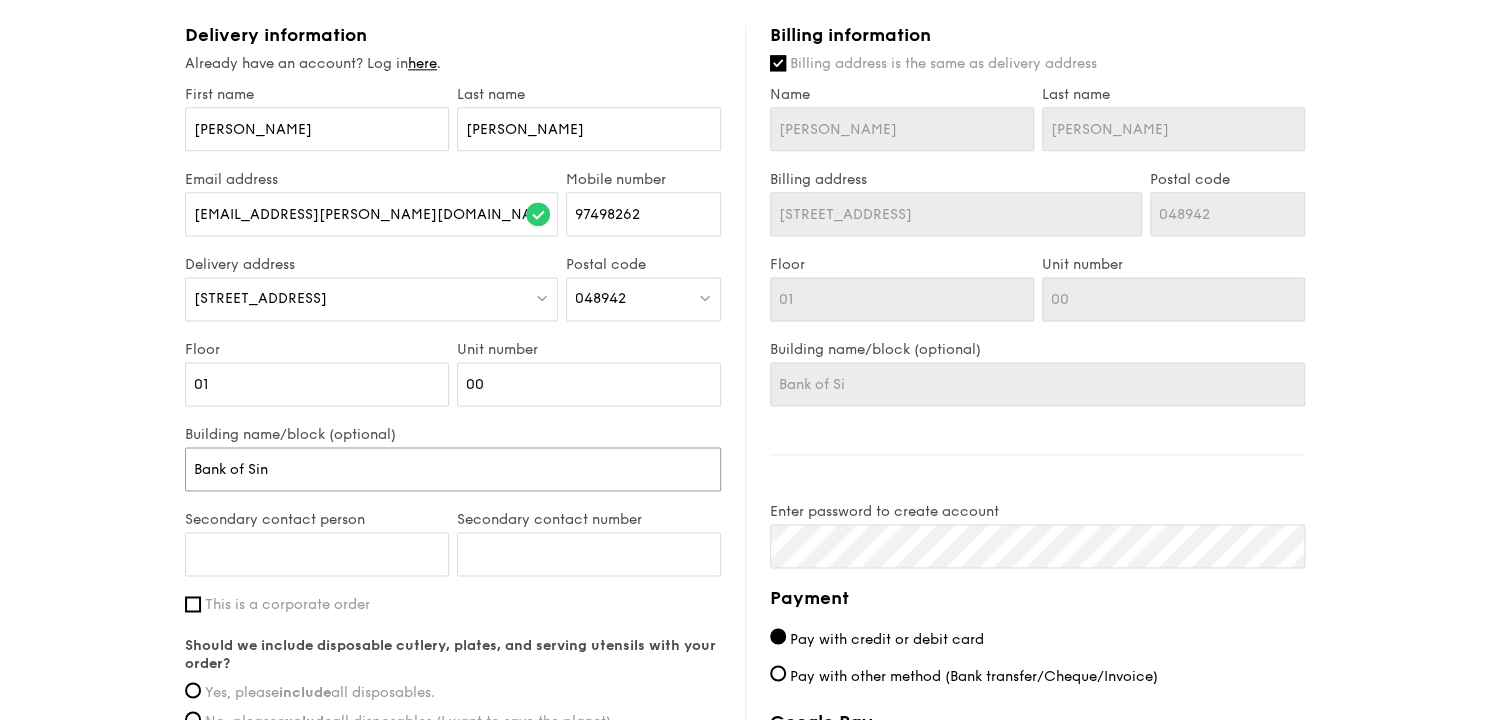 type on "Bank of Sin" 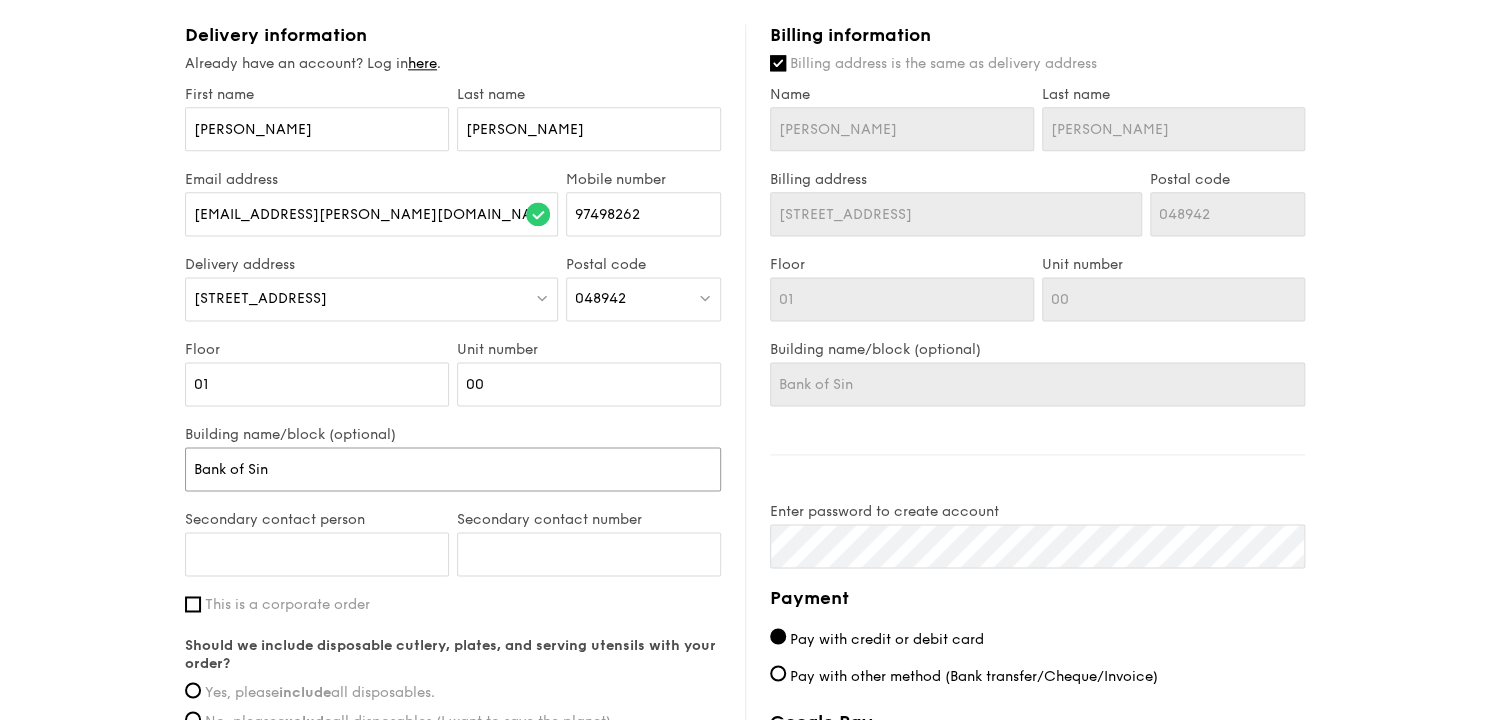 type on "Bank of Sing" 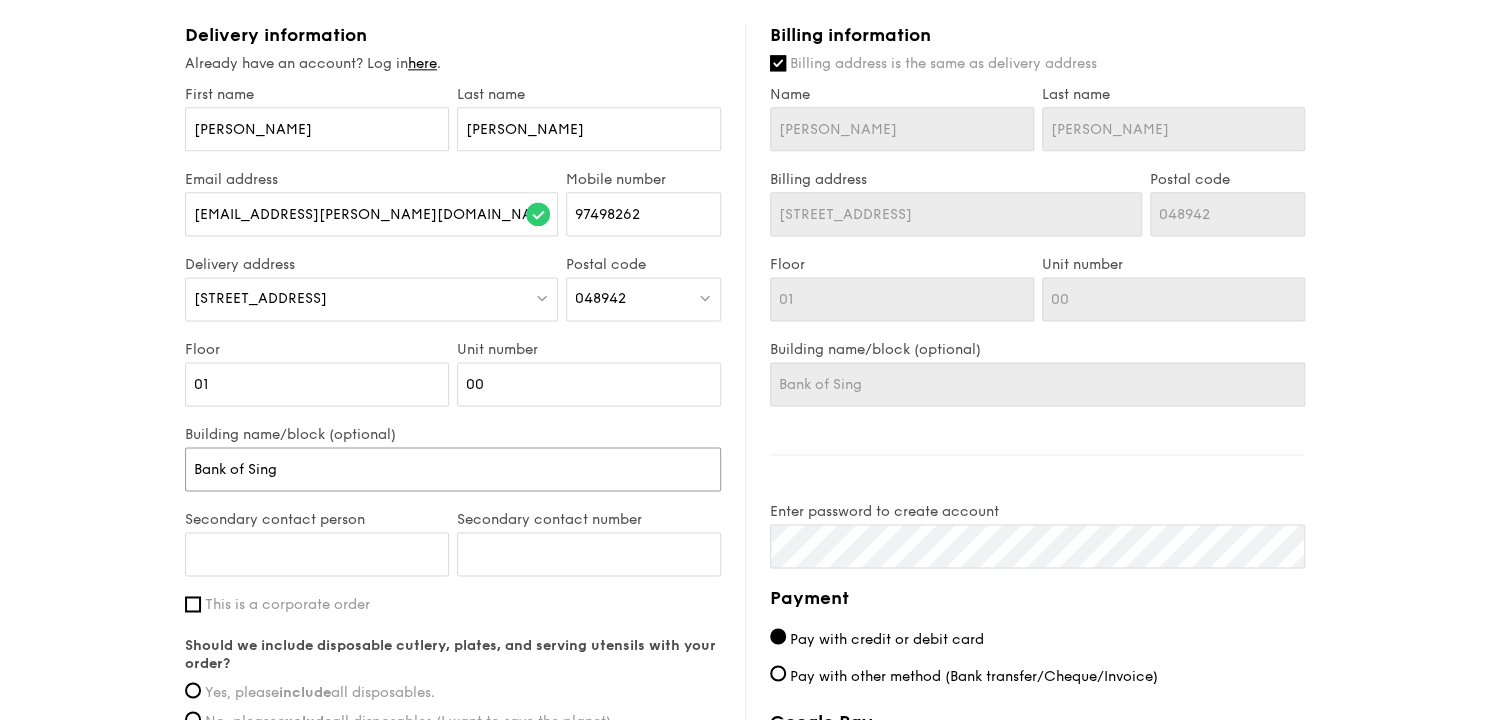 type on "Bank of Singa" 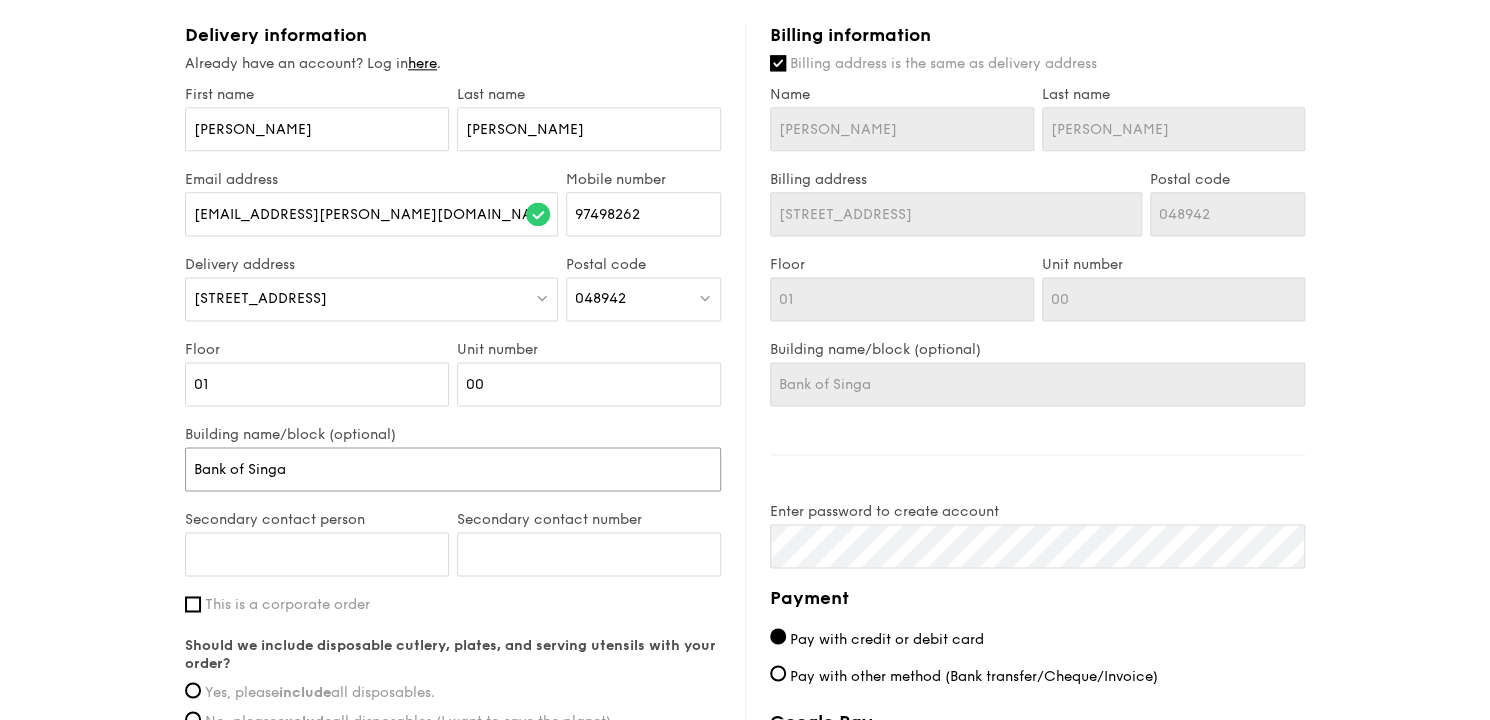 type on "Bank of Singap" 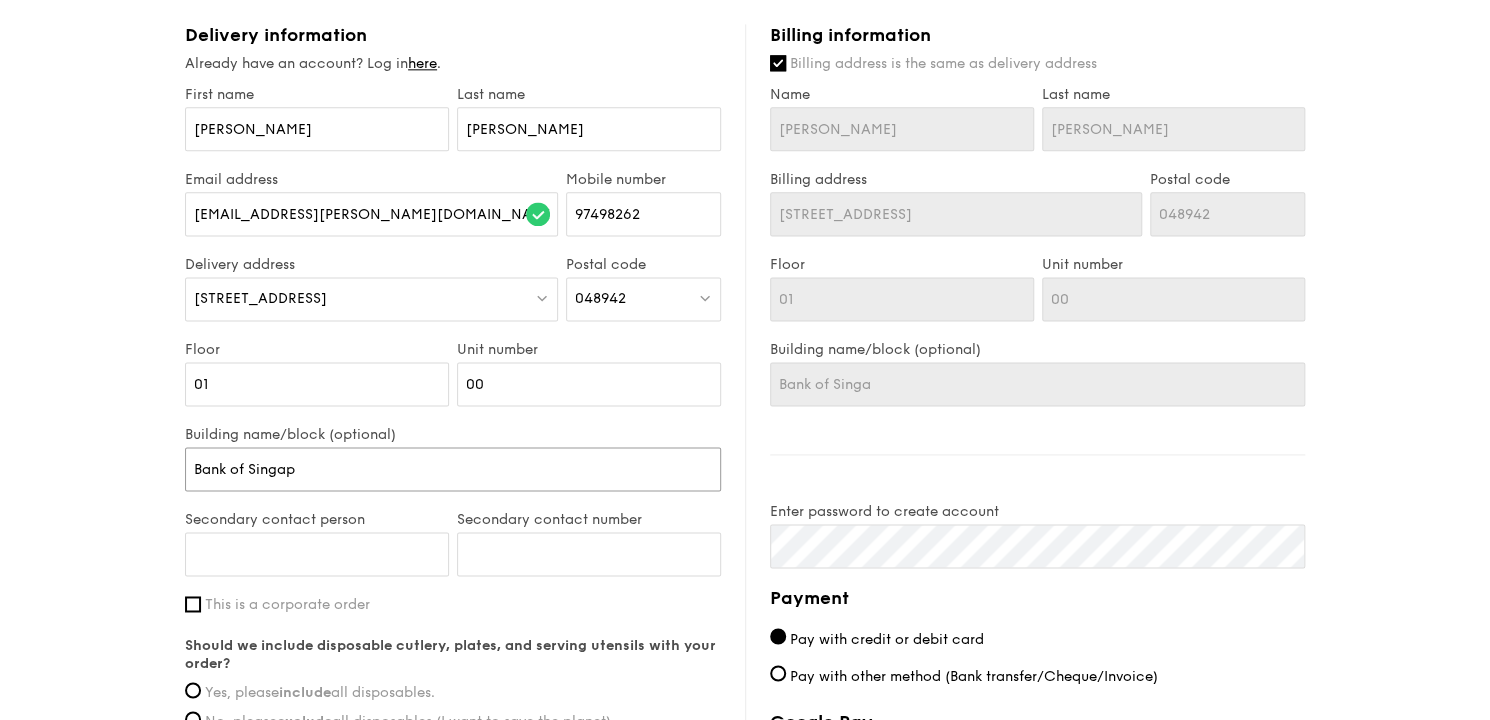 type on "Bank of Singap" 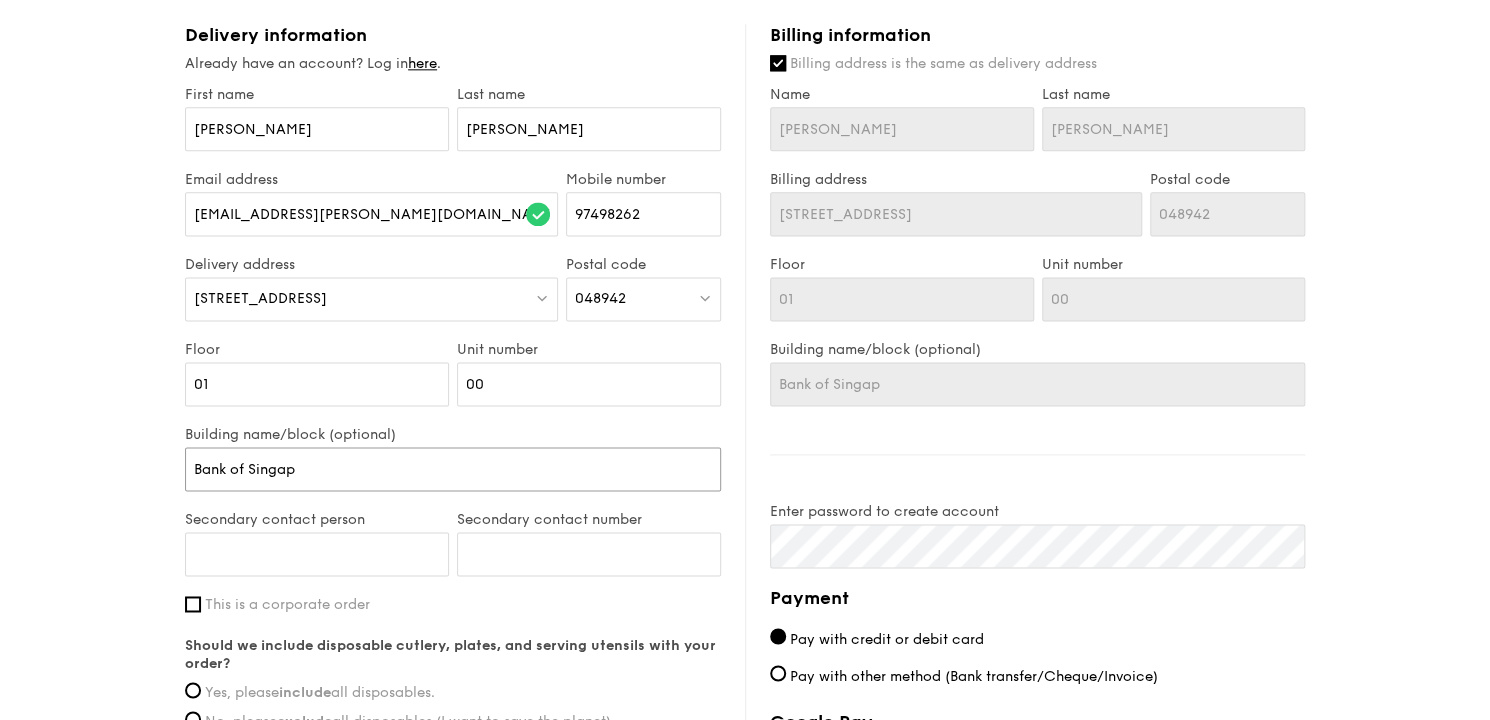 type on "Bank of Singapo" 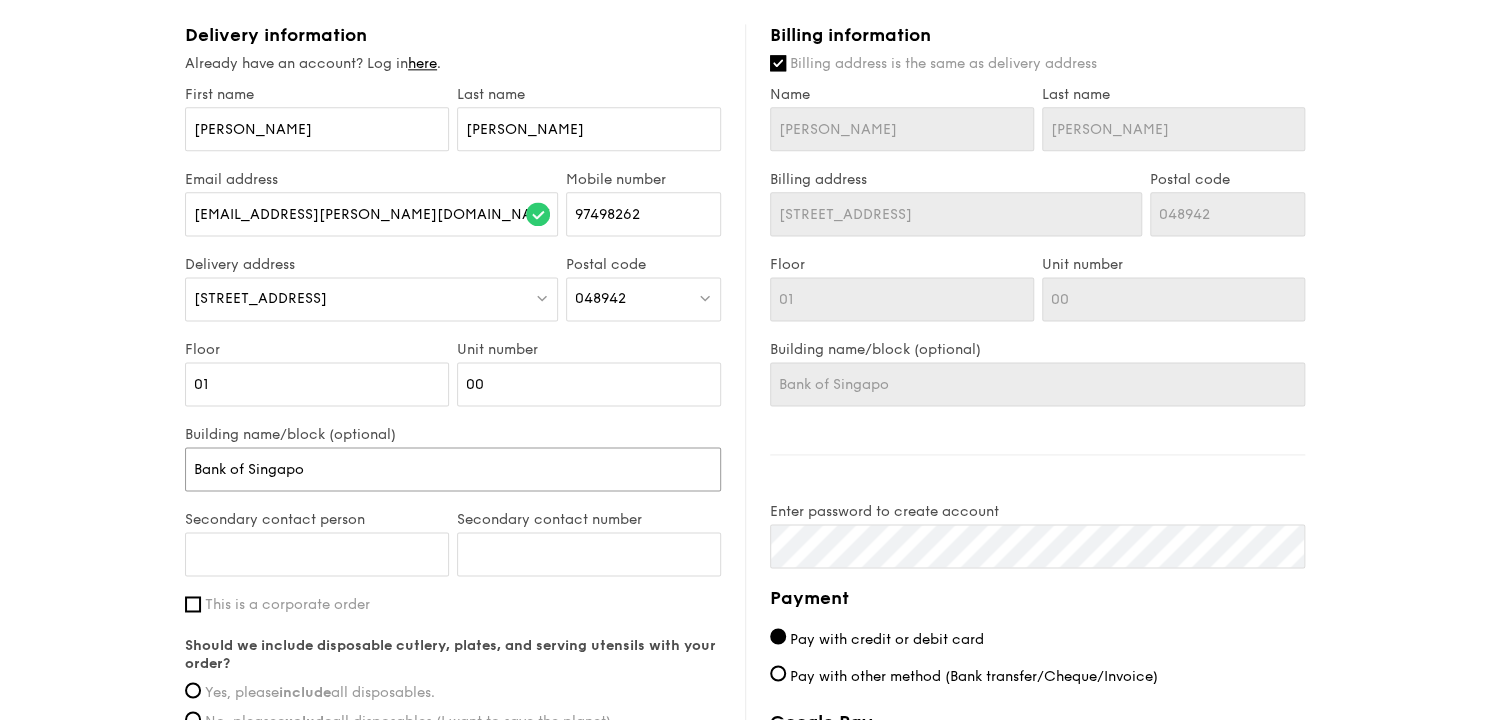 type on "Bank of Singapor" 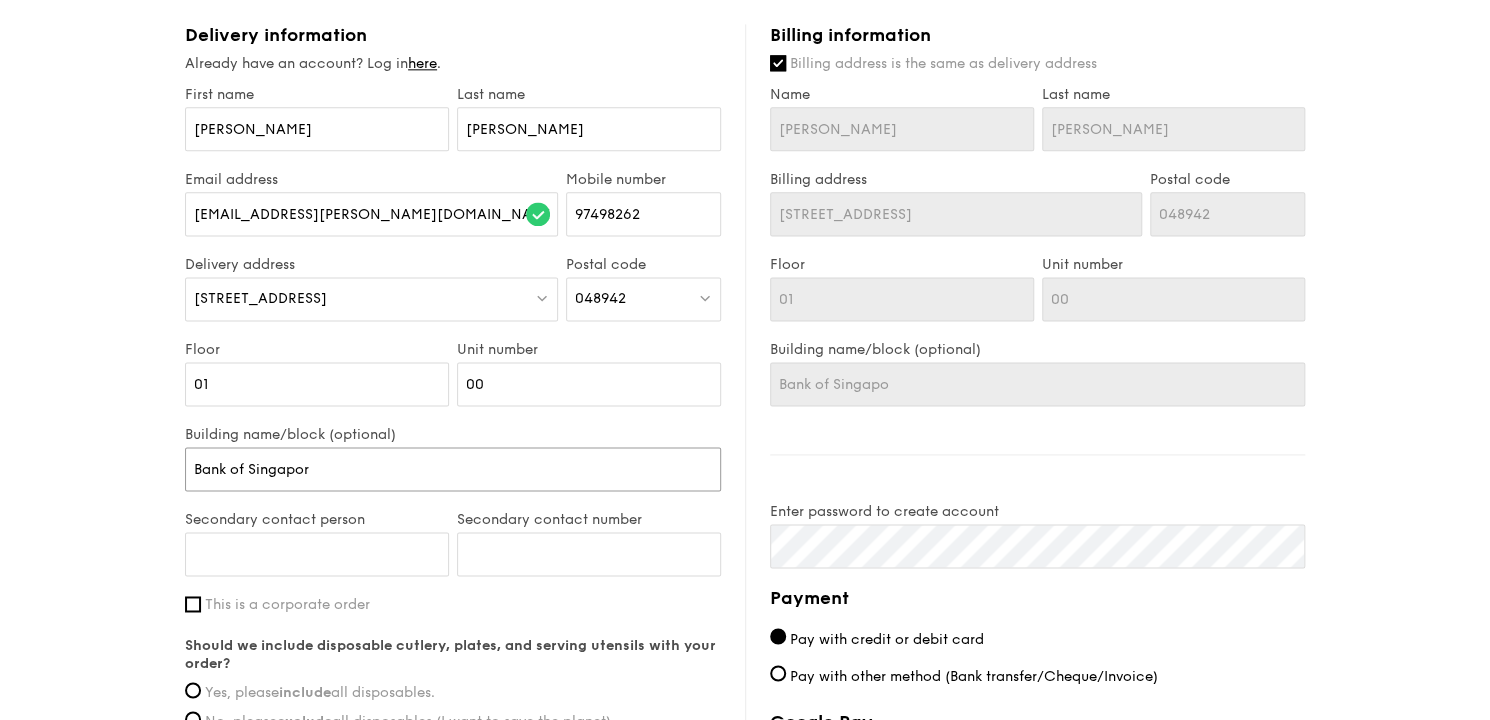 type on "Bank of Singapor" 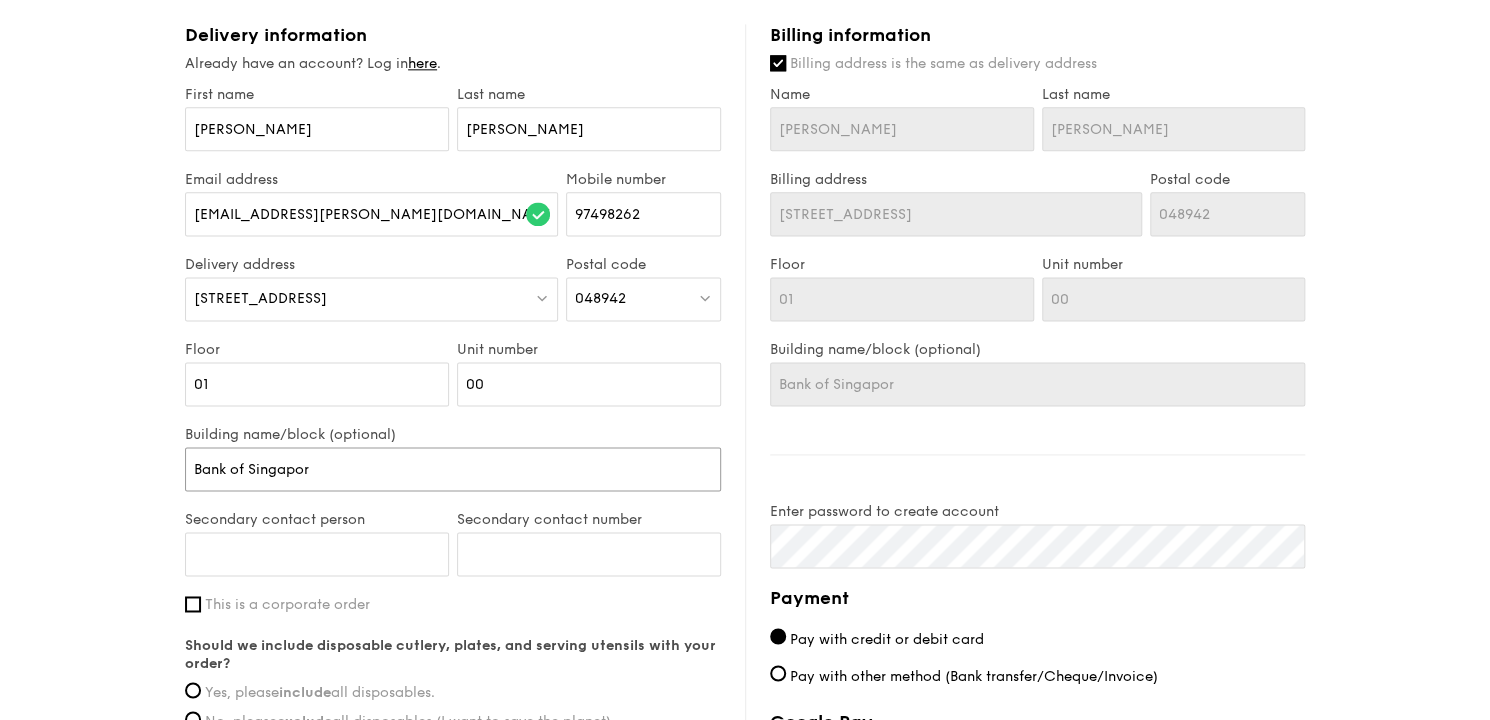 type on "Bank of [GEOGRAPHIC_DATA]" 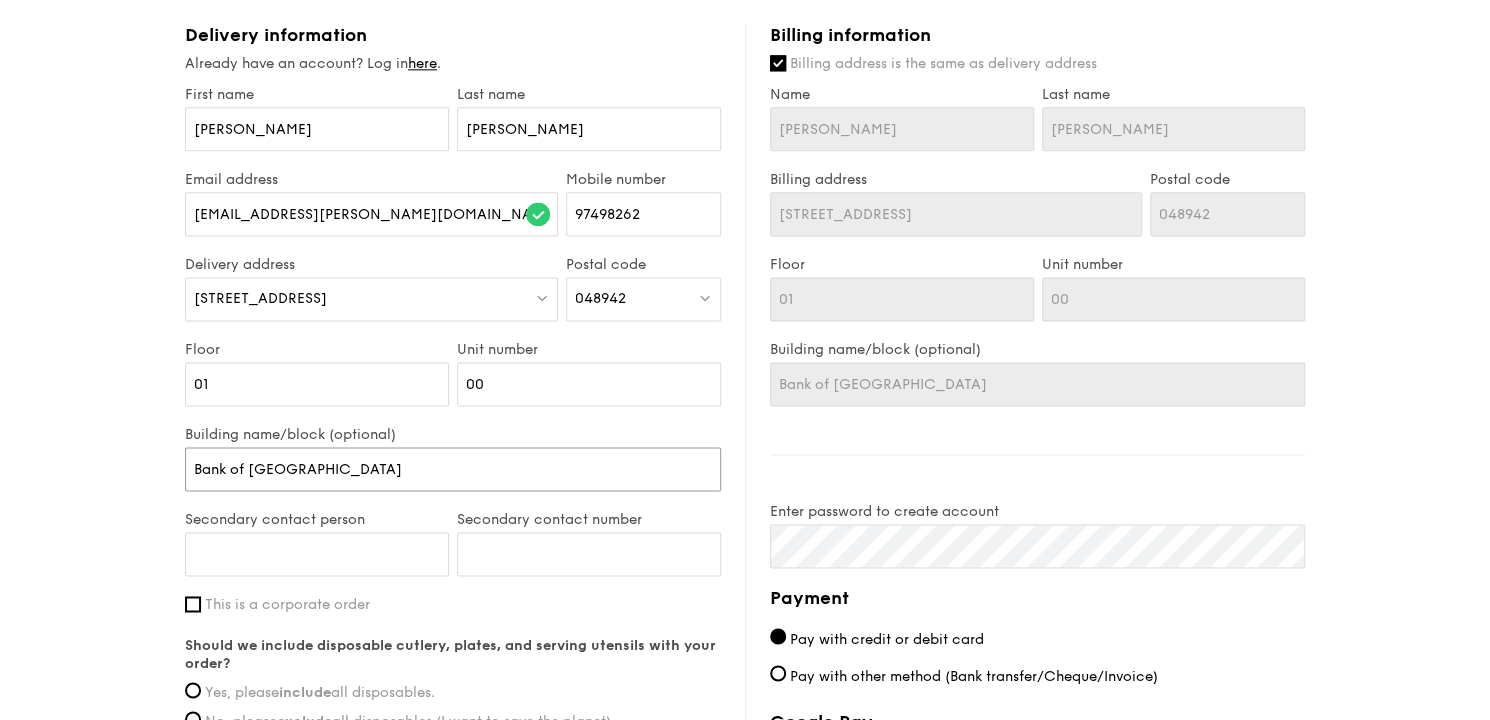 type on "Bank of [GEOGRAPHIC_DATA]" 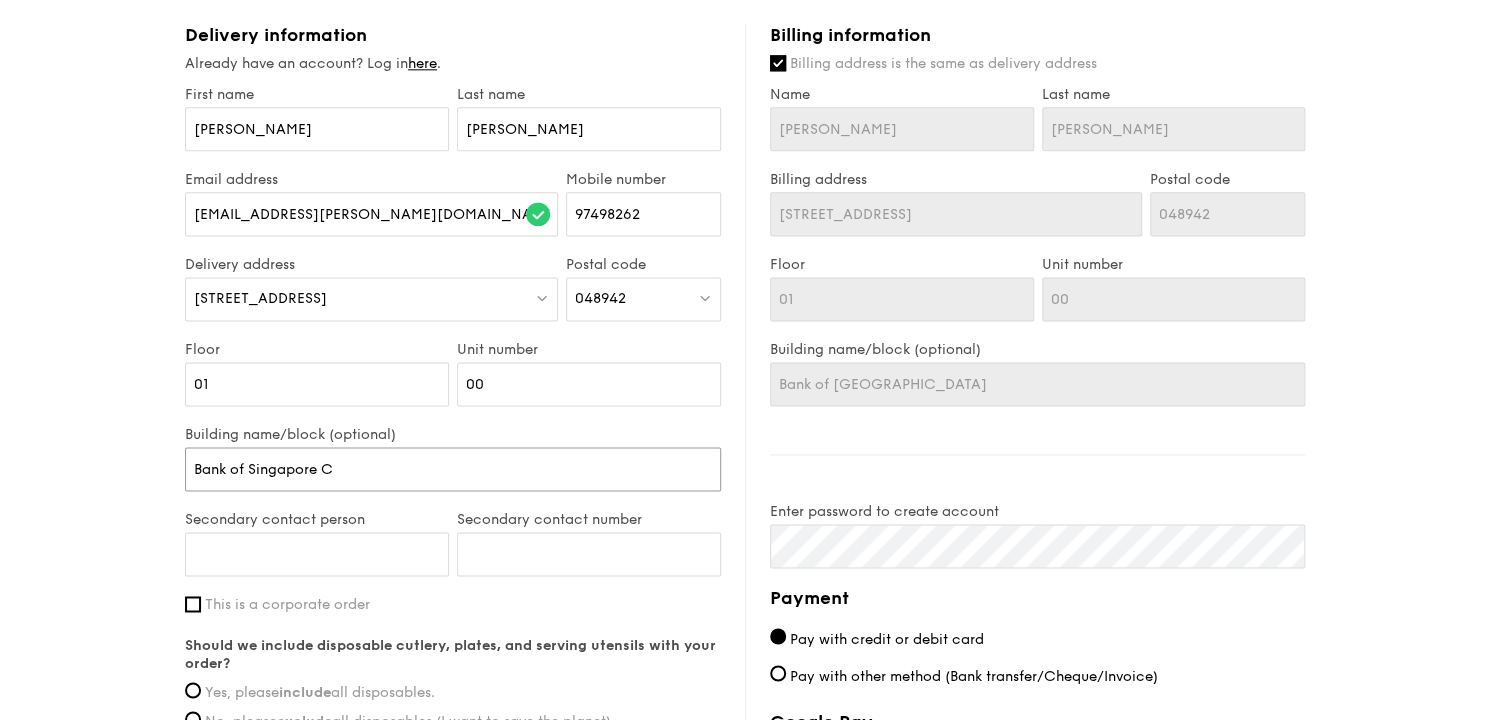 type on "Bank of Singapore C" 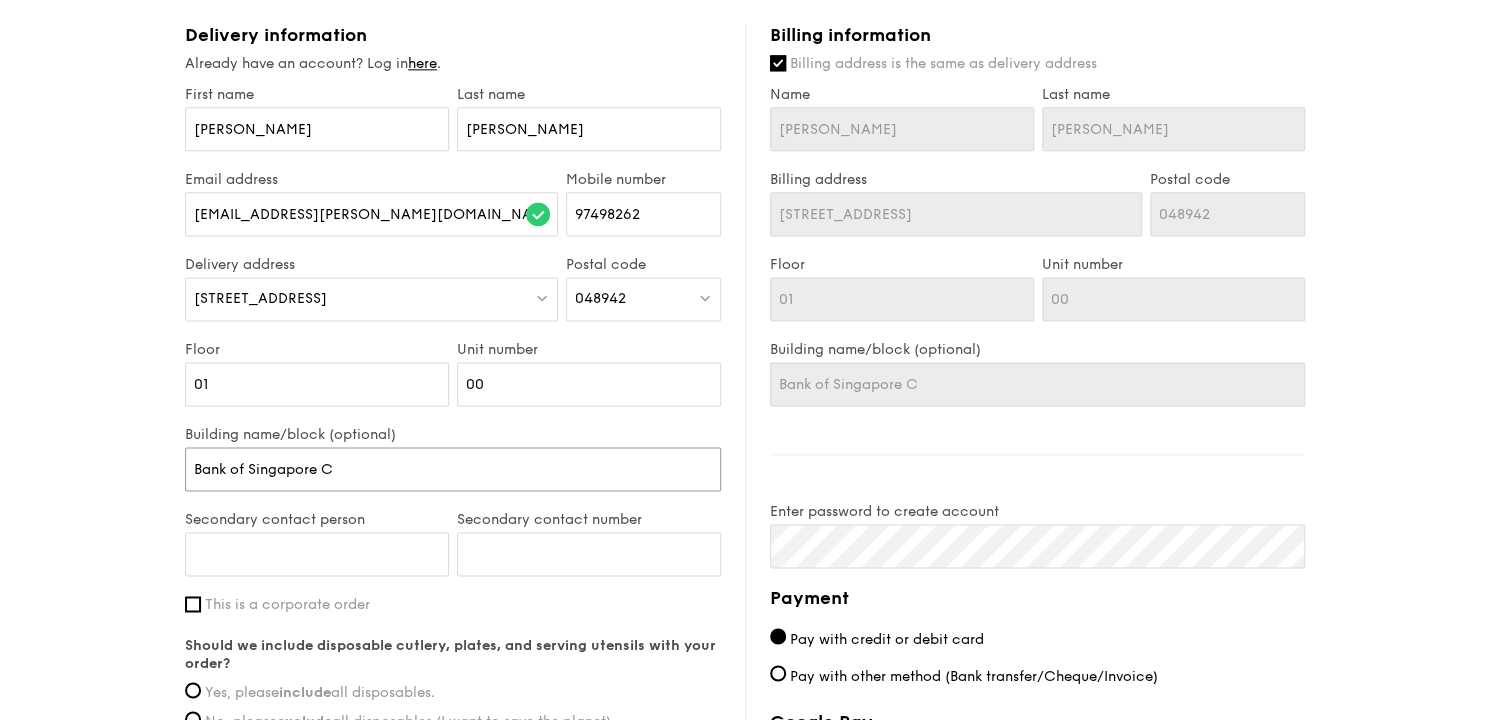 type on "Bank of Singapore Ce" 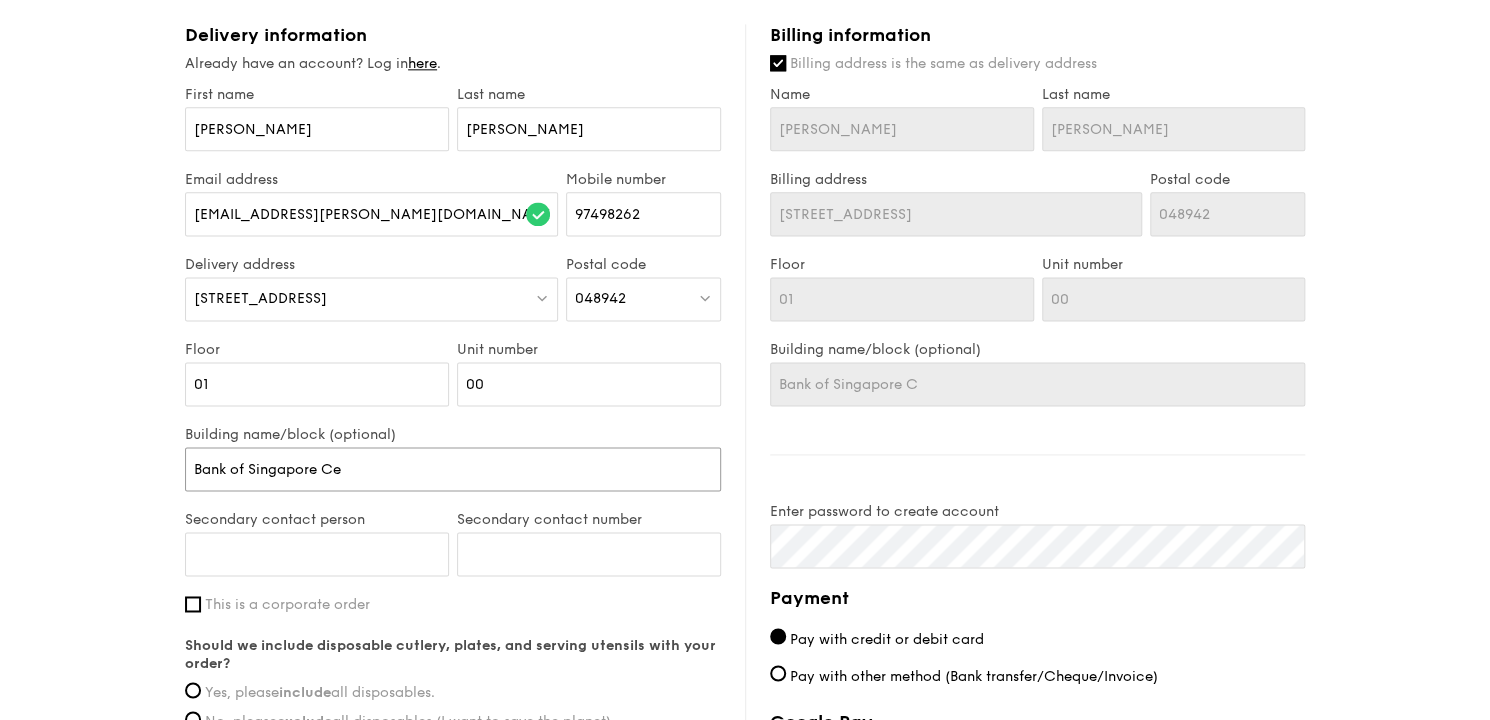 type on "Bank of Singapore Ce" 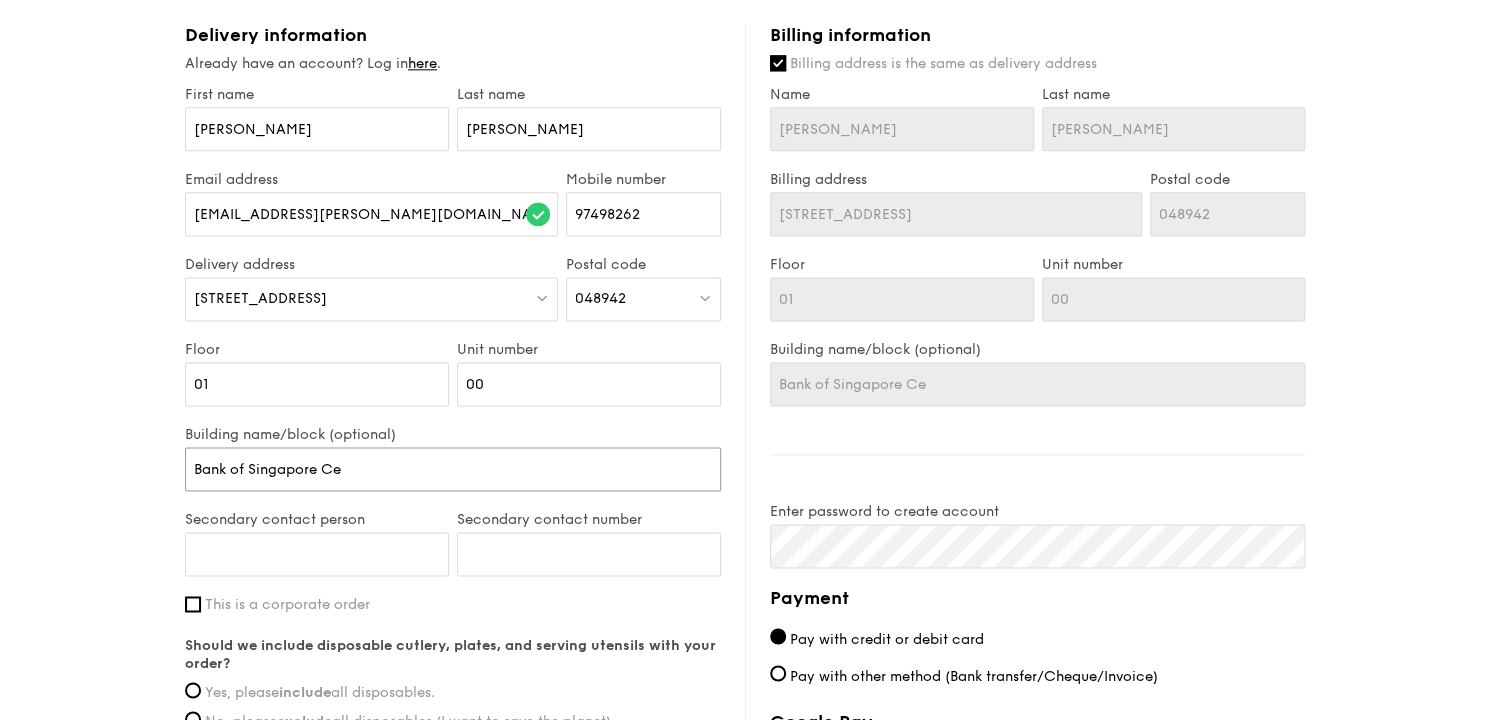 type on "Bank of Singapore Cen" 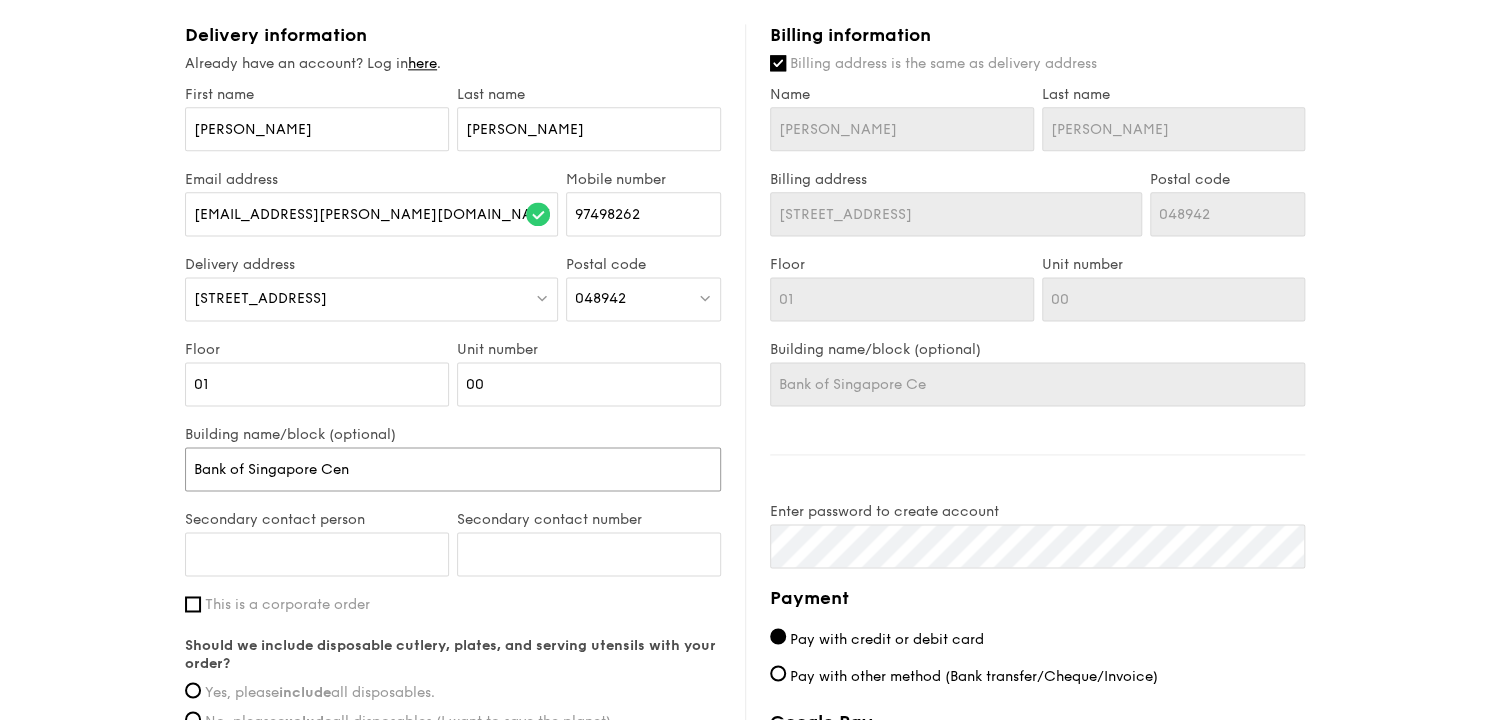 type on "Bank of Singapore Cen" 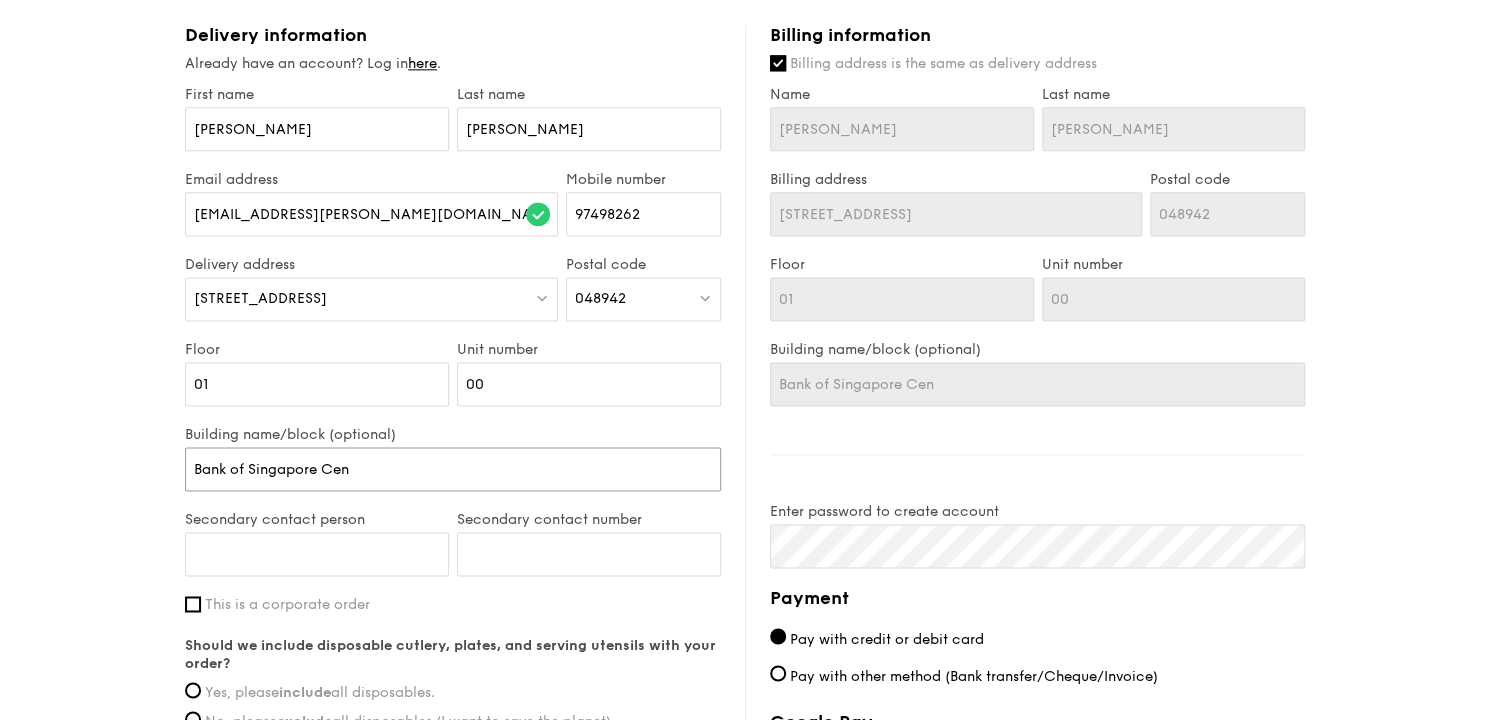 type on "Bank of Singapore Cent" 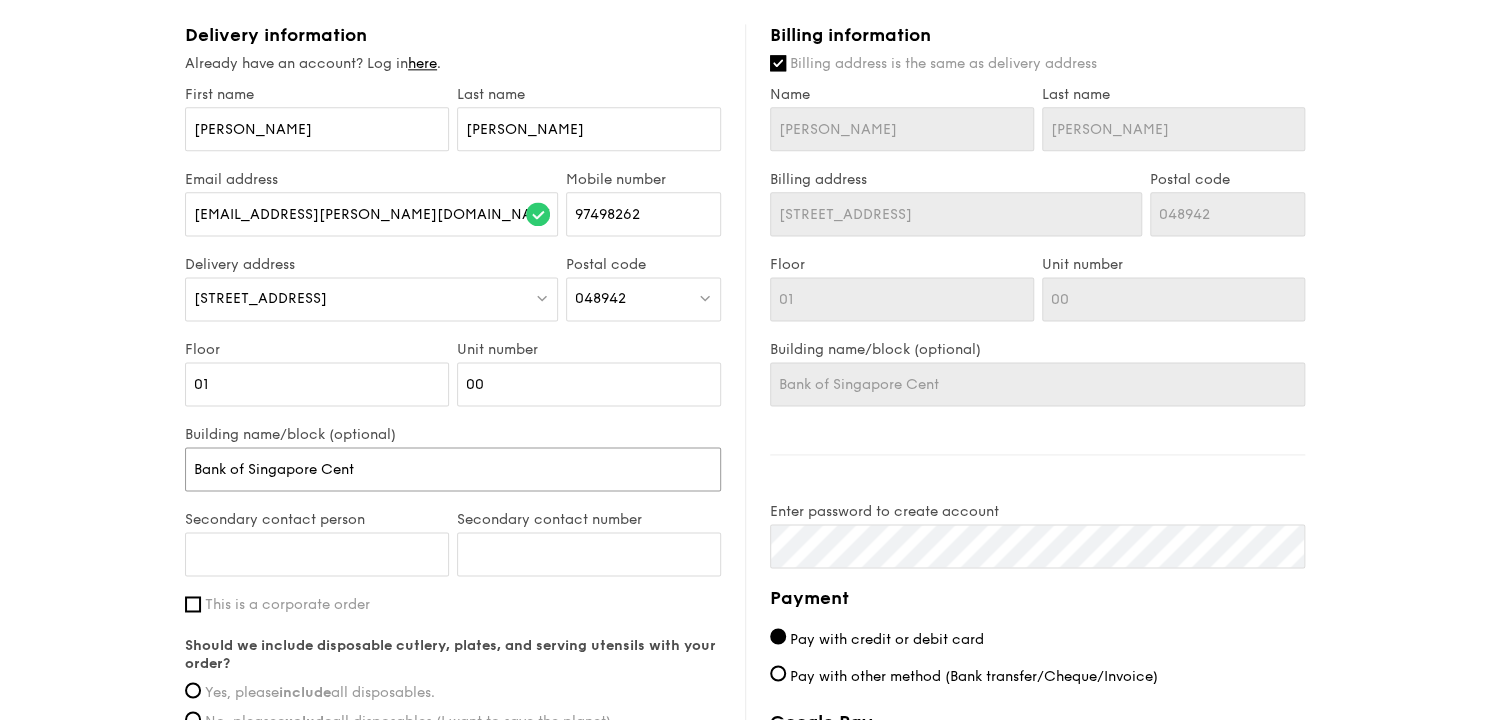type on "Bank of Singapore Centr" 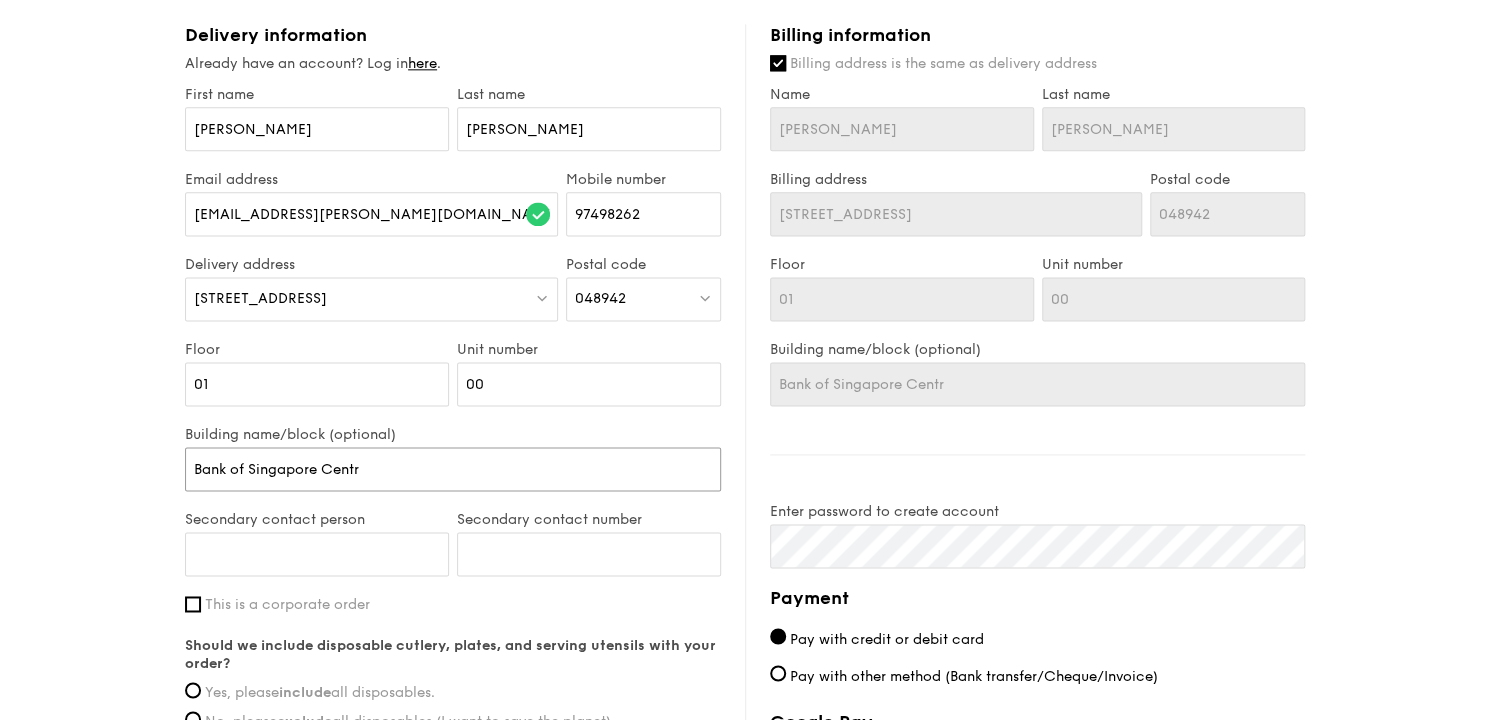type on "Bank of [GEOGRAPHIC_DATA]" 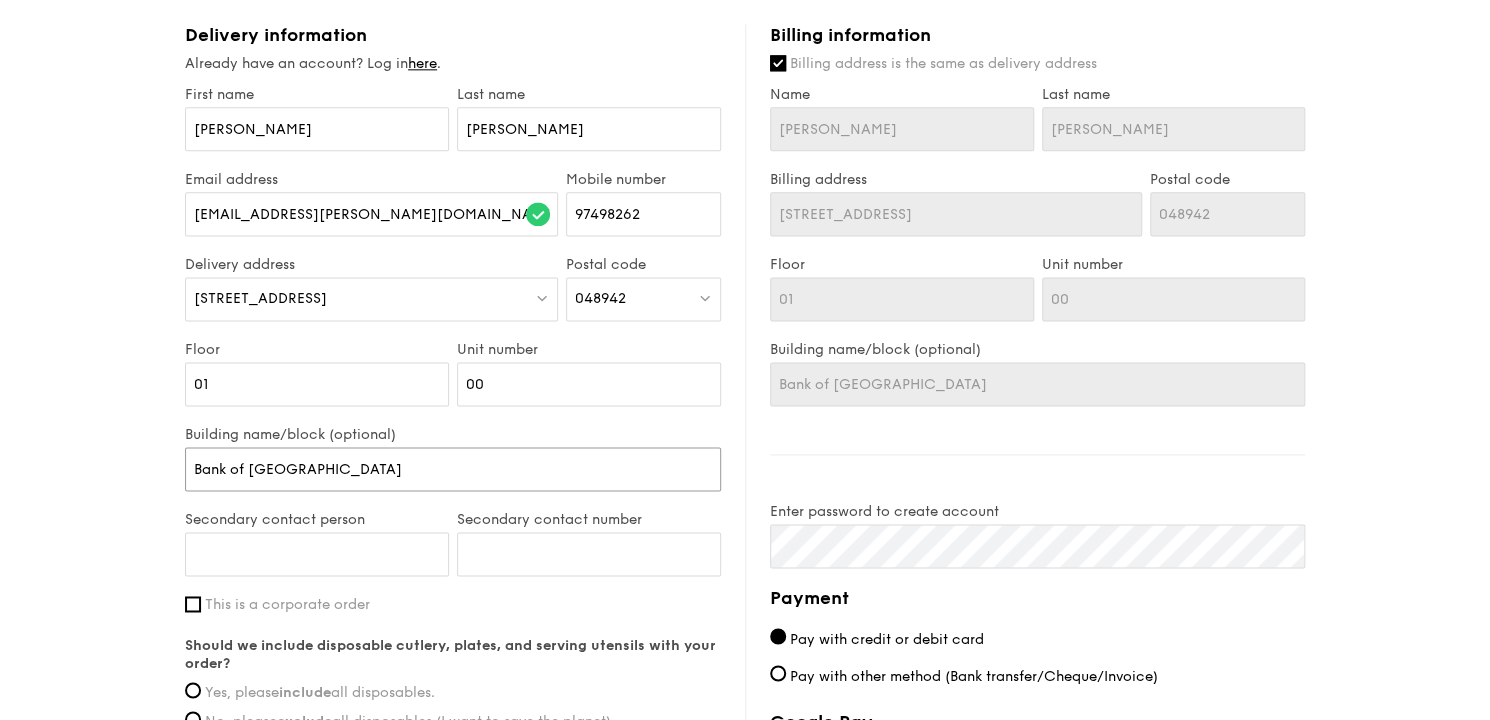 type on "Bank of [GEOGRAPHIC_DATA]" 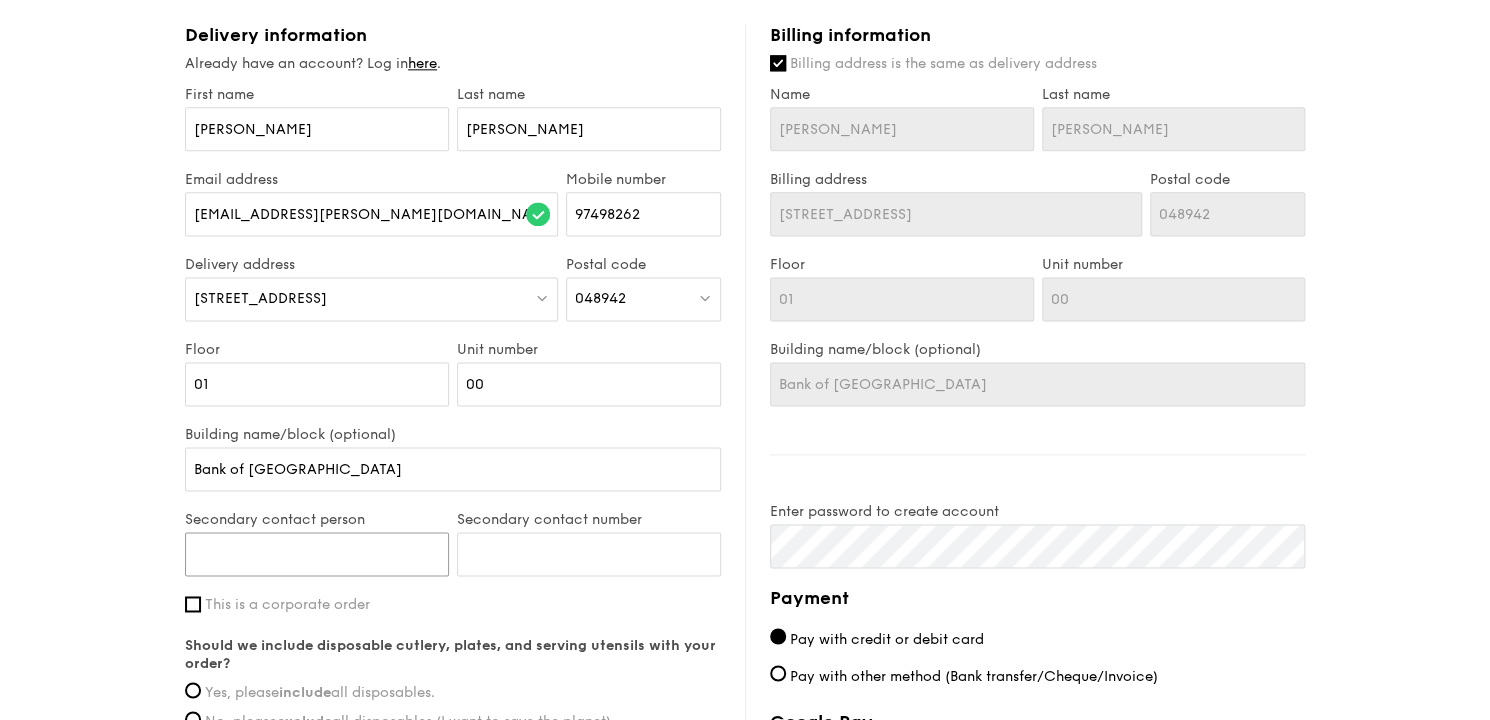 click on "Secondary contact person" at bounding box center (317, 554) 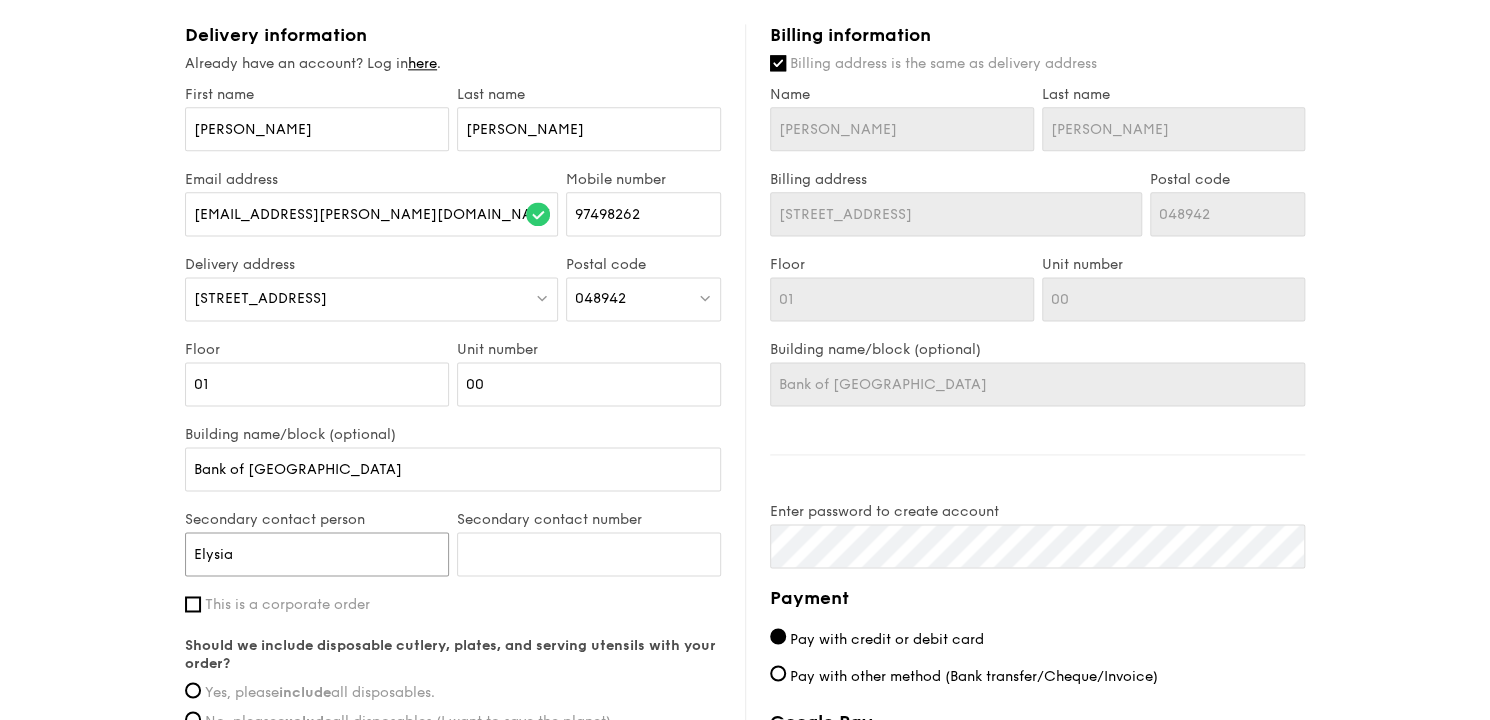 type on "Elysia" 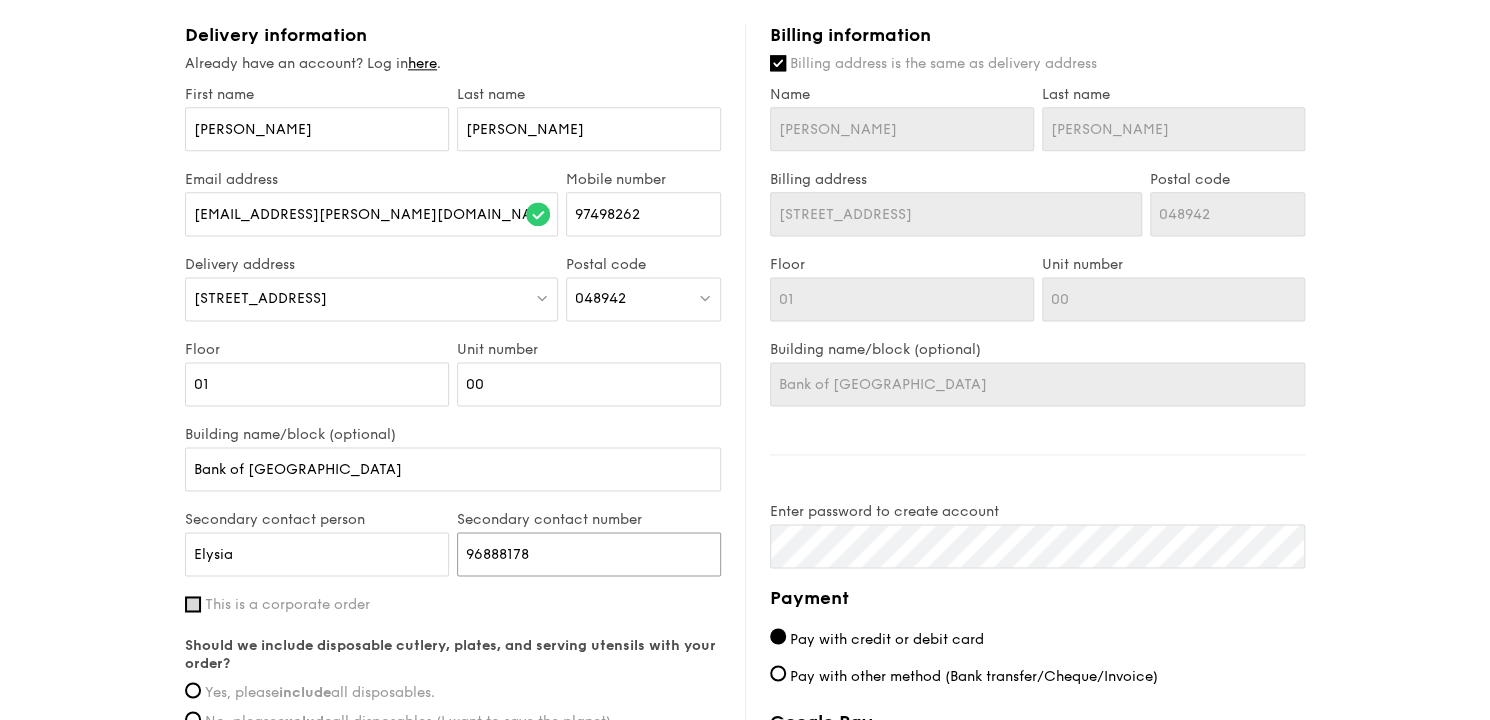 type on "96888178" 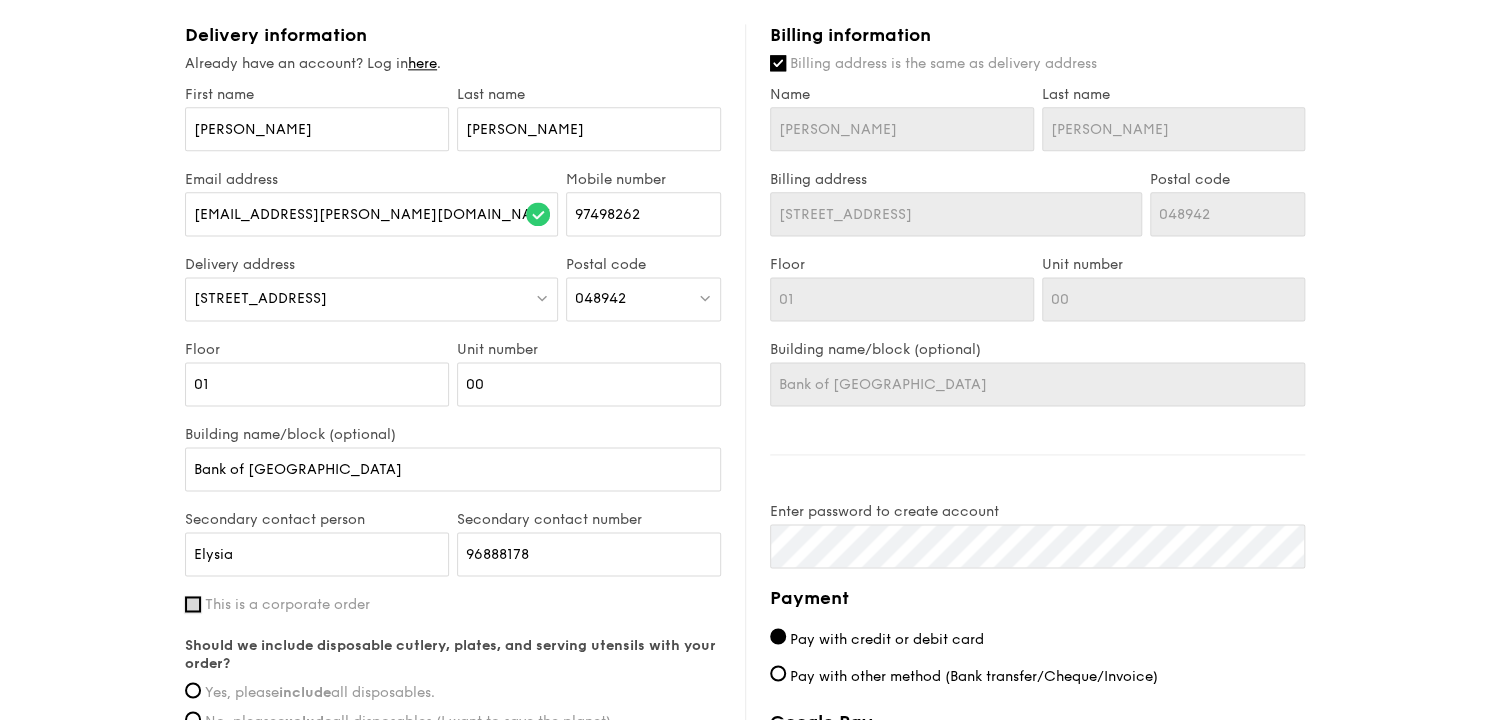 click on "This is a corporate order" at bounding box center (193, 604) 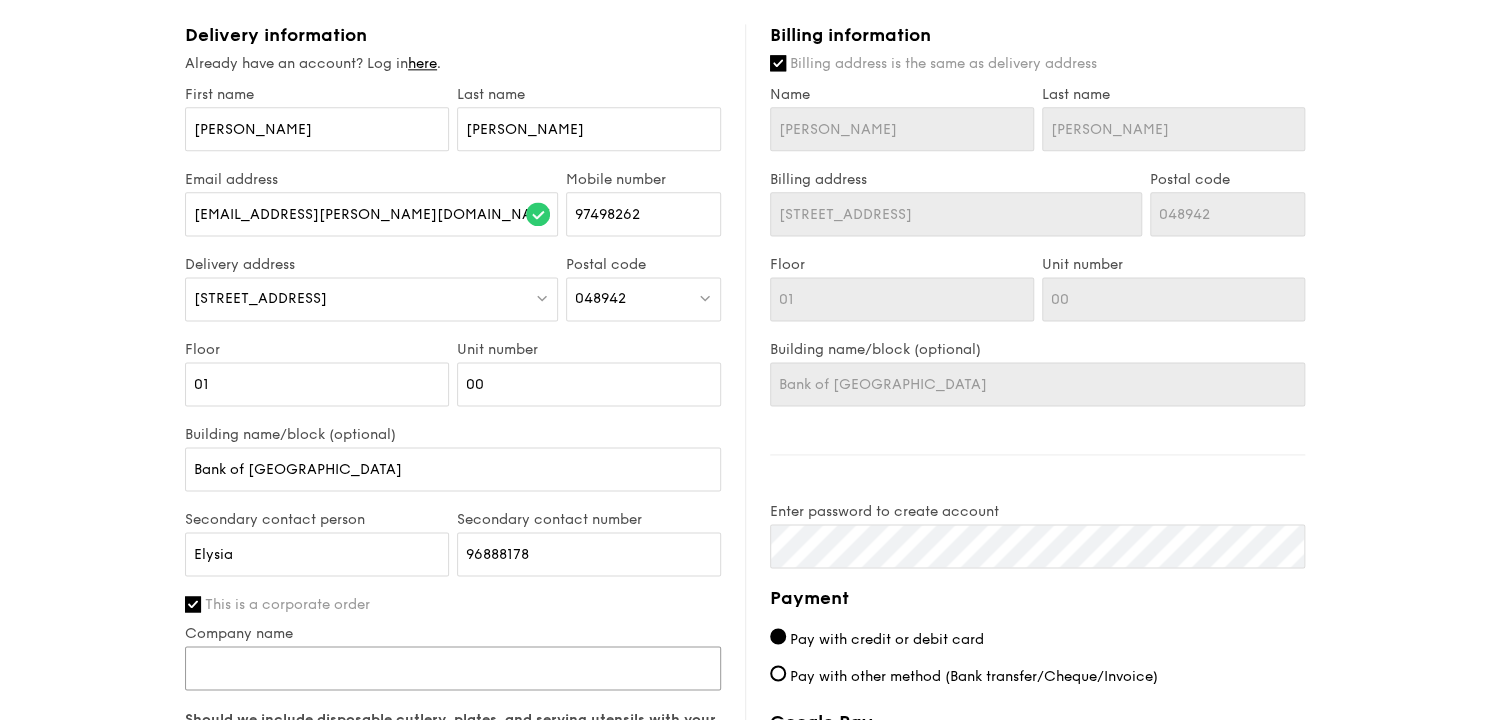 click on "Company name" at bounding box center (453, 668) 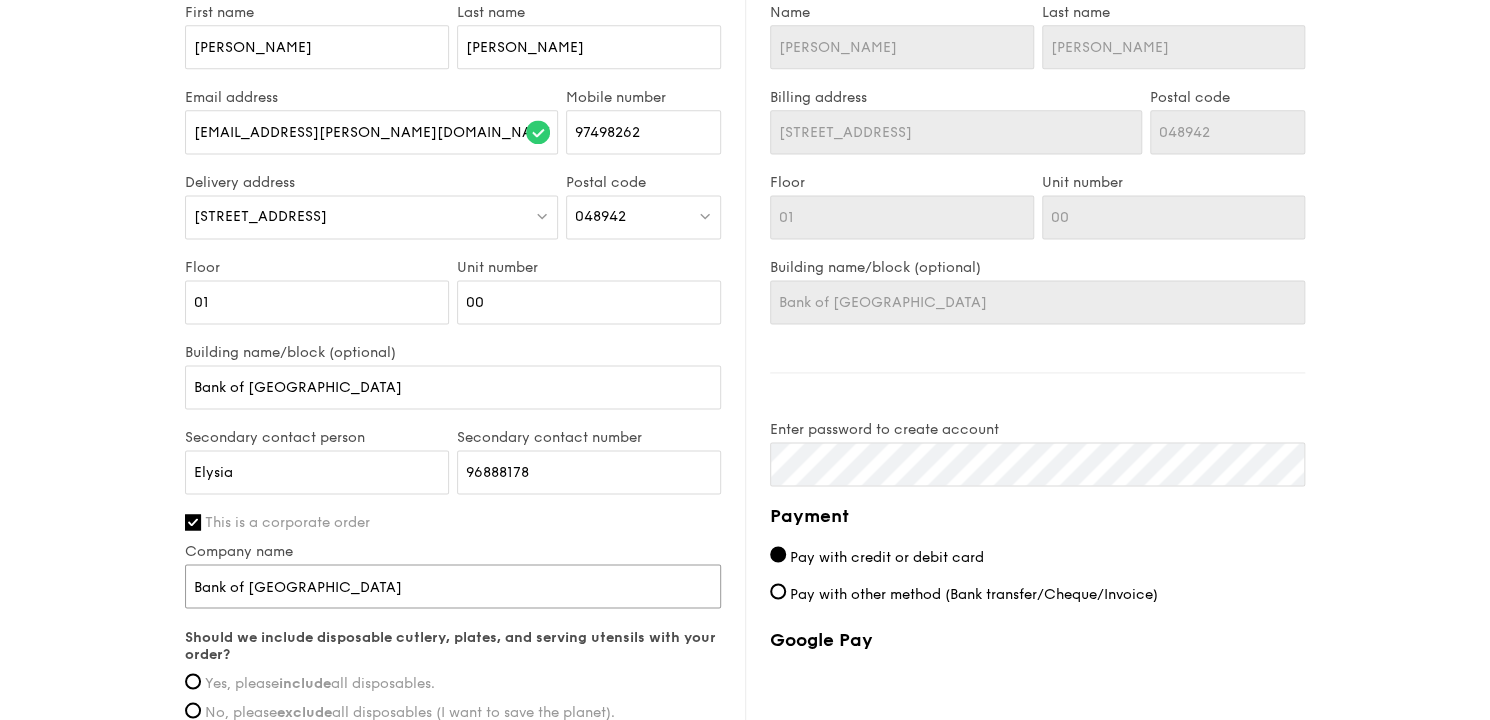 scroll, scrollTop: 1320, scrollLeft: 0, axis: vertical 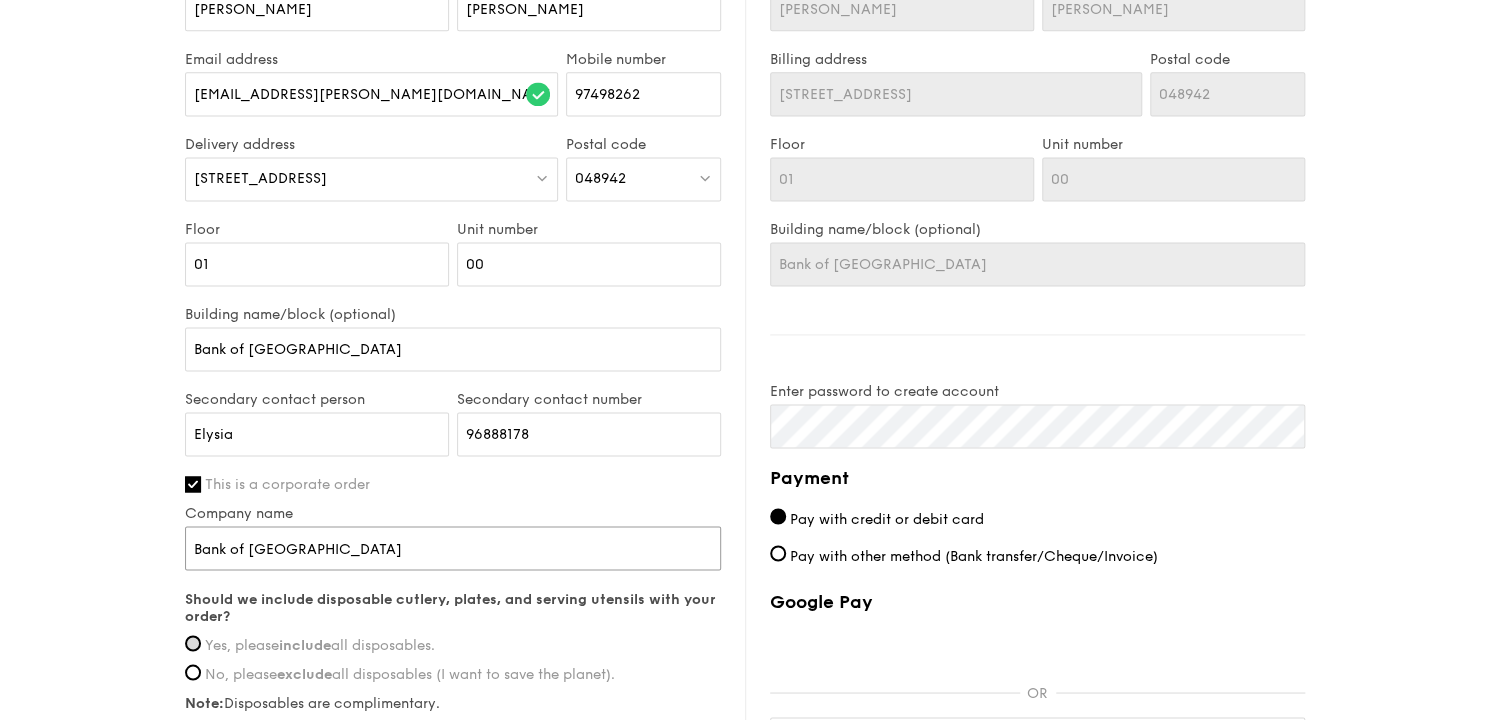 type on "Bank of [GEOGRAPHIC_DATA]" 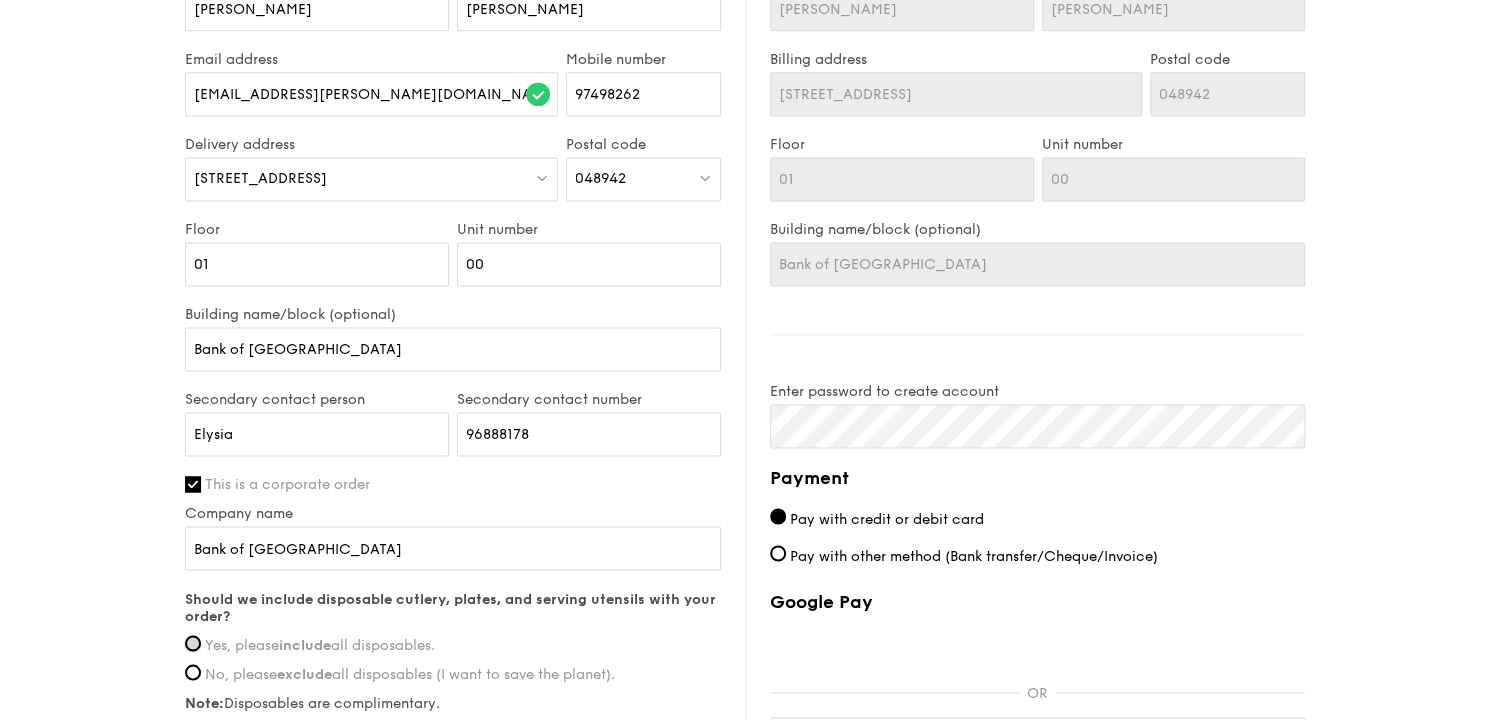 click on "Yes, please  include  all disposables." at bounding box center [193, 643] 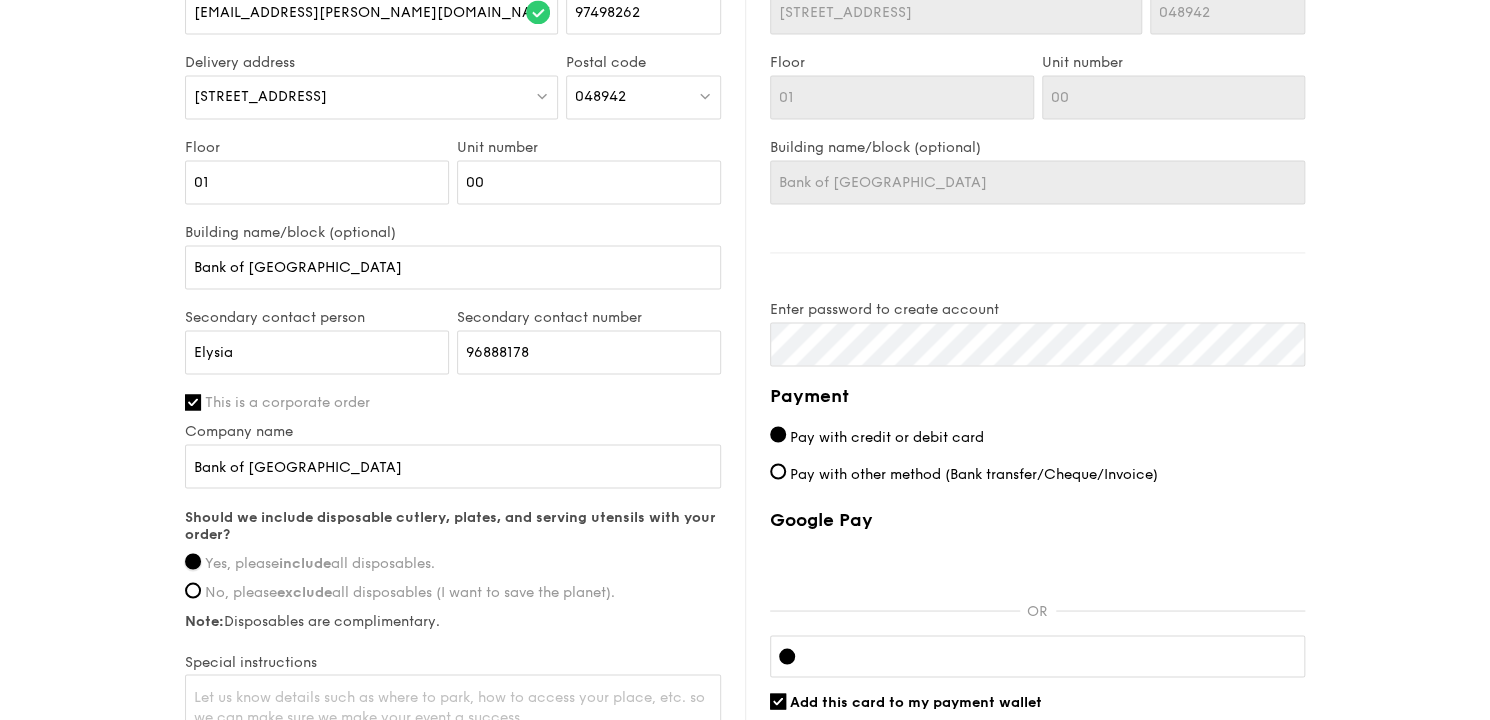 scroll, scrollTop: 1440, scrollLeft: 0, axis: vertical 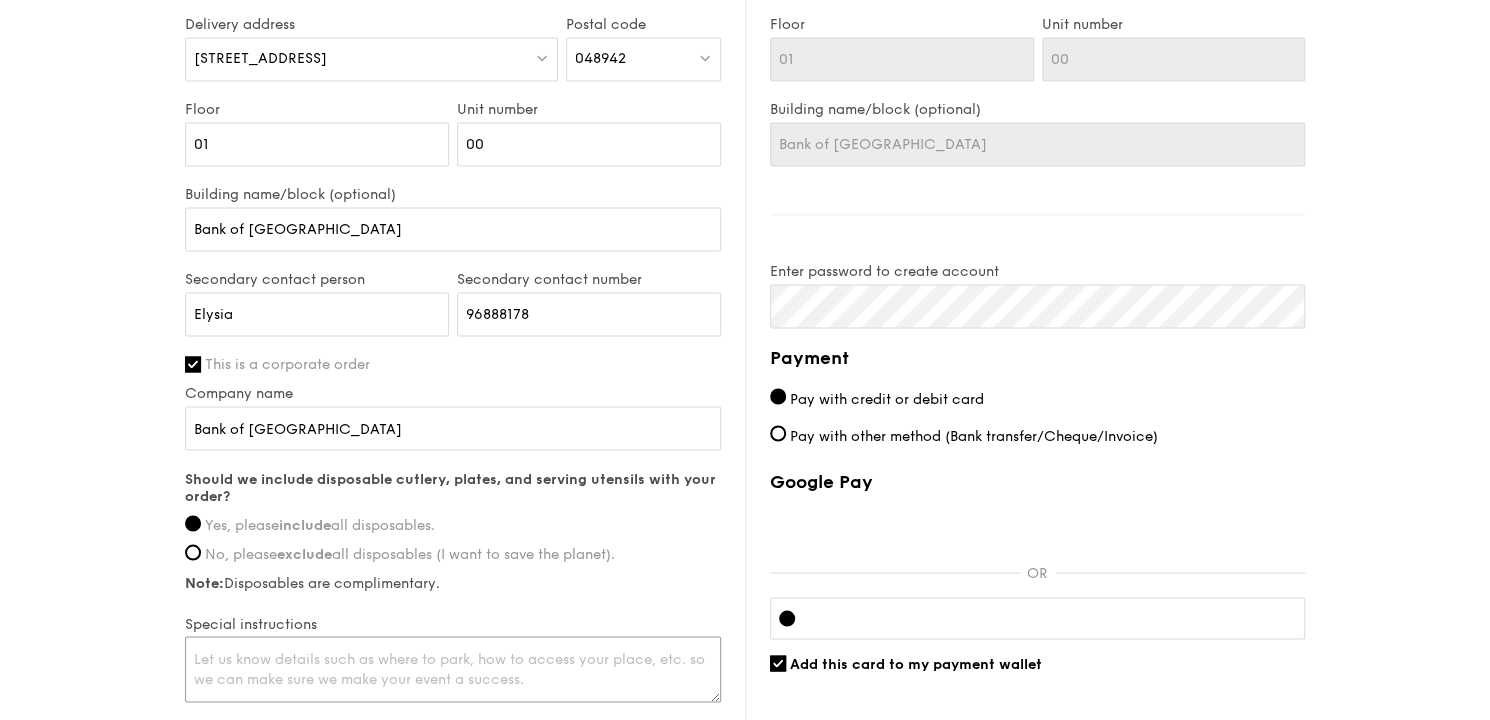 click at bounding box center [453, 669] 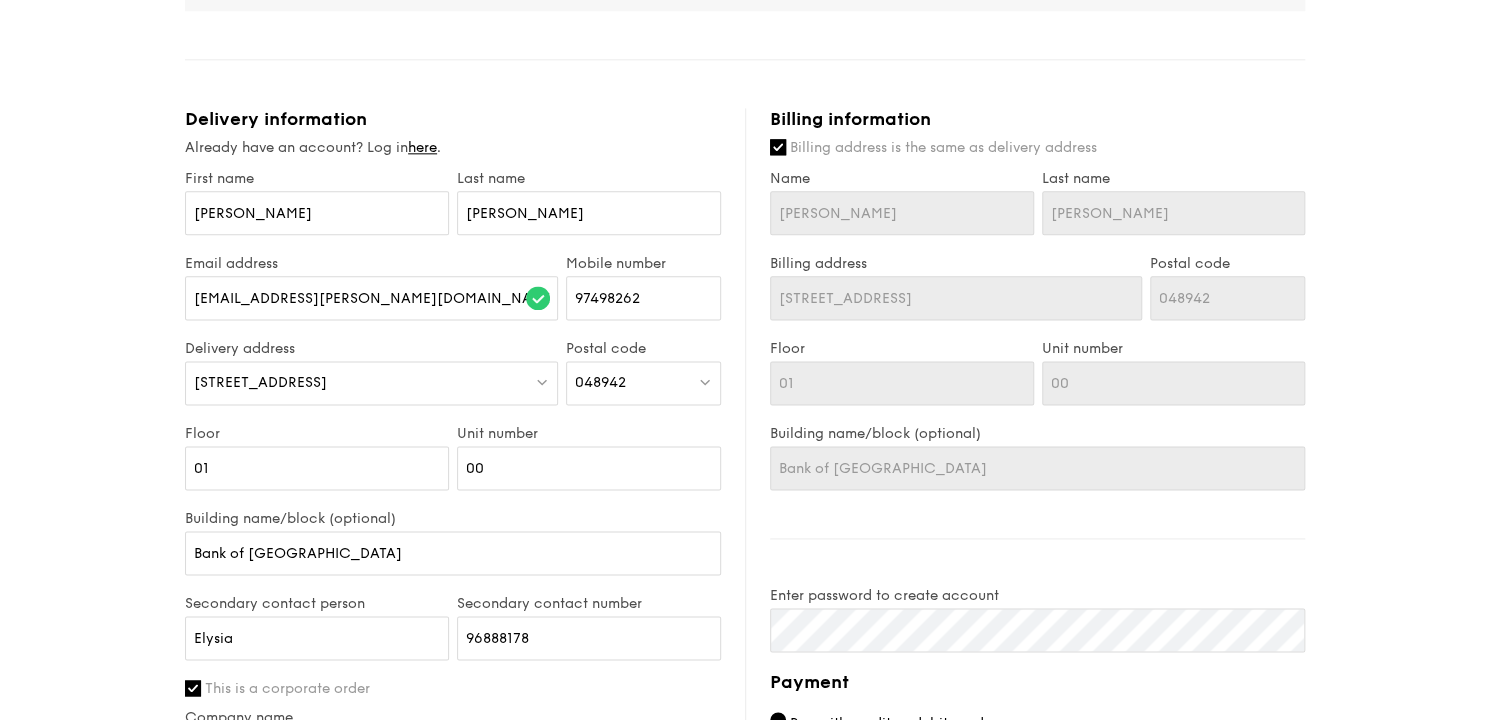 scroll, scrollTop: 1080, scrollLeft: 0, axis: vertical 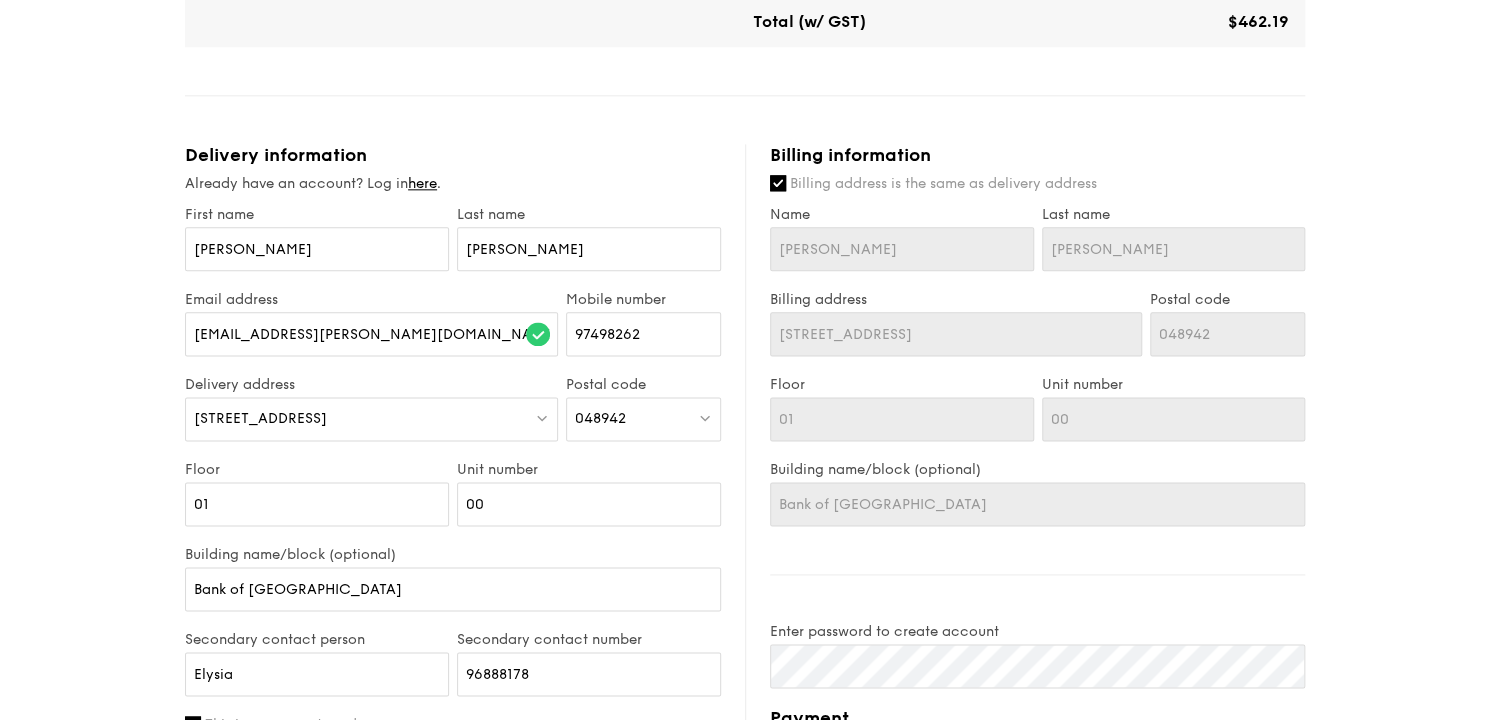 type on "Please call [PERSON_NAME] when at [GEOGRAPHIC_DATA] L1 reception" 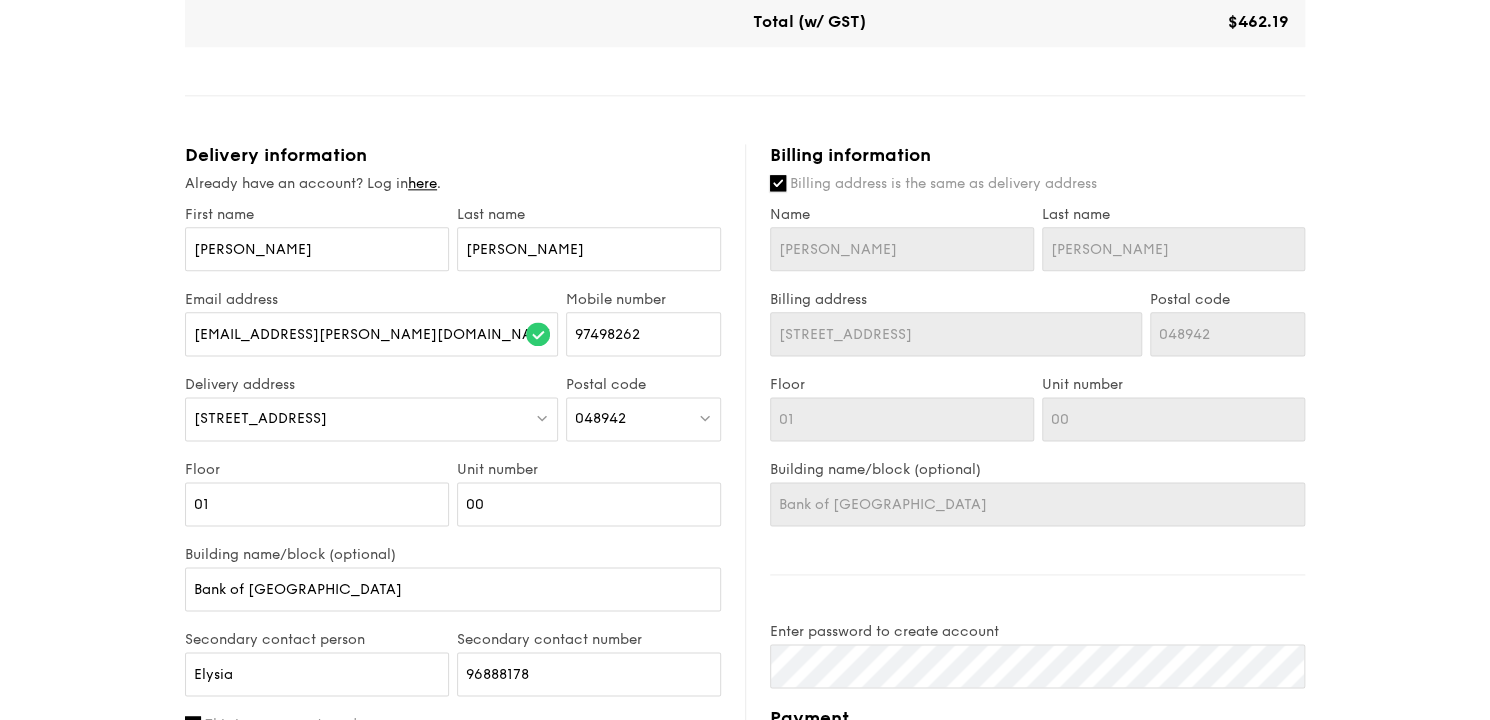 click on "Billing address is the same as delivery address" at bounding box center [778, 183] 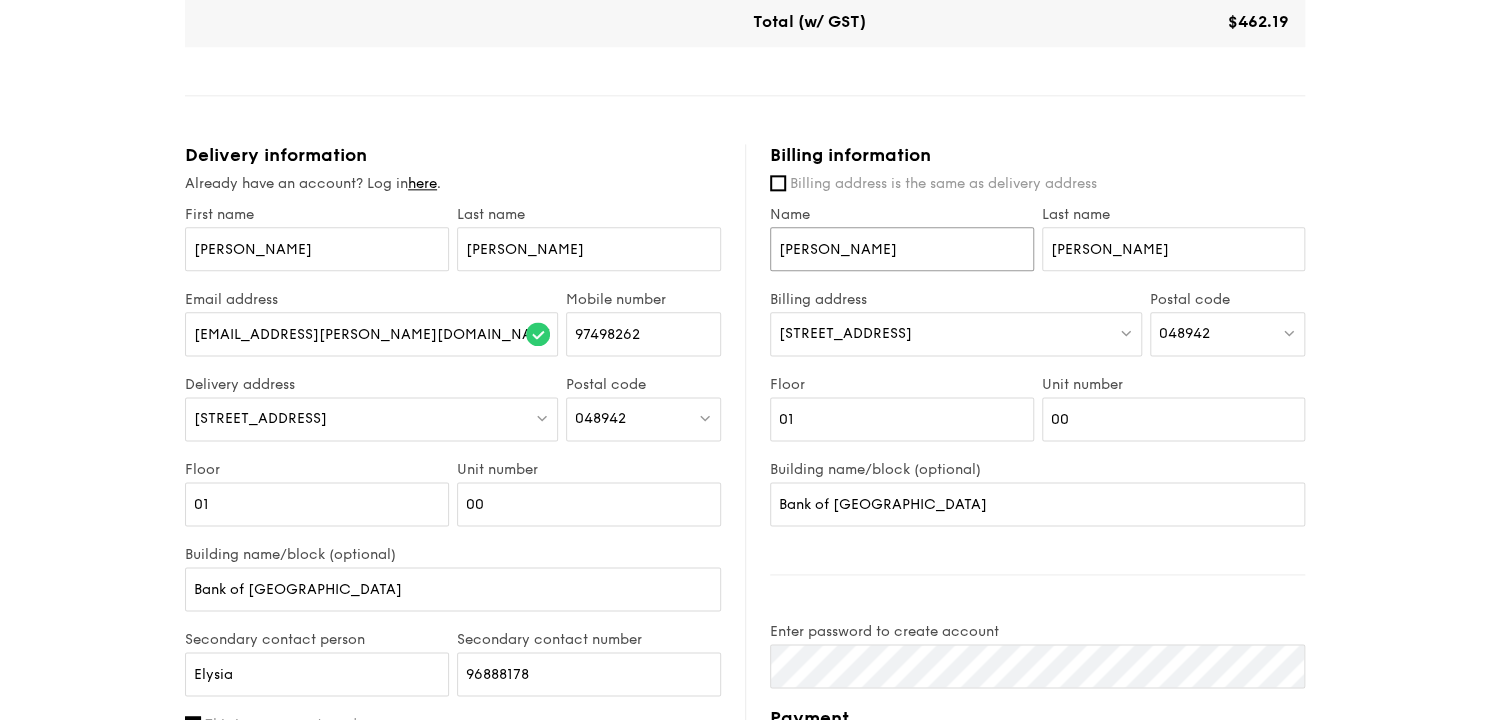 click on "[PERSON_NAME]" at bounding box center [902, 249] 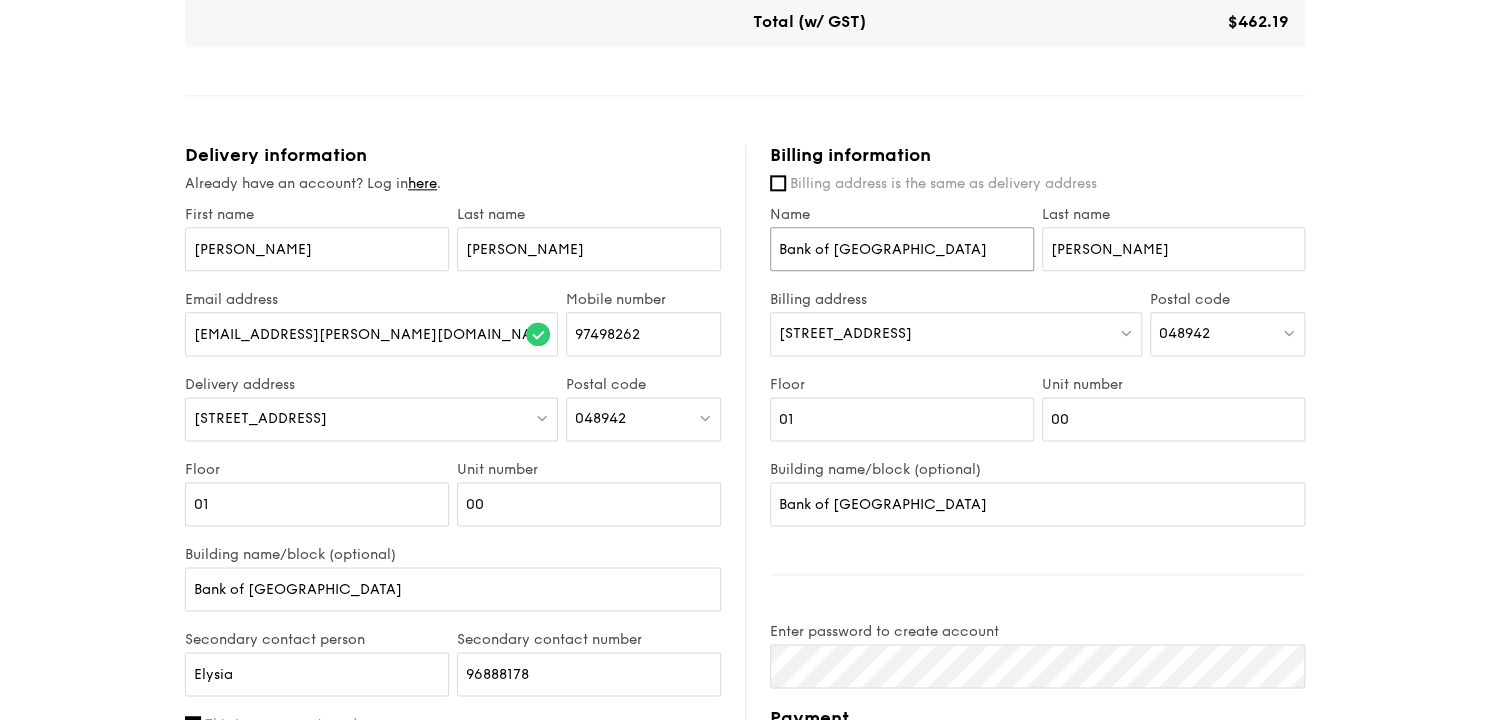type on "Bank of [GEOGRAPHIC_DATA]" 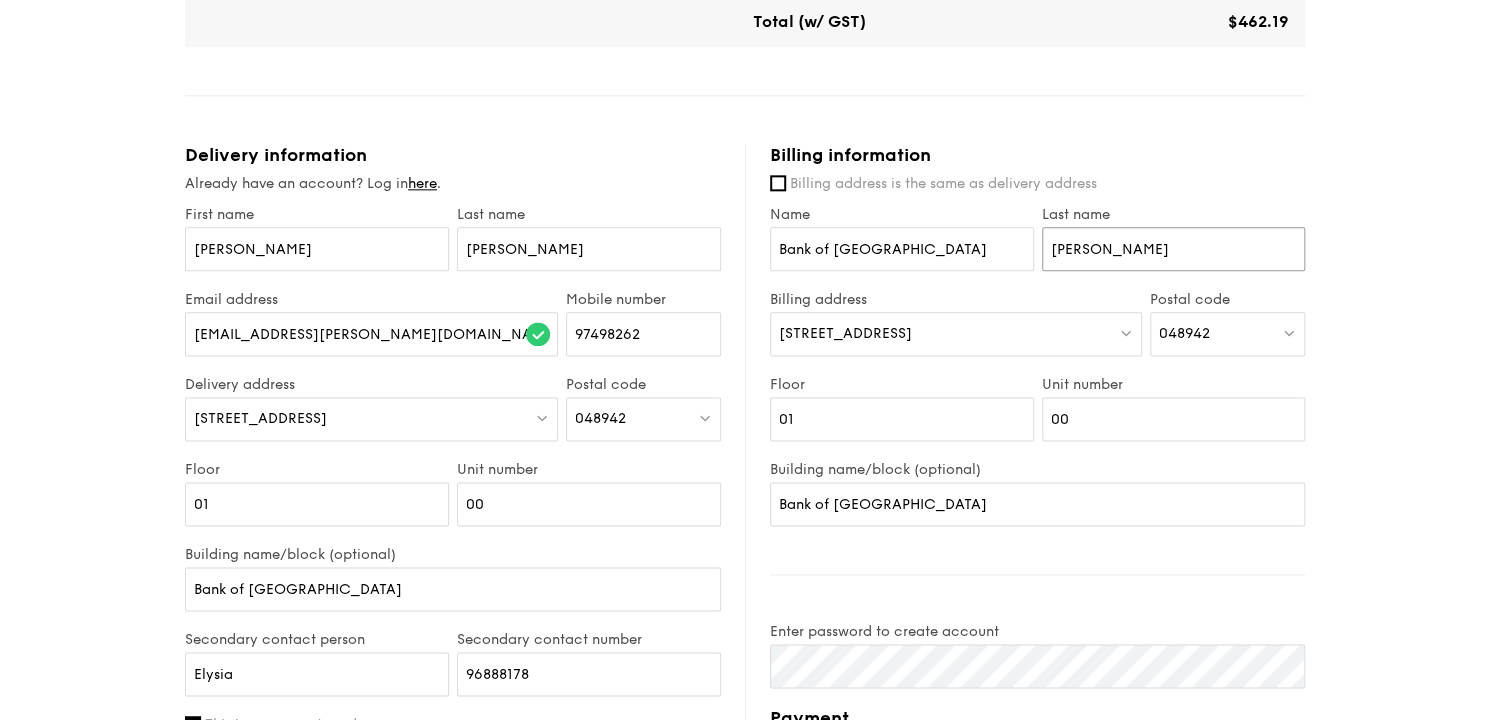 drag, startPoint x: 1077, startPoint y: 229, endPoint x: 1017, endPoint y: 232, distance: 60.074955 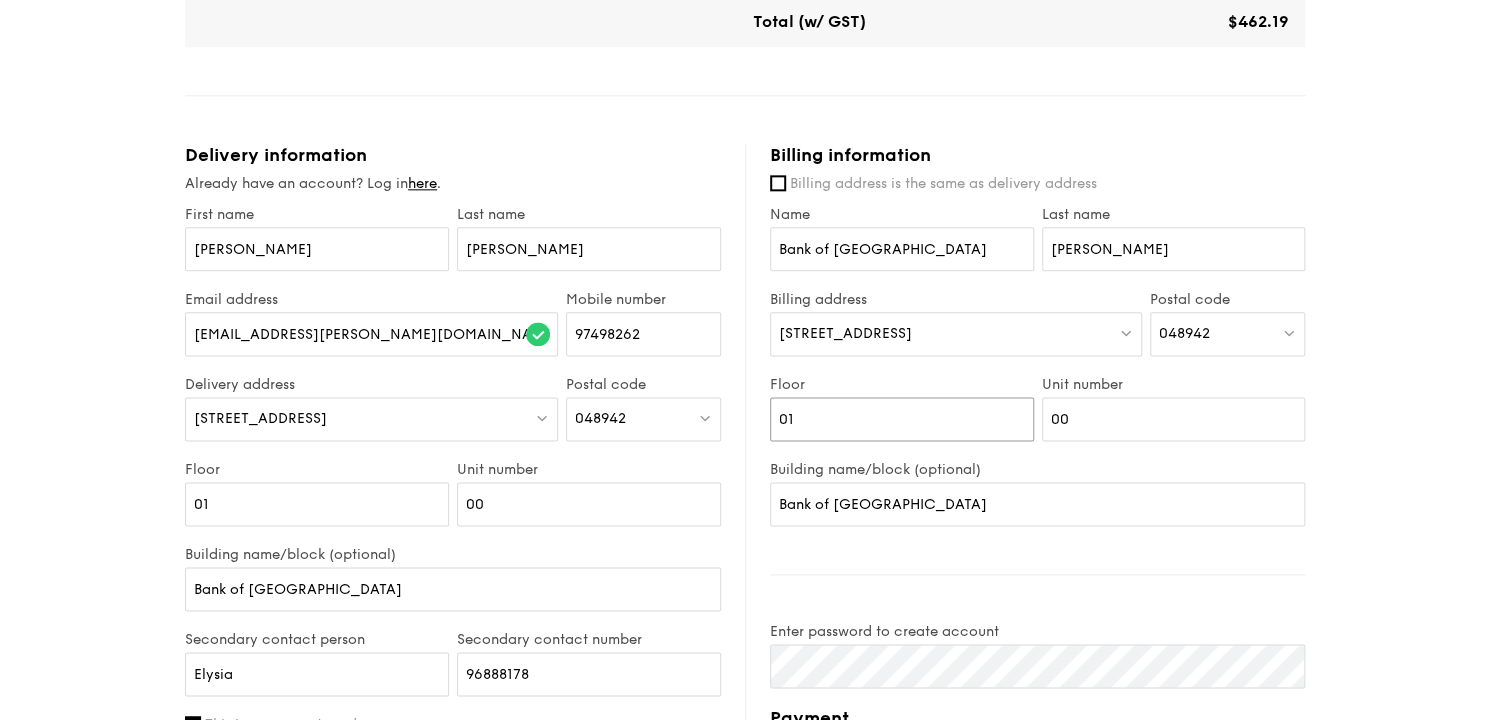 drag, startPoint x: 805, startPoint y: 397, endPoint x: 764, endPoint y: 401, distance: 41.19466 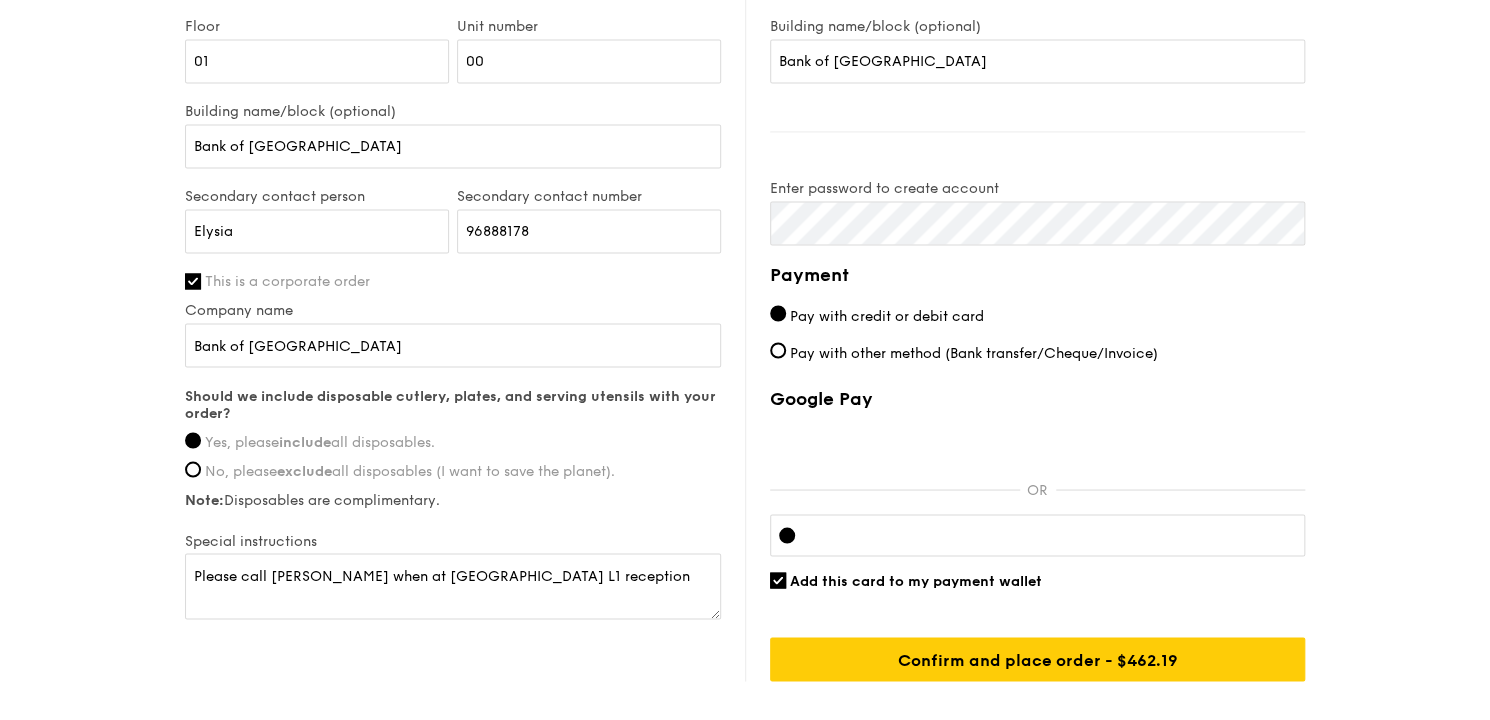 scroll, scrollTop: 1560, scrollLeft: 0, axis: vertical 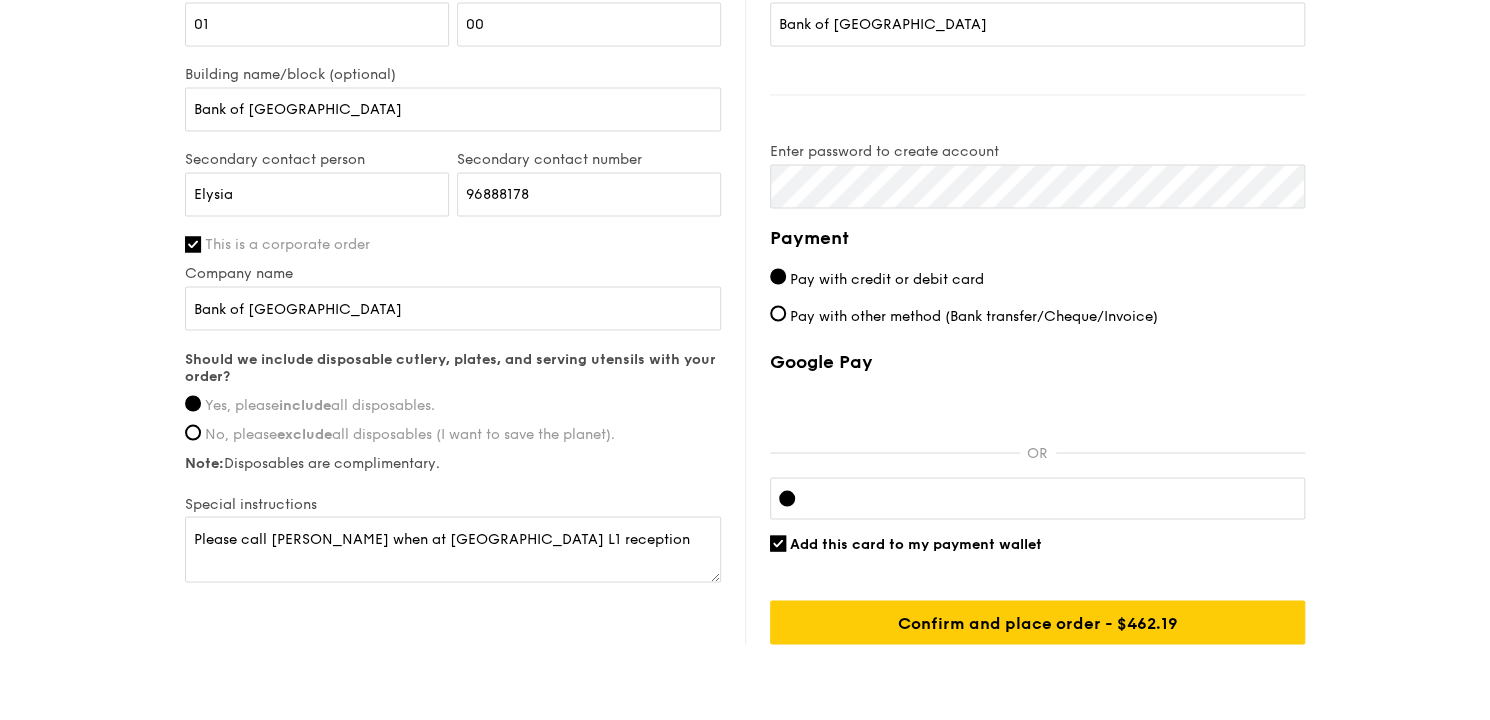 type on "22" 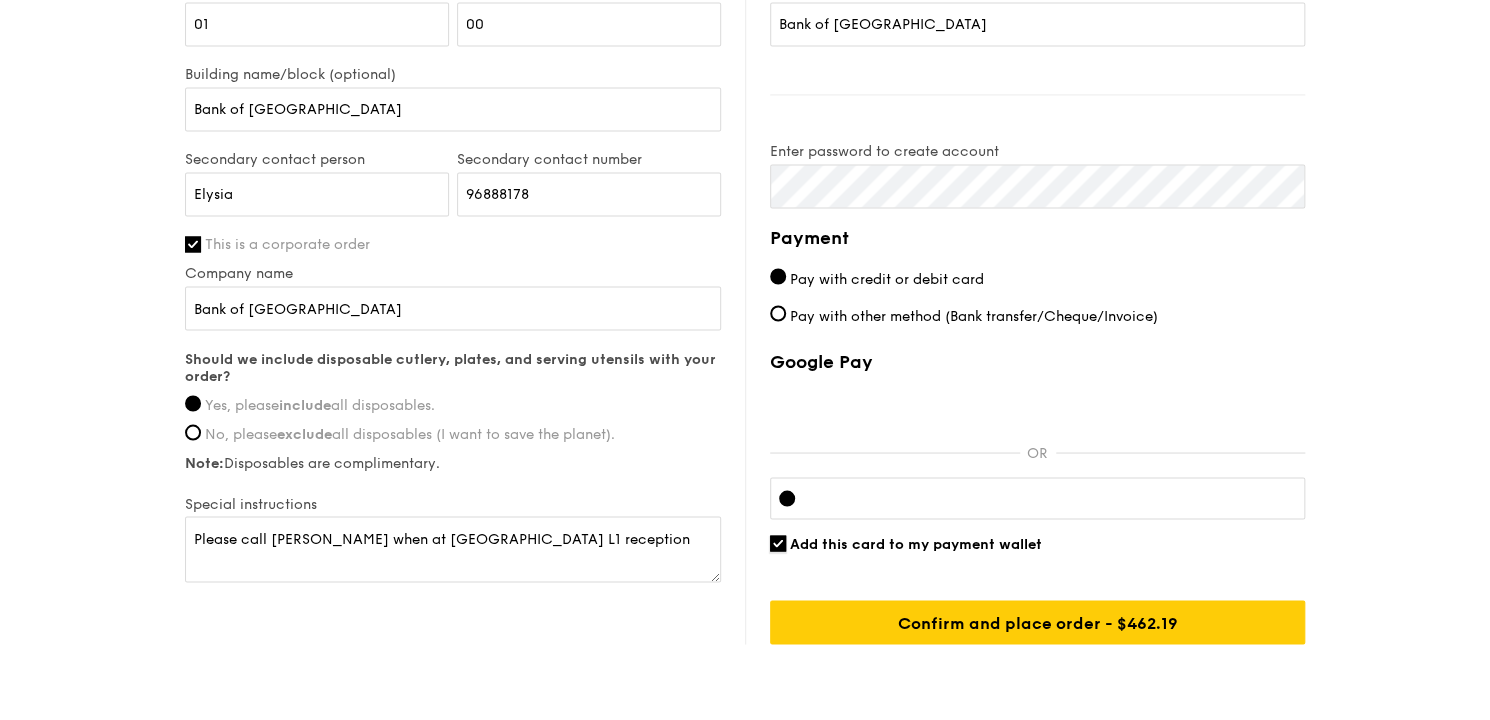 click on "Add this card to my payment wallet" at bounding box center [778, 543] 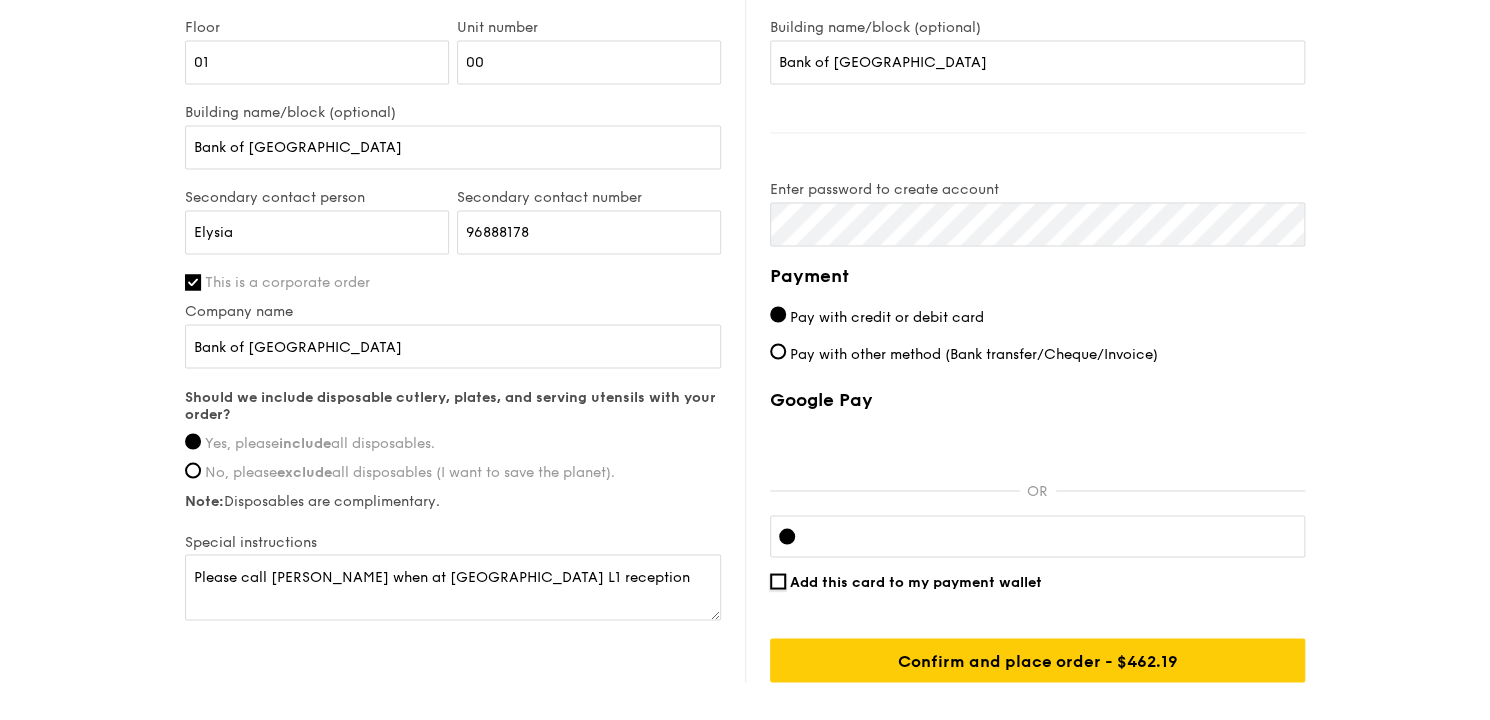 scroll, scrollTop: 1560, scrollLeft: 0, axis: vertical 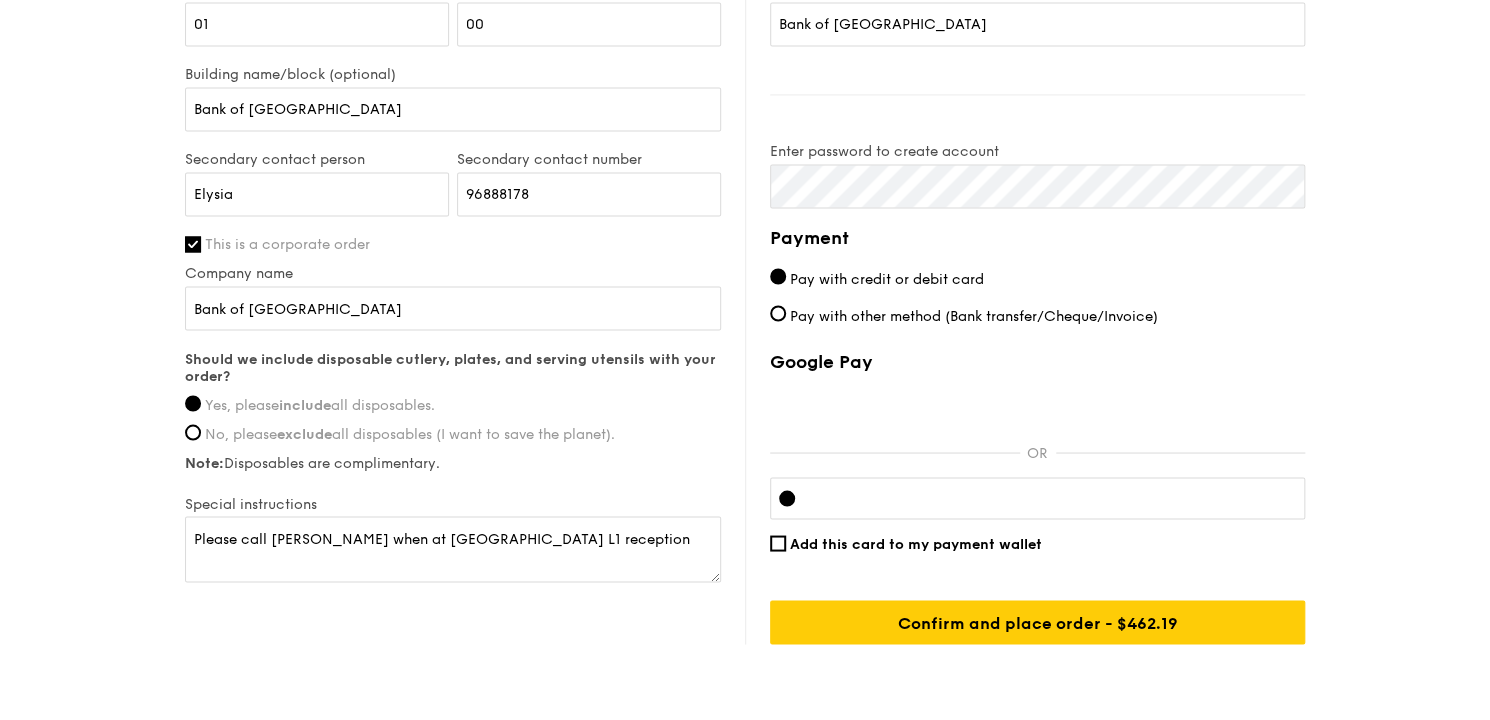 click at bounding box center [1037, 498] 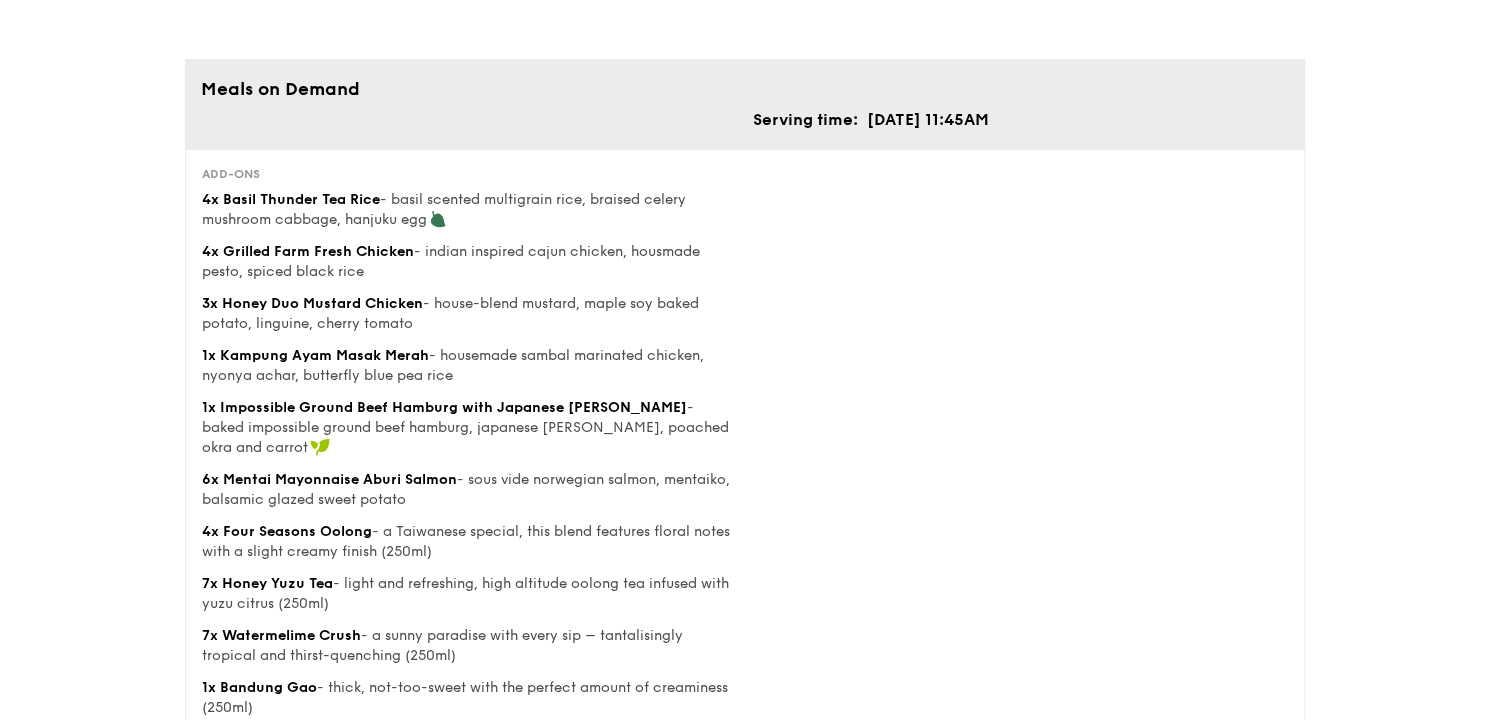 scroll, scrollTop: 0, scrollLeft: 0, axis: both 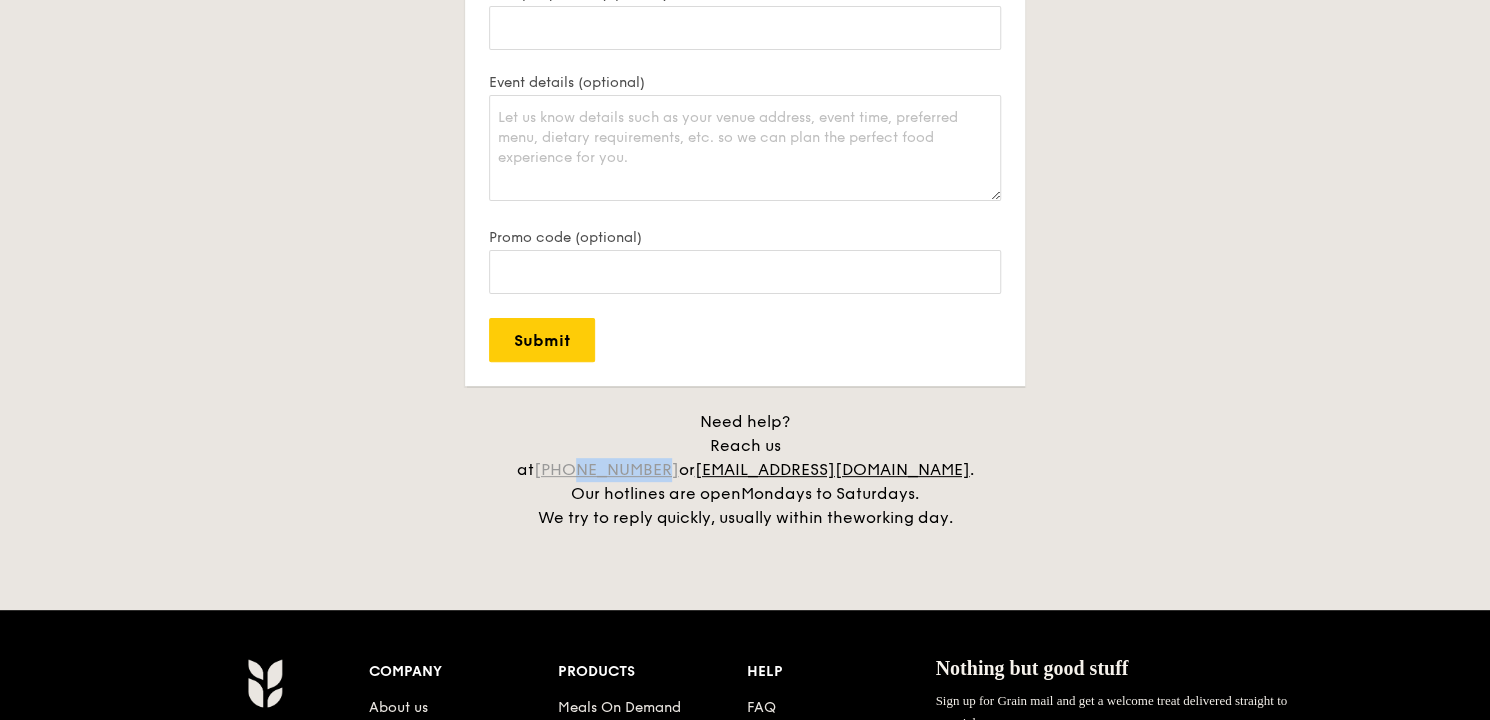 drag, startPoint x: 734, startPoint y: 449, endPoint x: 660, endPoint y: 441, distance: 74.431175 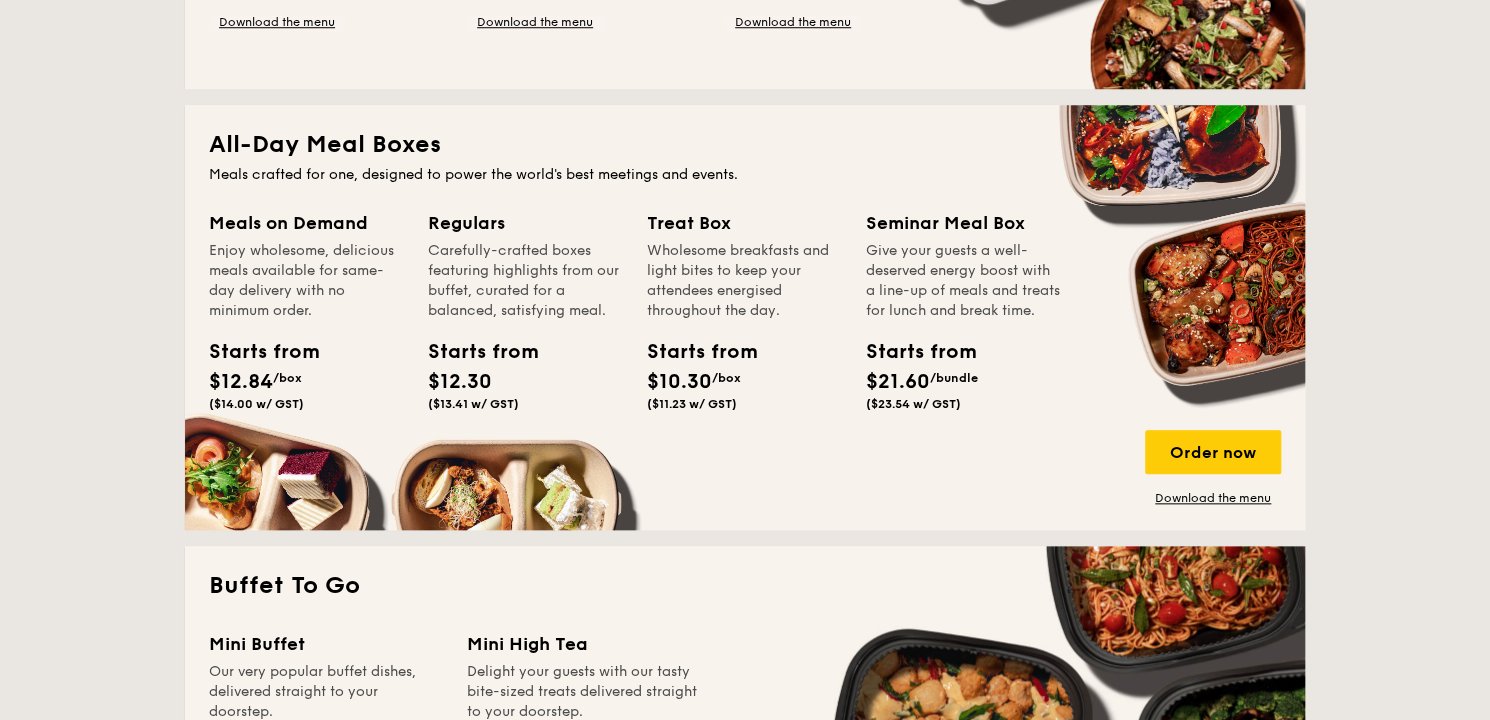 scroll, scrollTop: 840, scrollLeft: 0, axis: vertical 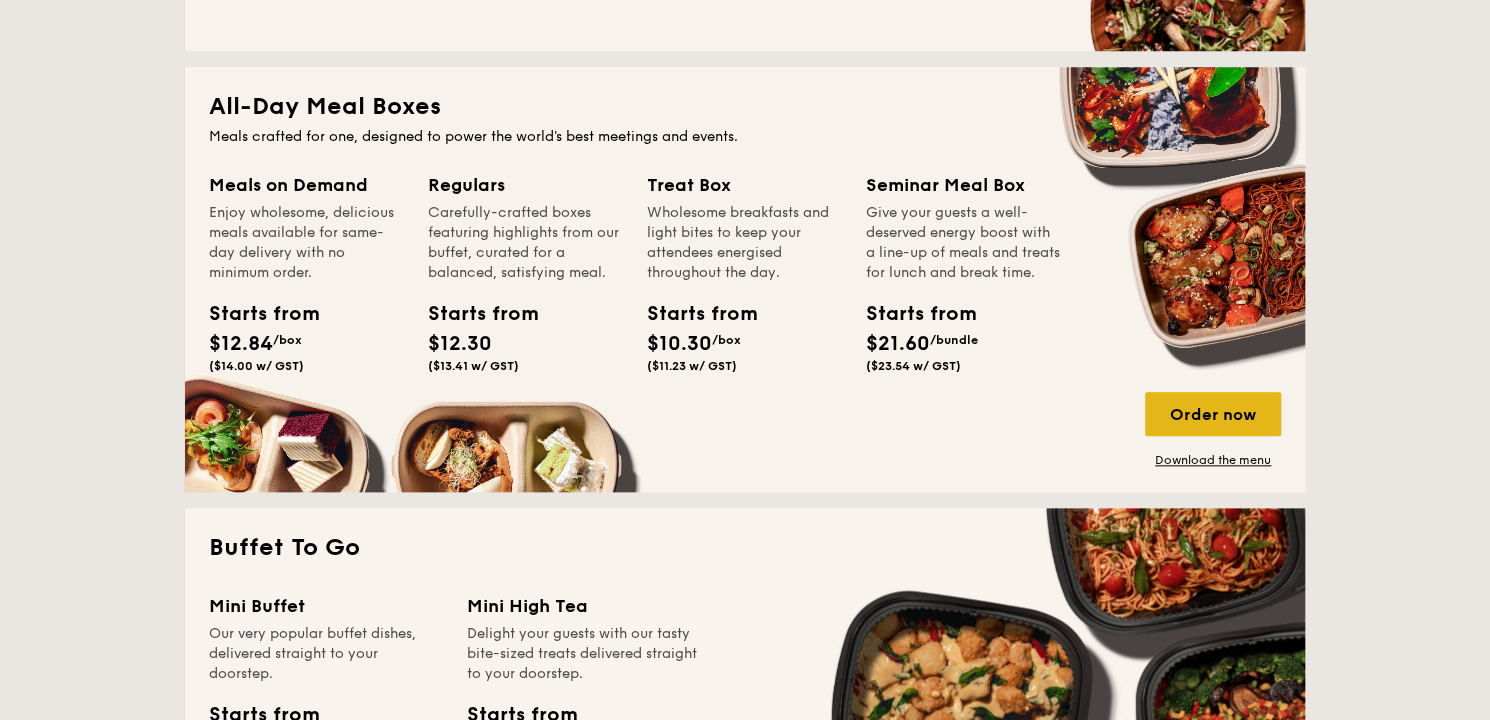 click on "Order now" at bounding box center (1213, 414) 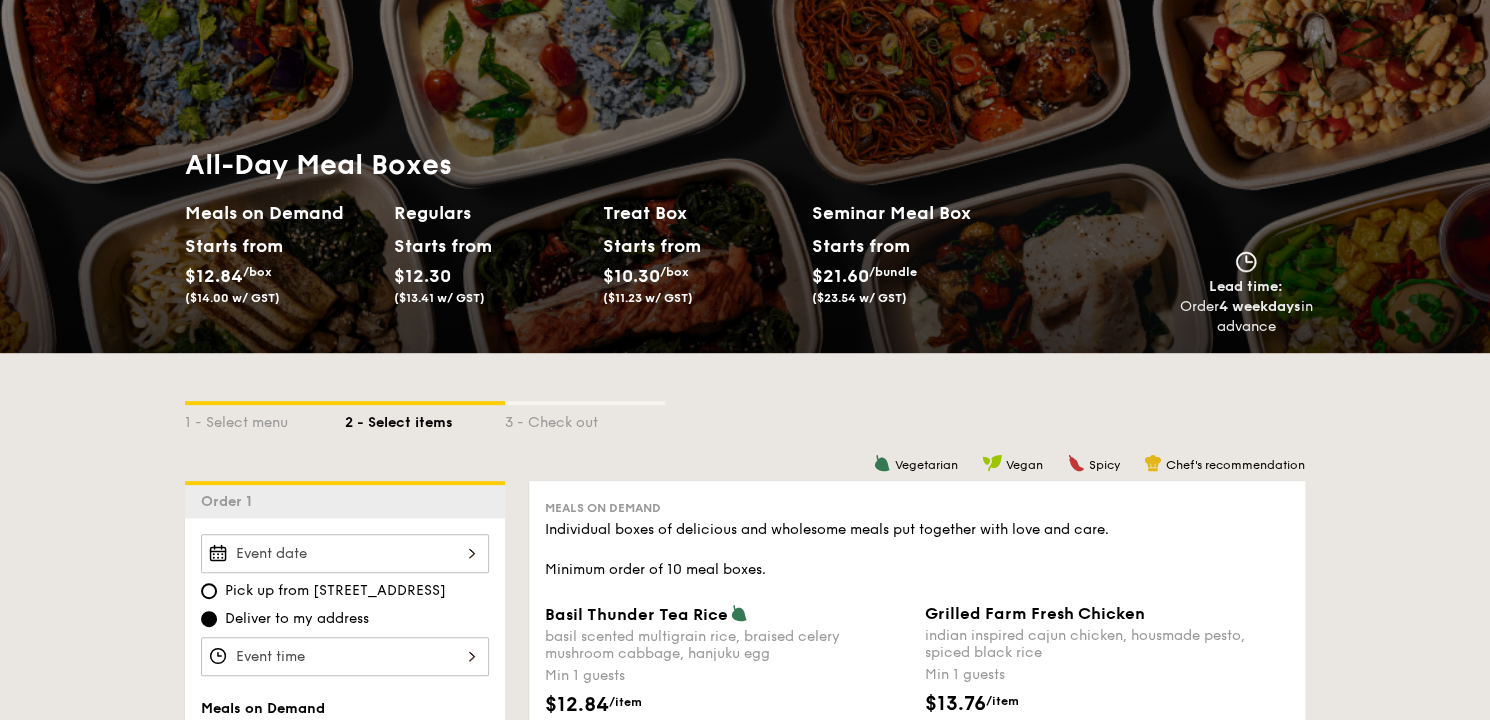 scroll, scrollTop: 240, scrollLeft: 0, axis: vertical 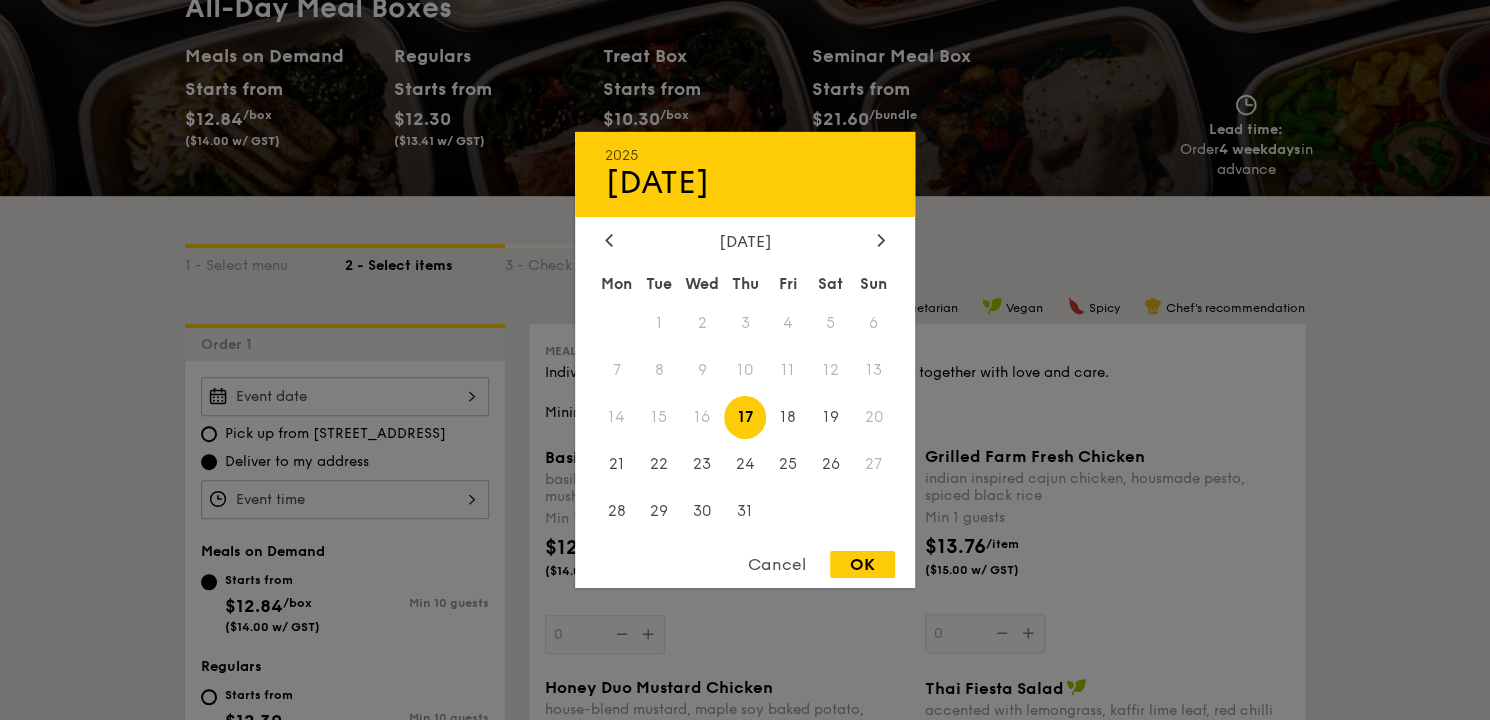 click on "2025   [DATE] [DATE] Tue Wed Thu Fri Sat Sun   1 2 3 4 5 6 7 8 9 10 11 12 13 14 15 16 17 18 19 20 21 22 23 24 25 26 27 28 29 30 31     Cancel   OK" at bounding box center [345, 396] 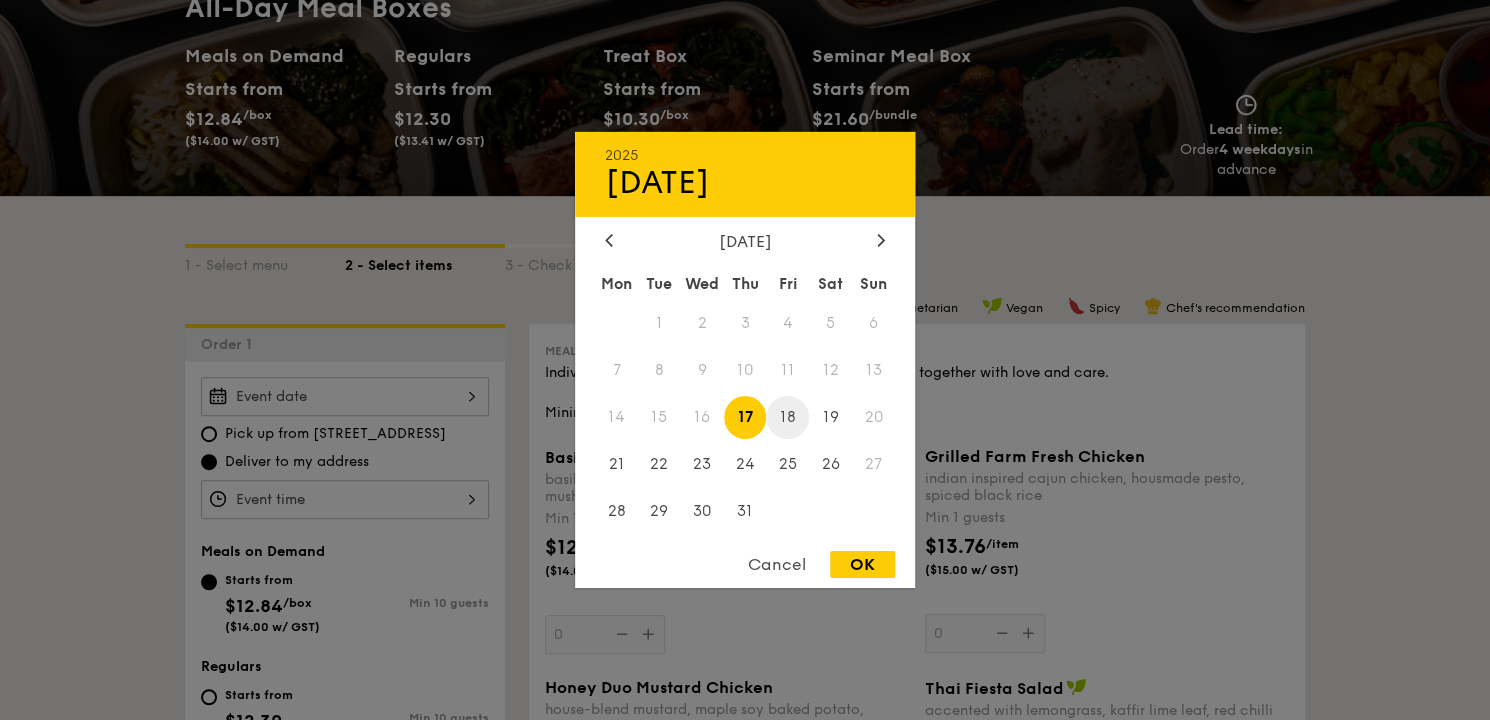 click on "18" at bounding box center [787, 417] 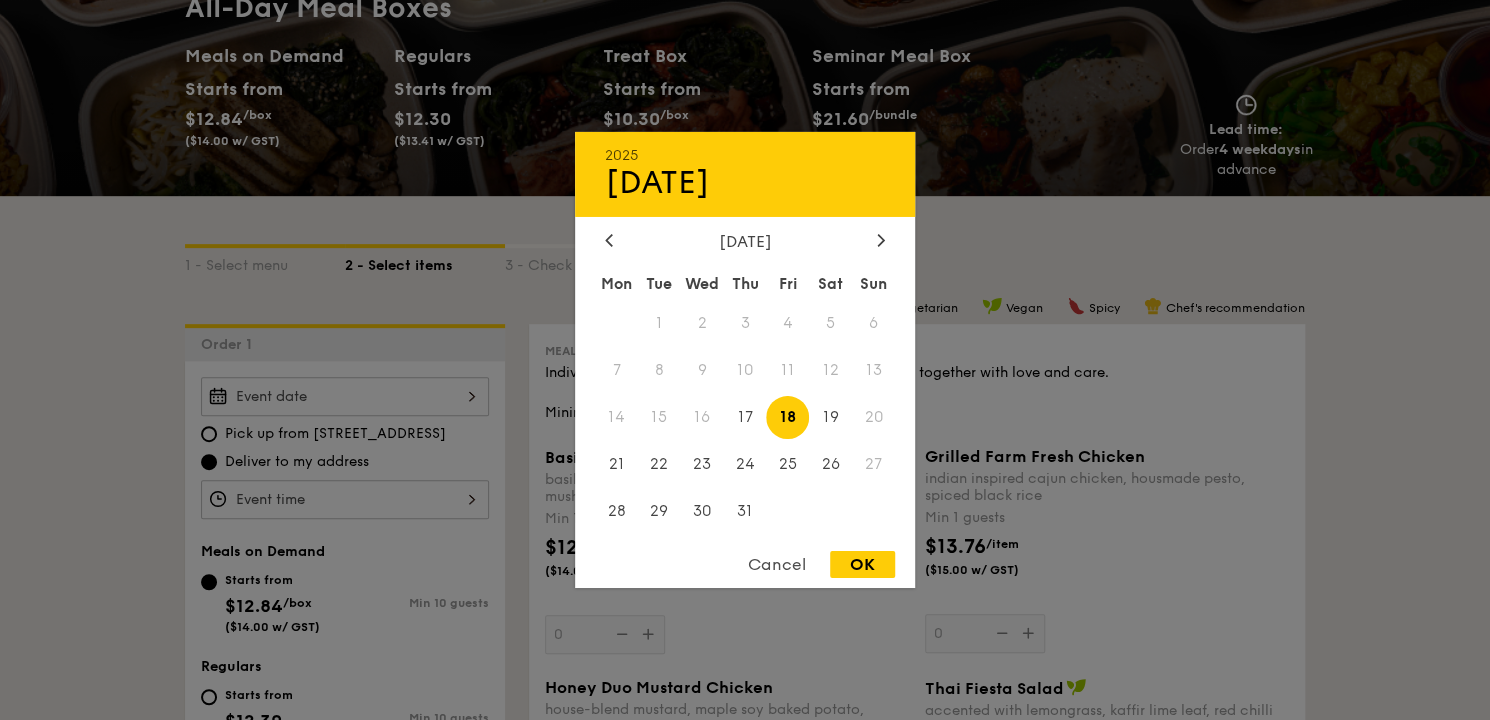click on "OK" at bounding box center (862, 564) 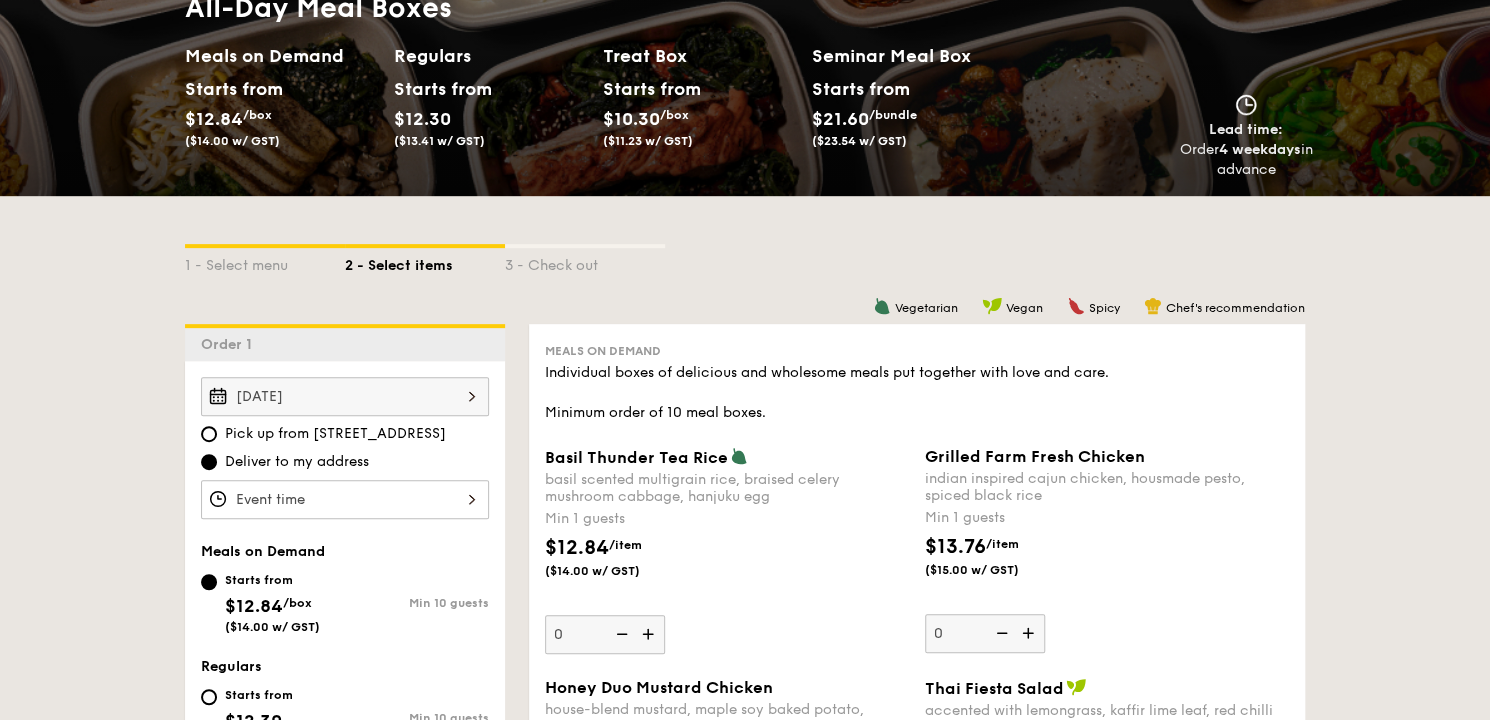 click at bounding box center (345, 499) 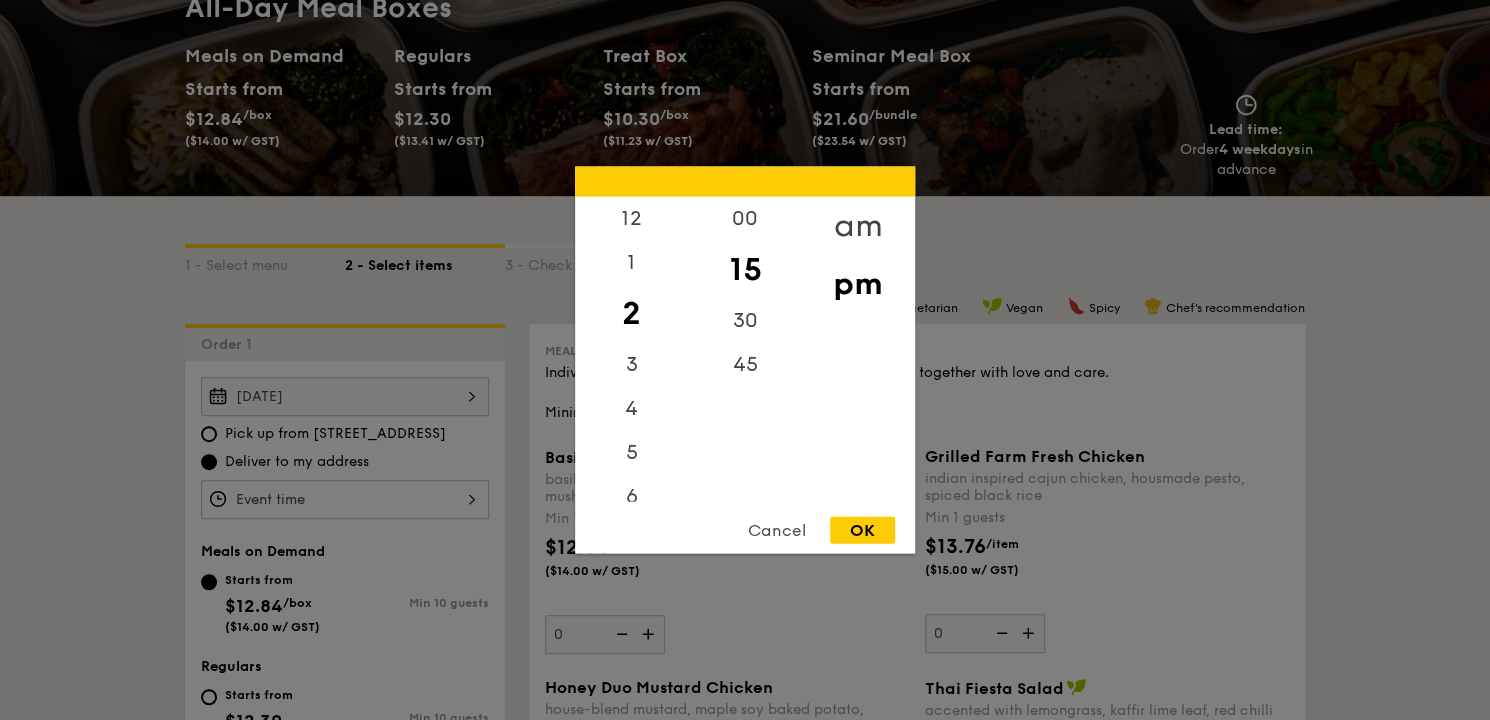 click on "am" at bounding box center [857, 226] 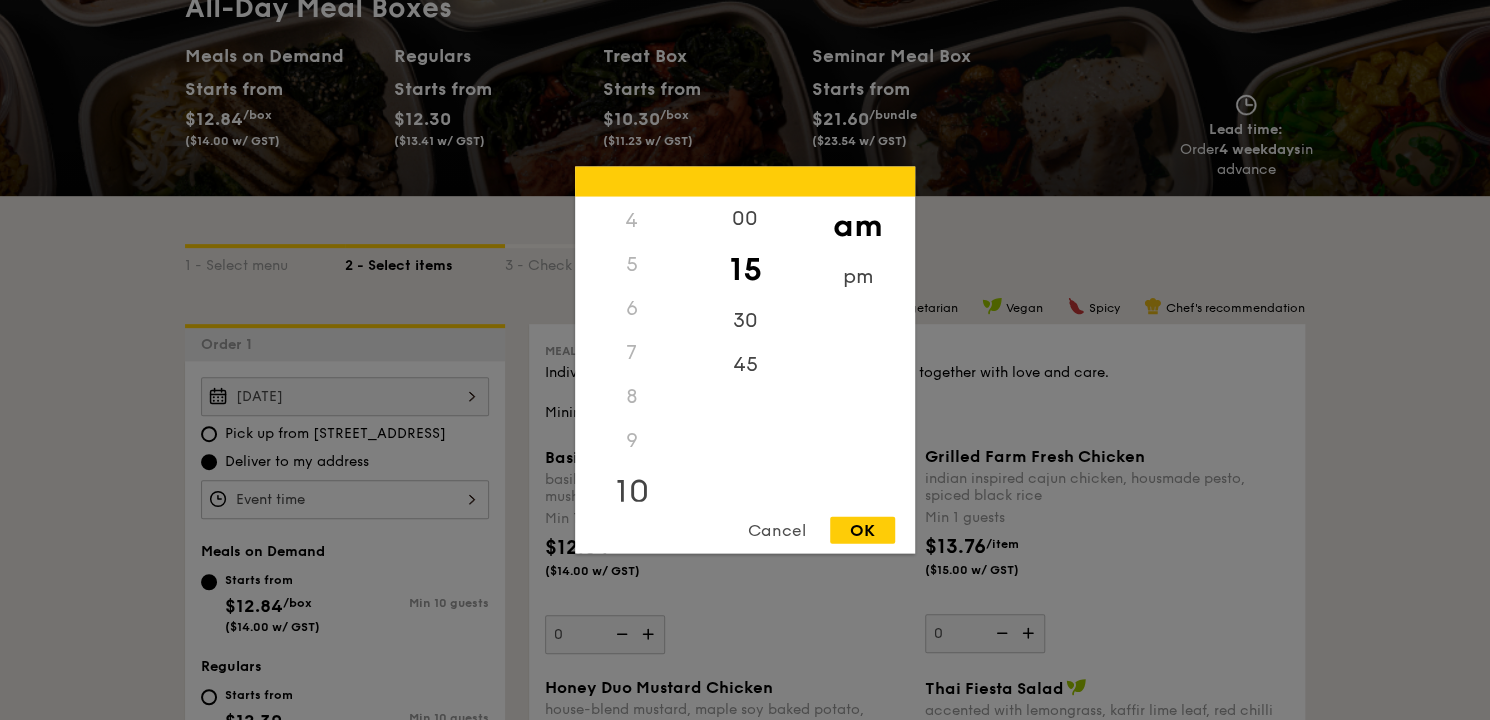 scroll, scrollTop: 223, scrollLeft: 0, axis: vertical 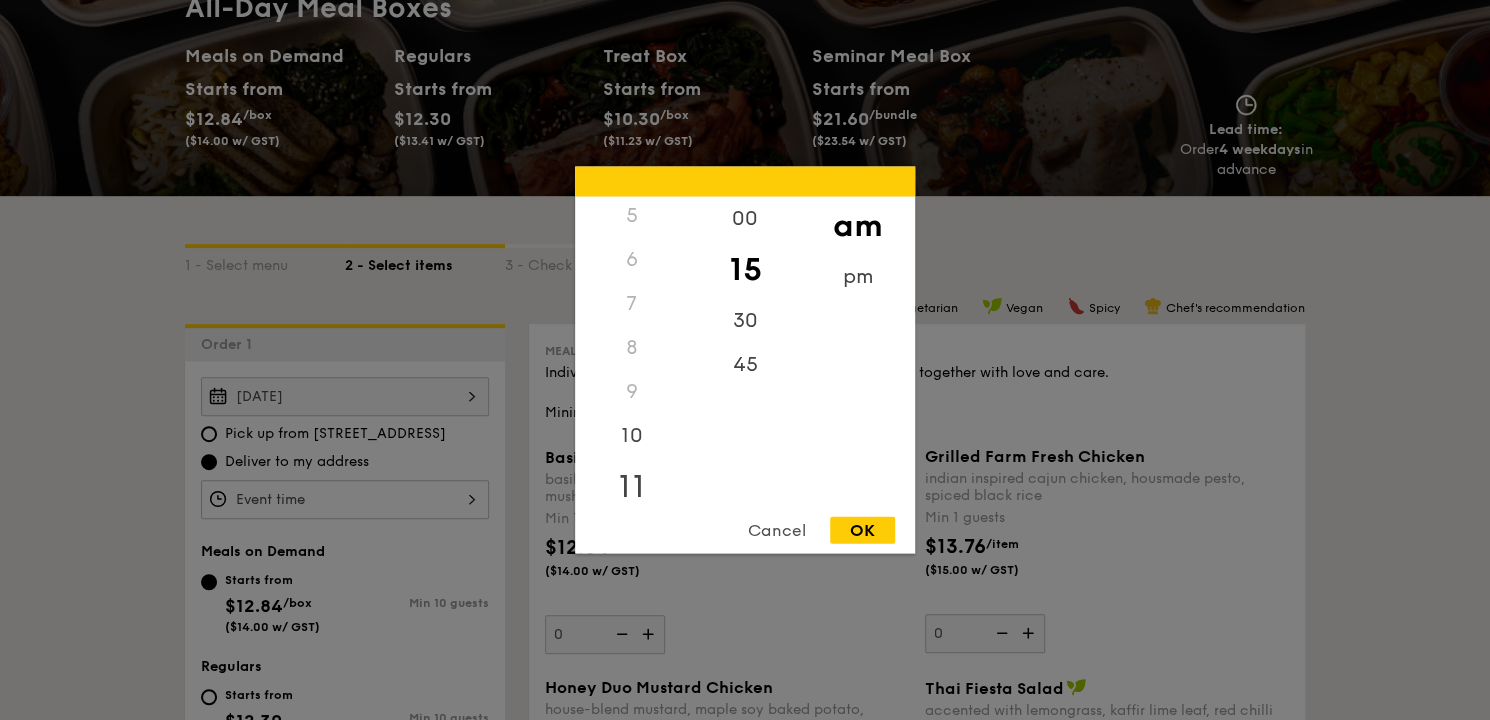 click on "11" at bounding box center [631, 487] 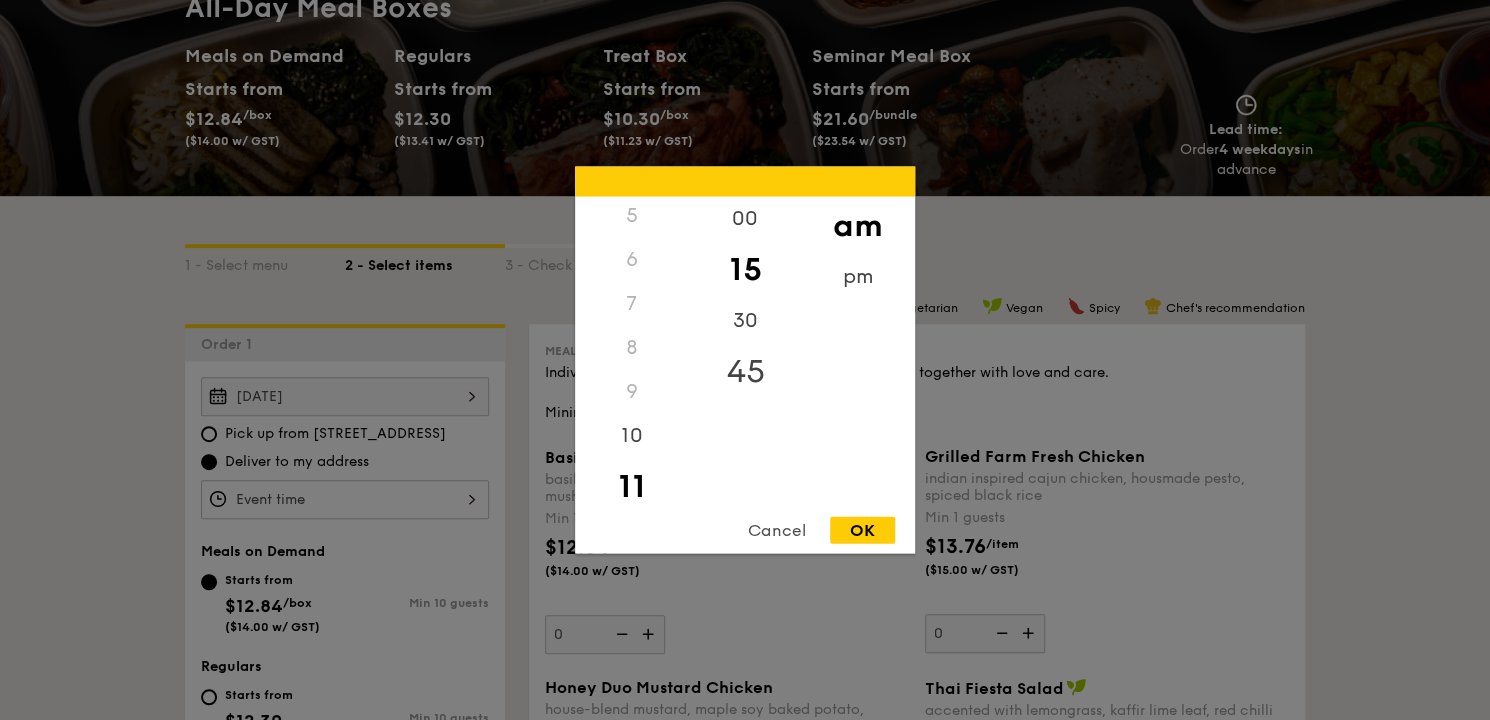 click on "45" at bounding box center [744, 372] 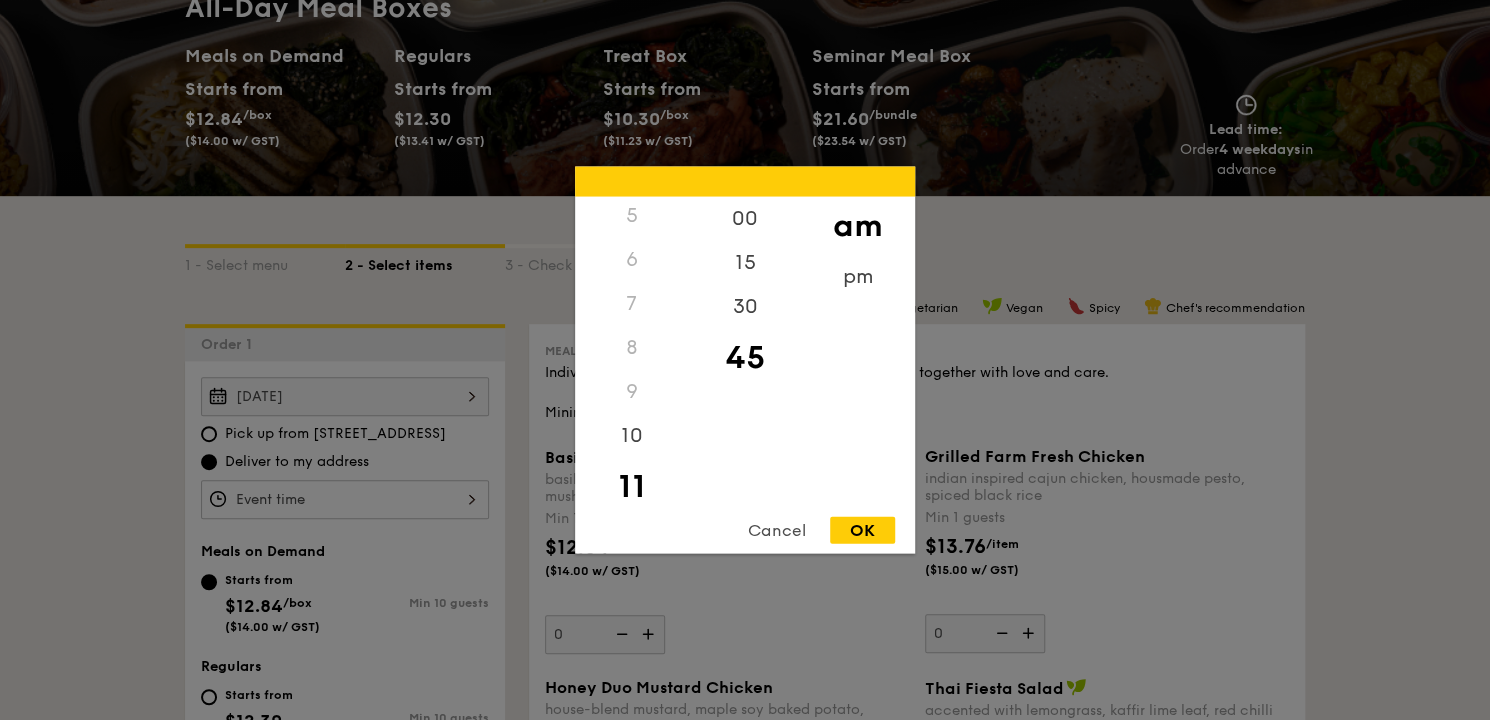 click on "OK" at bounding box center [862, 530] 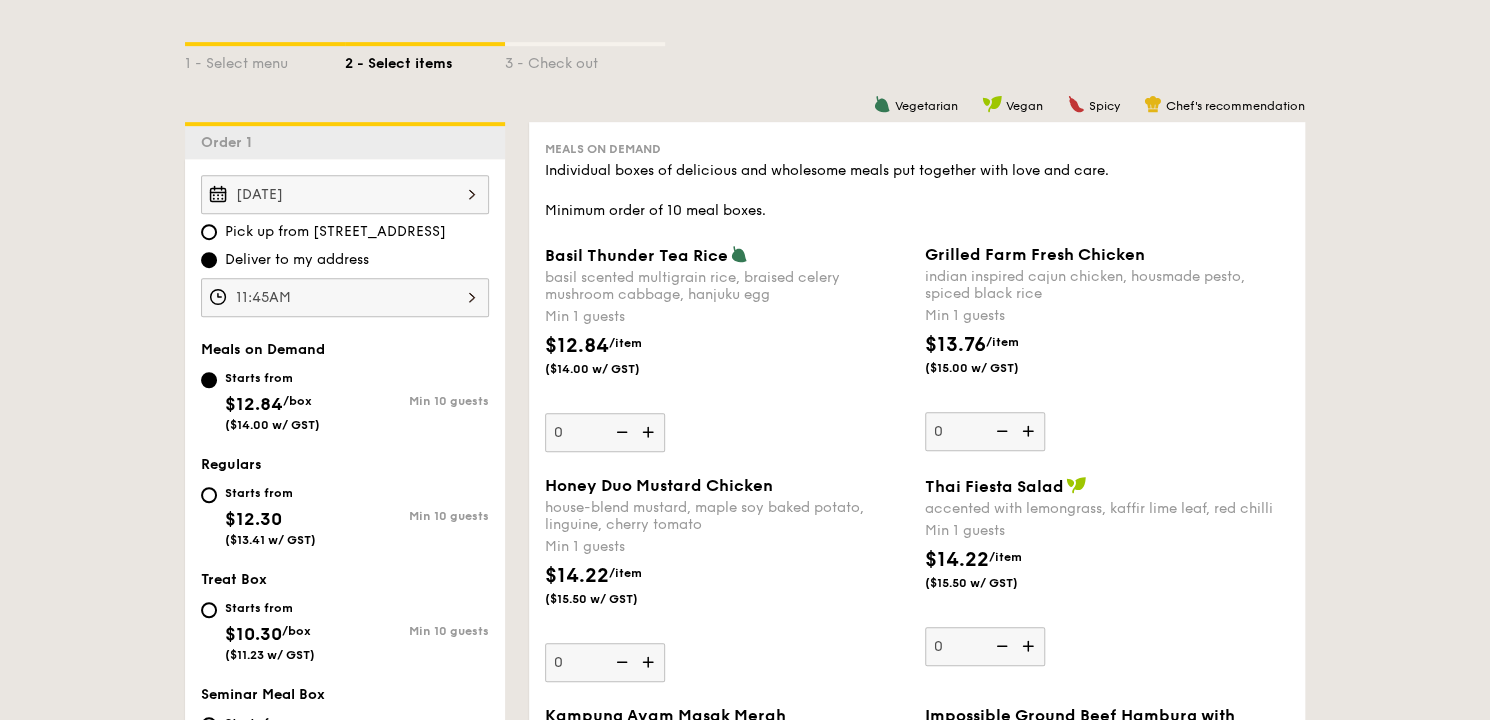 scroll, scrollTop: 480, scrollLeft: 0, axis: vertical 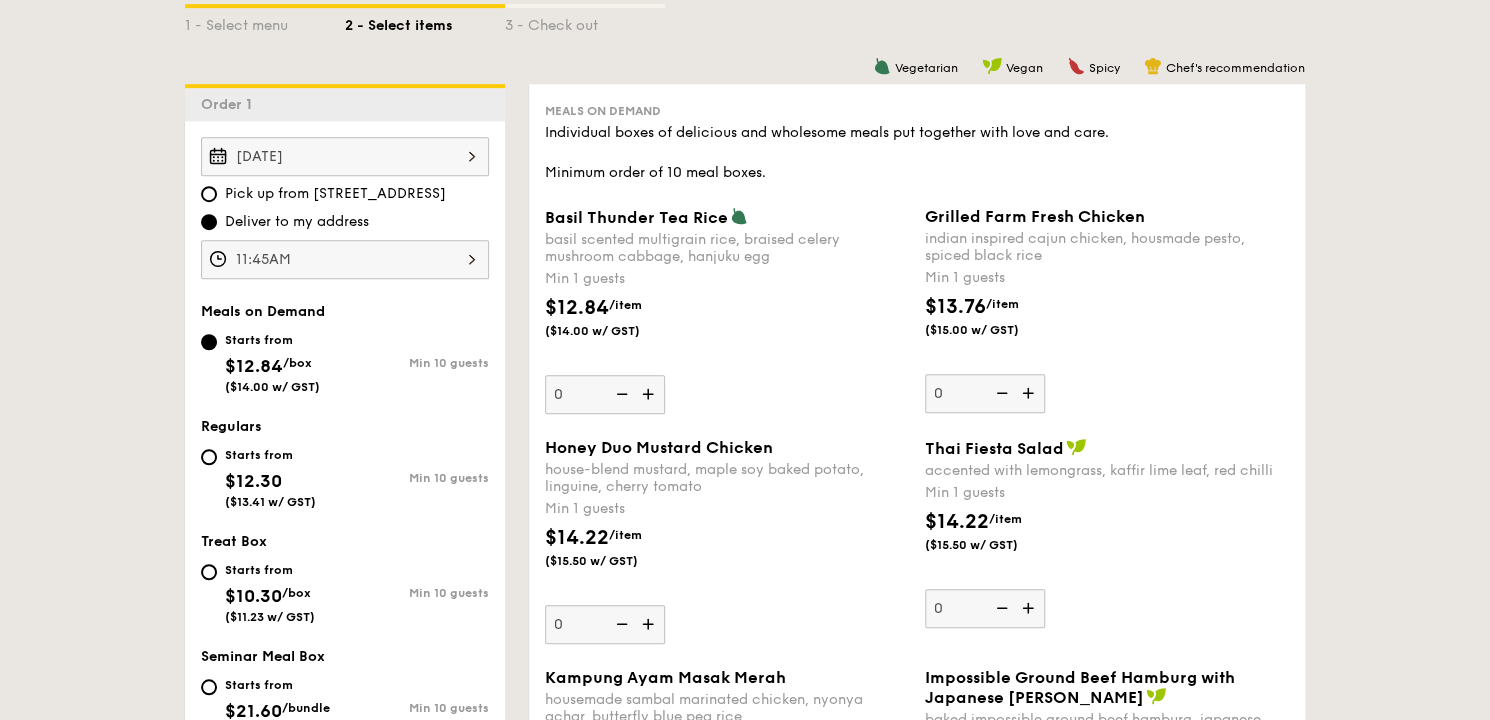 click at bounding box center (650, 394) 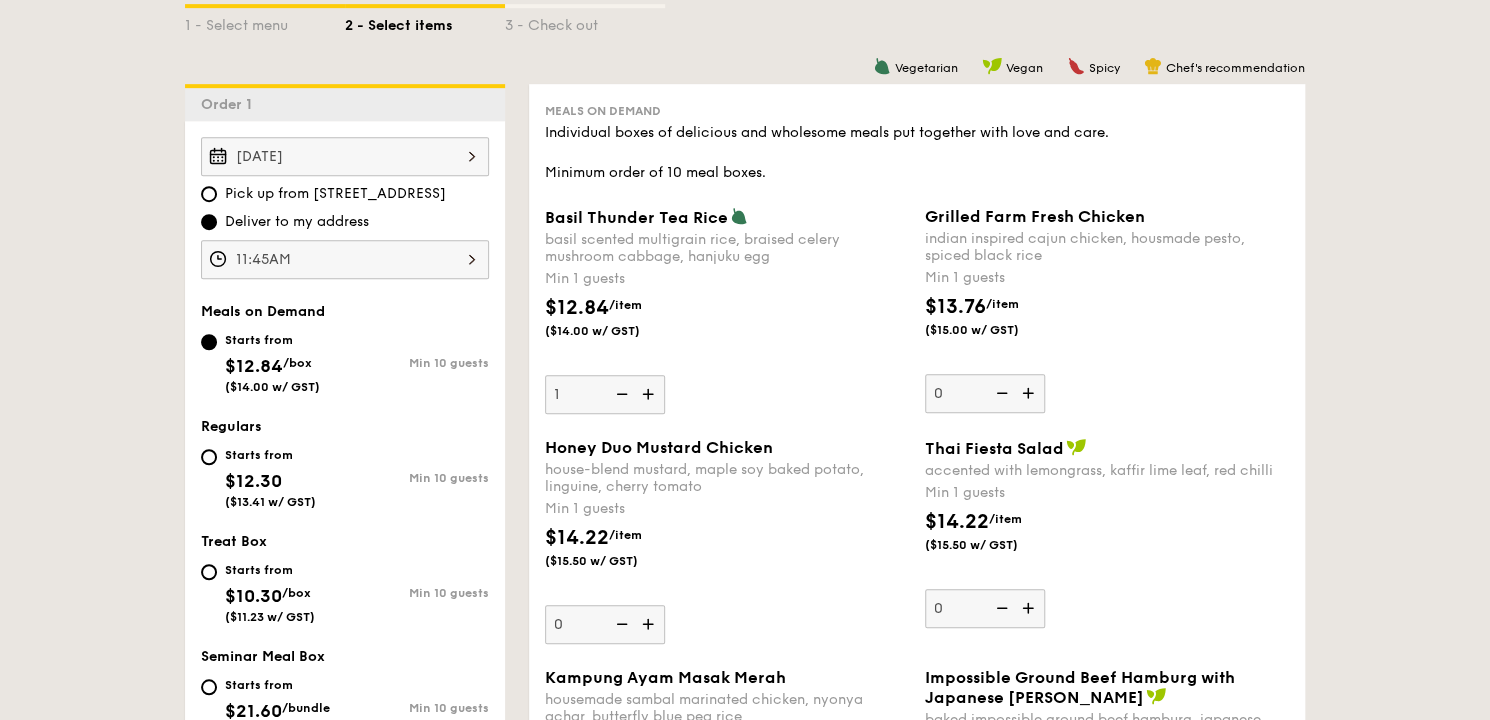 click at bounding box center (650, 394) 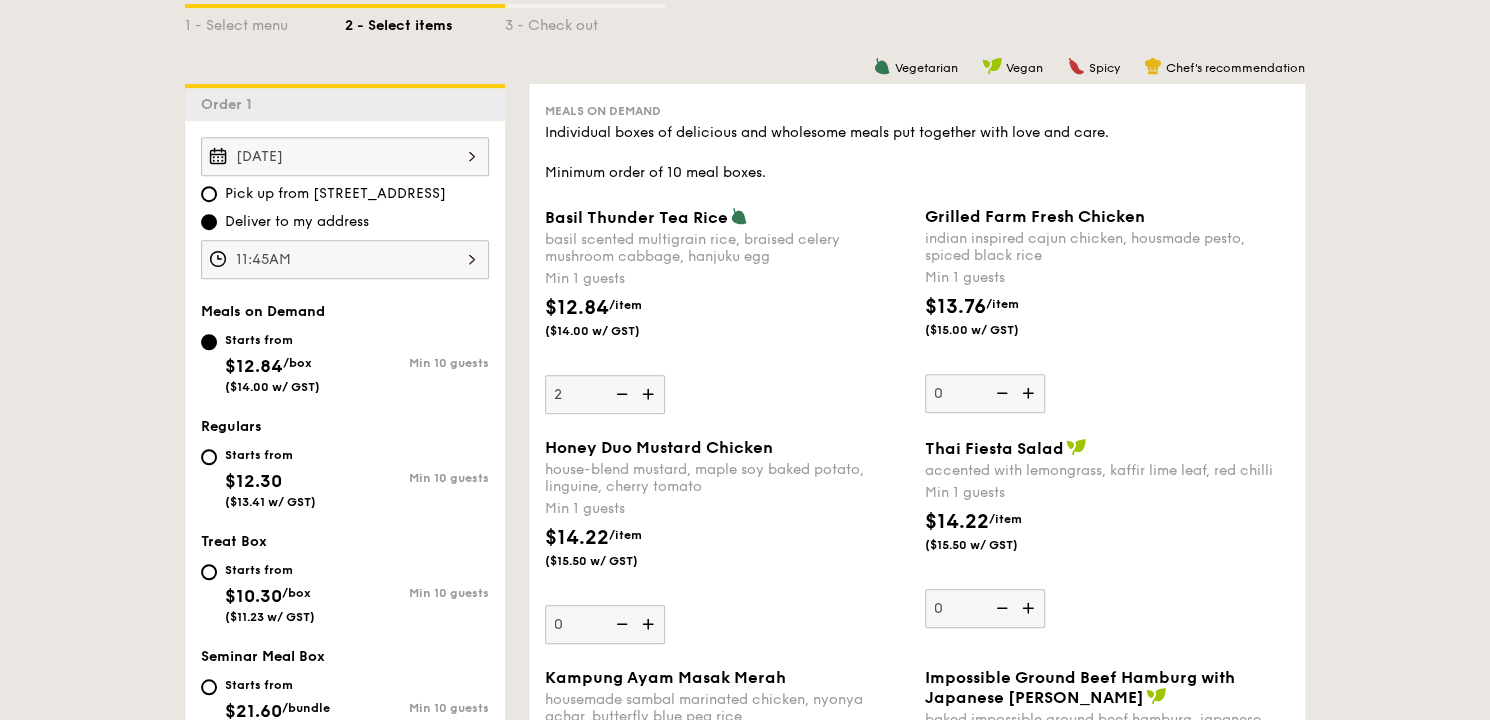 click at bounding box center (650, 394) 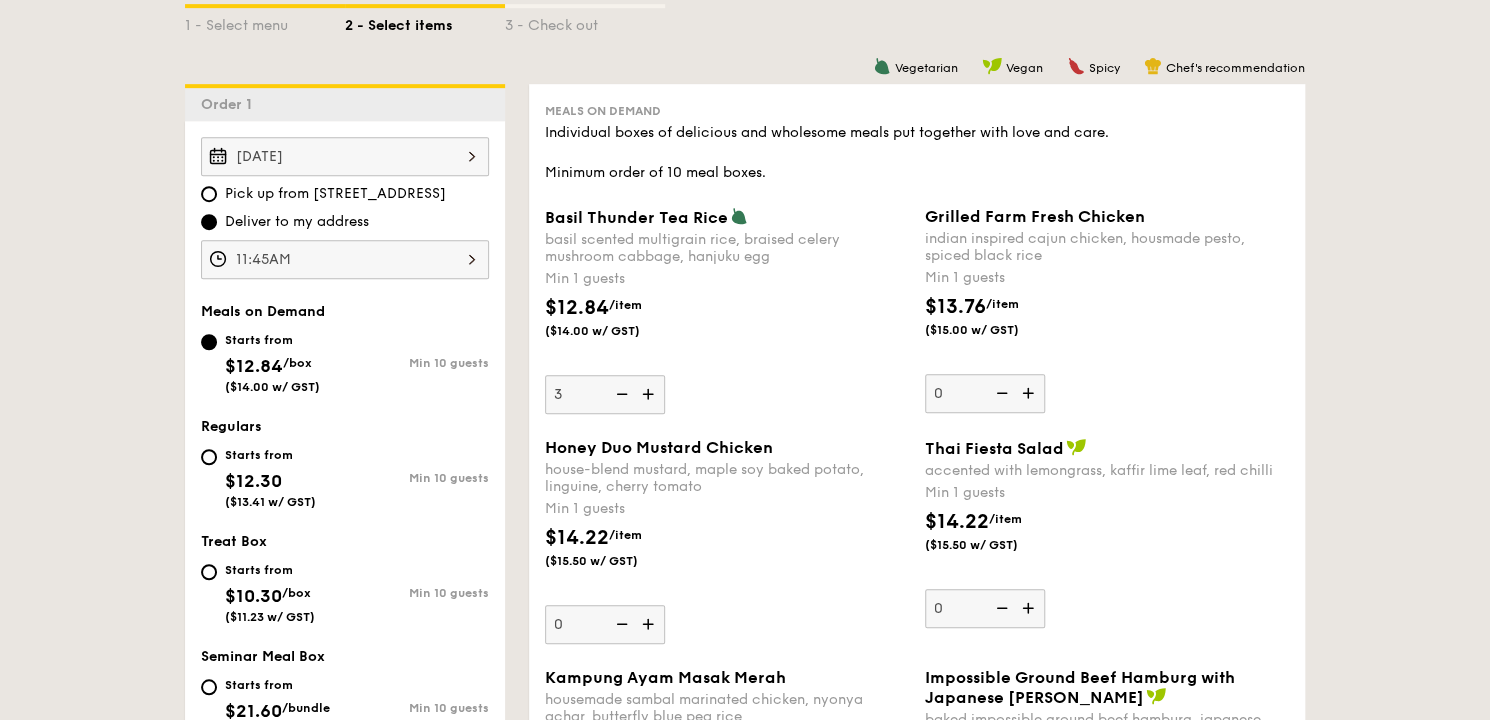 click at bounding box center (650, 394) 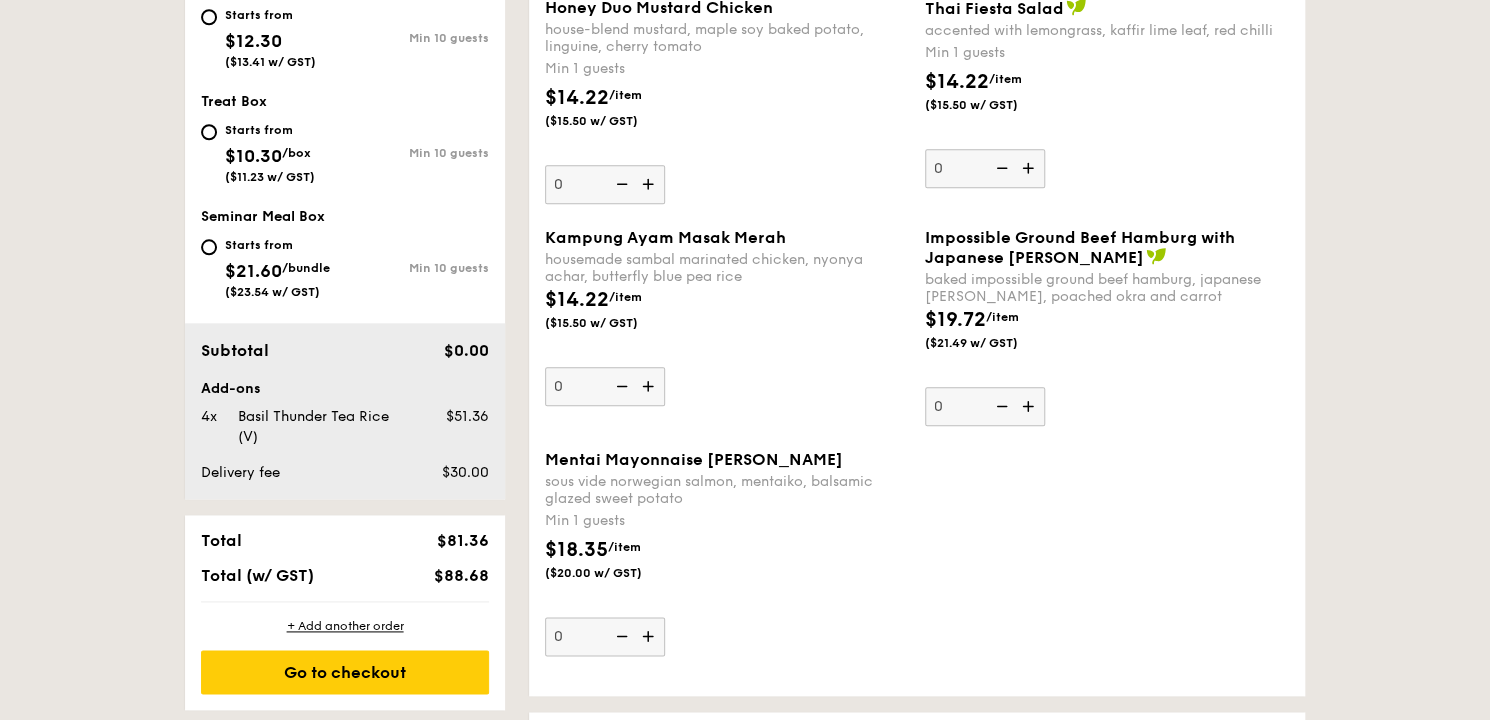 scroll, scrollTop: 960, scrollLeft: 0, axis: vertical 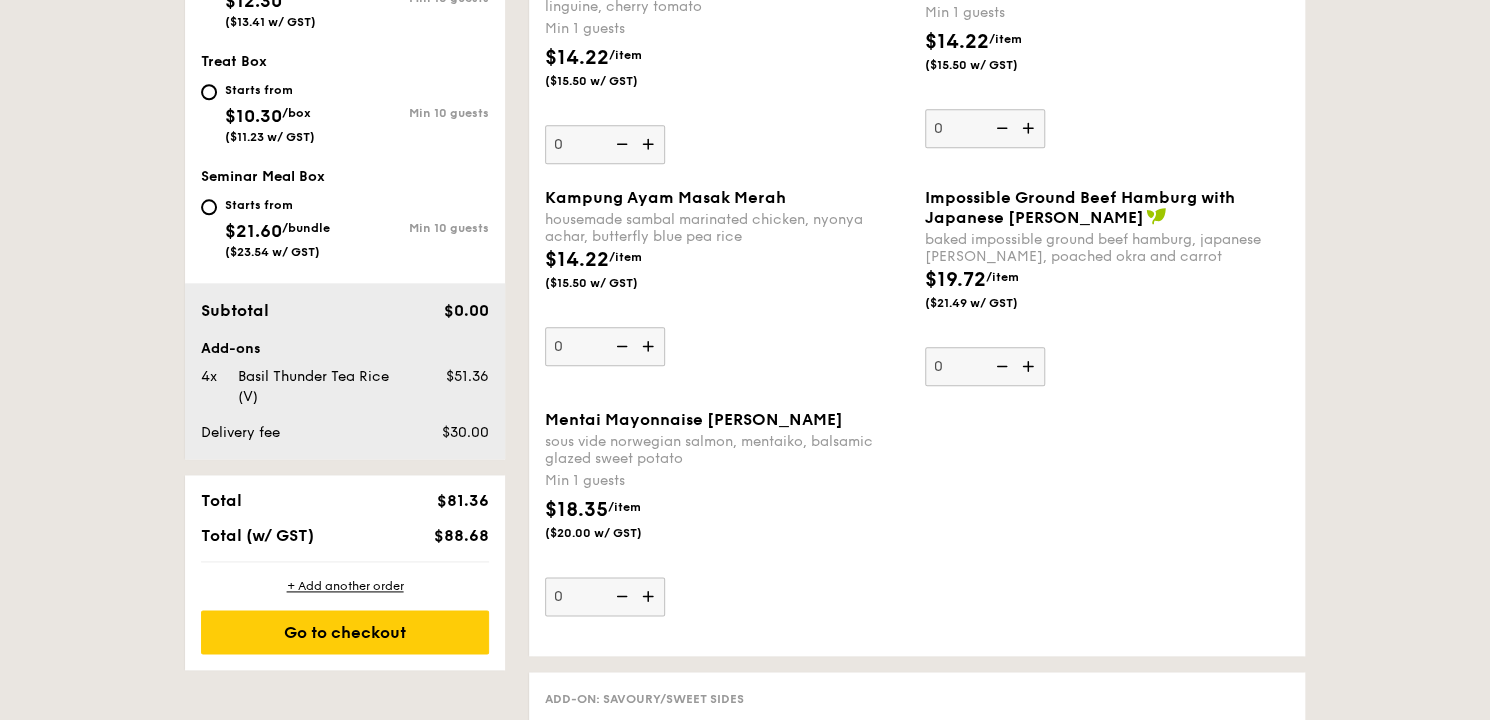 click at bounding box center [1030, 366] 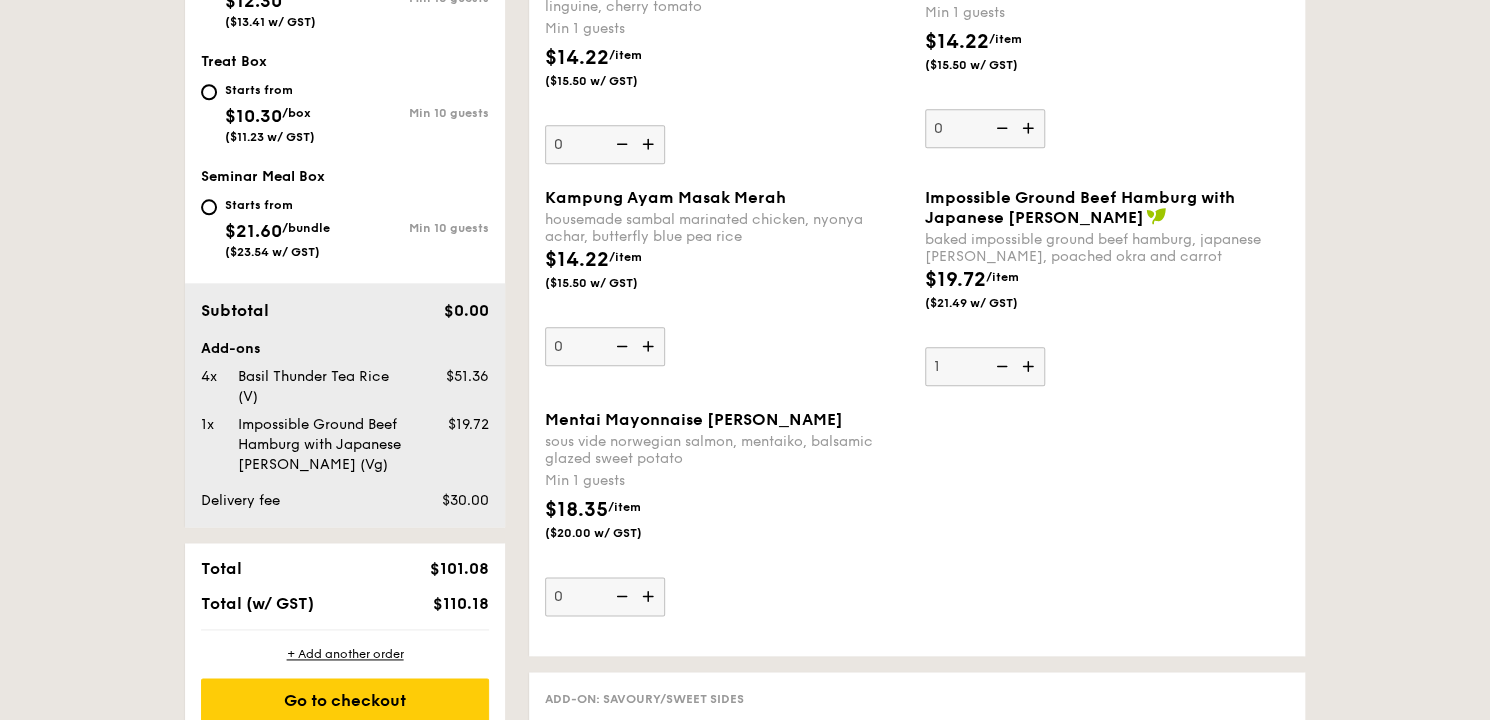 click at bounding box center (650, 346) 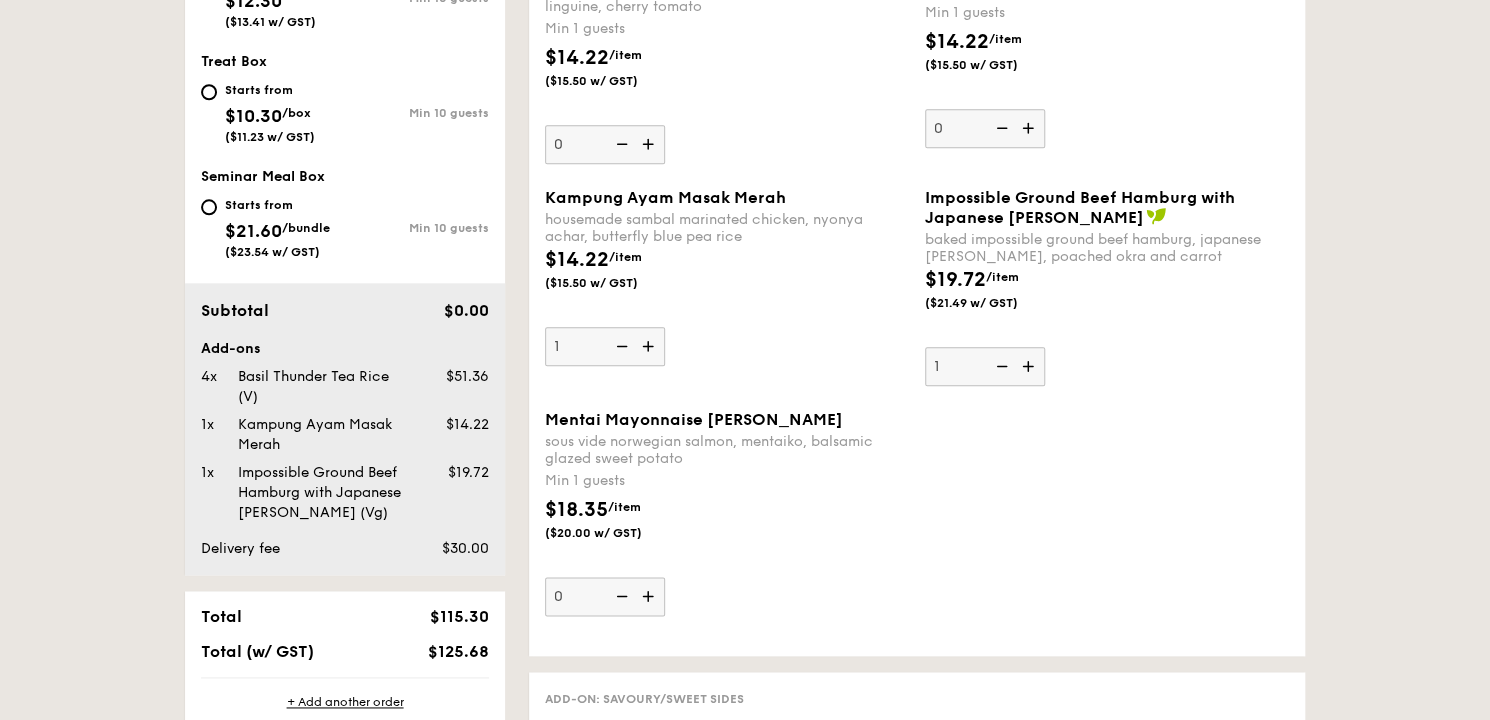 click at bounding box center (650, 596) 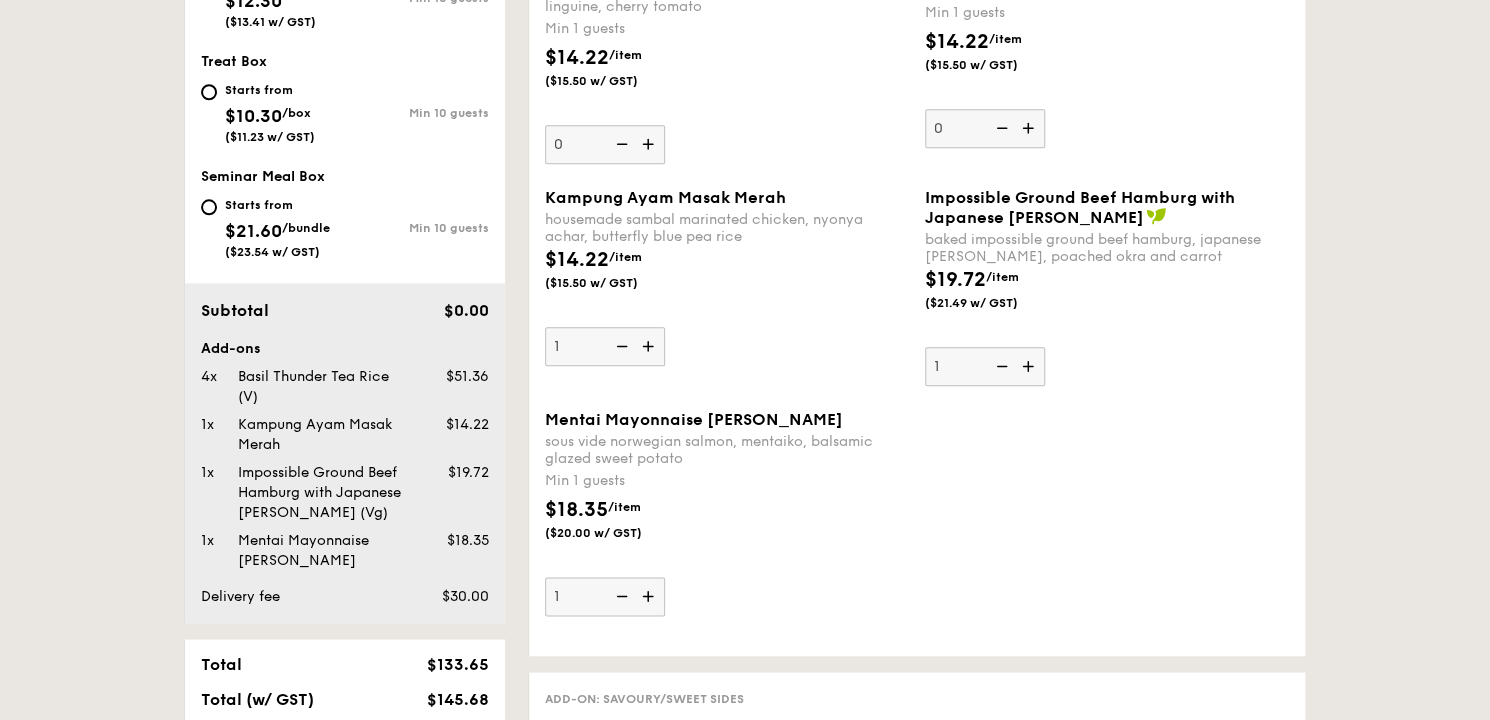 click at bounding box center (650, 596) 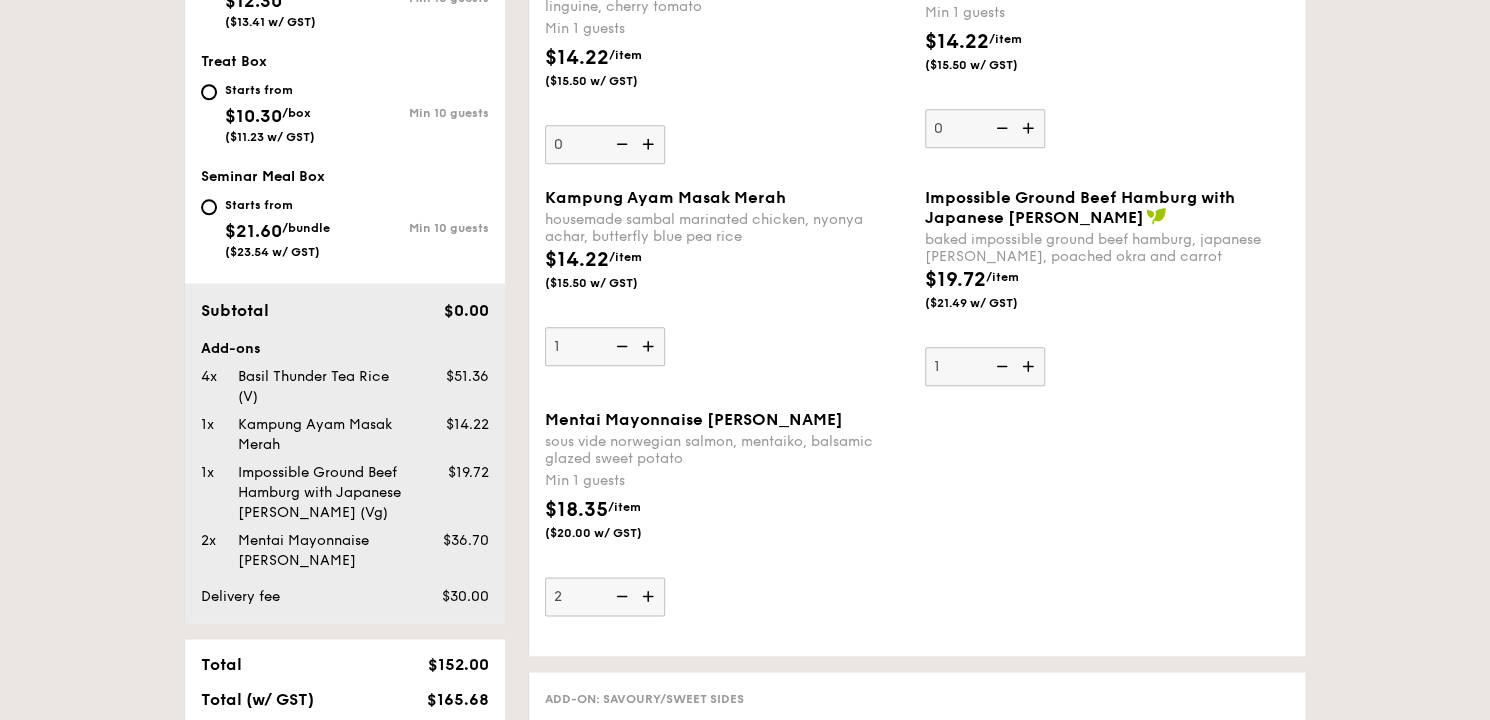 click at bounding box center [650, 596] 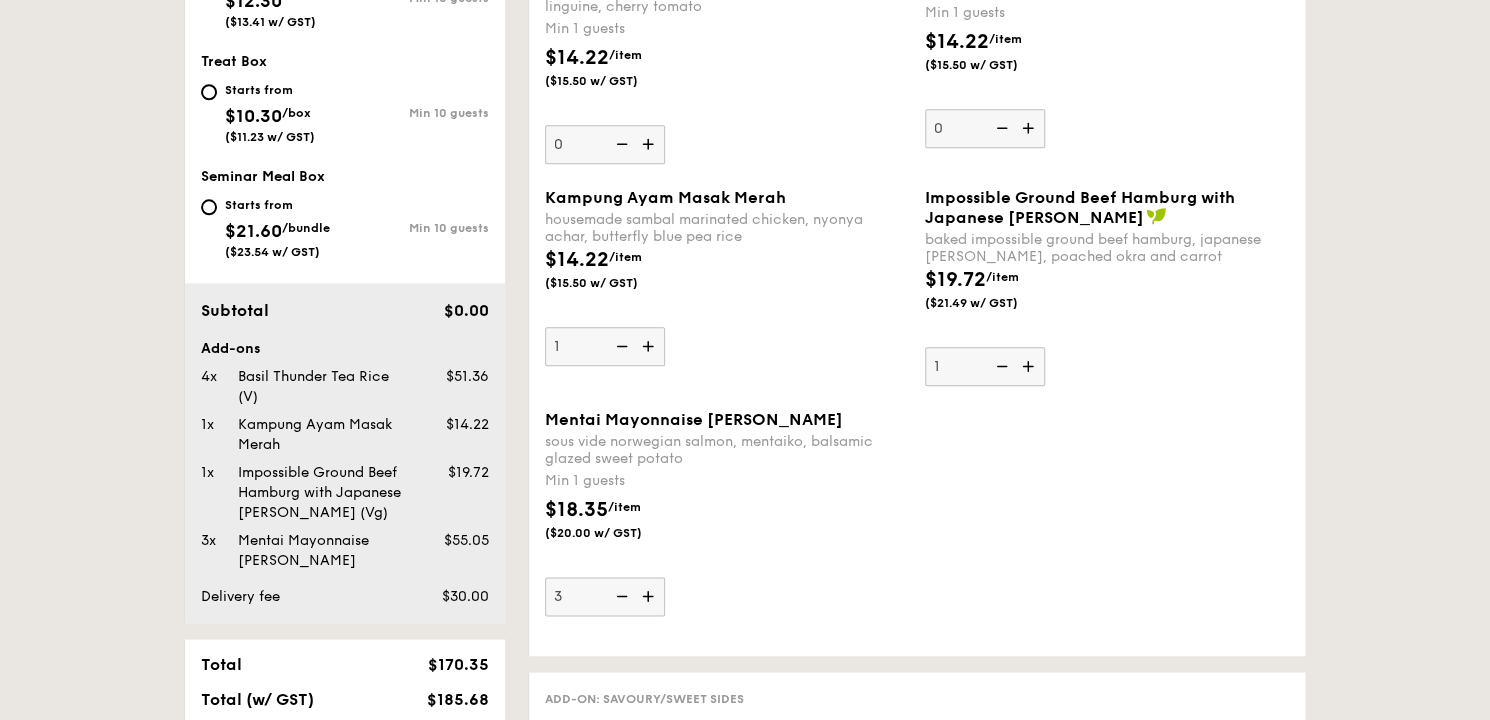 click at bounding box center [650, 596] 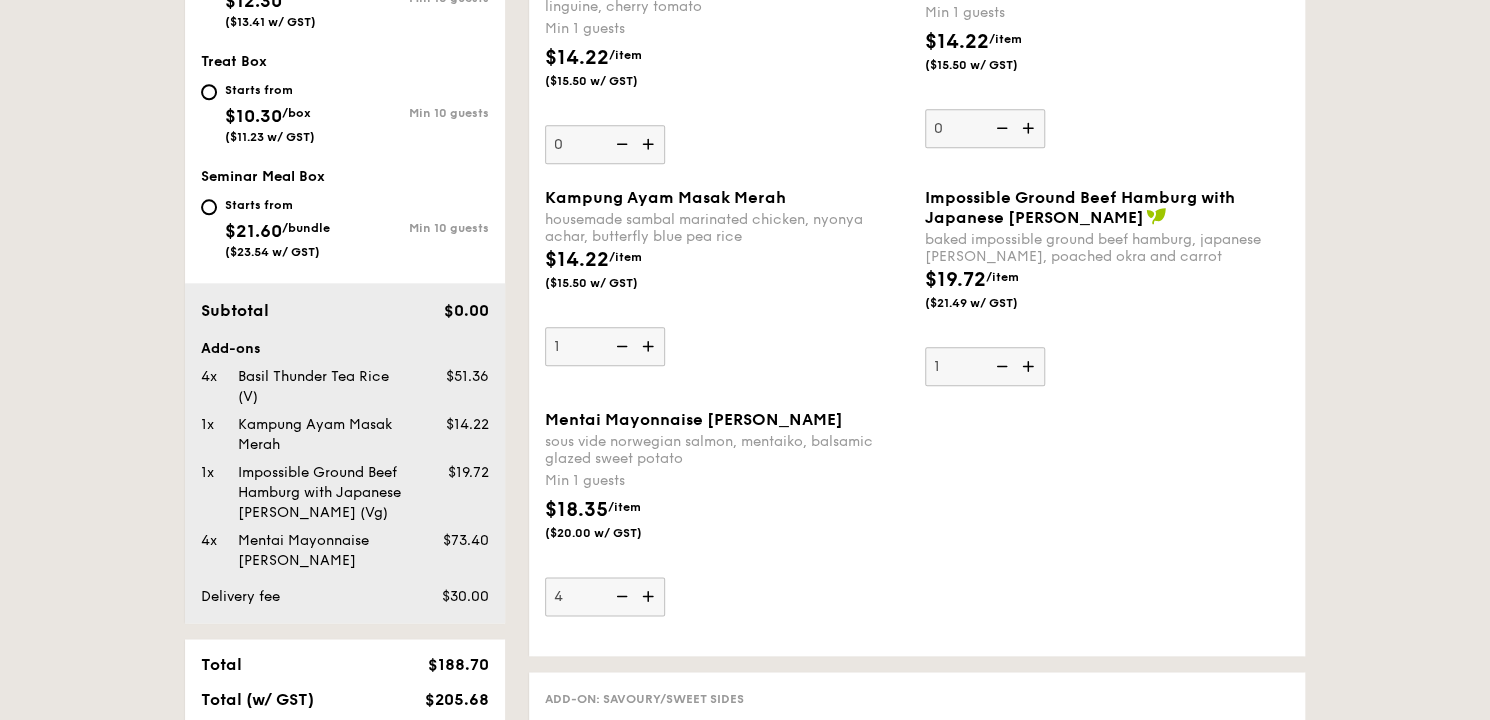 click at bounding box center [650, 596] 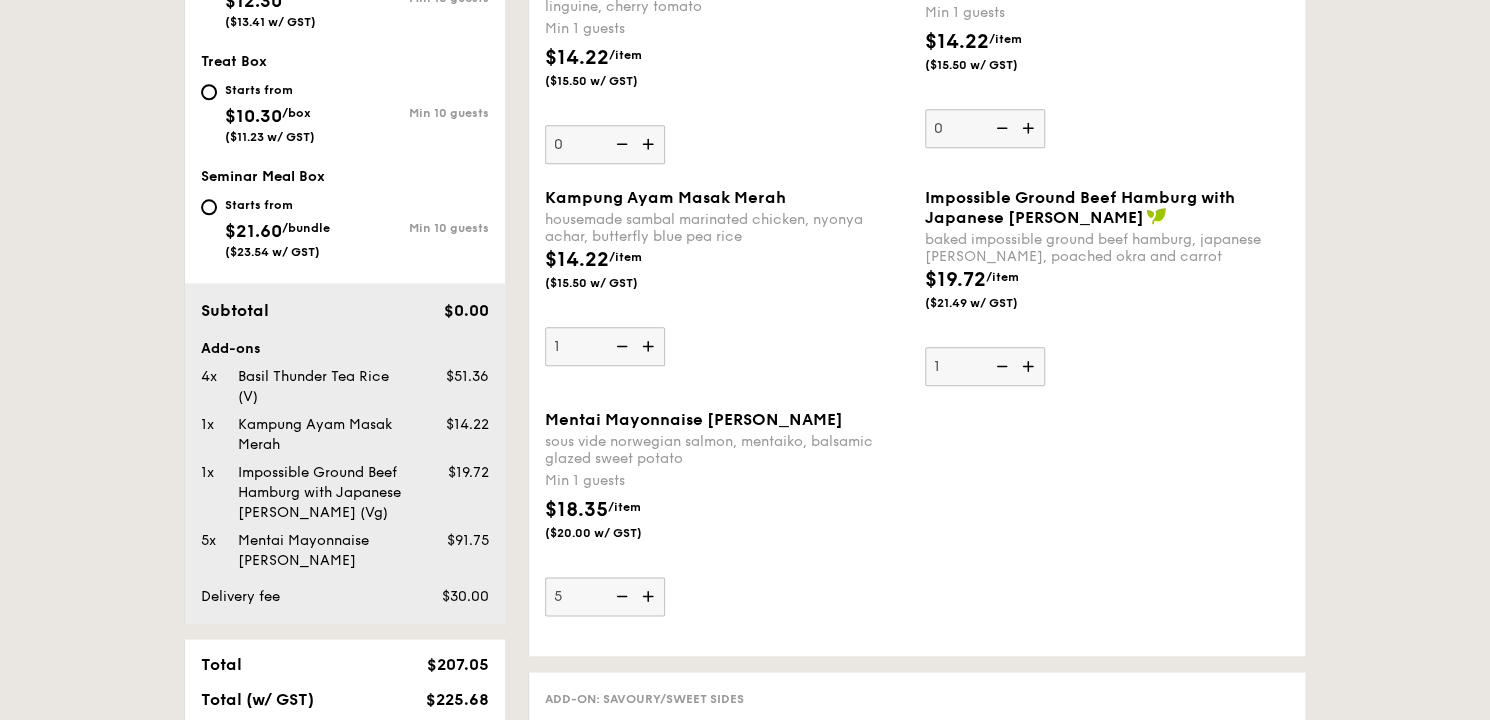 click at bounding box center (650, 596) 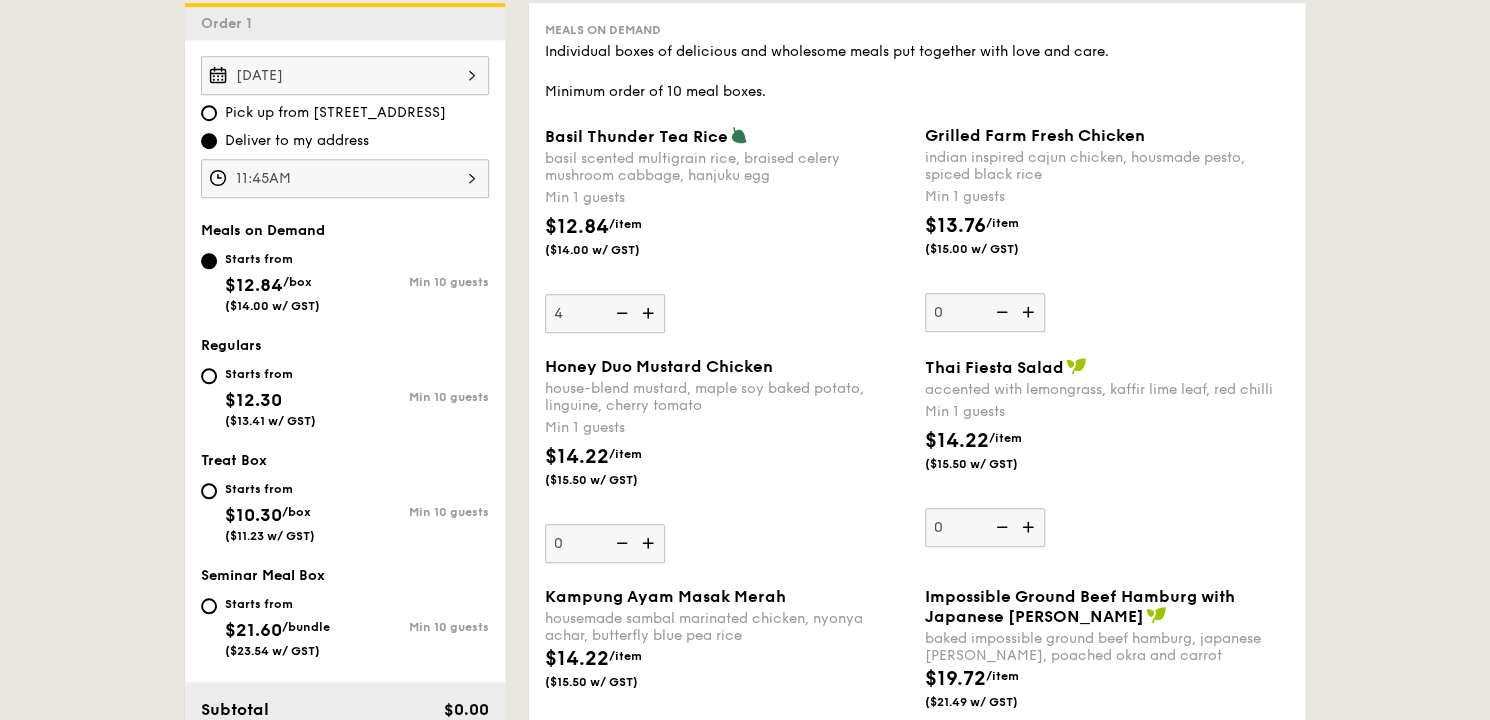 scroll, scrollTop: 480, scrollLeft: 0, axis: vertical 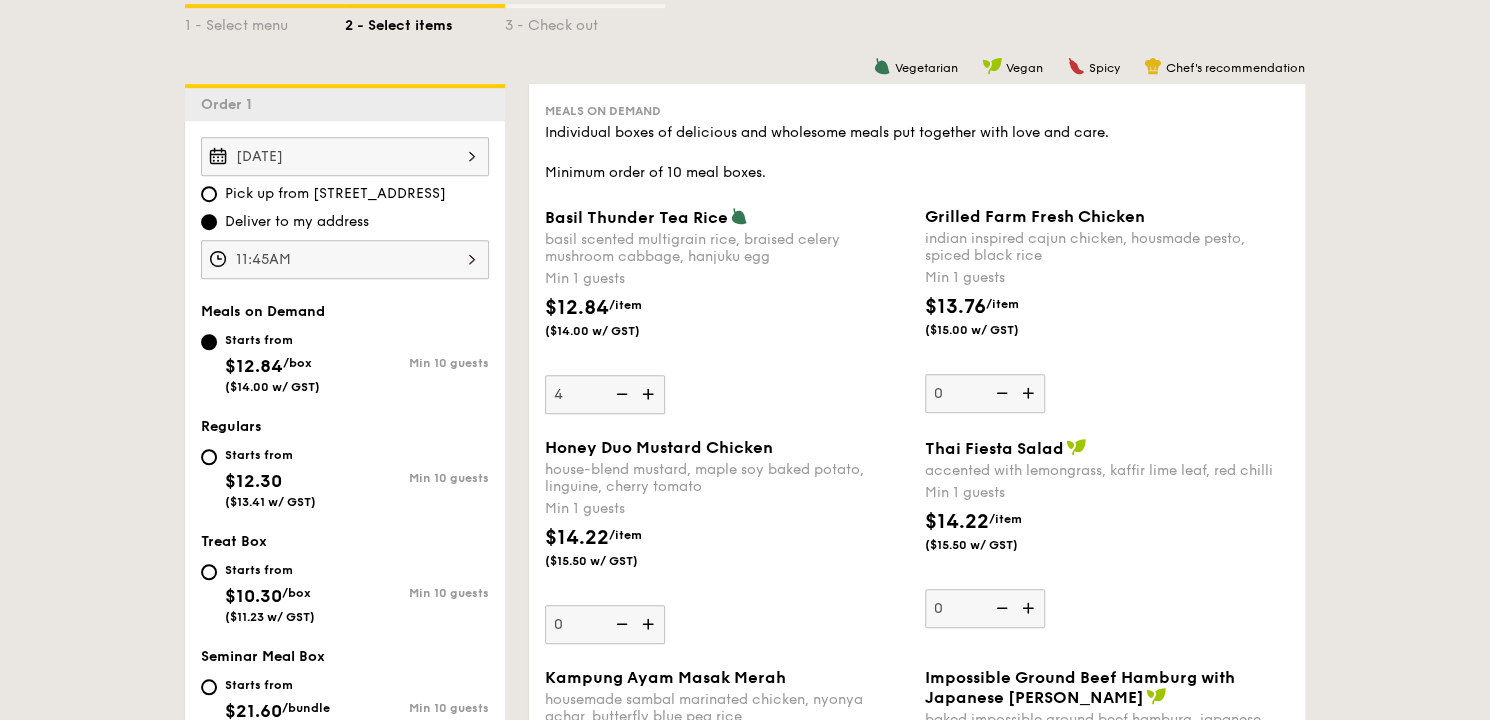 click at bounding box center [1030, 393] 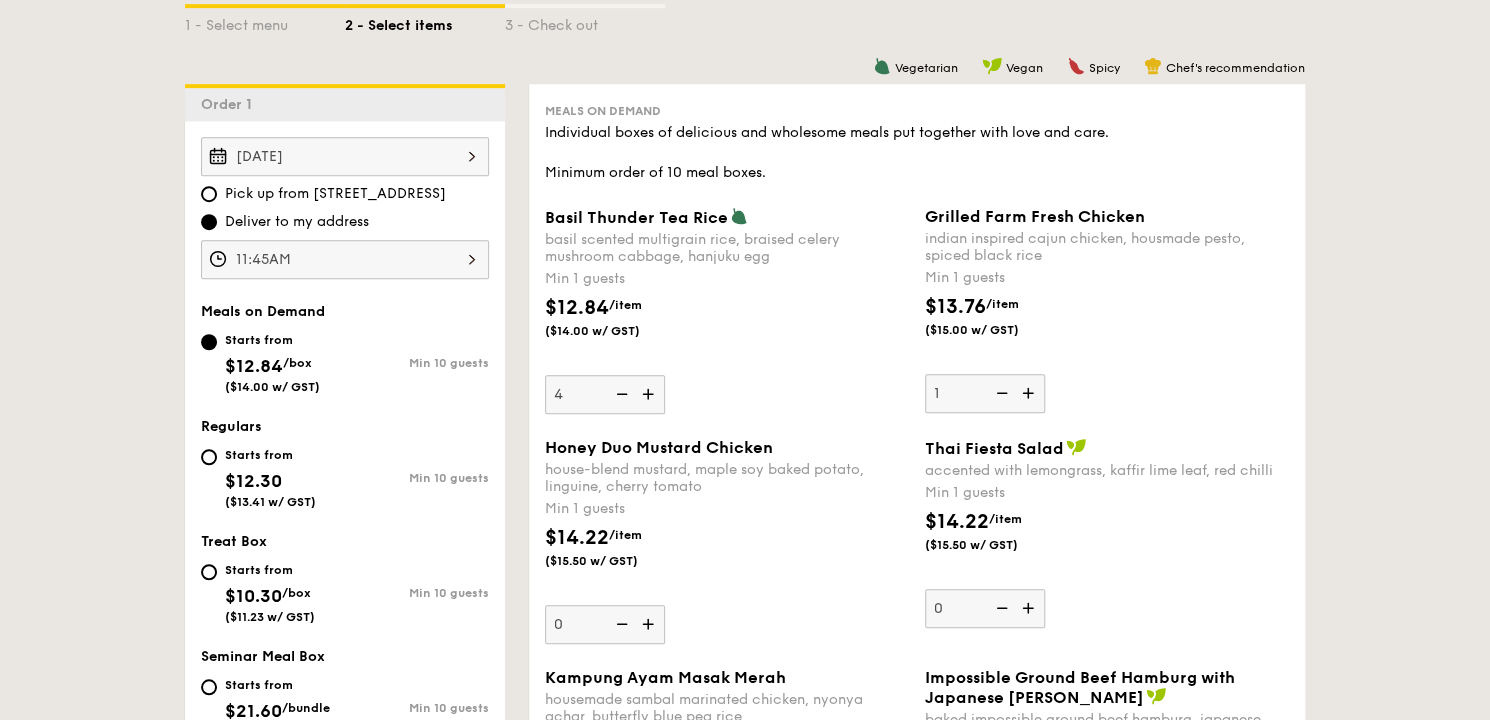click at bounding box center [1030, 393] 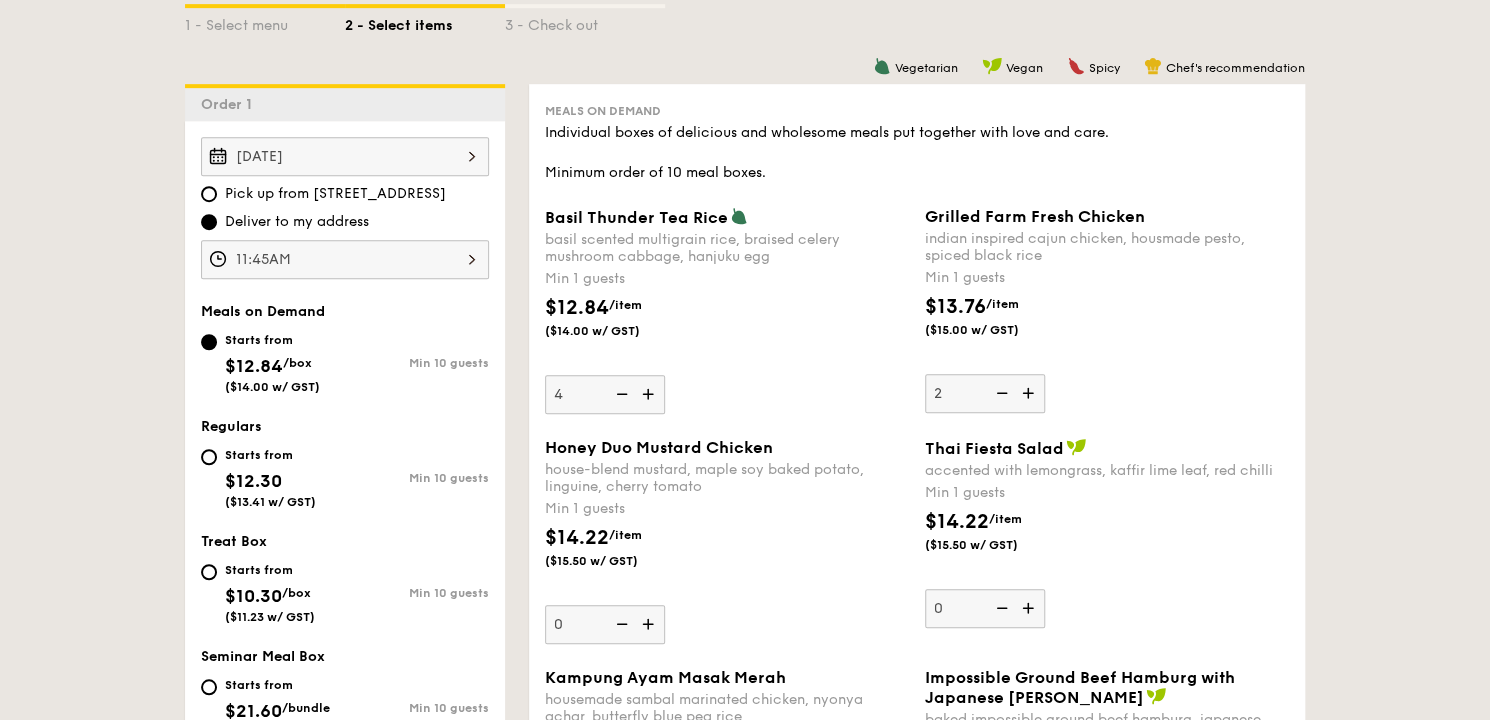 click at bounding box center [1030, 393] 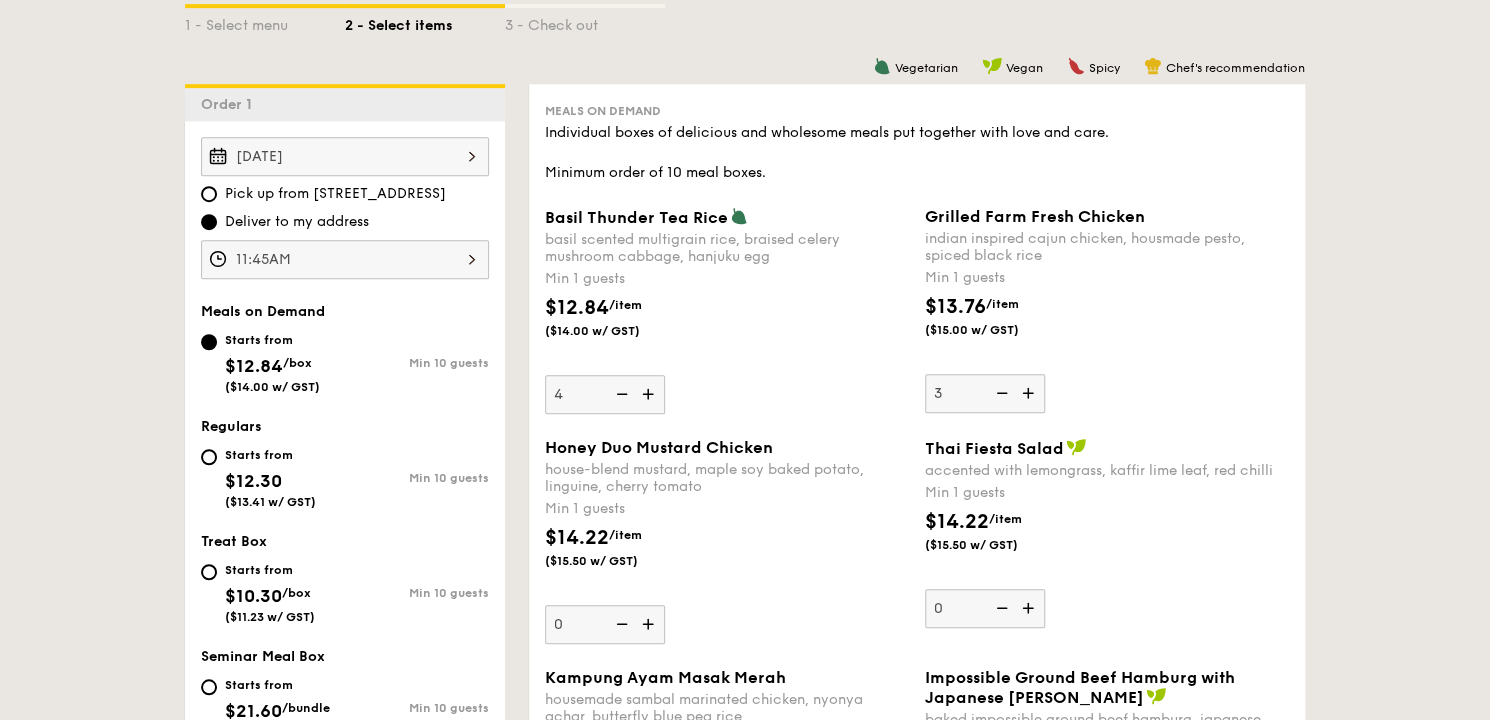 click at bounding box center [1030, 393] 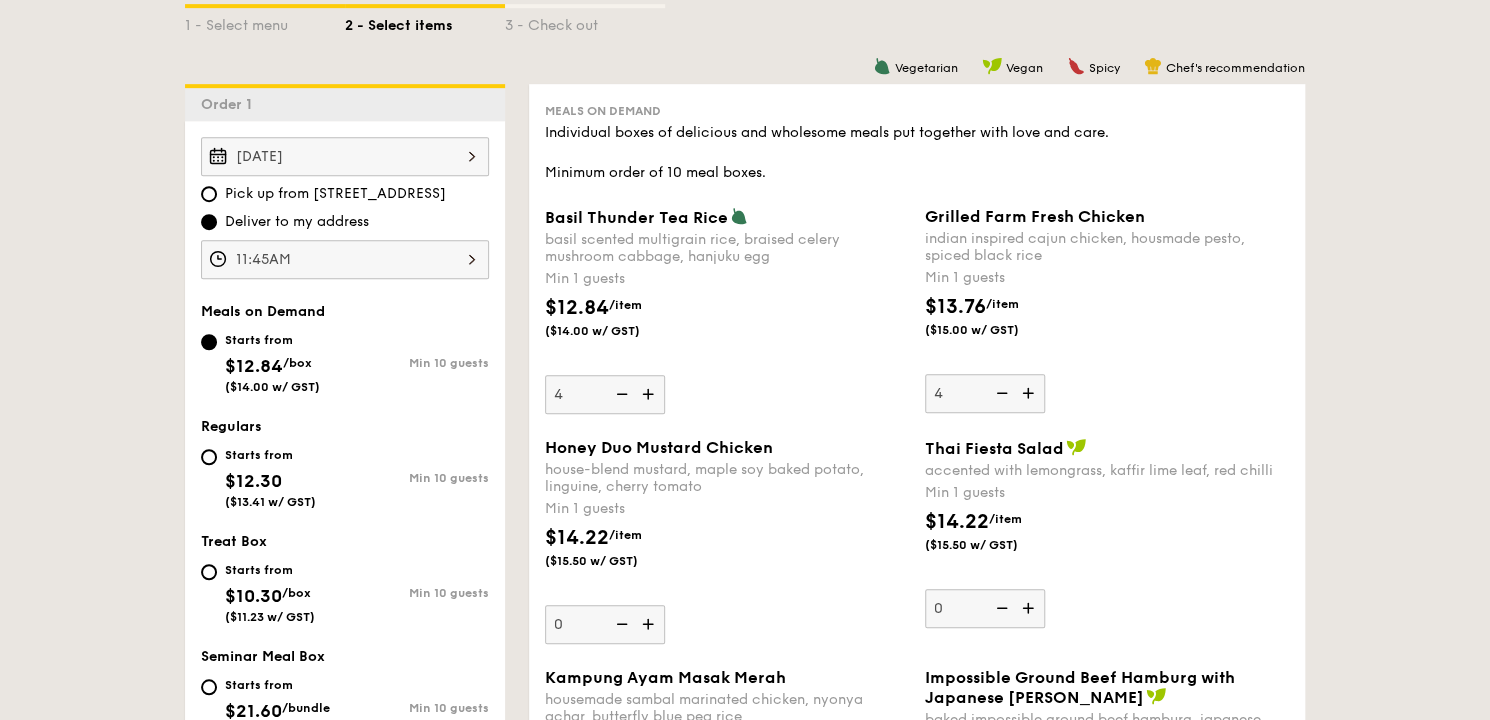 click at bounding box center [650, 624] 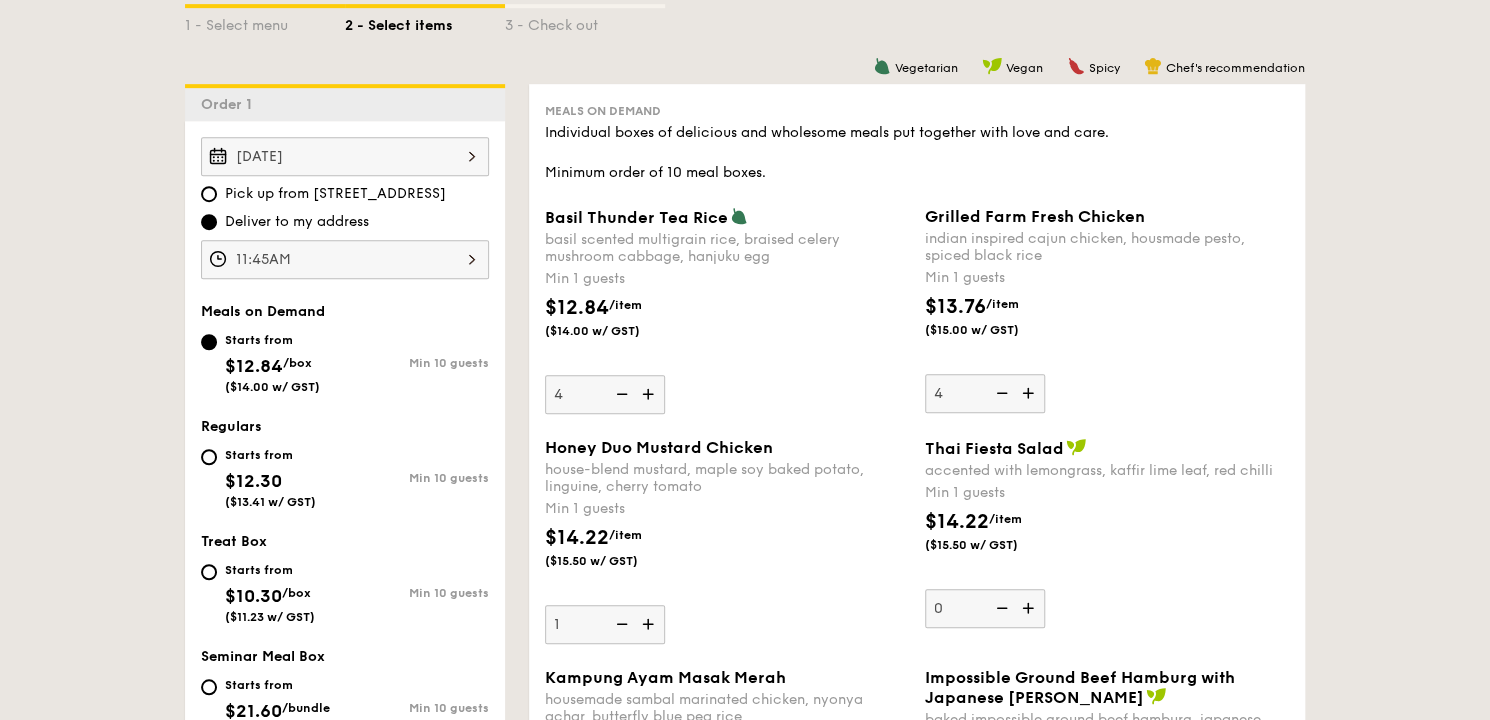 click at bounding box center (650, 624) 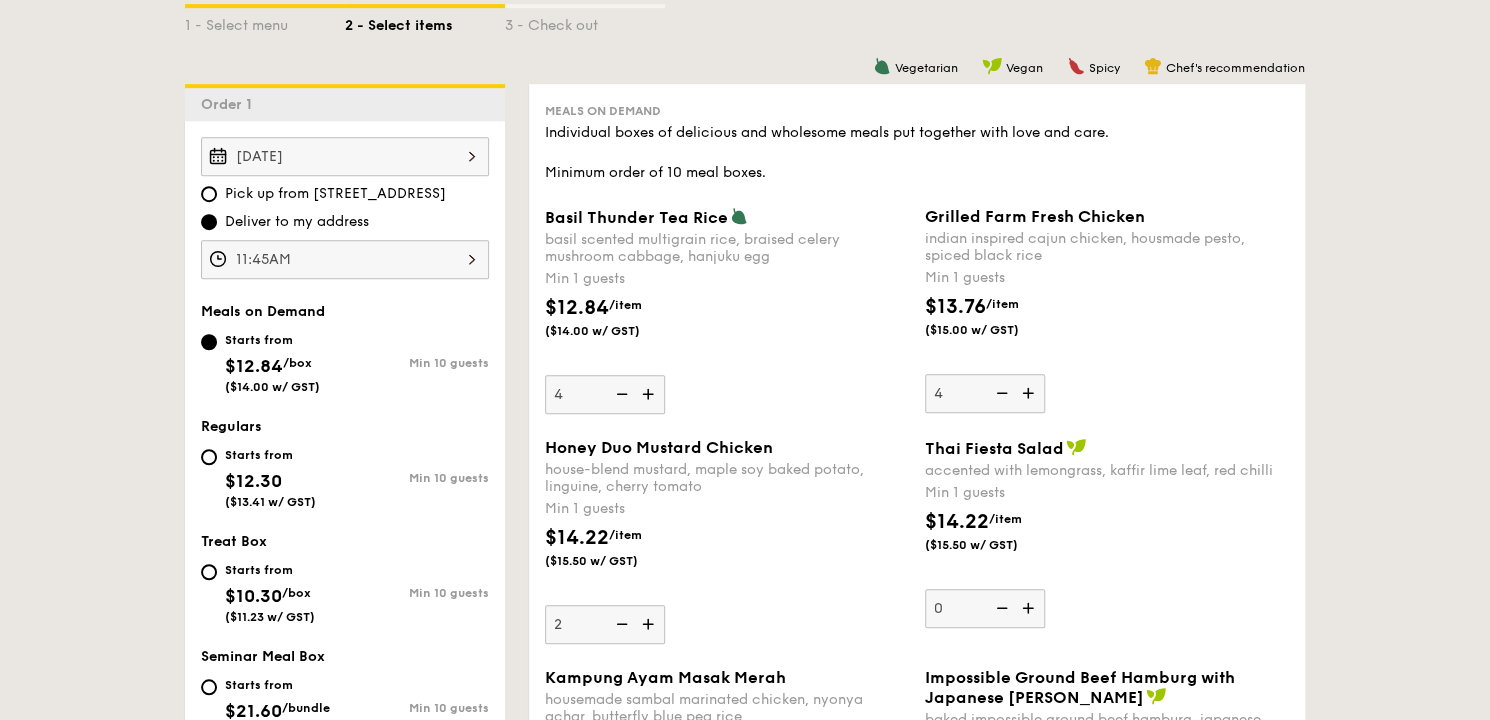 click at bounding box center [650, 624] 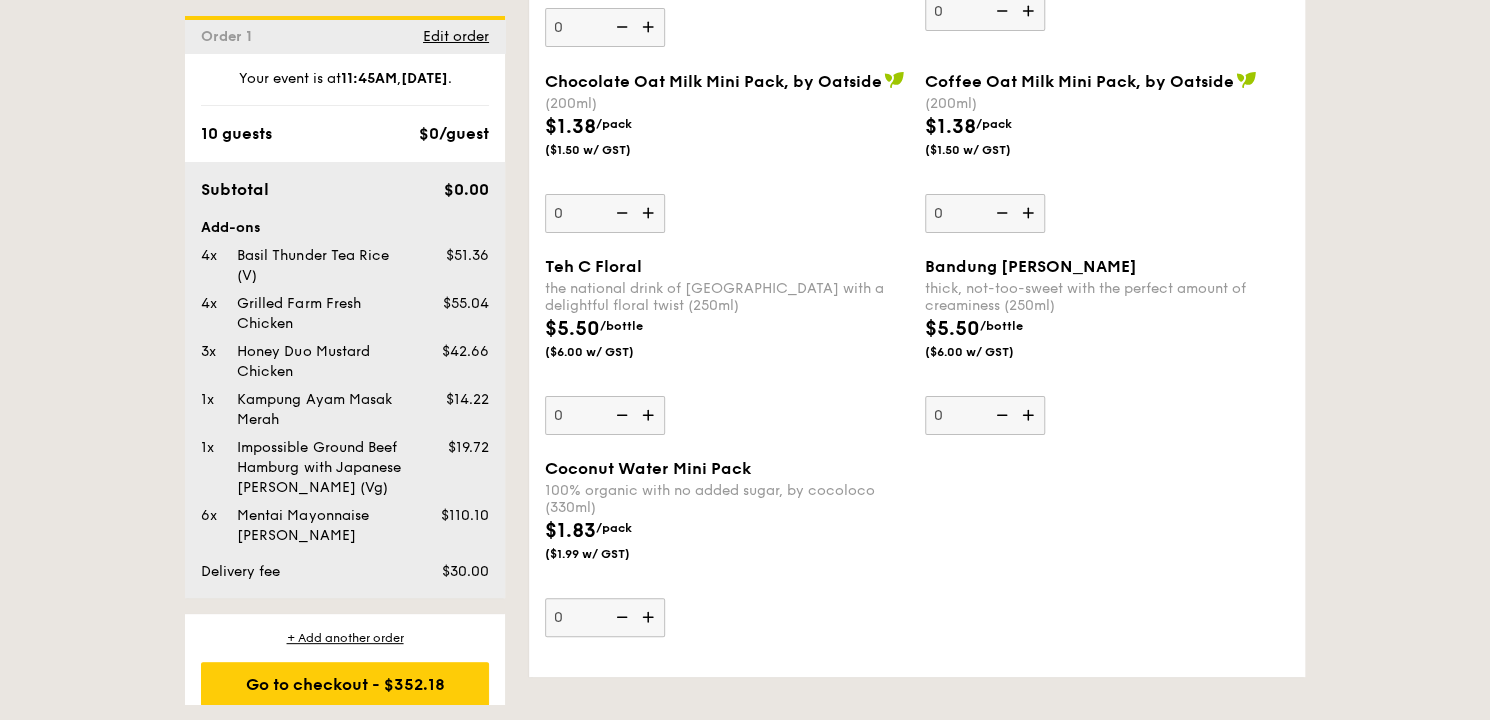 scroll, scrollTop: 3720, scrollLeft: 0, axis: vertical 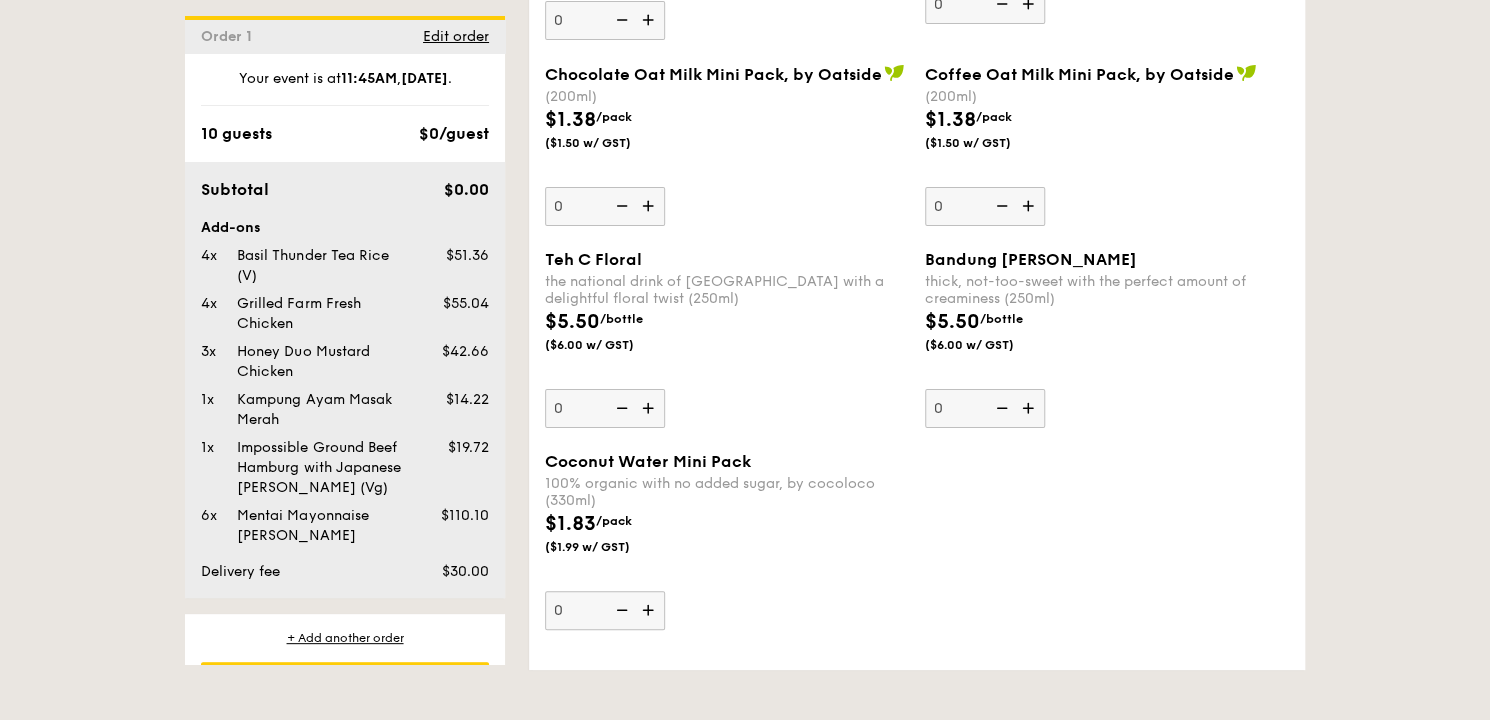 click at bounding box center (1030, 408) 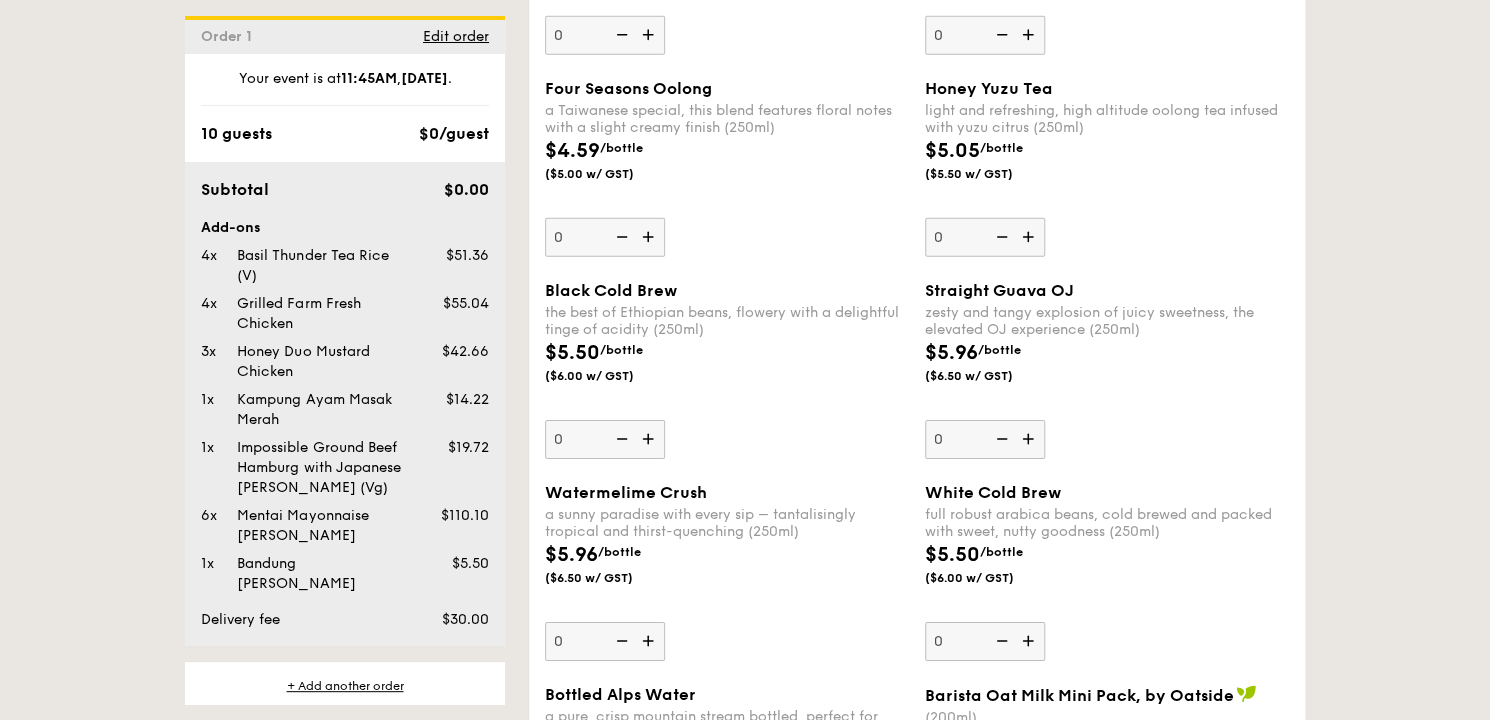 scroll, scrollTop: 2640, scrollLeft: 0, axis: vertical 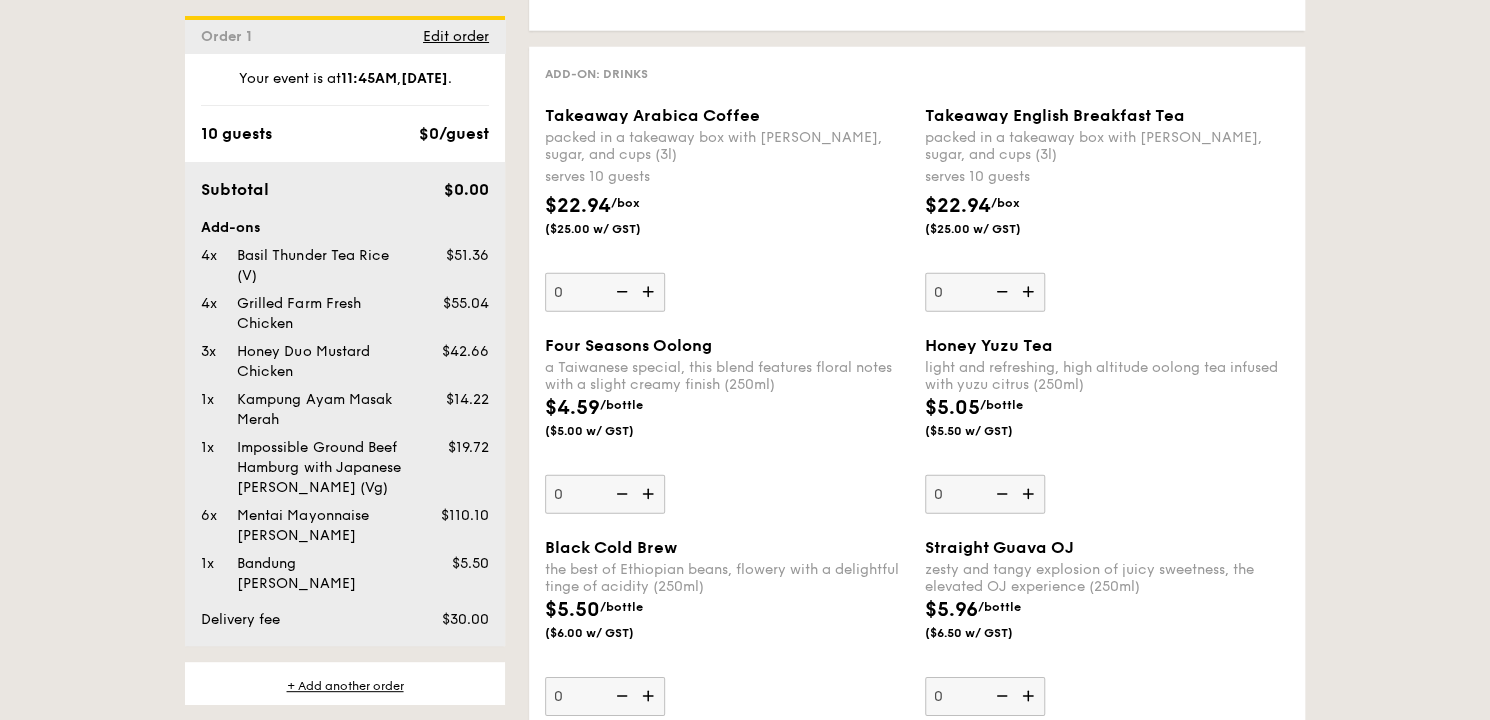 click at bounding box center (1030, 494) 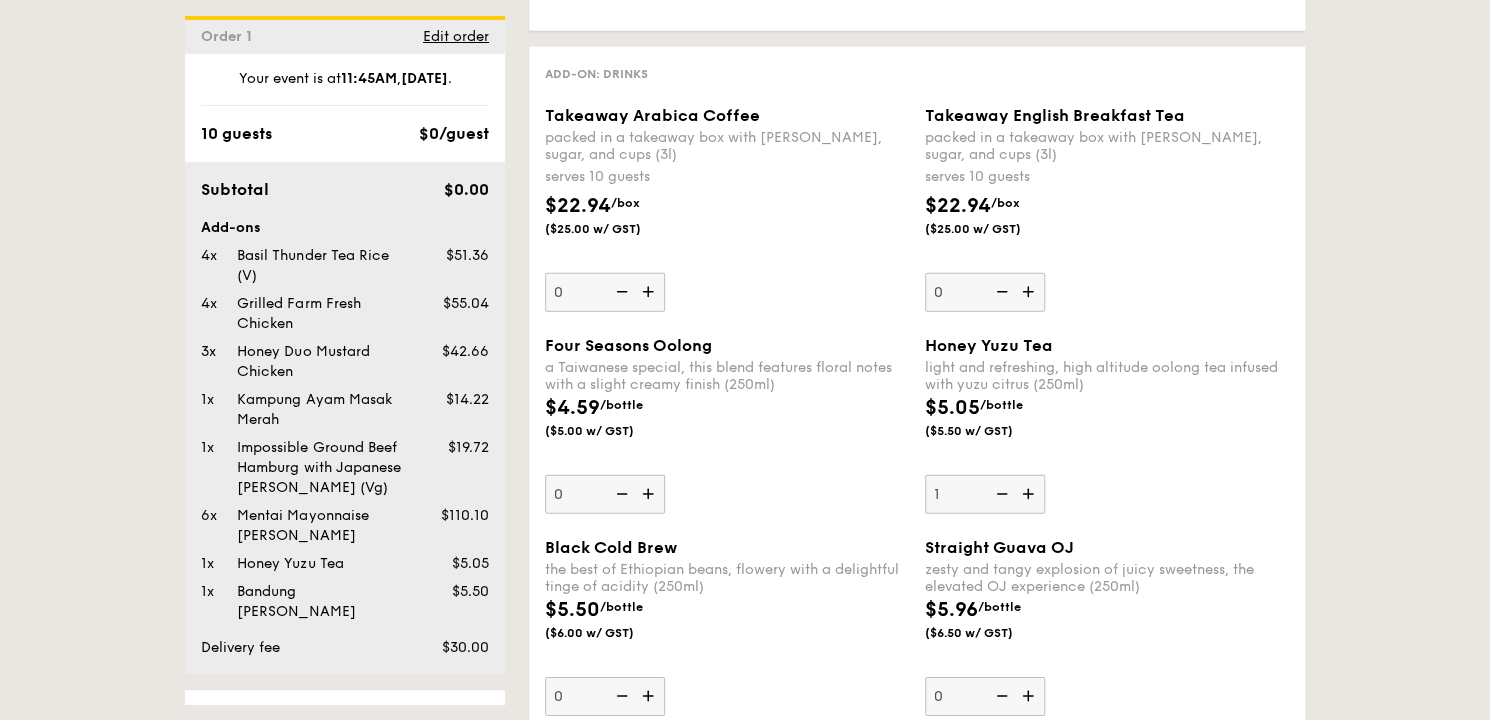 click at bounding box center [1030, 494] 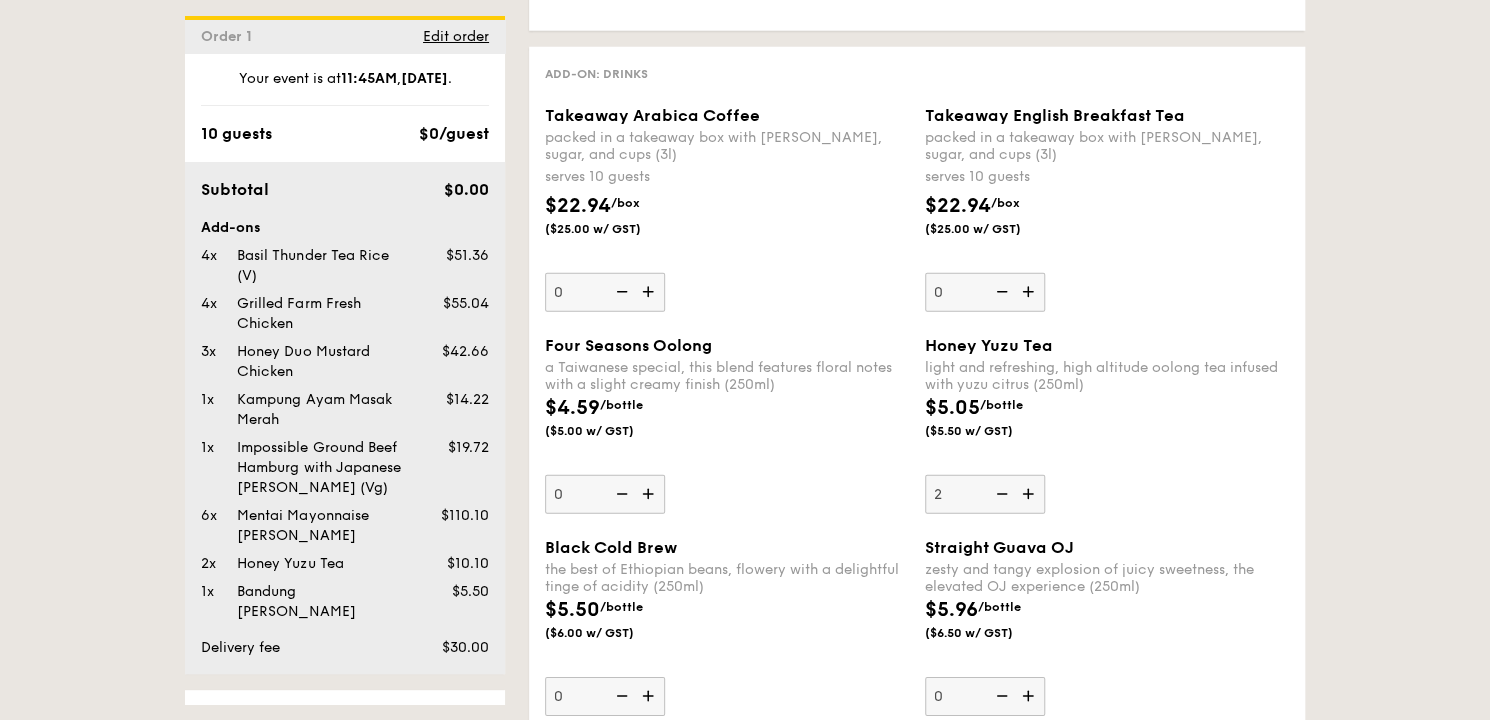 click at bounding box center [1030, 494] 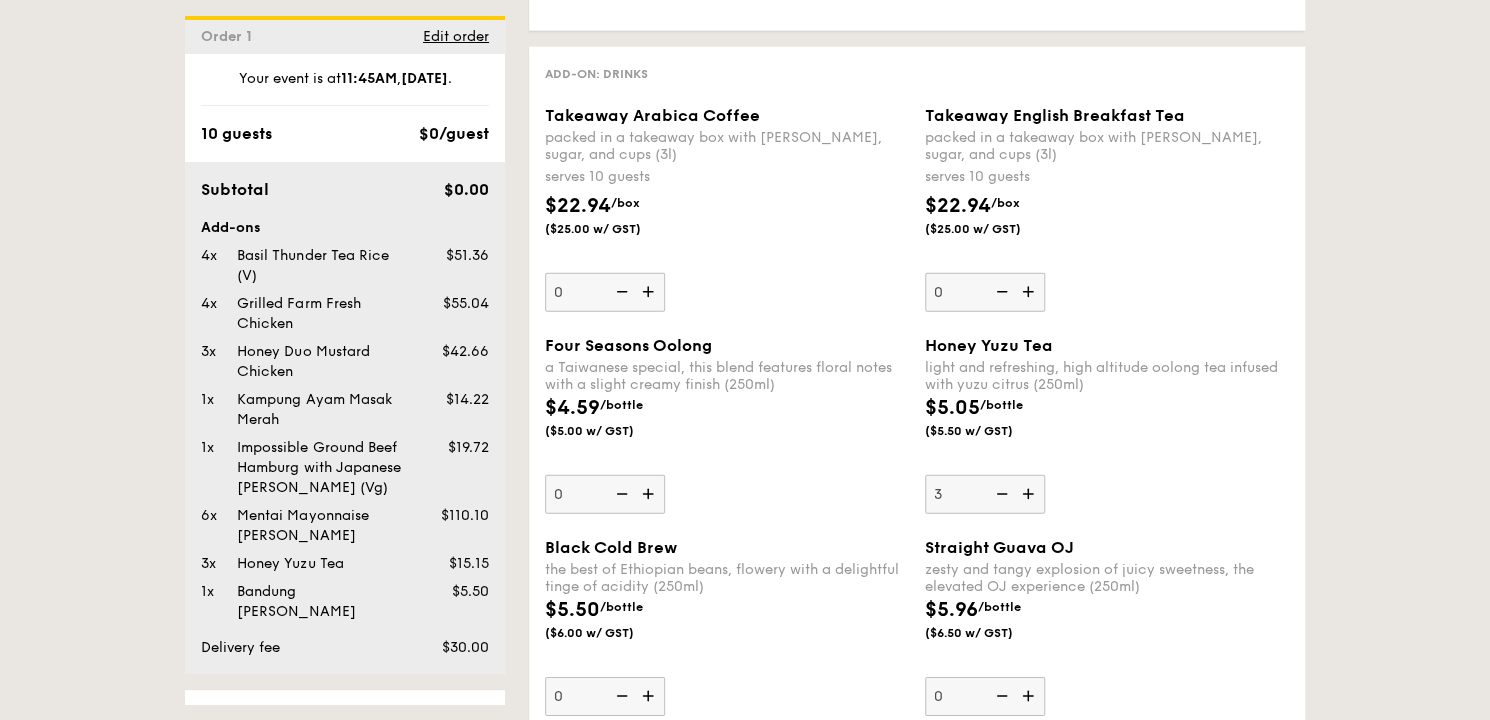 click at bounding box center [1030, 494] 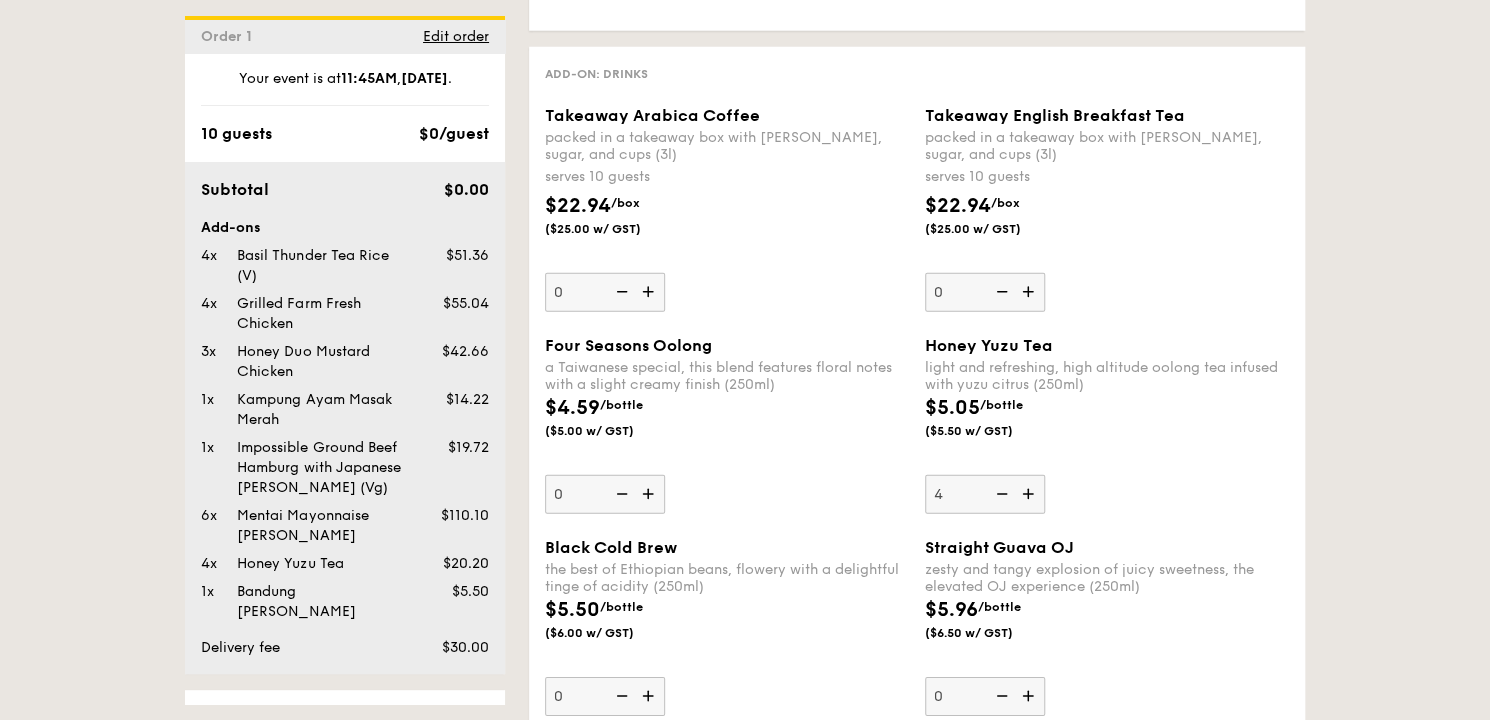 click at bounding box center [1030, 494] 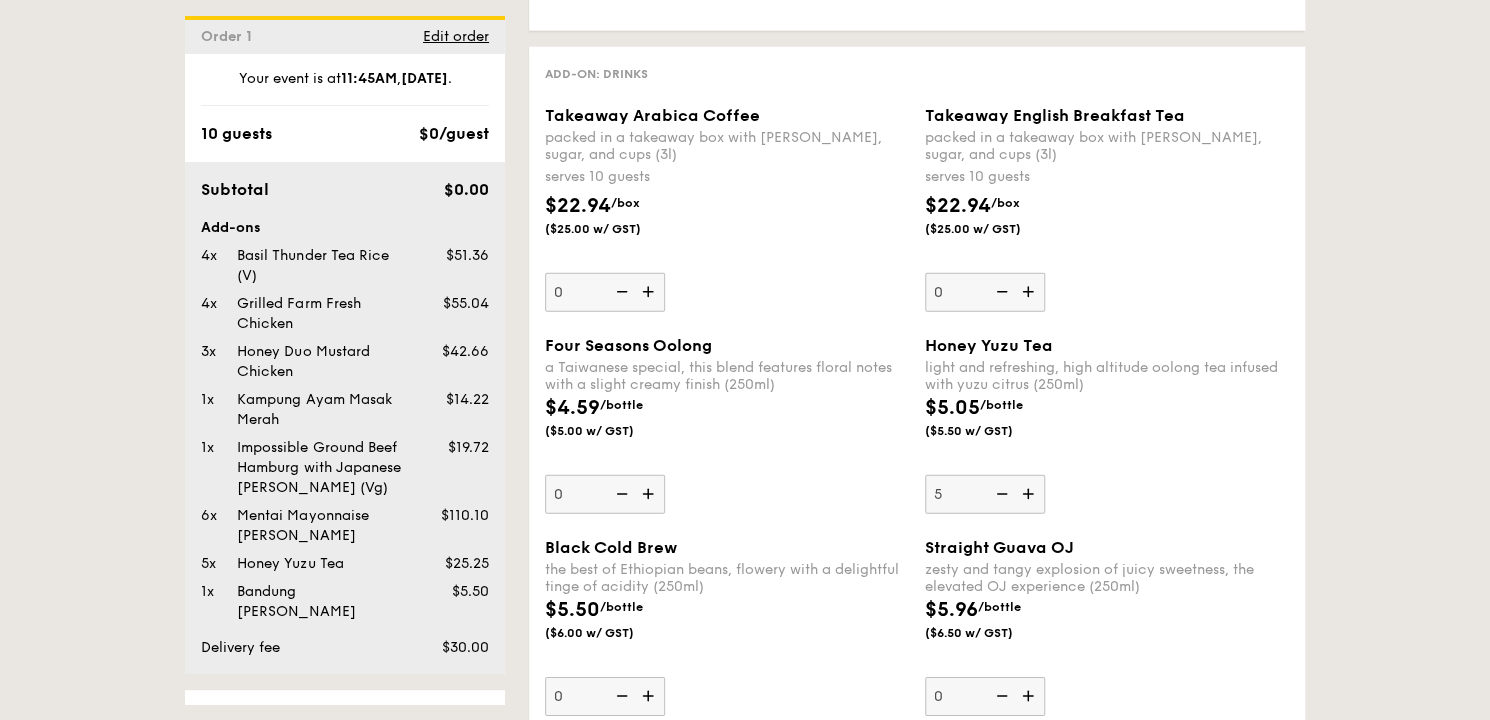 click at bounding box center (1030, 494) 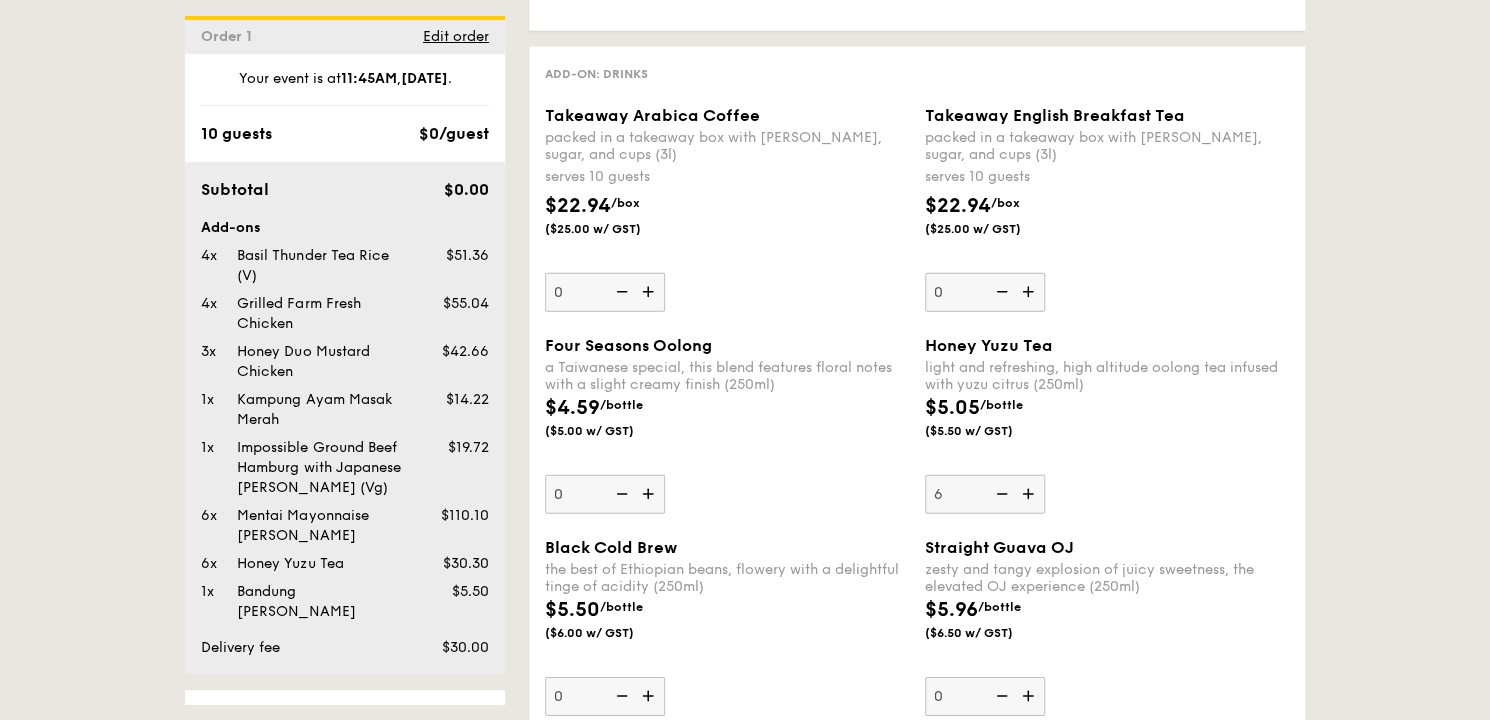 click at bounding box center [1030, 494] 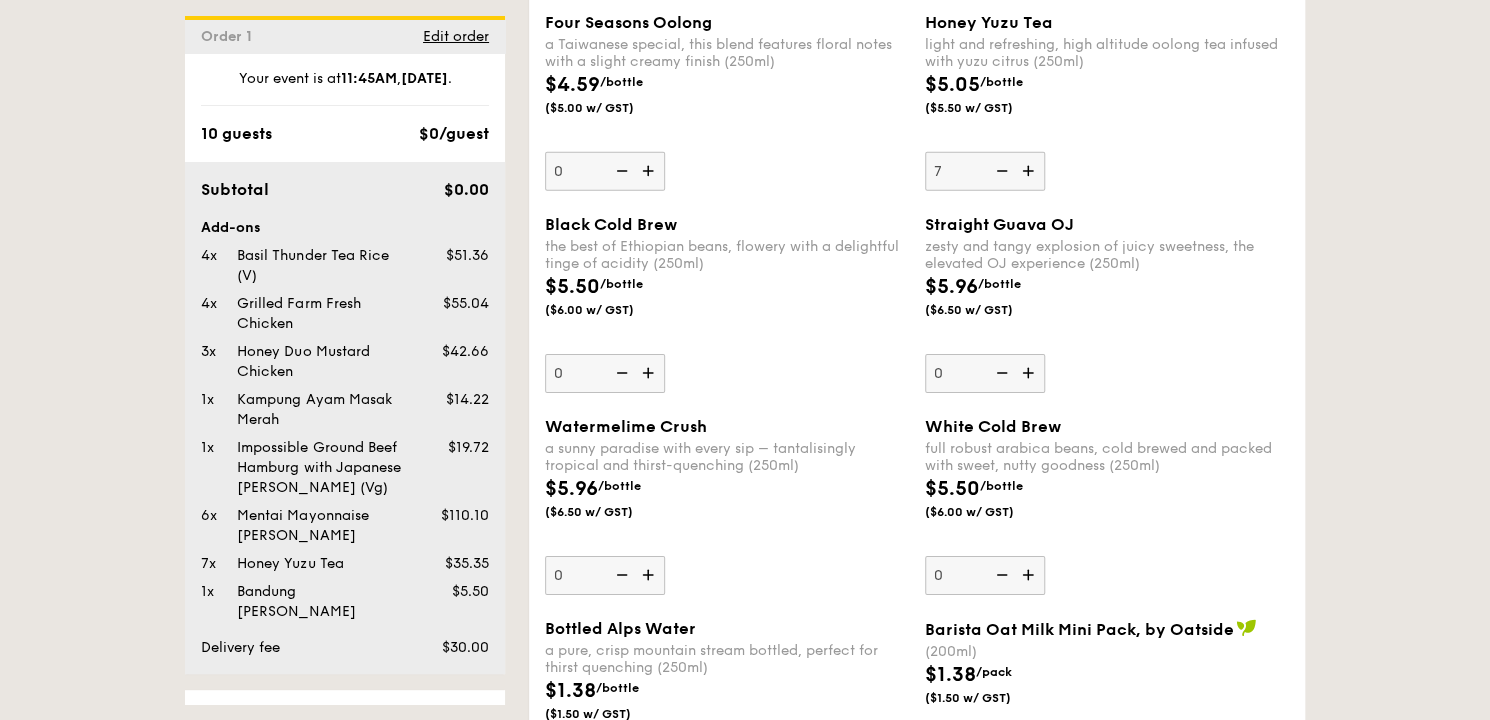 scroll, scrollTop: 3000, scrollLeft: 0, axis: vertical 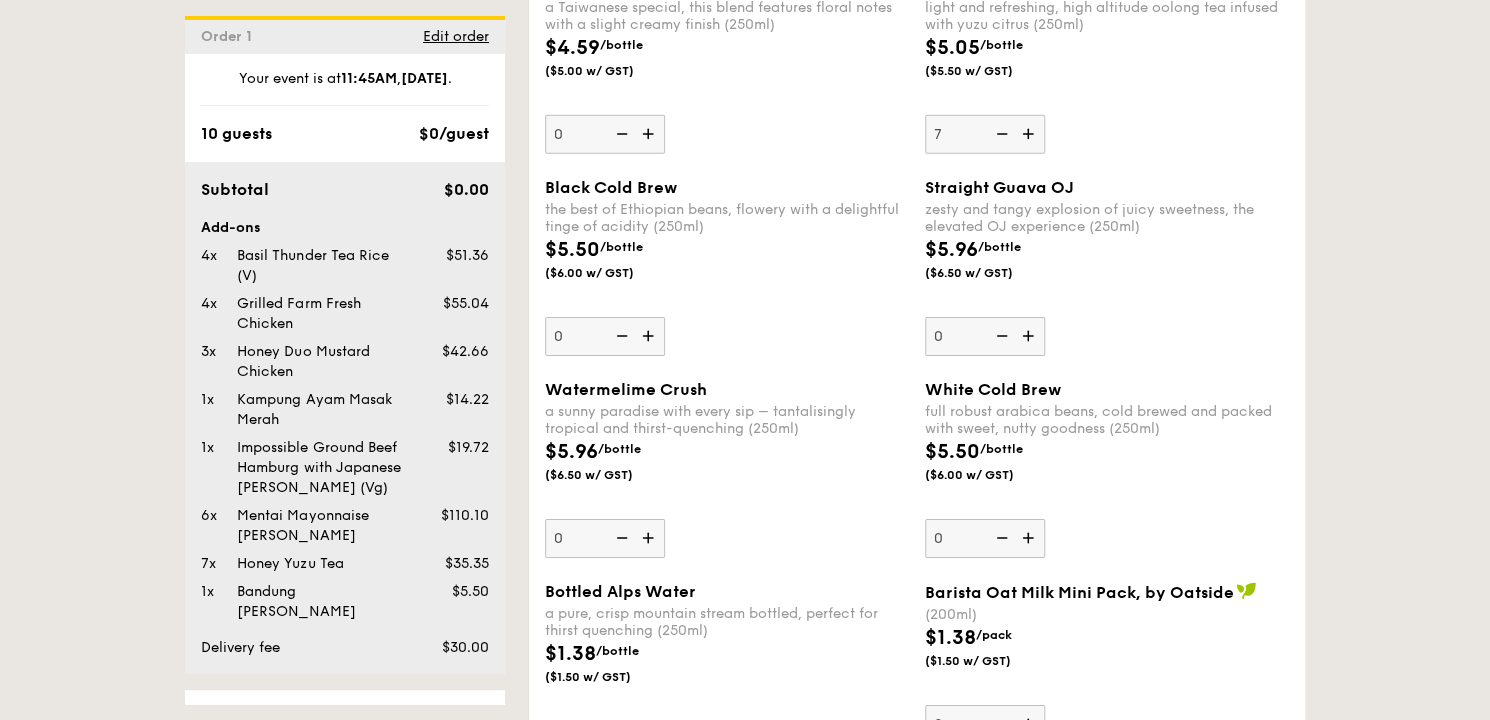 click at bounding box center (650, 538) 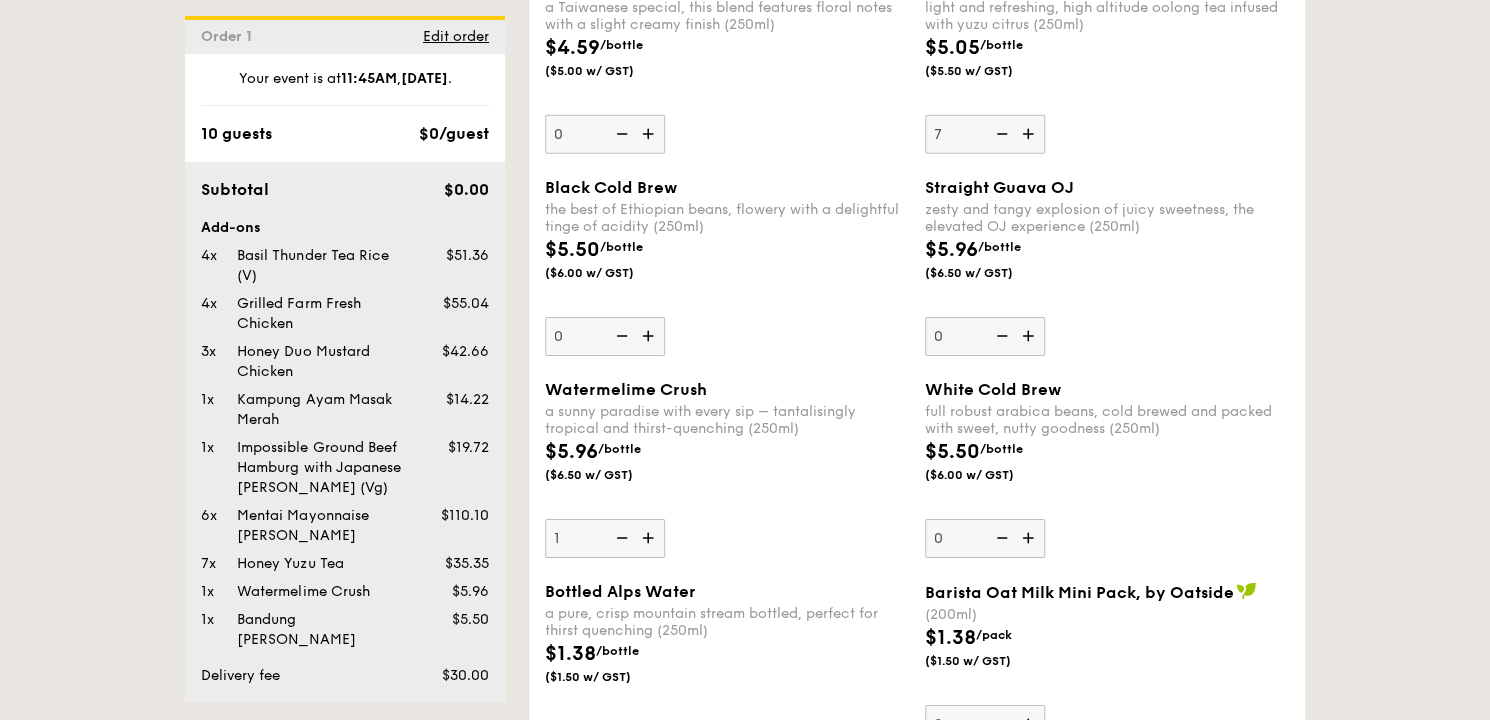 click at bounding box center (650, 538) 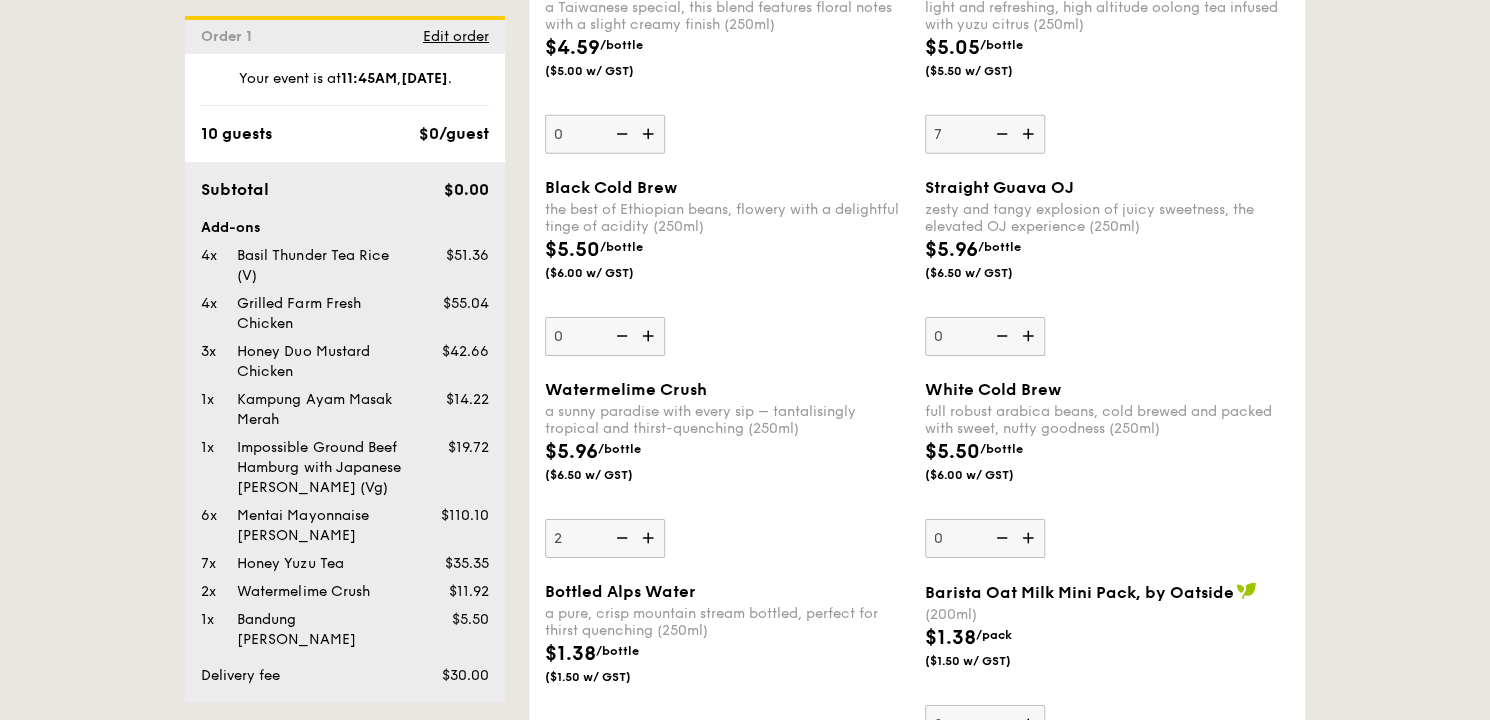 click at bounding box center (650, 538) 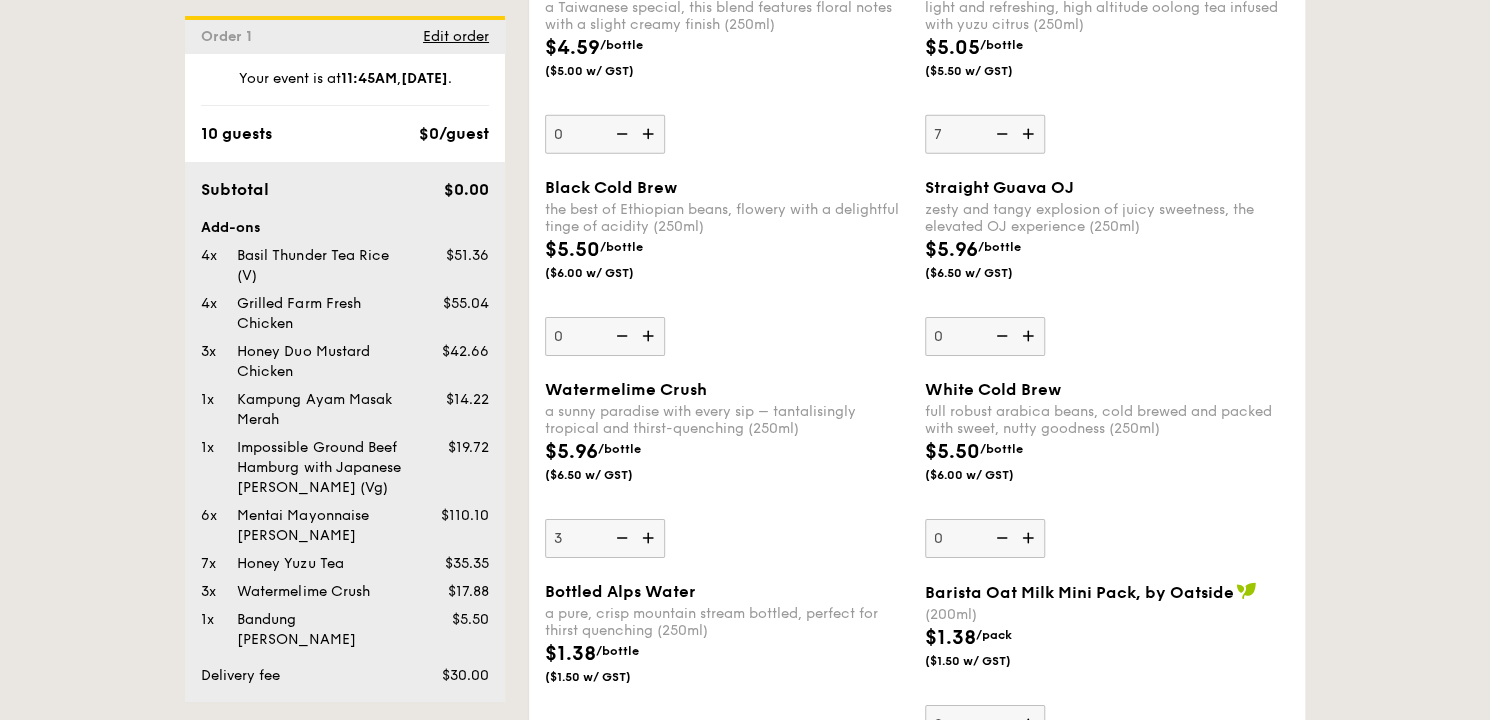 click at bounding box center (650, 538) 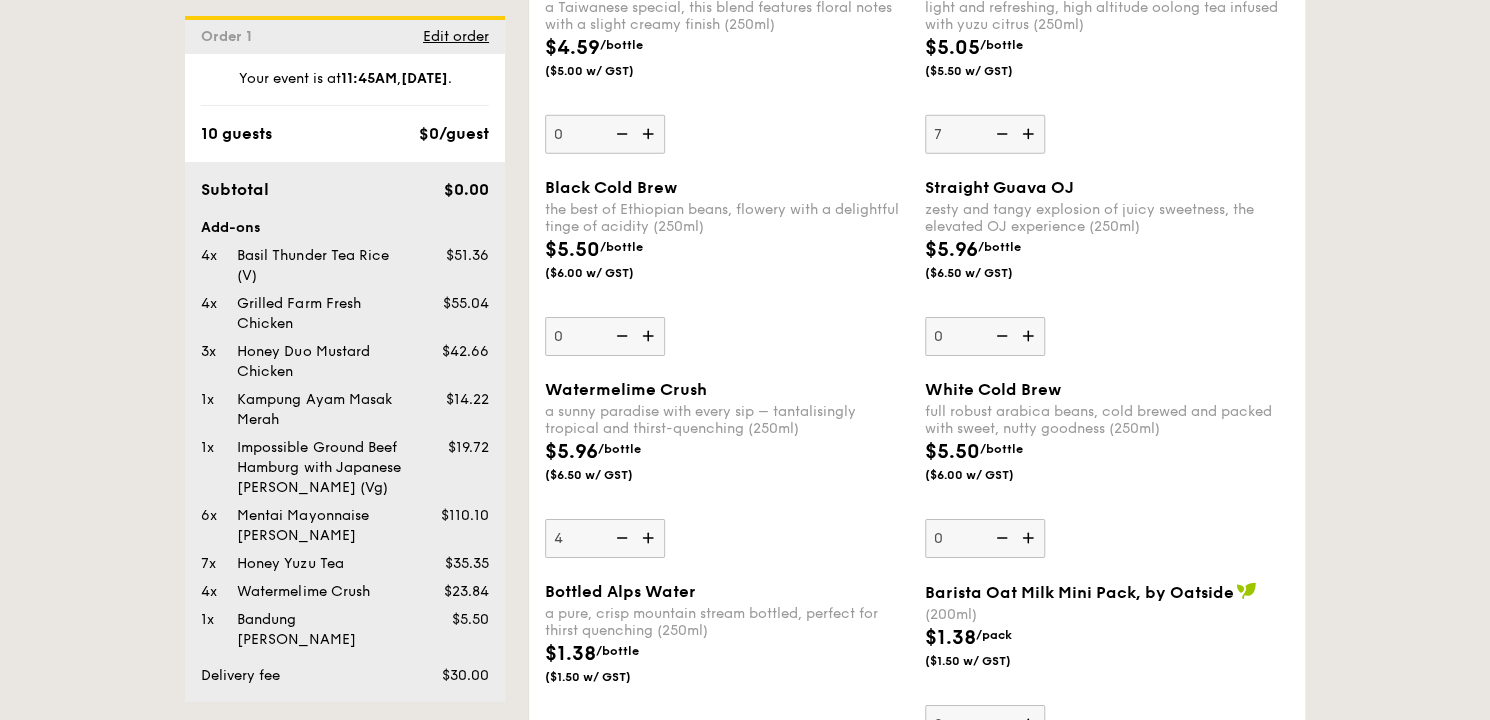 click at bounding box center (650, 538) 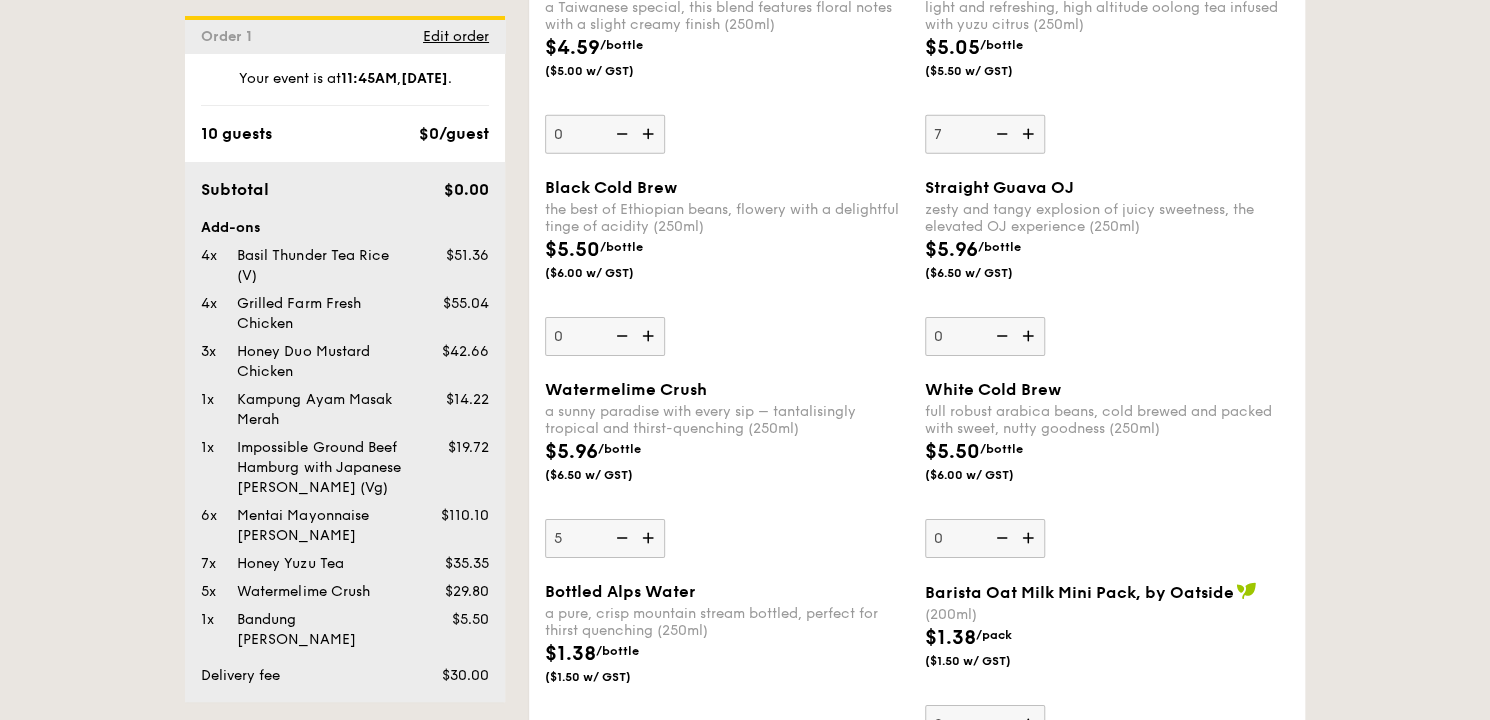 click at bounding box center [650, 538] 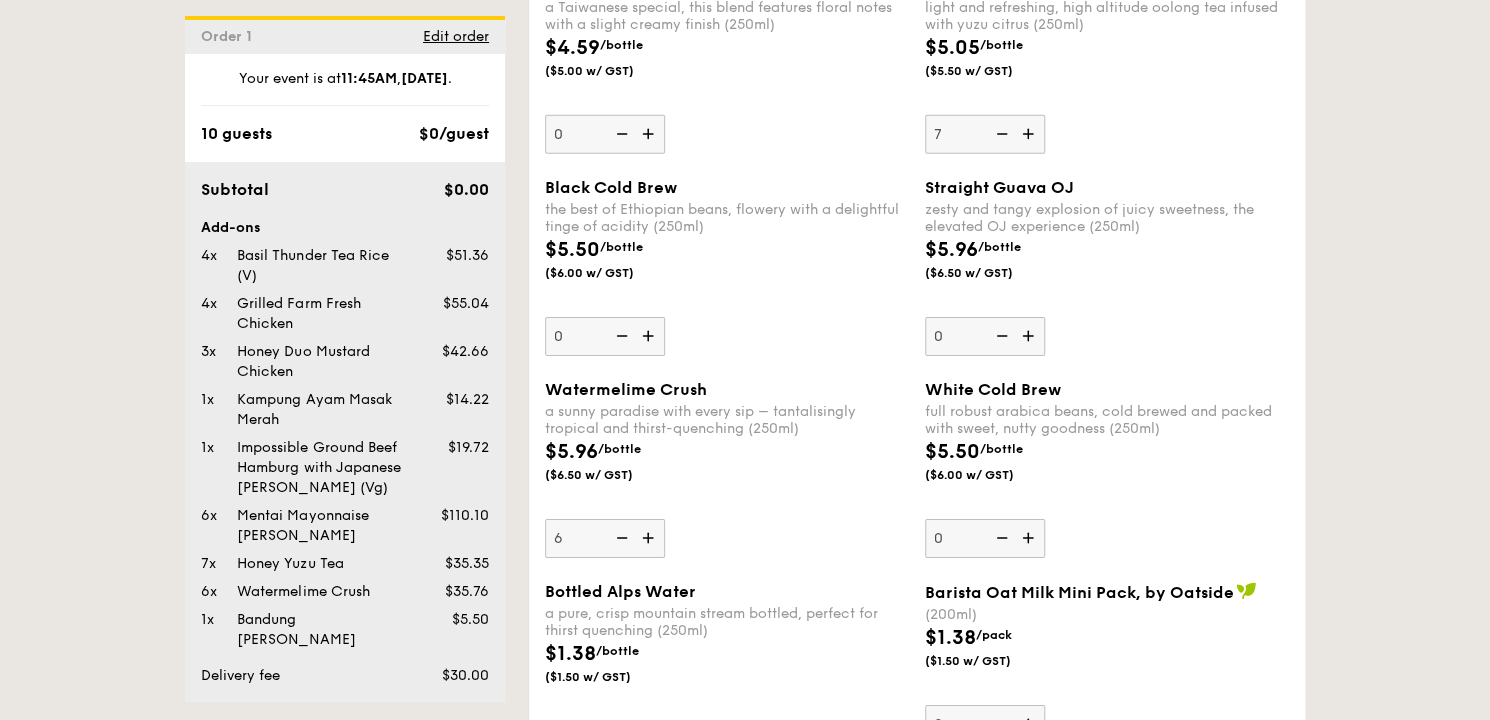 click at bounding box center (650, 538) 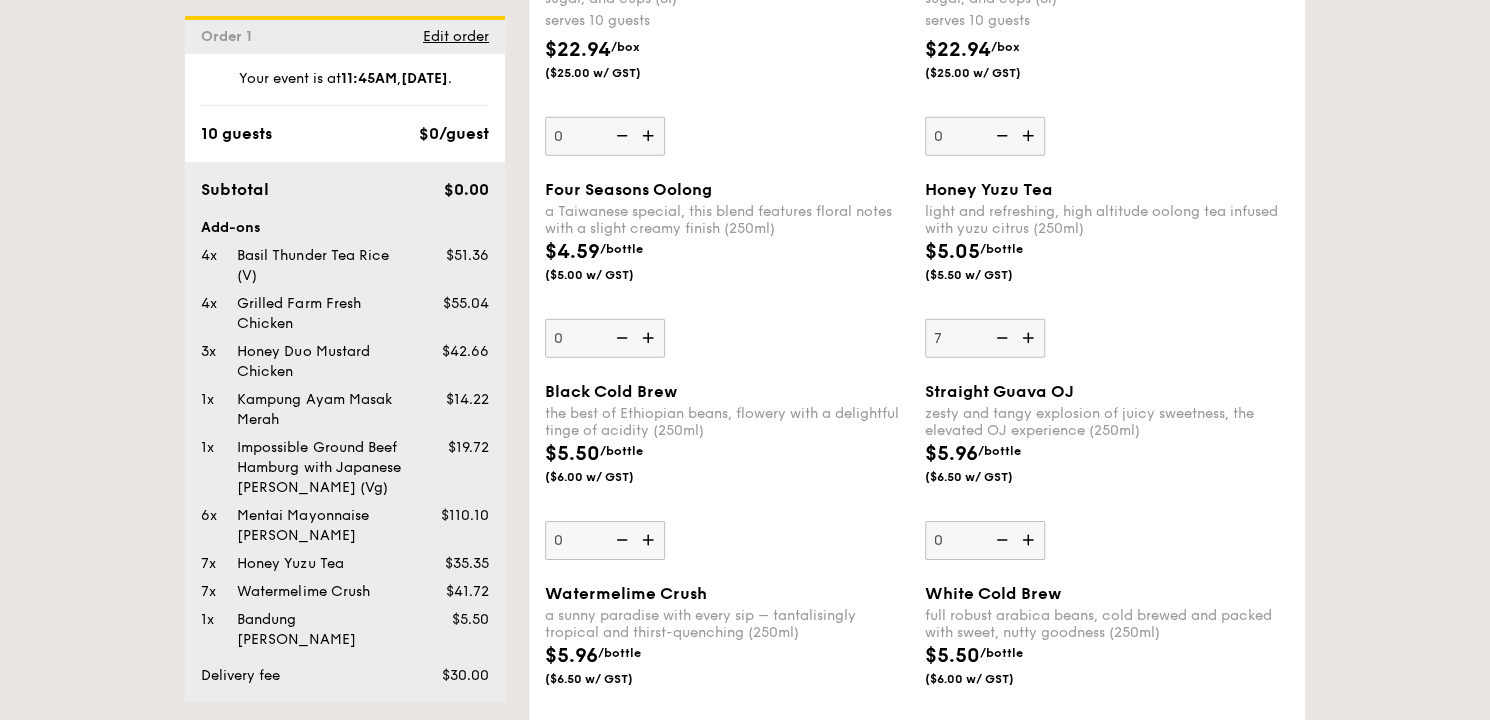 scroll, scrollTop: 2760, scrollLeft: 0, axis: vertical 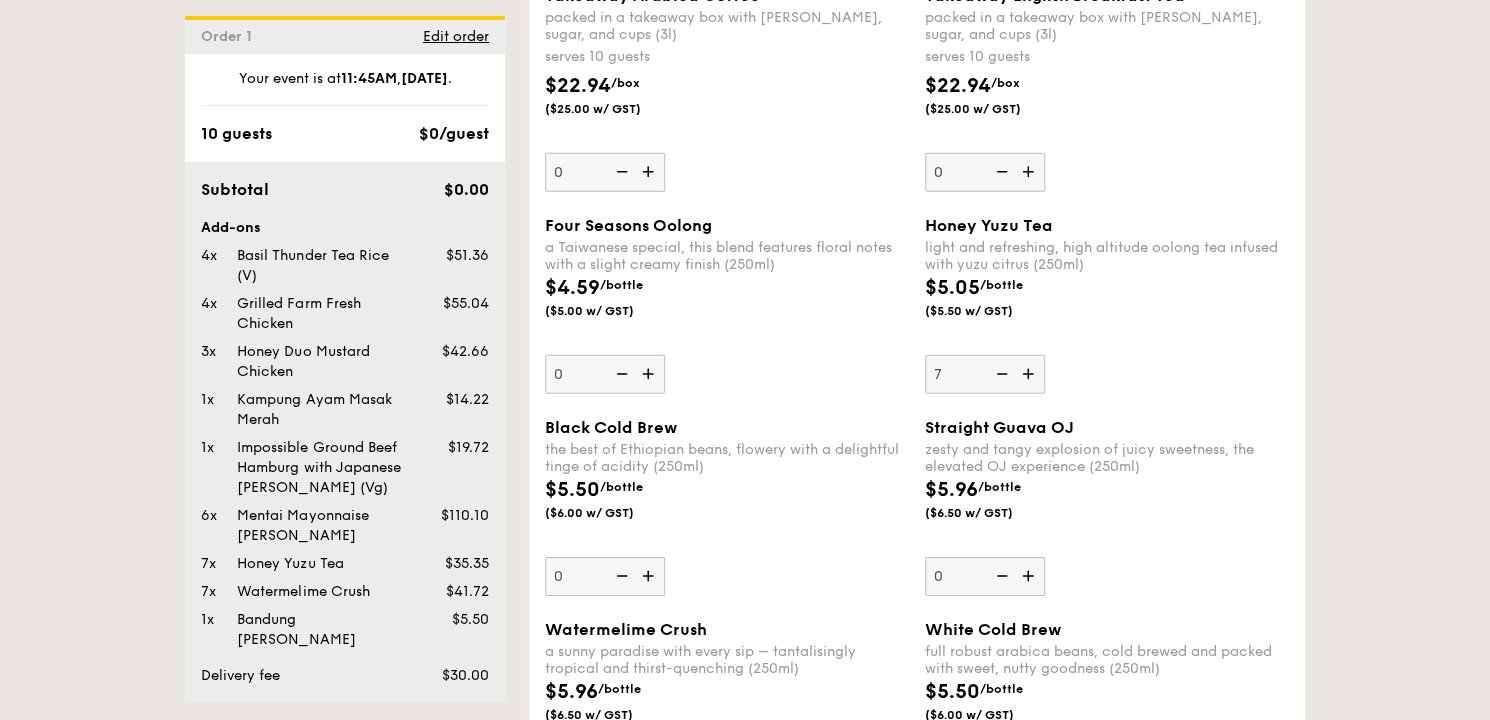 click at bounding box center (650, 374) 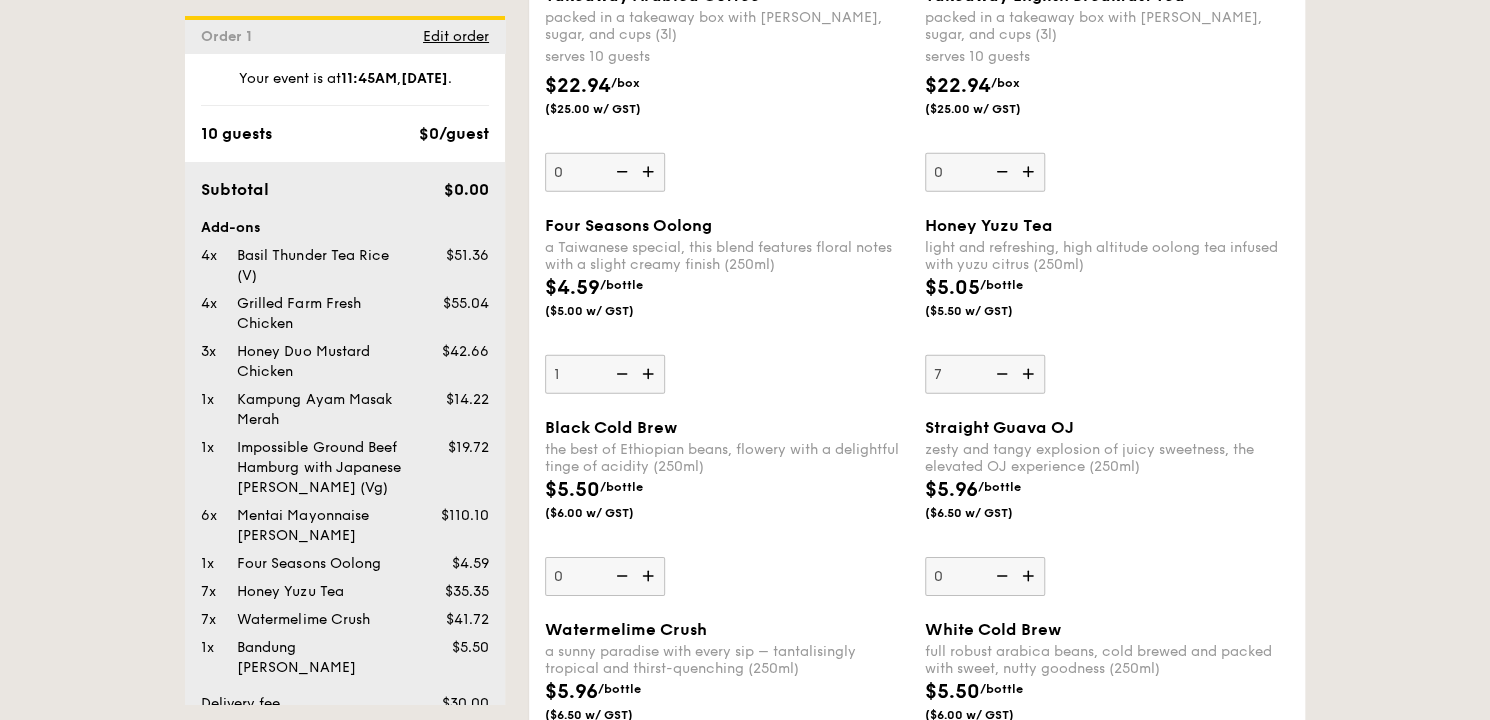 click at bounding box center [650, 374] 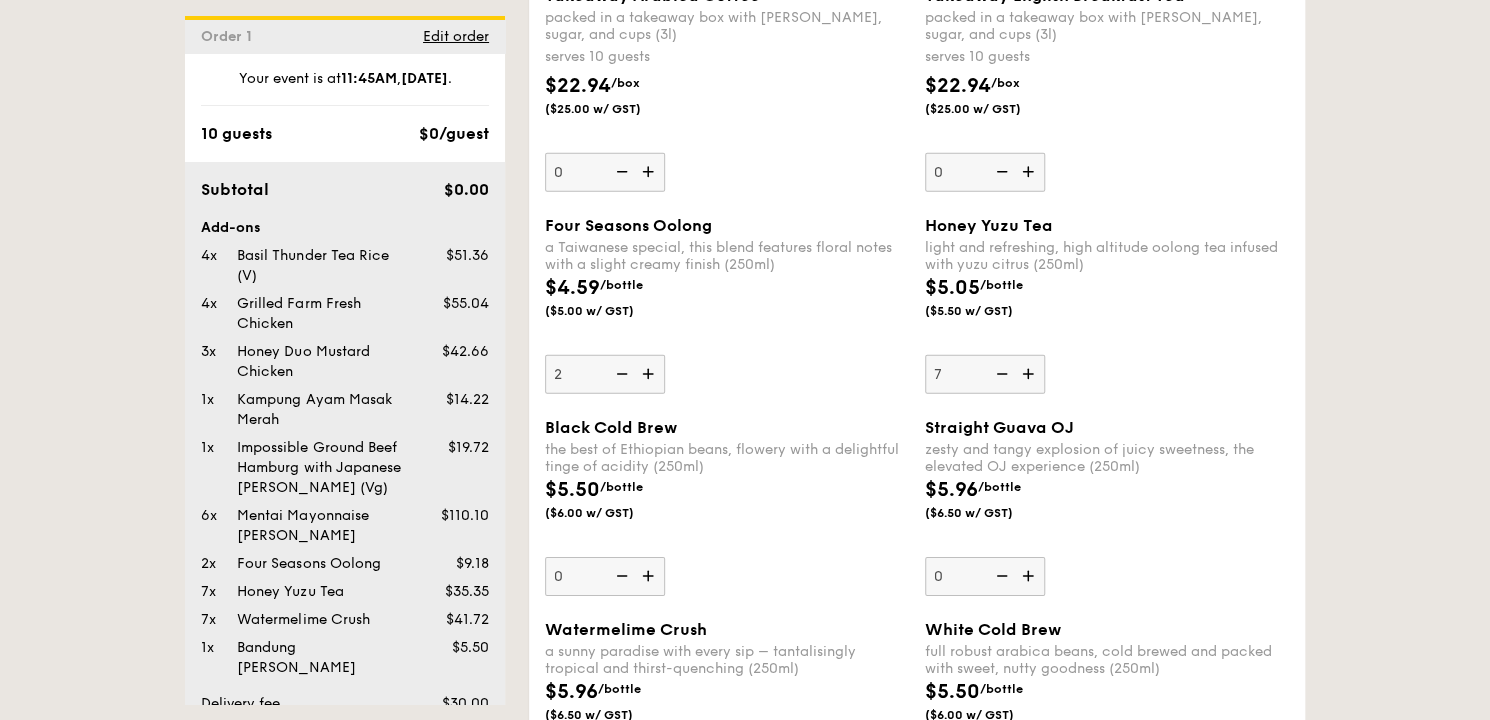 click at bounding box center (650, 374) 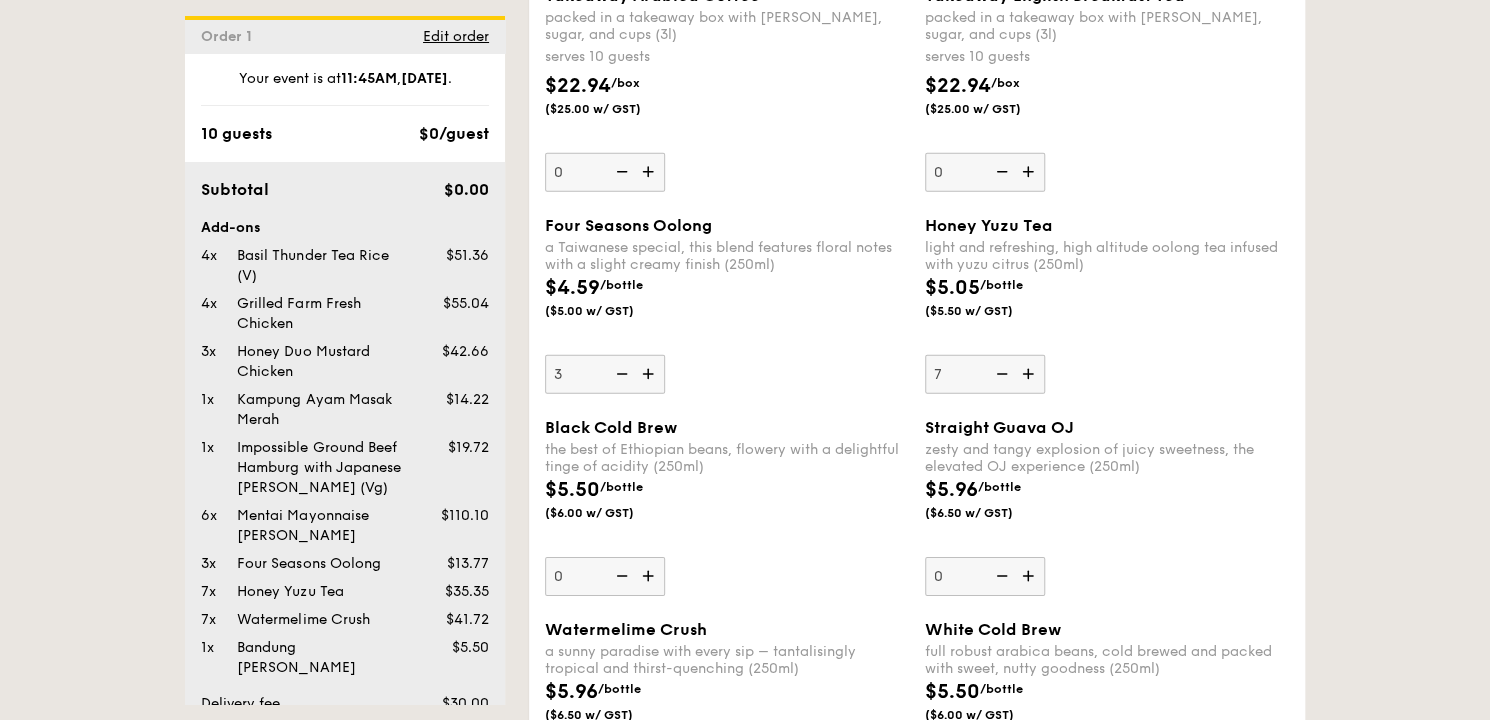click at bounding box center (650, 374) 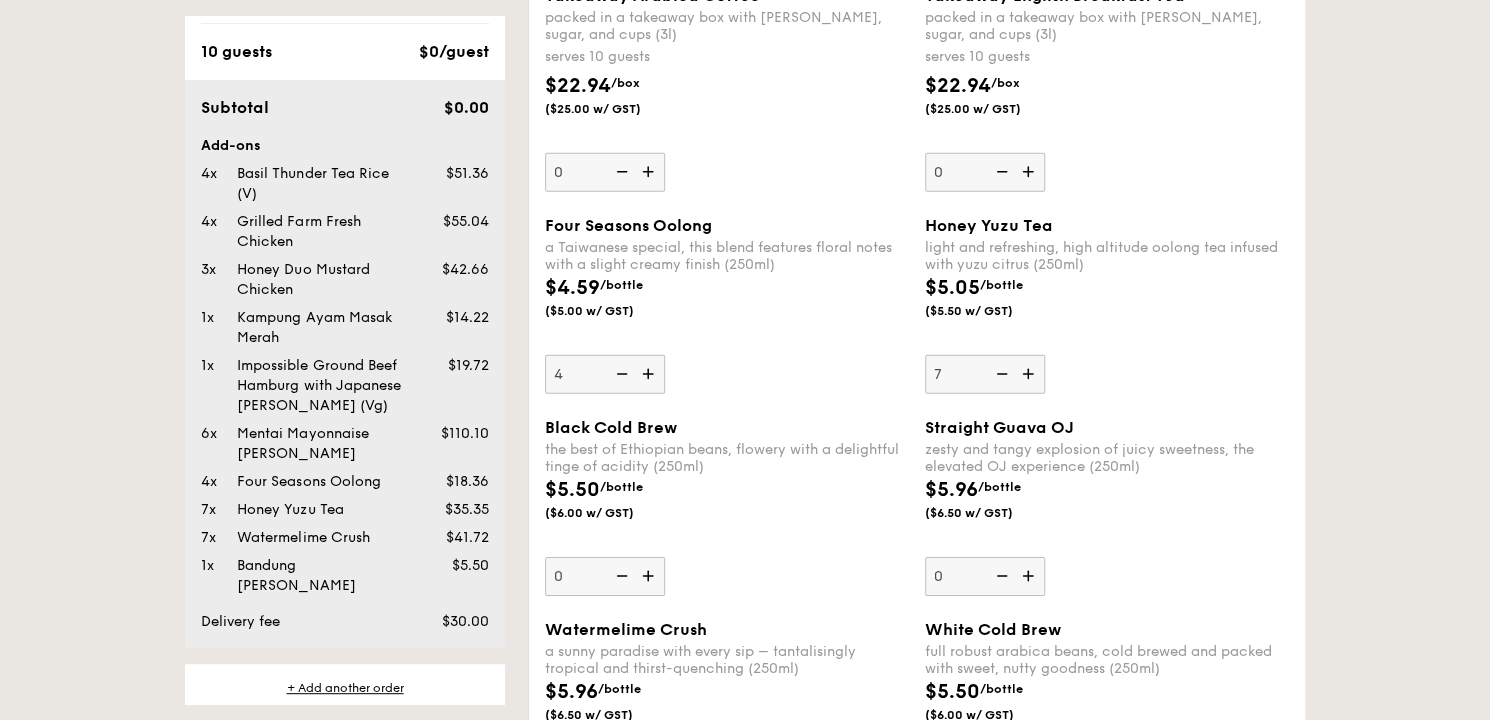 scroll, scrollTop: 120, scrollLeft: 0, axis: vertical 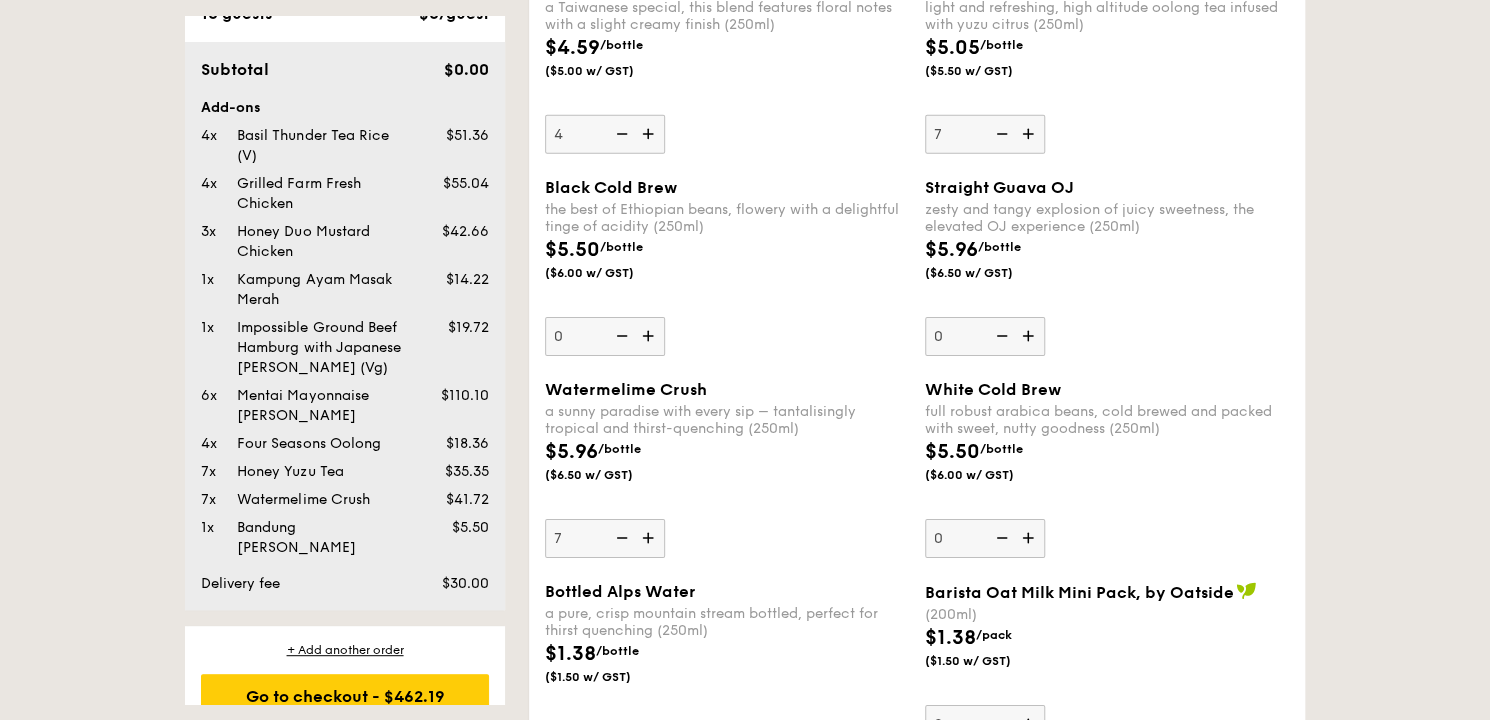 click on "Go to checkout
- $462.19" at bounding box center [345, 696] 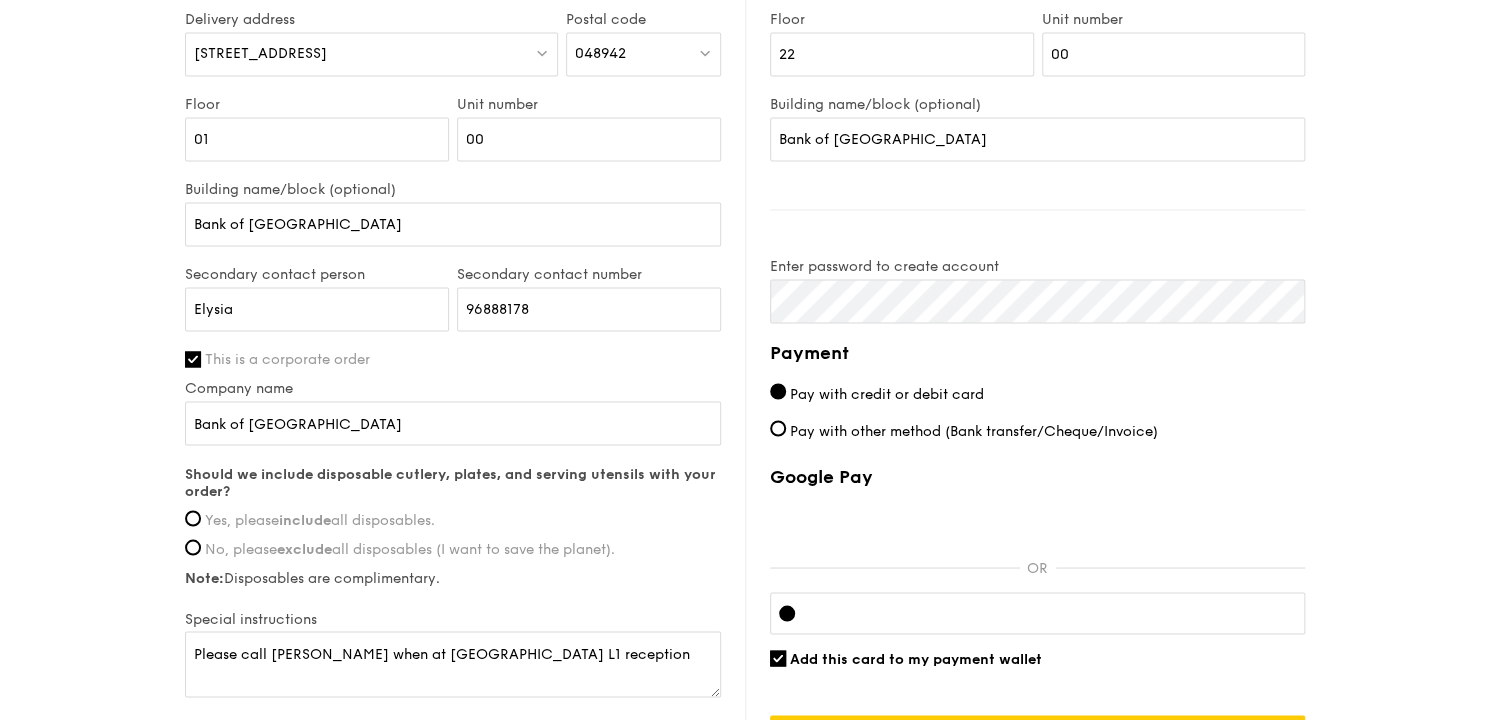 scroll, scrollTop: 1500, scrollLeft: 0, axis: vertical 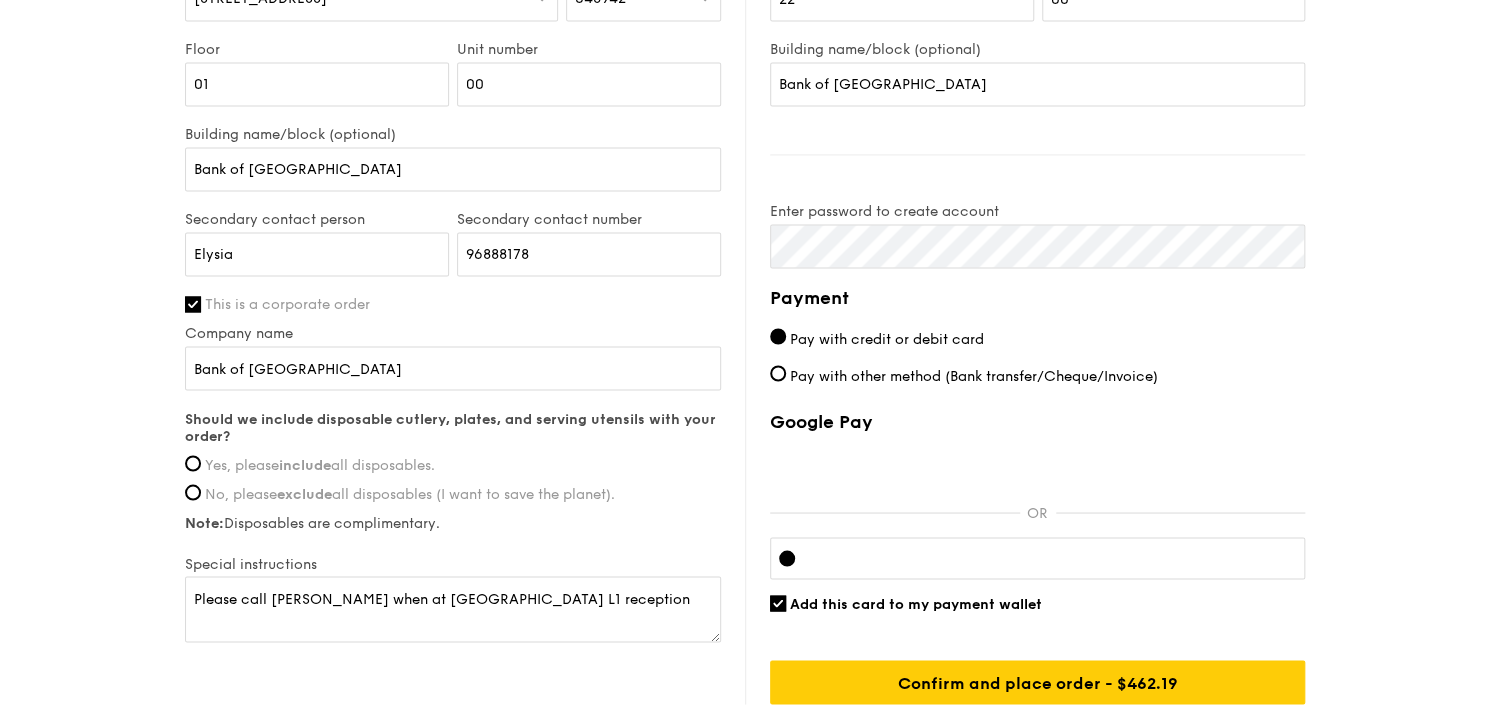 click on "Yes, please  include  all disposables." at bounding box center (453, 464) 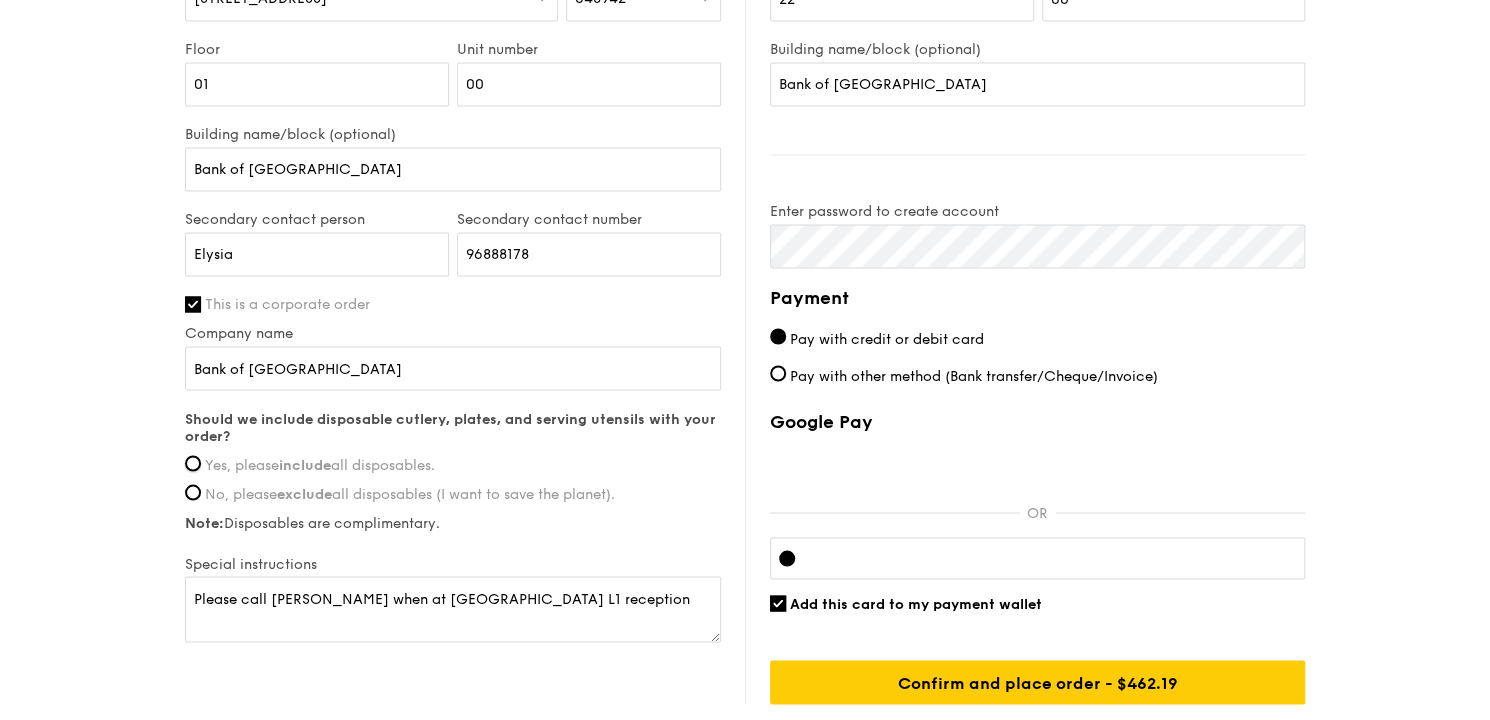 click on "Yes, please  include  all disposables." at bounding box center (193, 463) 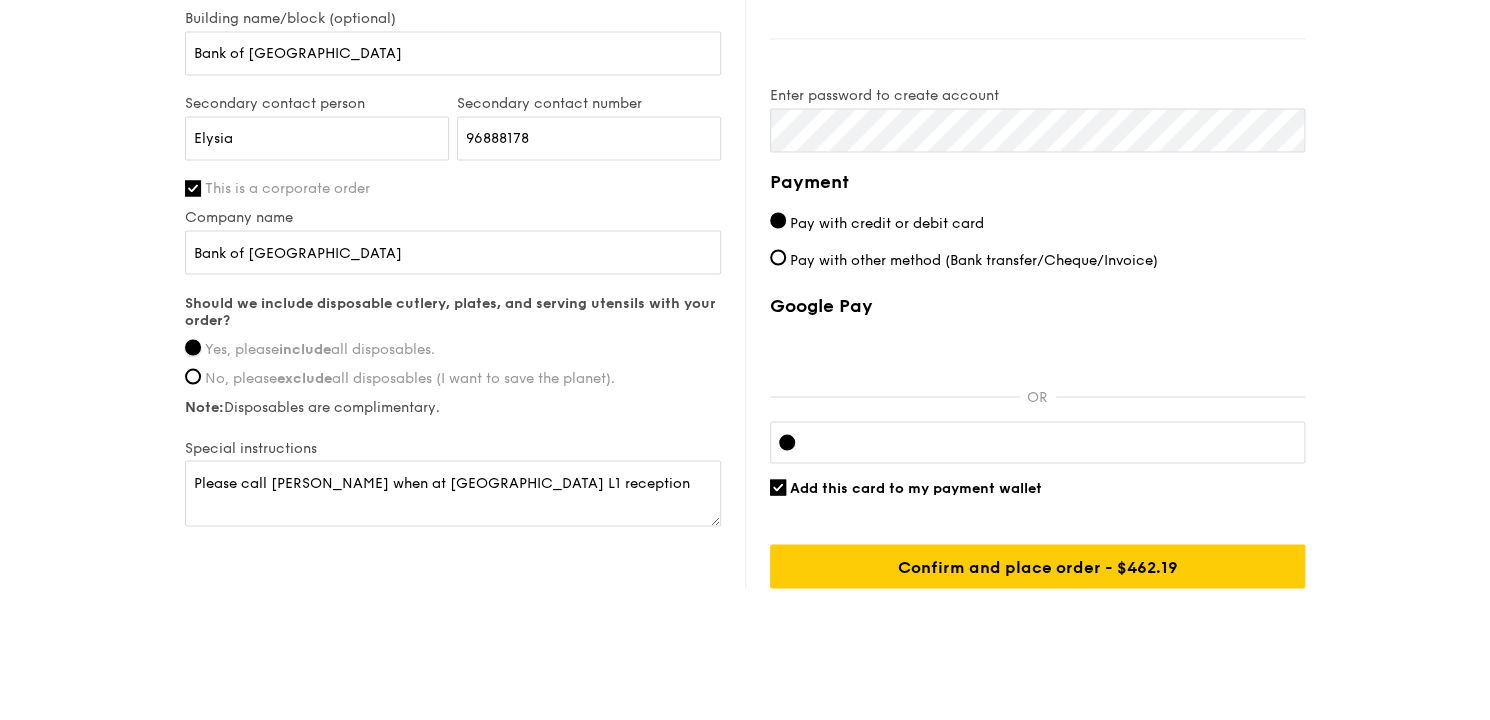 scroll, scrollTop: 1620, scrollLeft: 0, axis: vertical 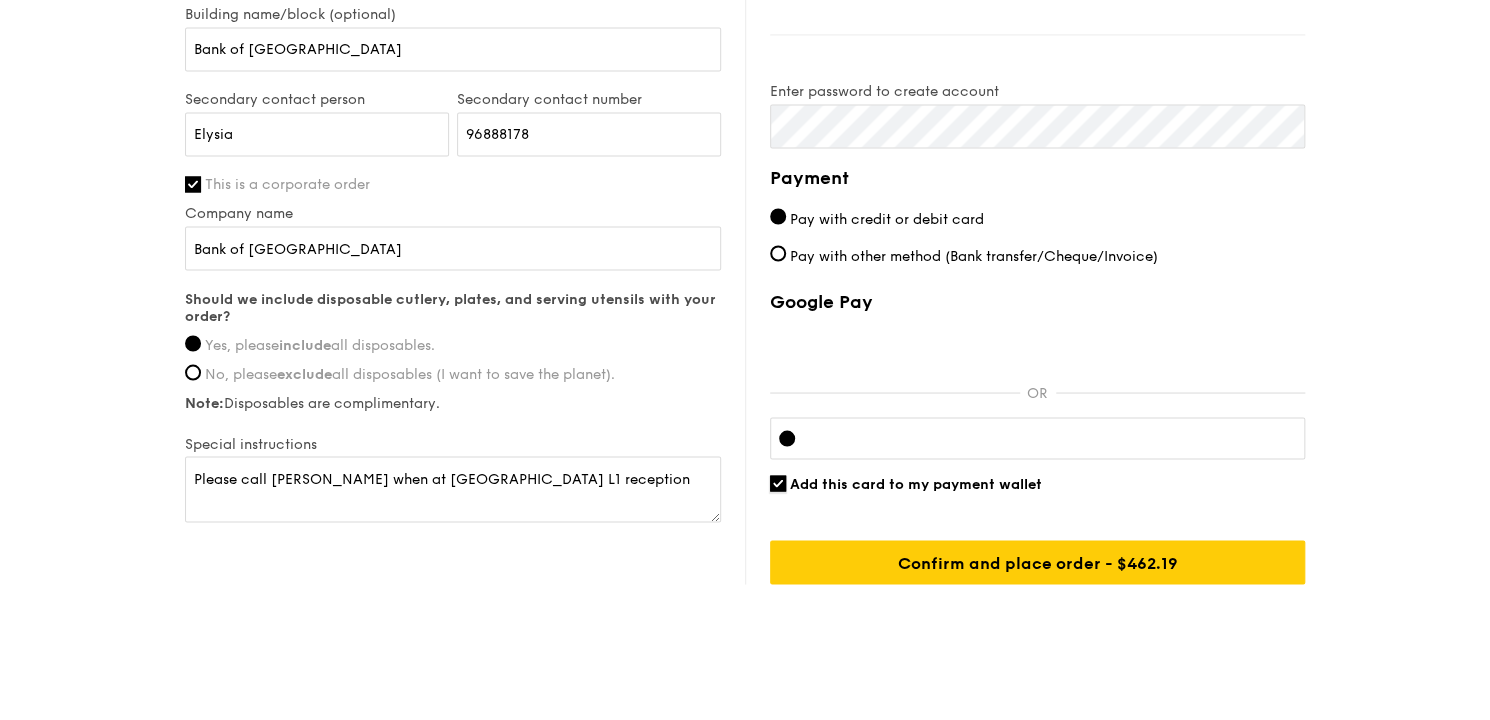 click on "Add this card to my payment wallet" at bounding box center [778, 483] 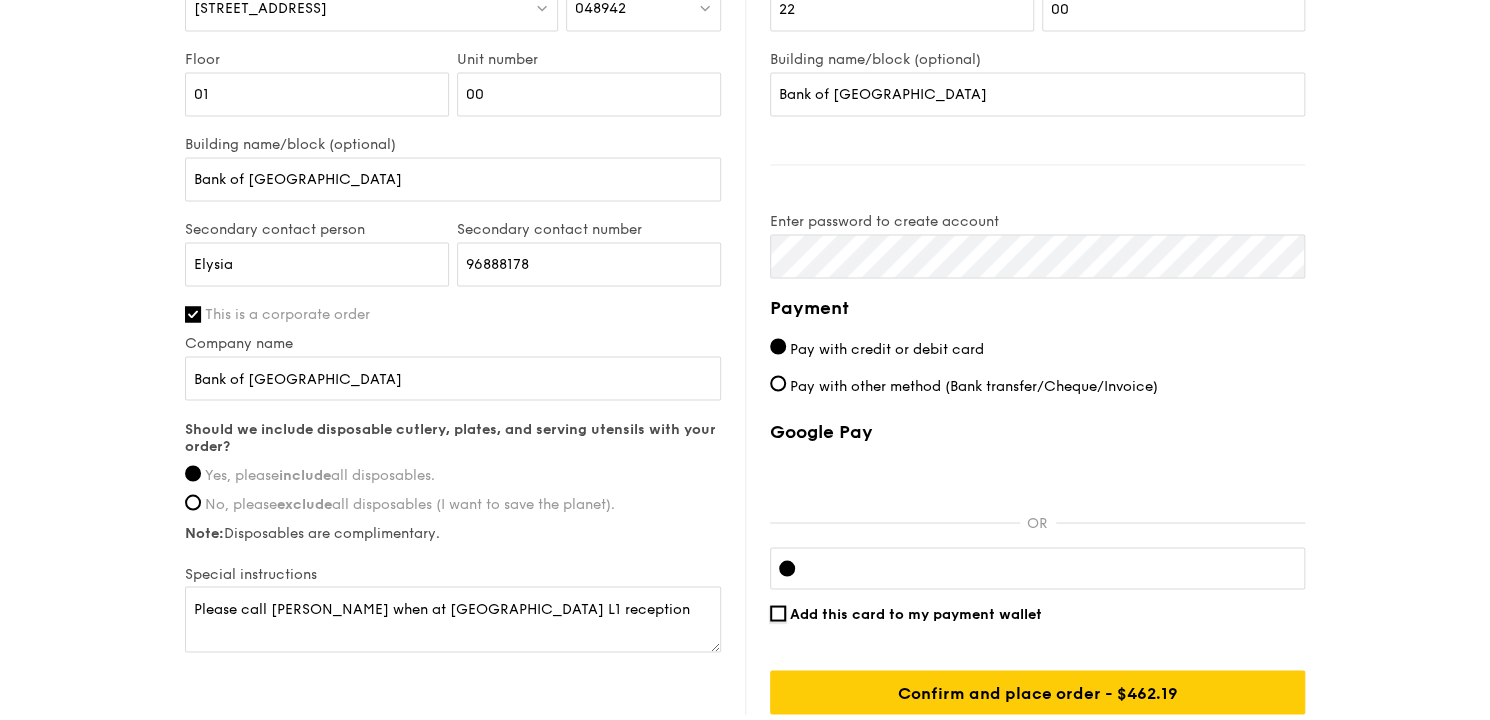 scroll, scrollTop: 1620, scrollLeft: 0, axis: vertical 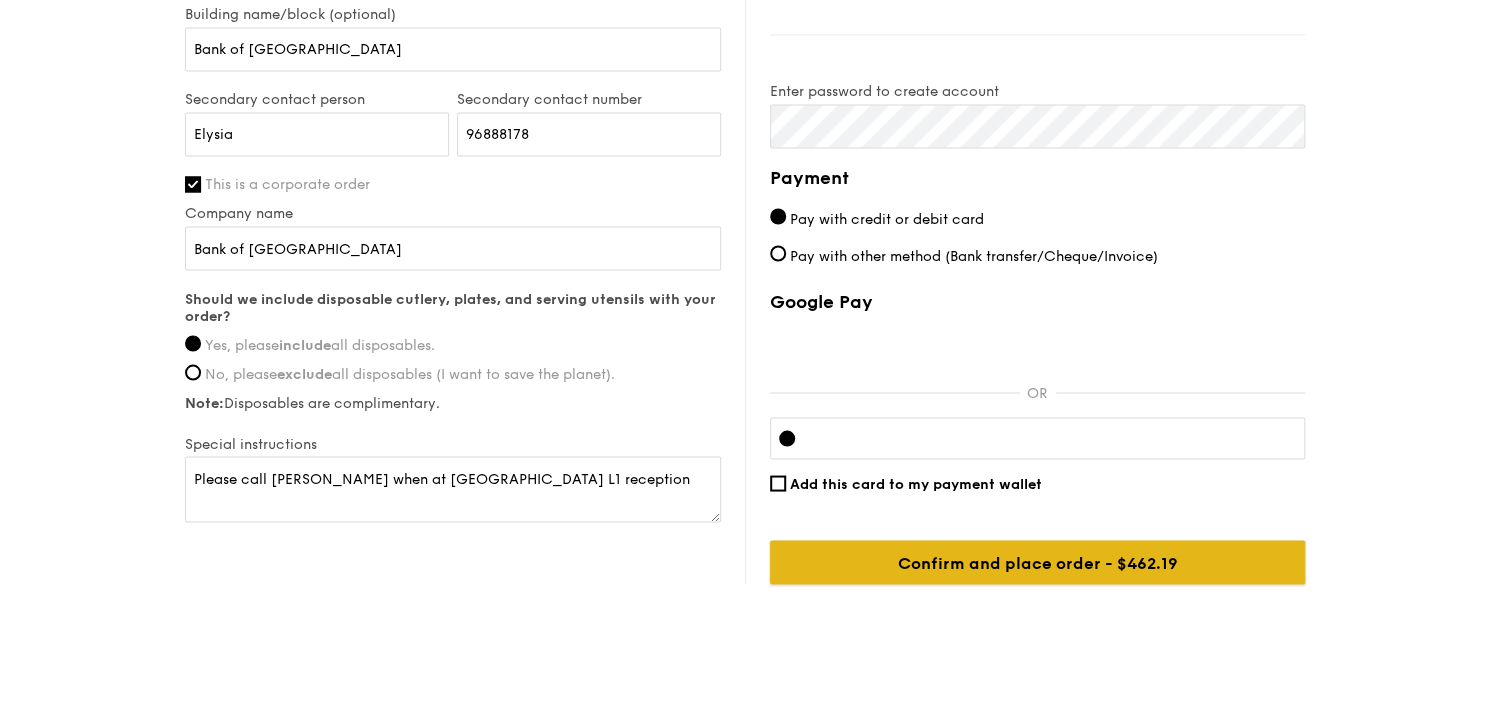 click on "Confirm and place order - $462.19" at bounding box center (1037, 562) 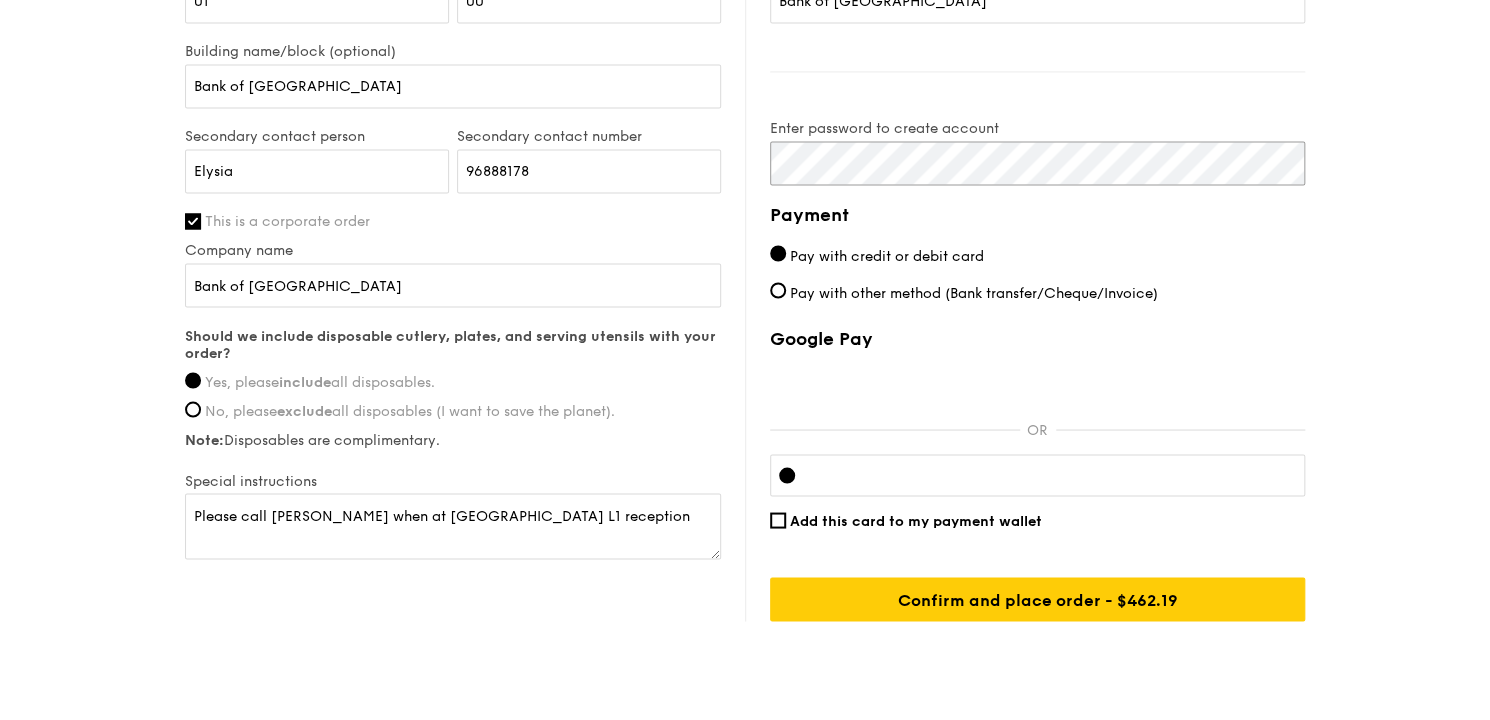 scroll, scrollTop: 1620, scrollLeft: 0, axis: vertical 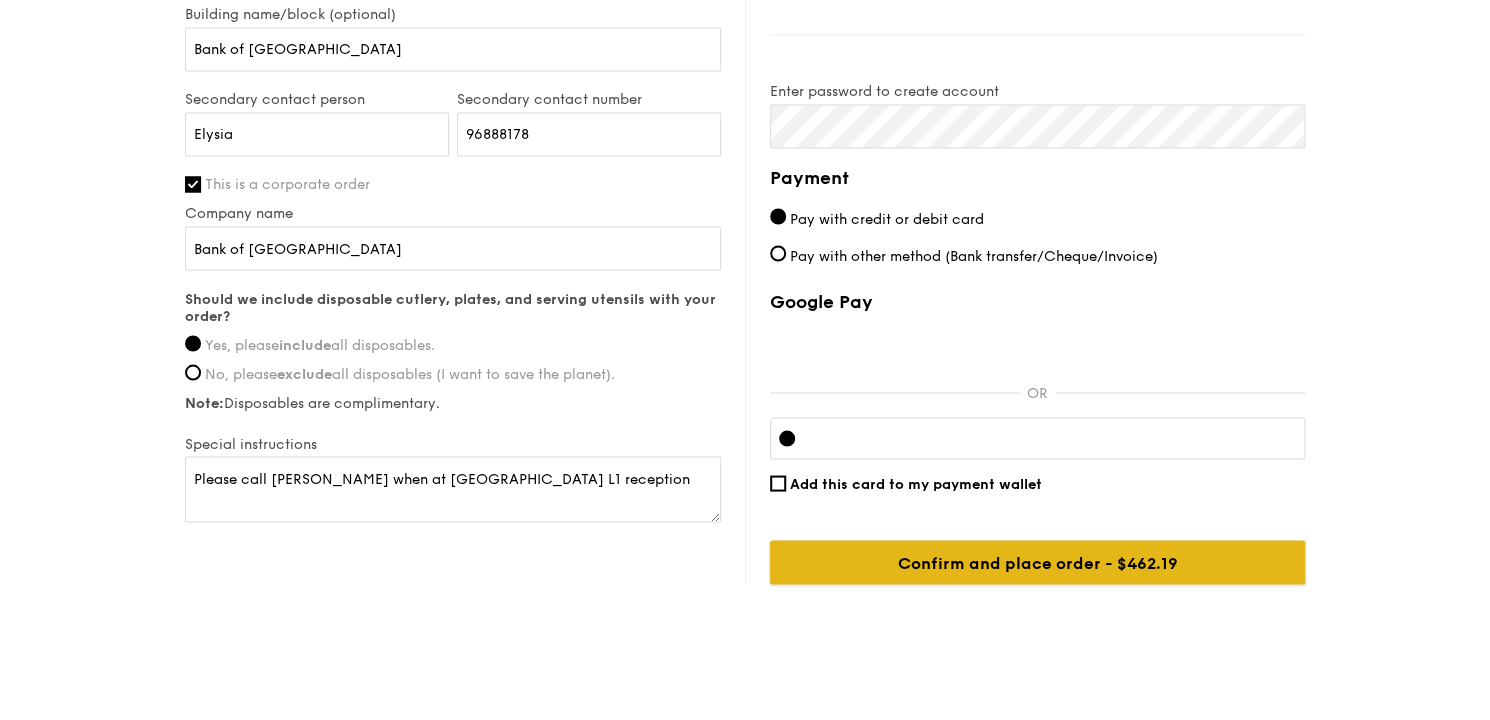 click on "Confirm and place order - $462.19" at bounding box center (1037, 562) 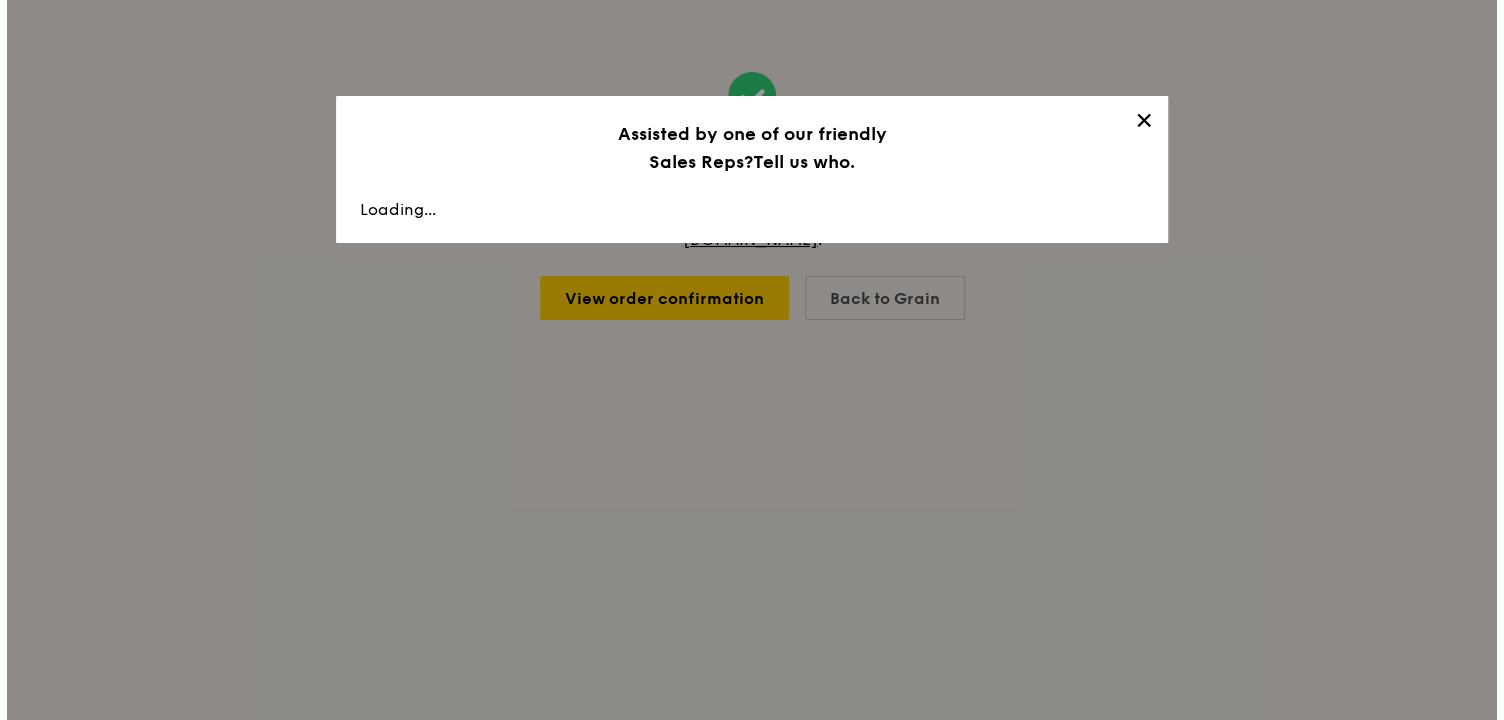 scroll, scrollTop: 0, scrollLeft: 0, axis: both 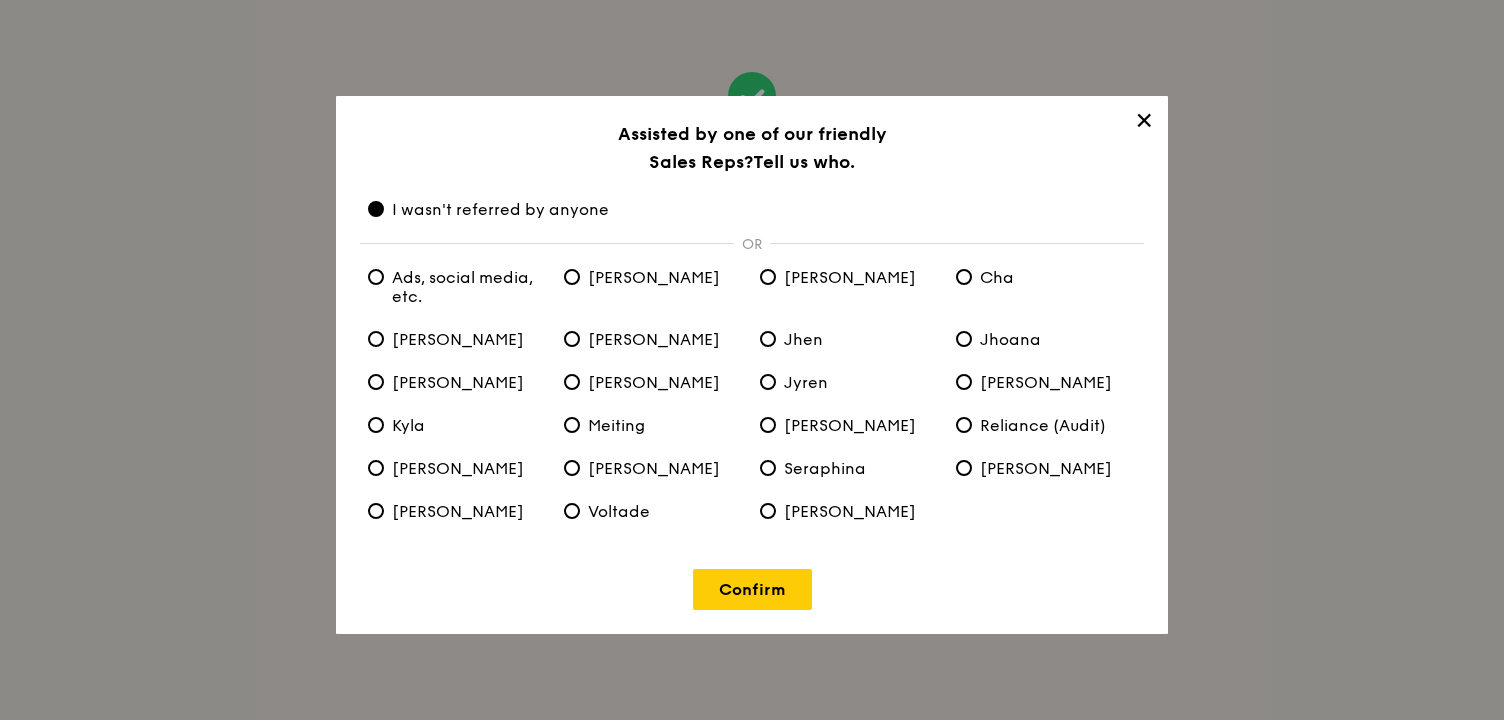click on "Confirm" at bounding box center [752, 589] 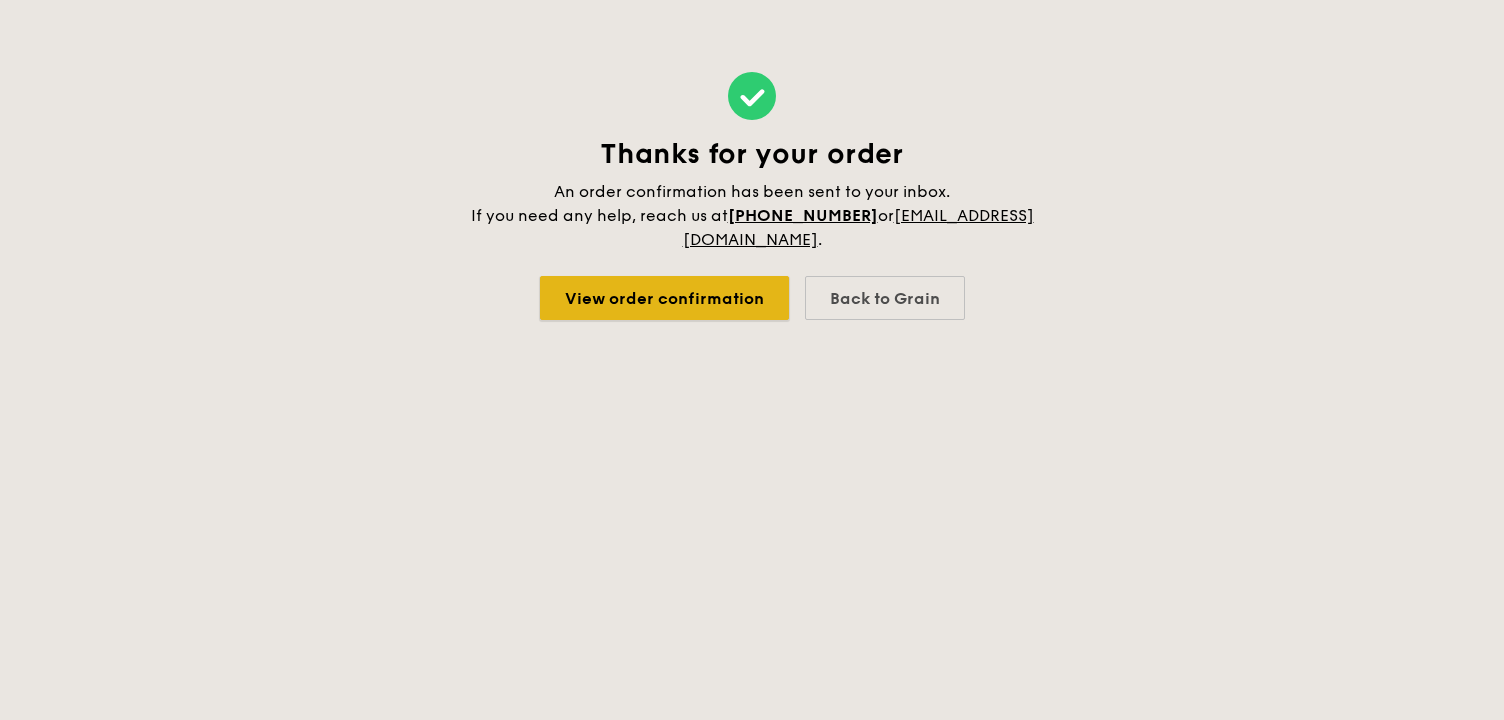 click on "View order confirmation" at bounding box center [664, 298] 